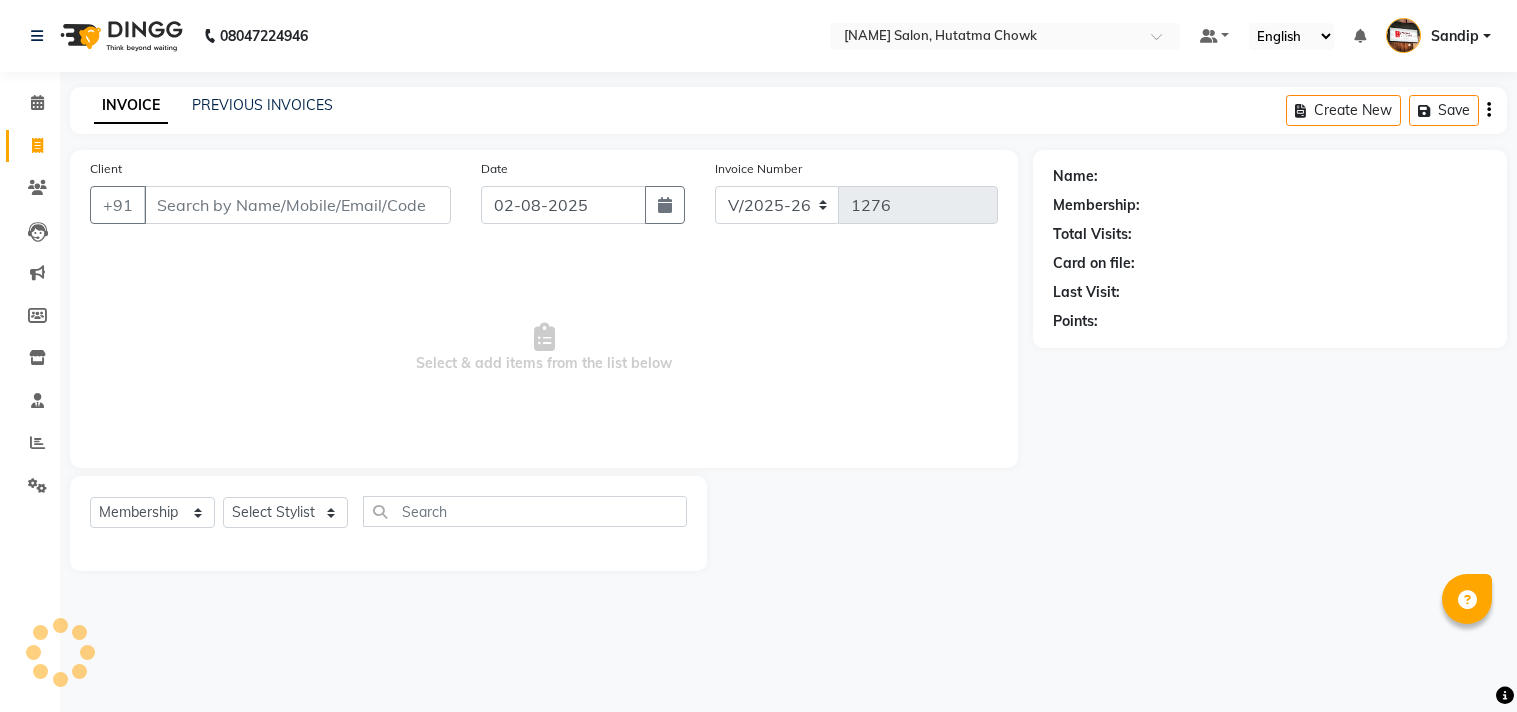 select on "556" 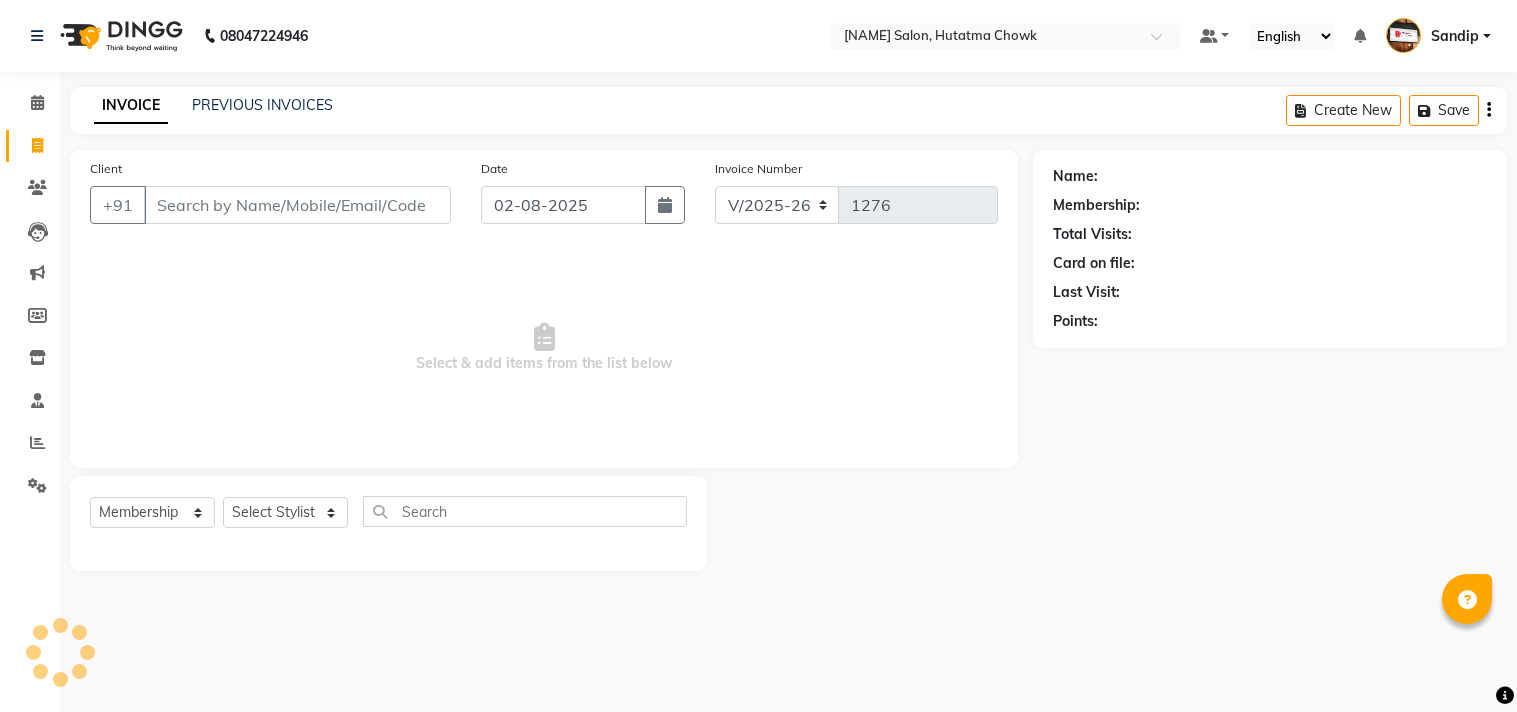 scroll, scrollTop: 0, scrollLeft: 0, axis: both 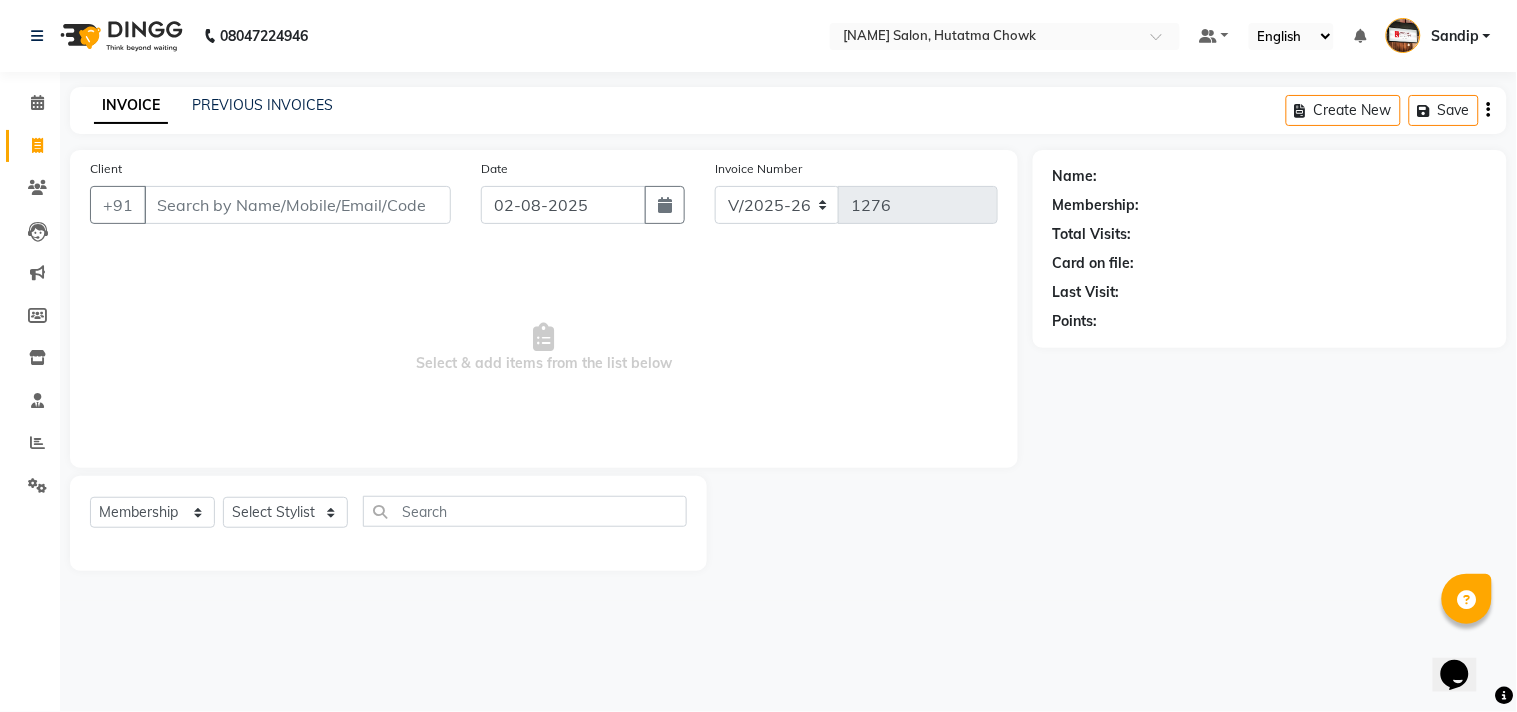 click on "Select & add items from the list below" at bounding box center (544, 348) 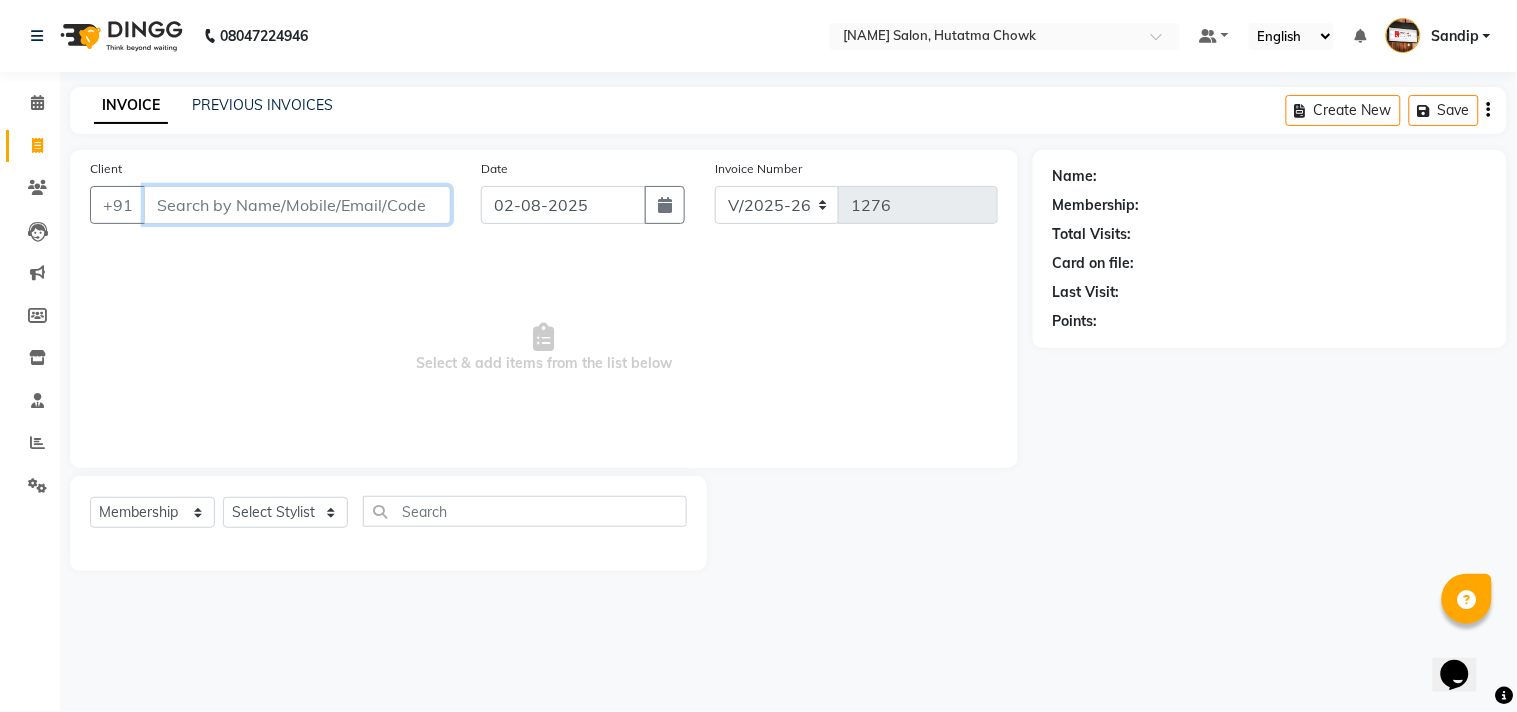 click on "Client" at bounding box center (297, 205) 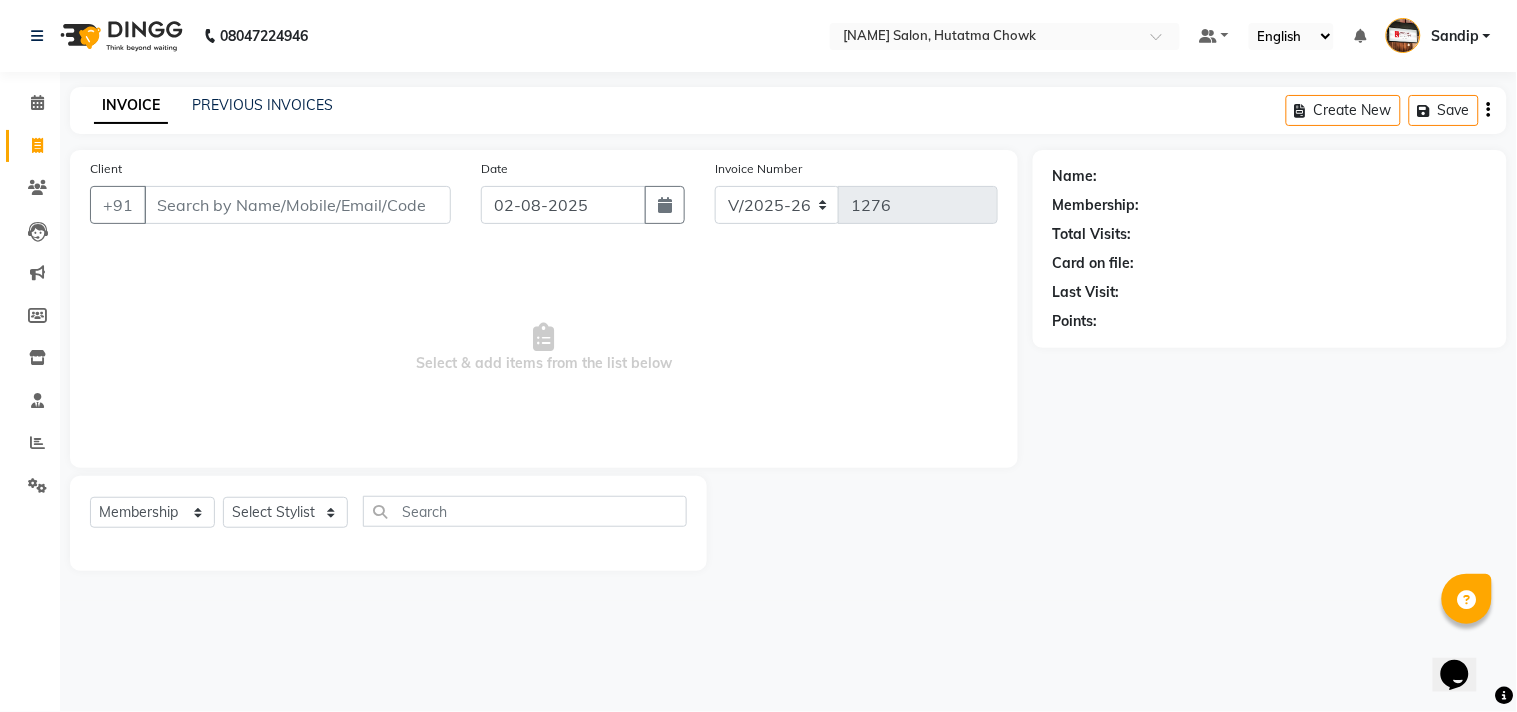click on "Name: Membership: Total Visits: Card on file: Last Visit:  Points:" 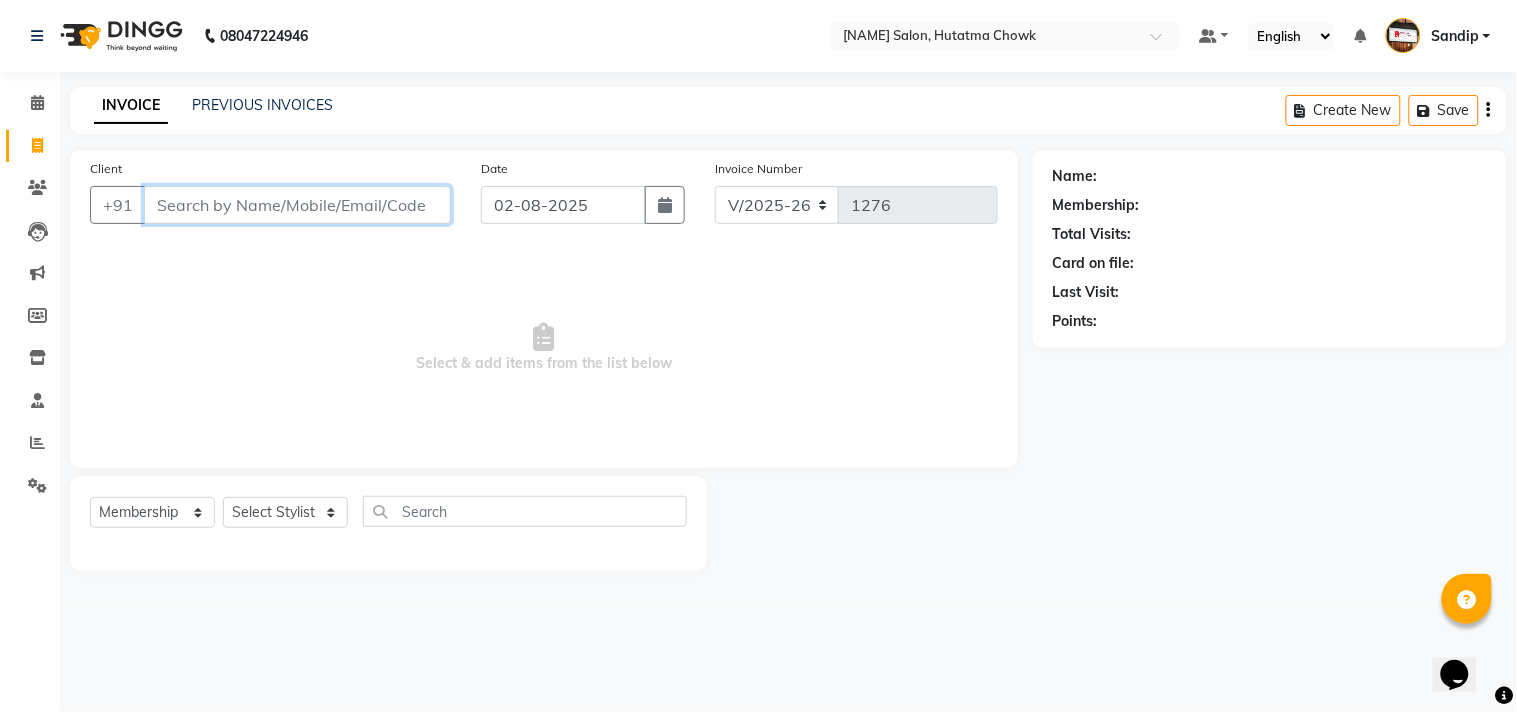 click on "Client" at bounding box center (297, 205) 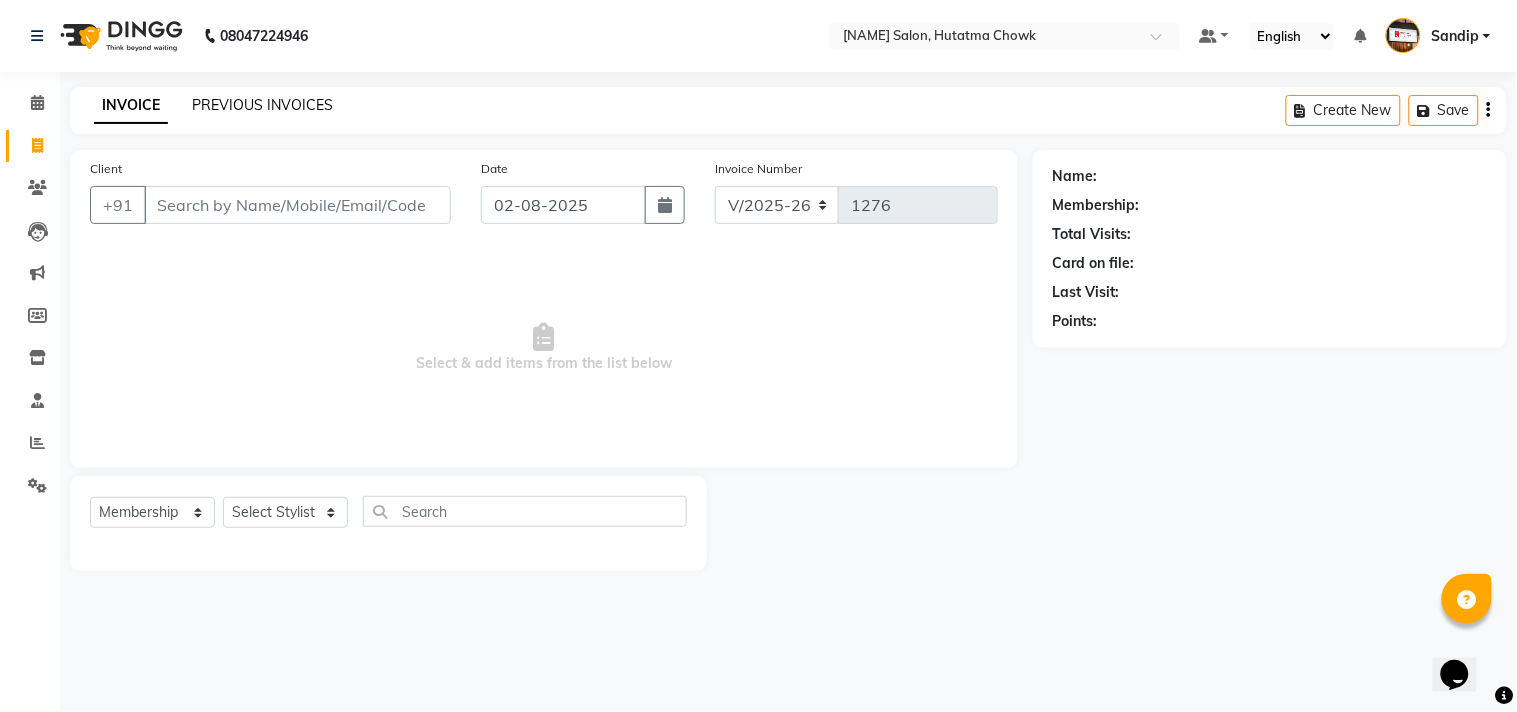 click on "PREVIOUS INVOICES" 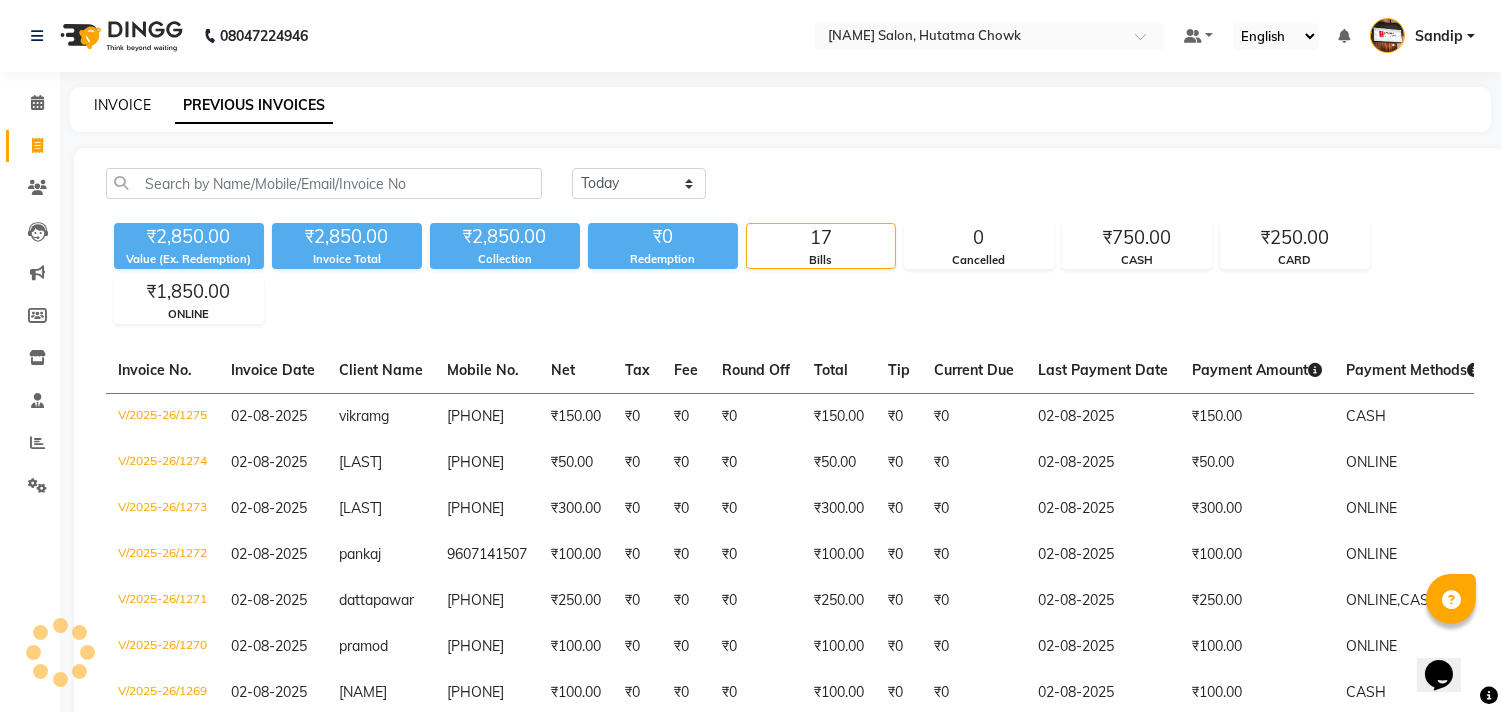 click on "INVOICE" 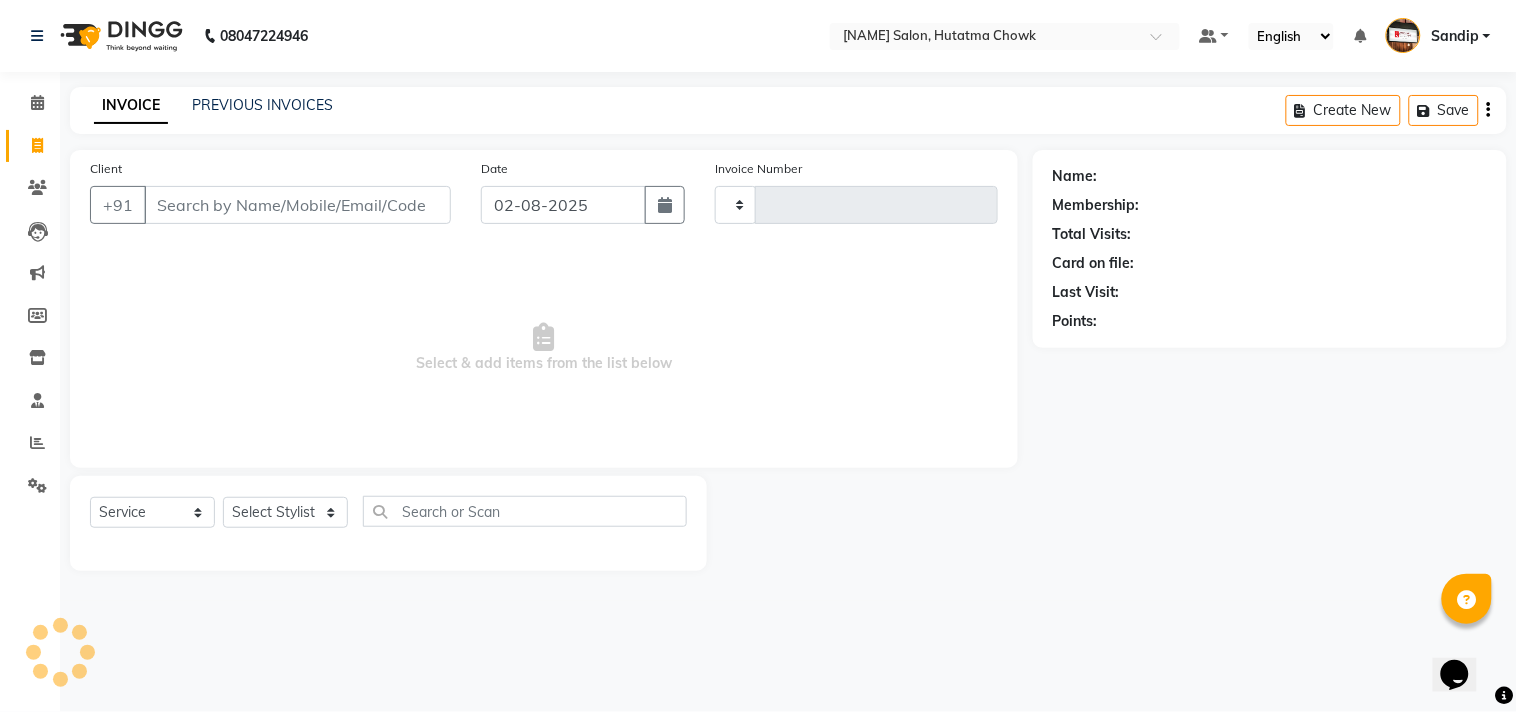 type on "1276" 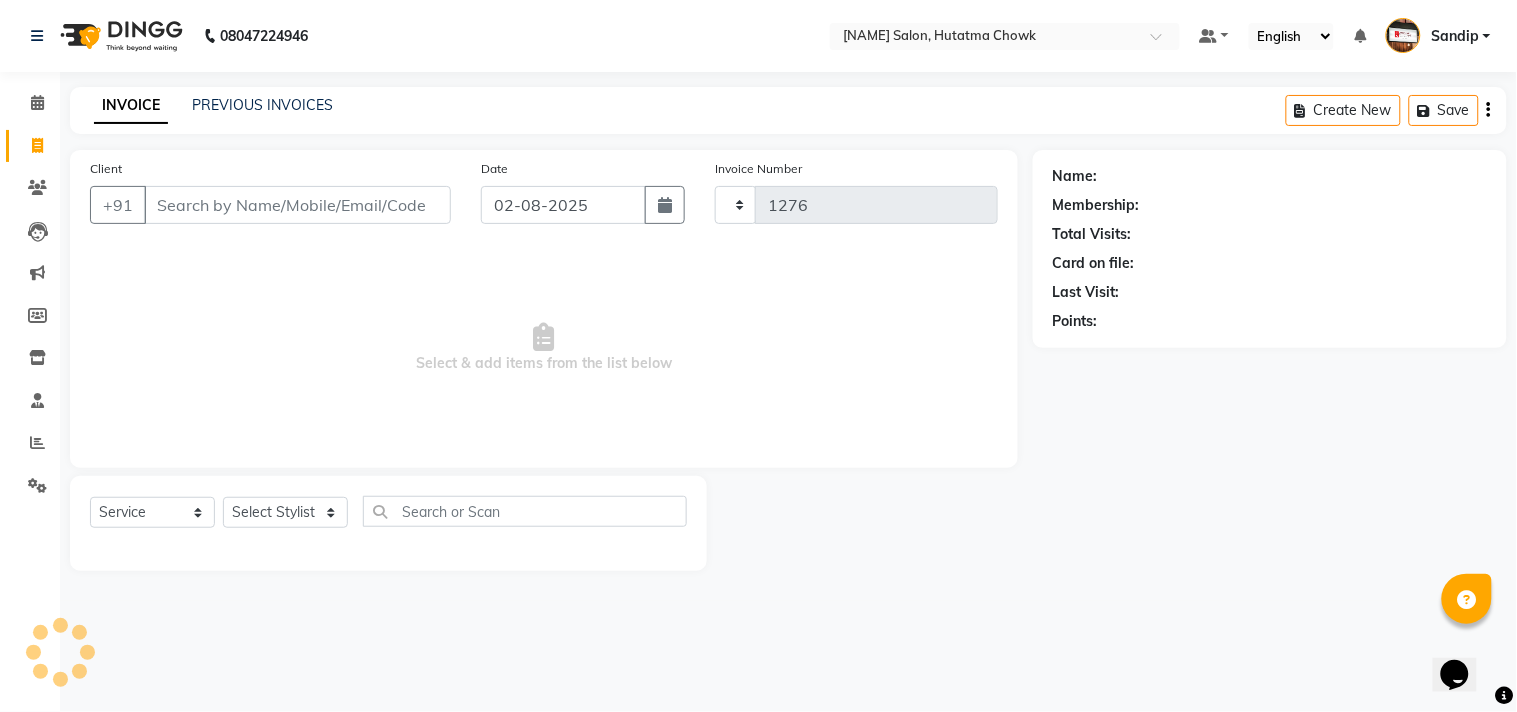 select on "membership" 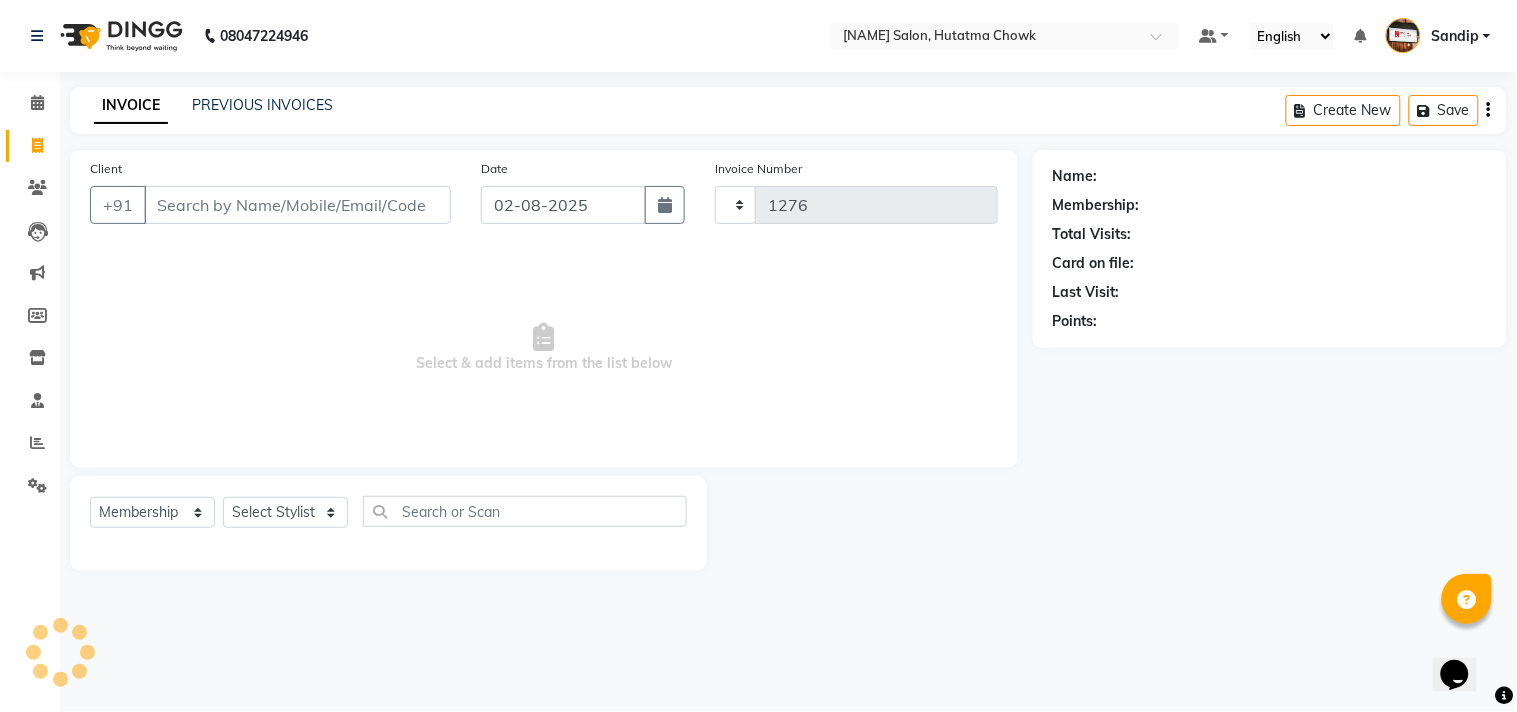 select on "556" 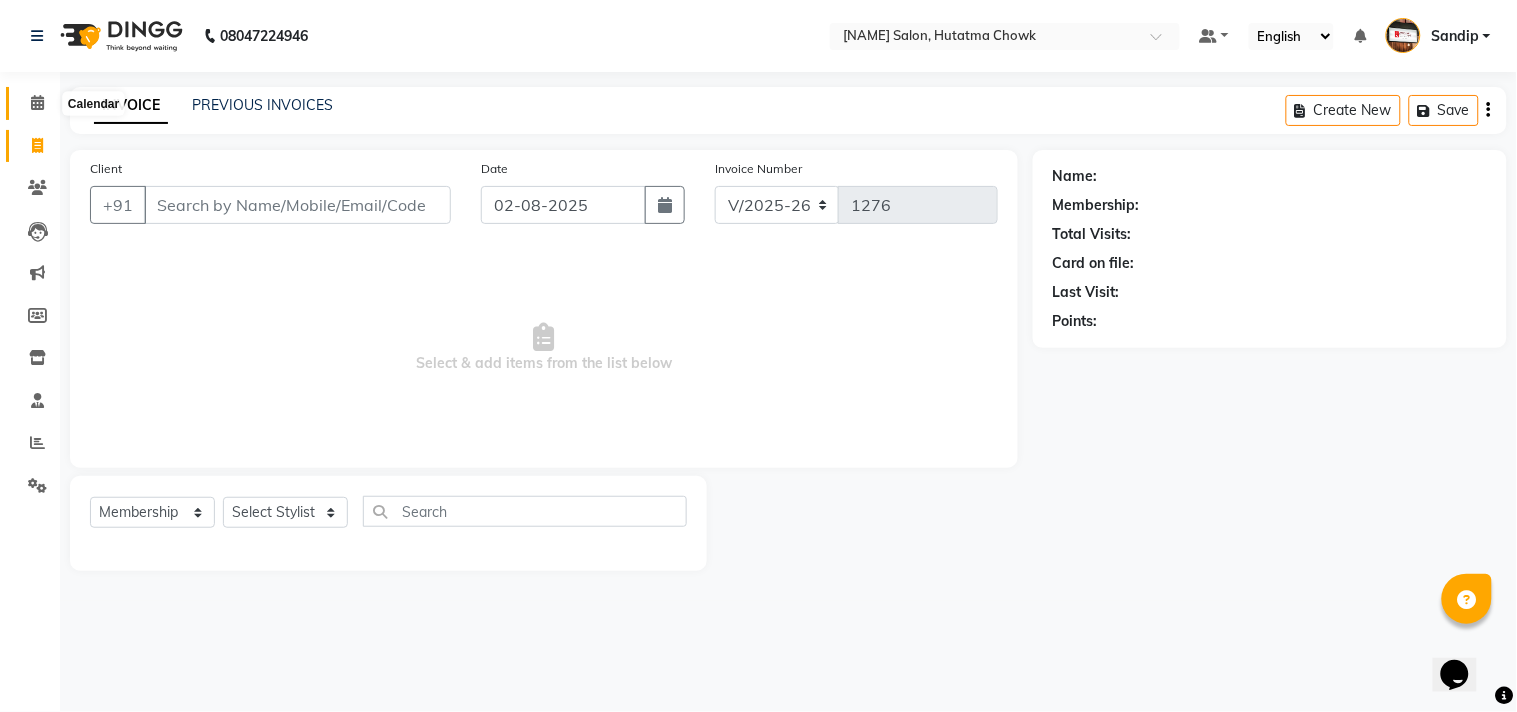 click 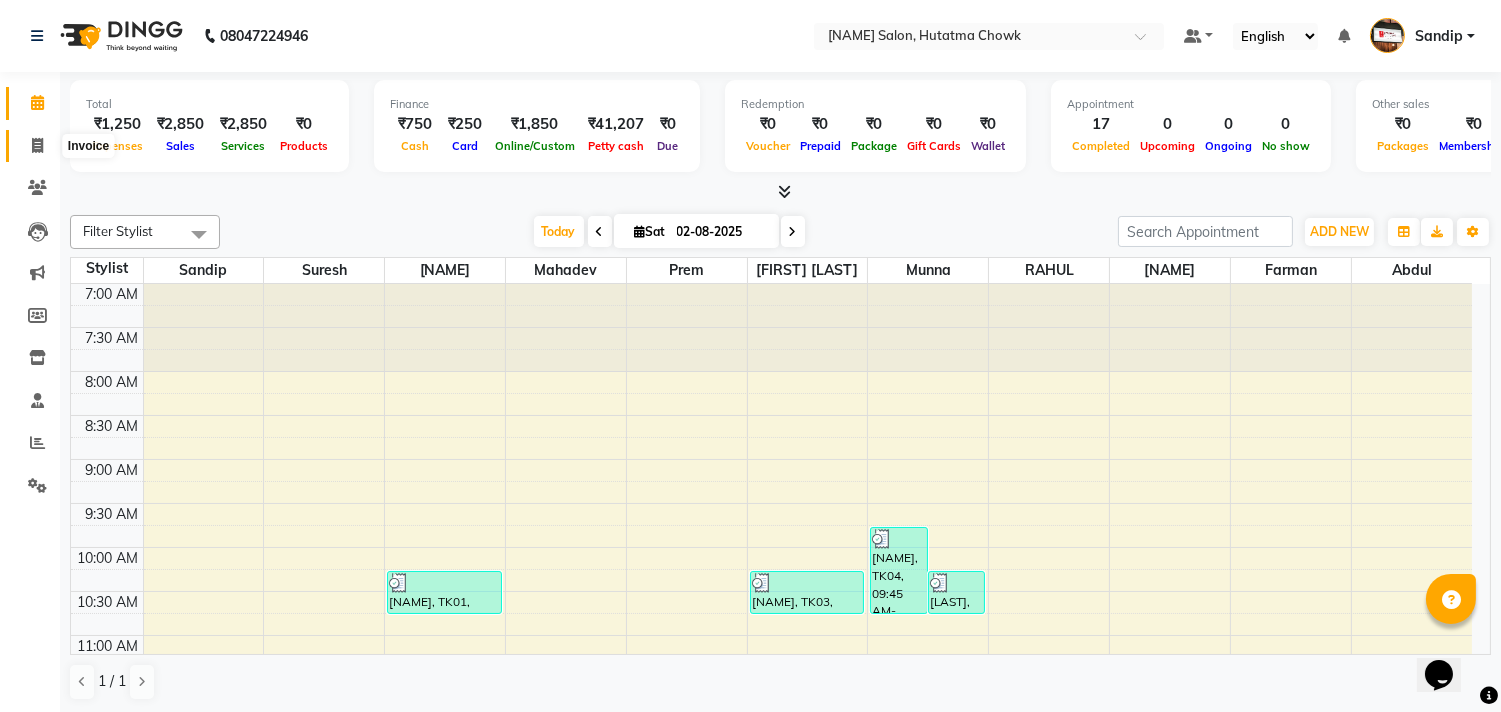 click 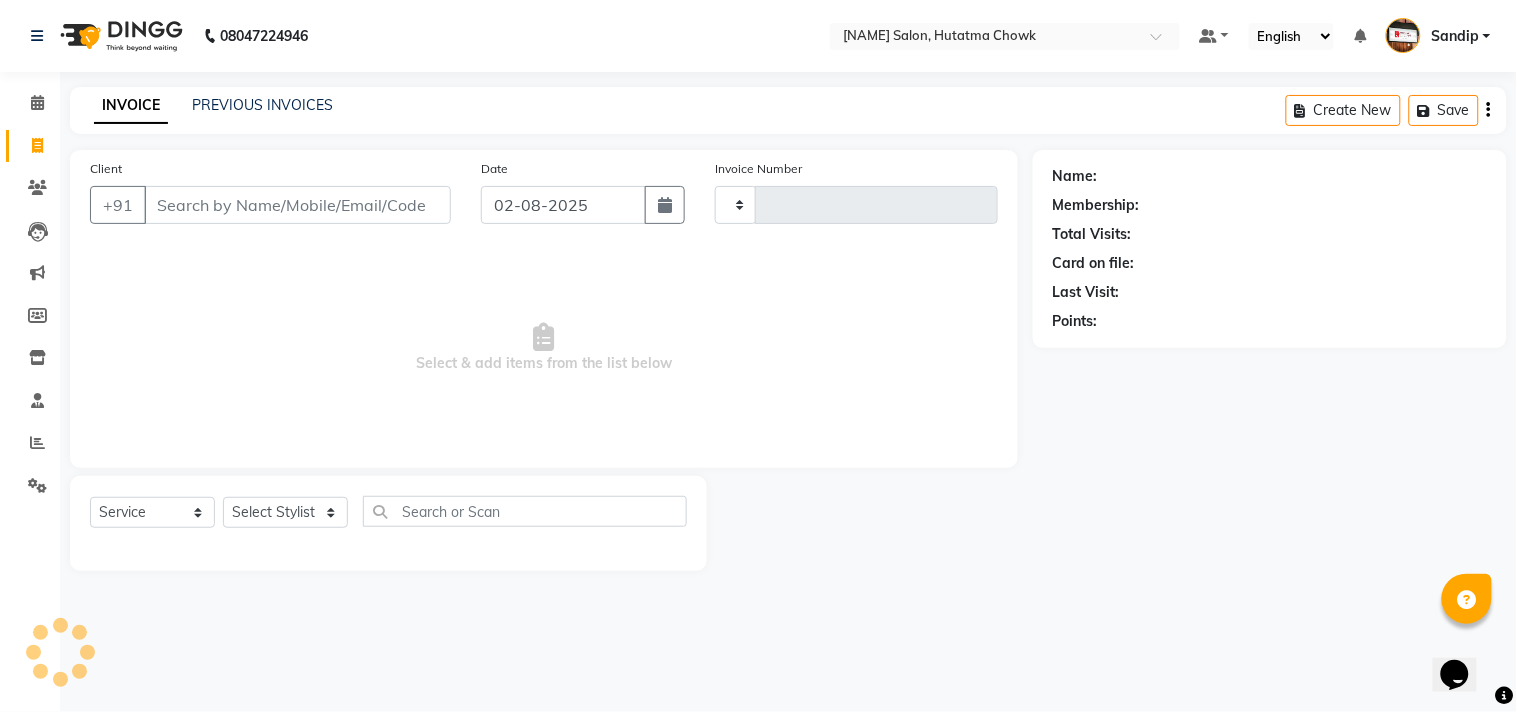 type on "1276" 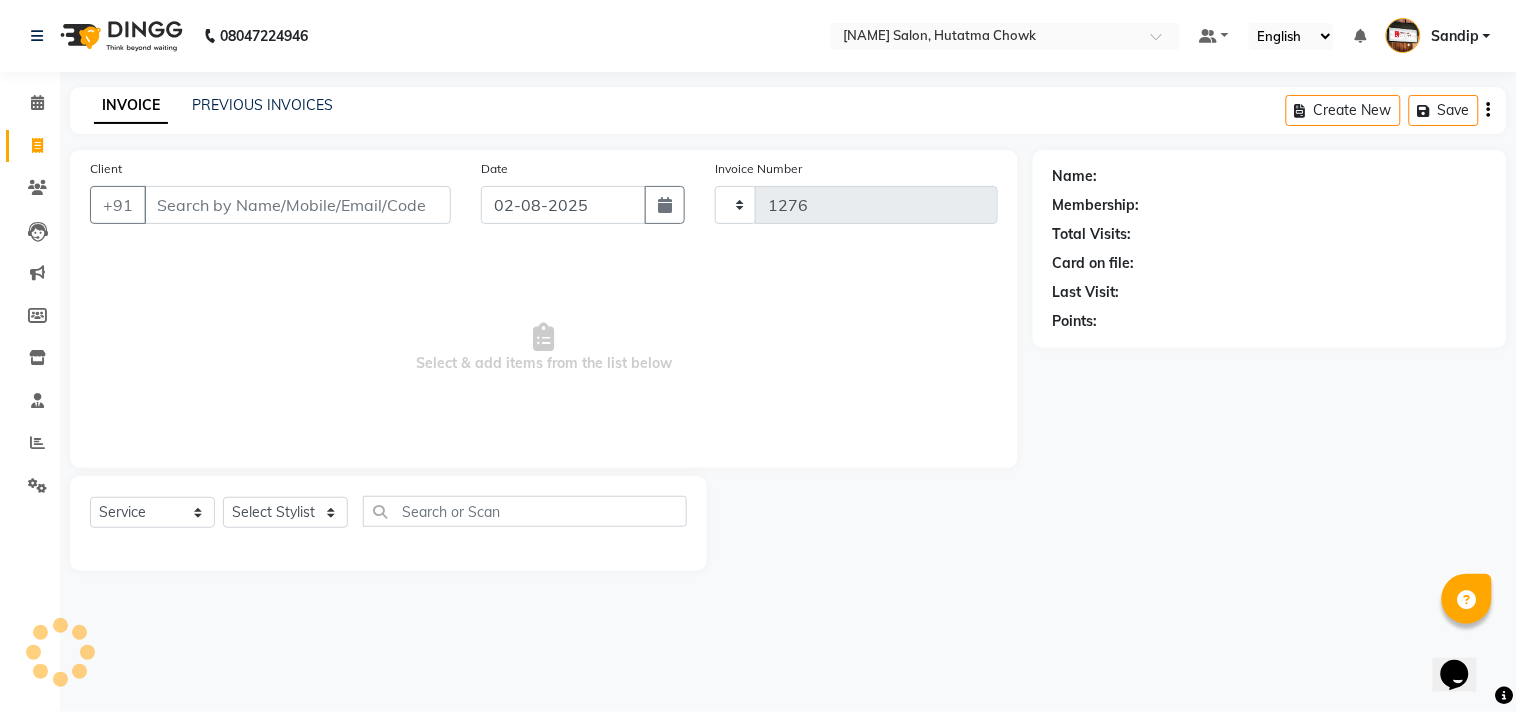 select on "556" 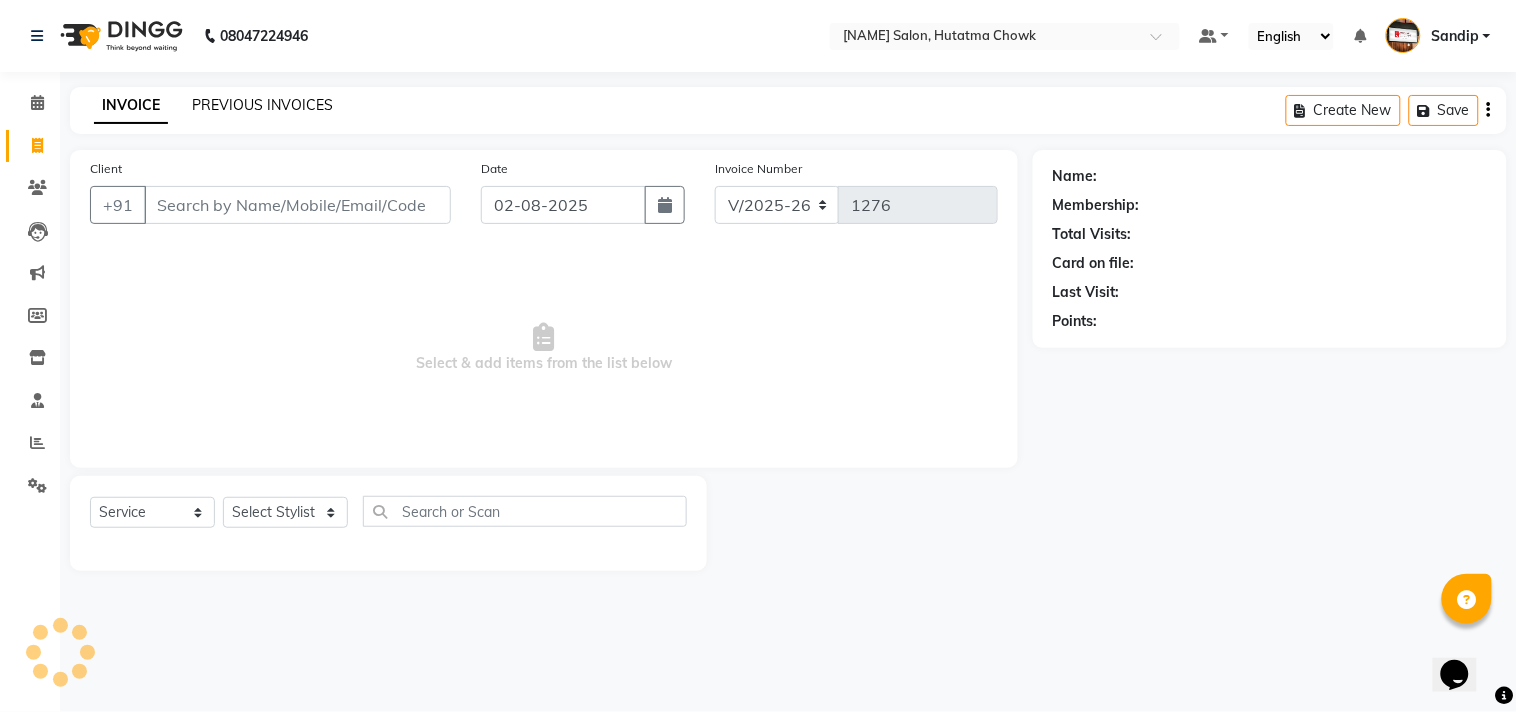 select on "membership" 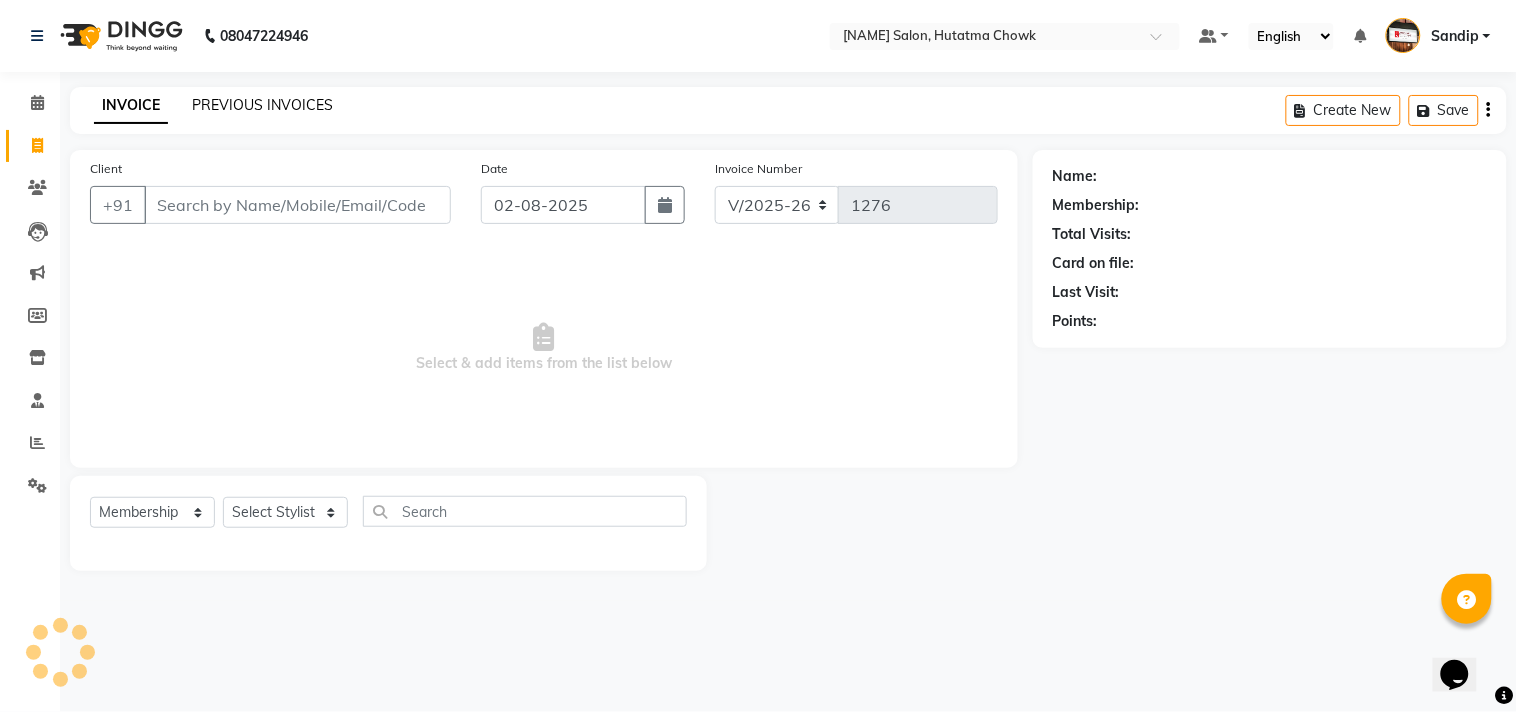click on "PREVIOUS INVOICES" 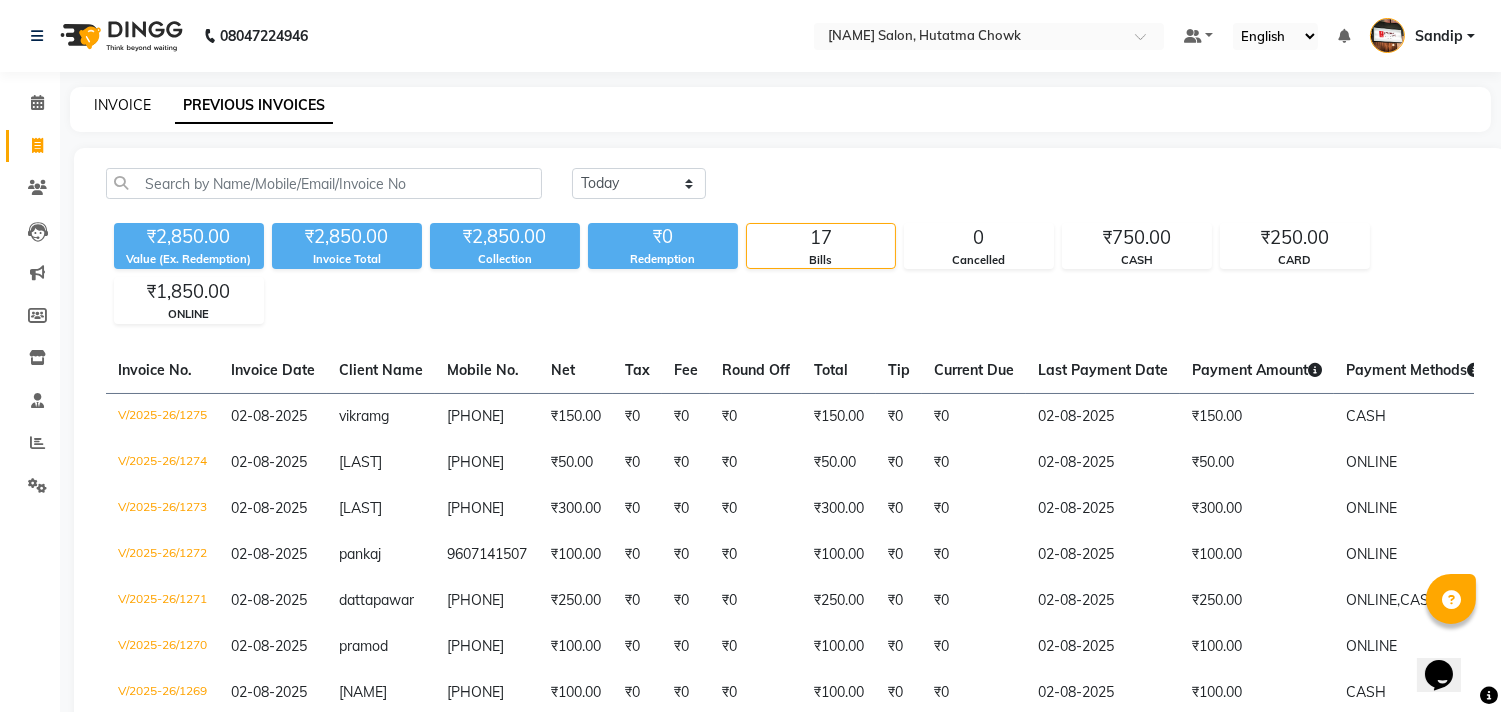 click on "INVOICE" 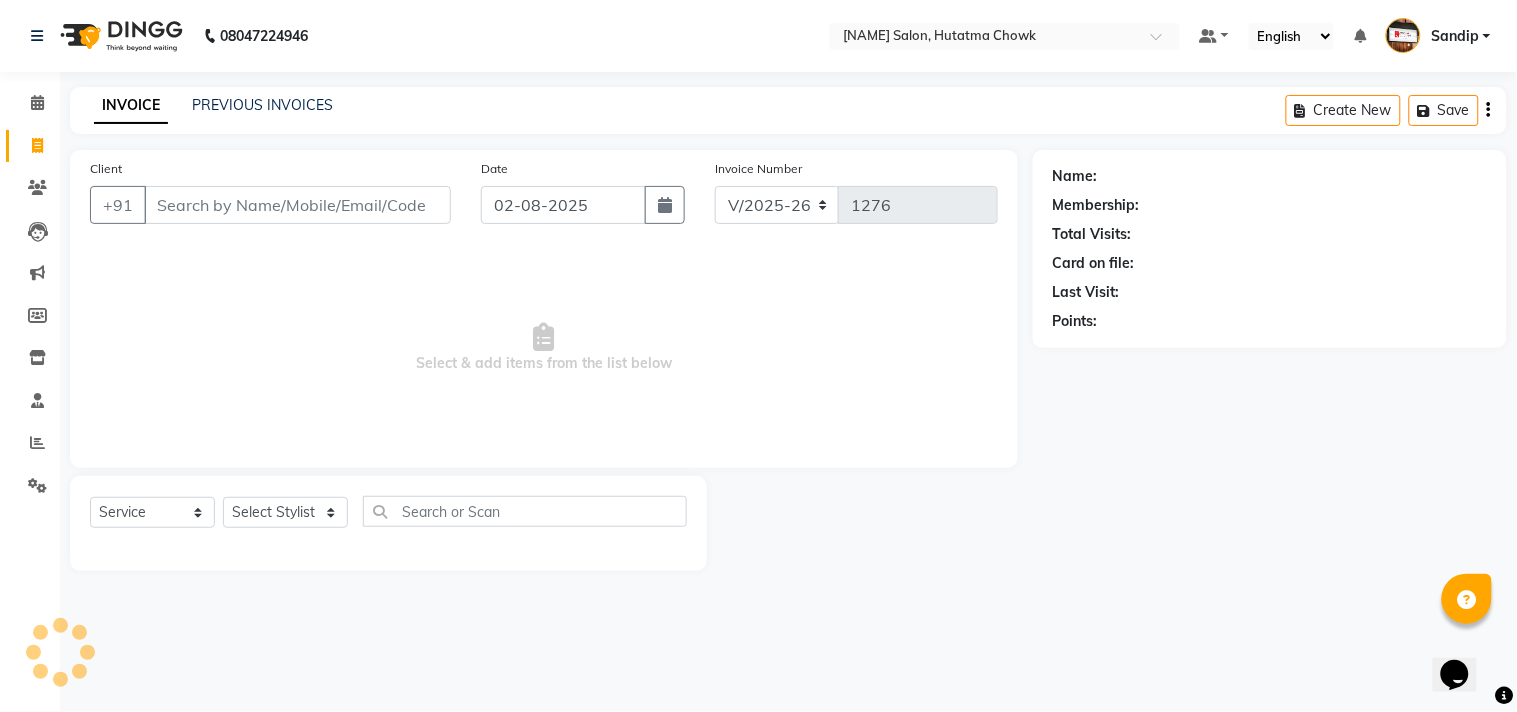 select on "membership" 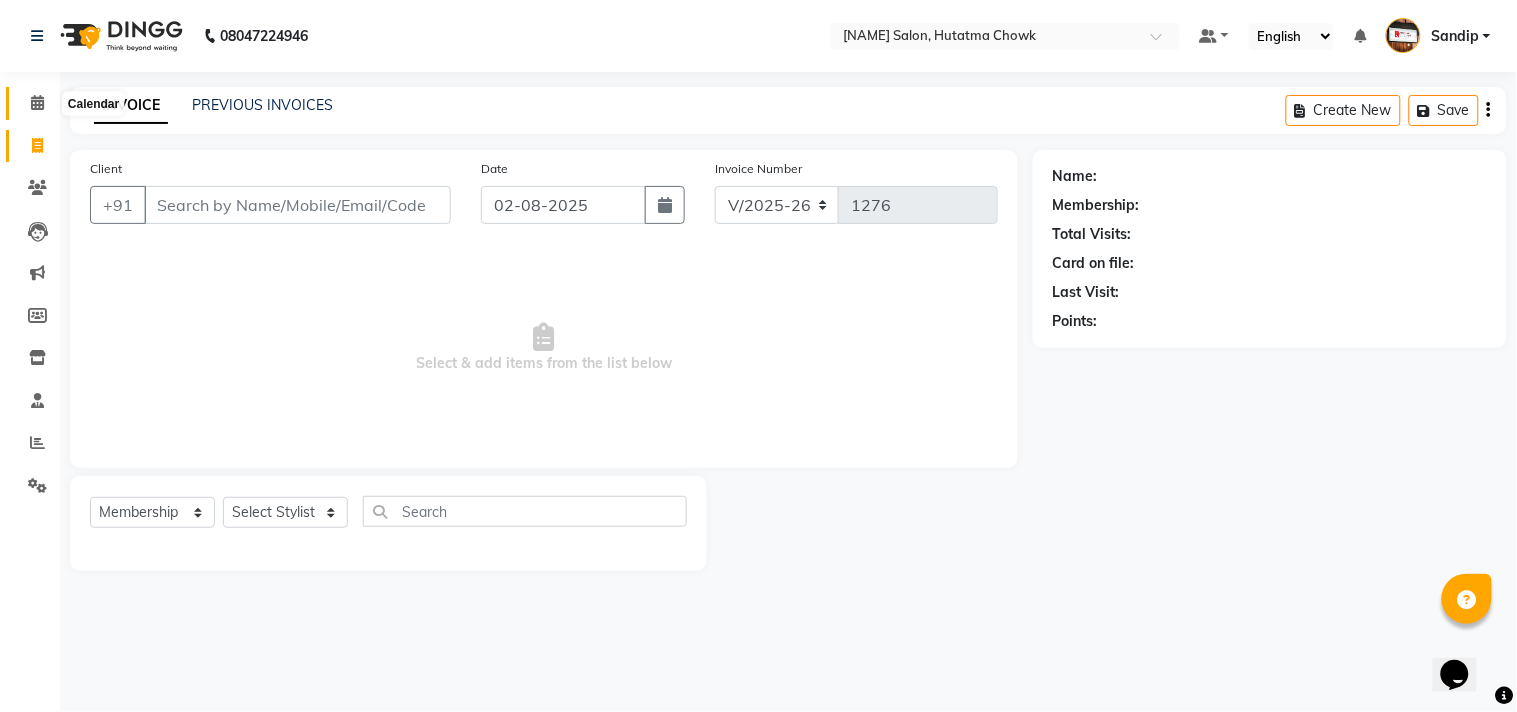 click 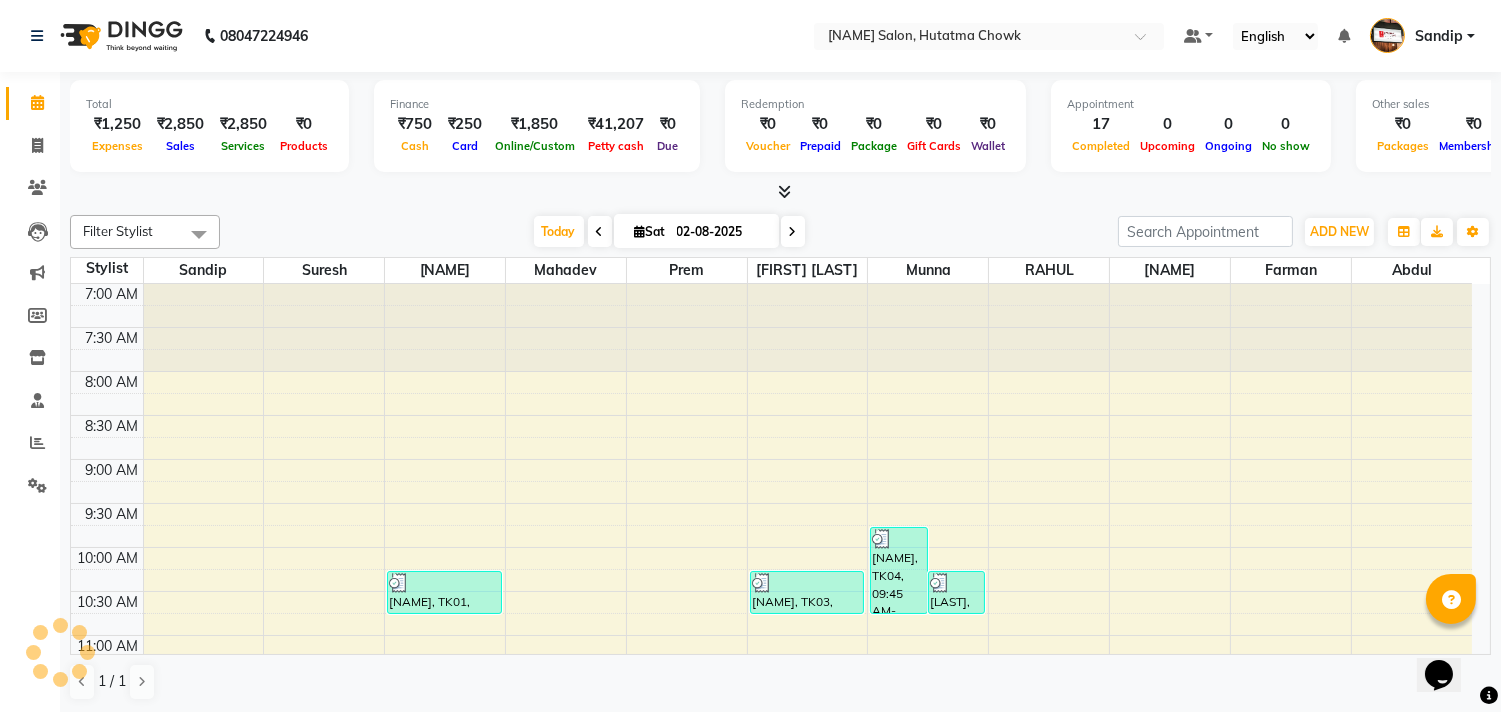 scroll, scrollTop: 0, scrollLeft: 0, axis: both 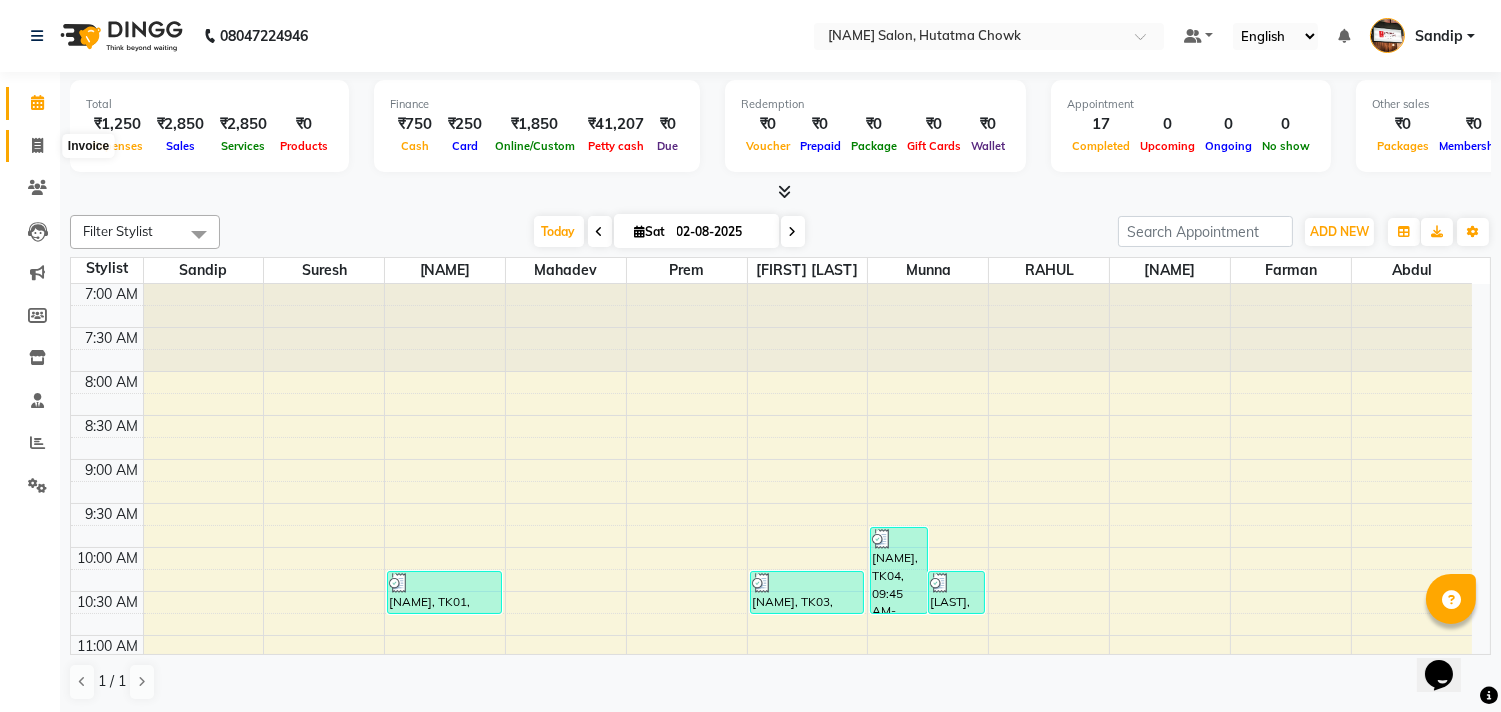 click 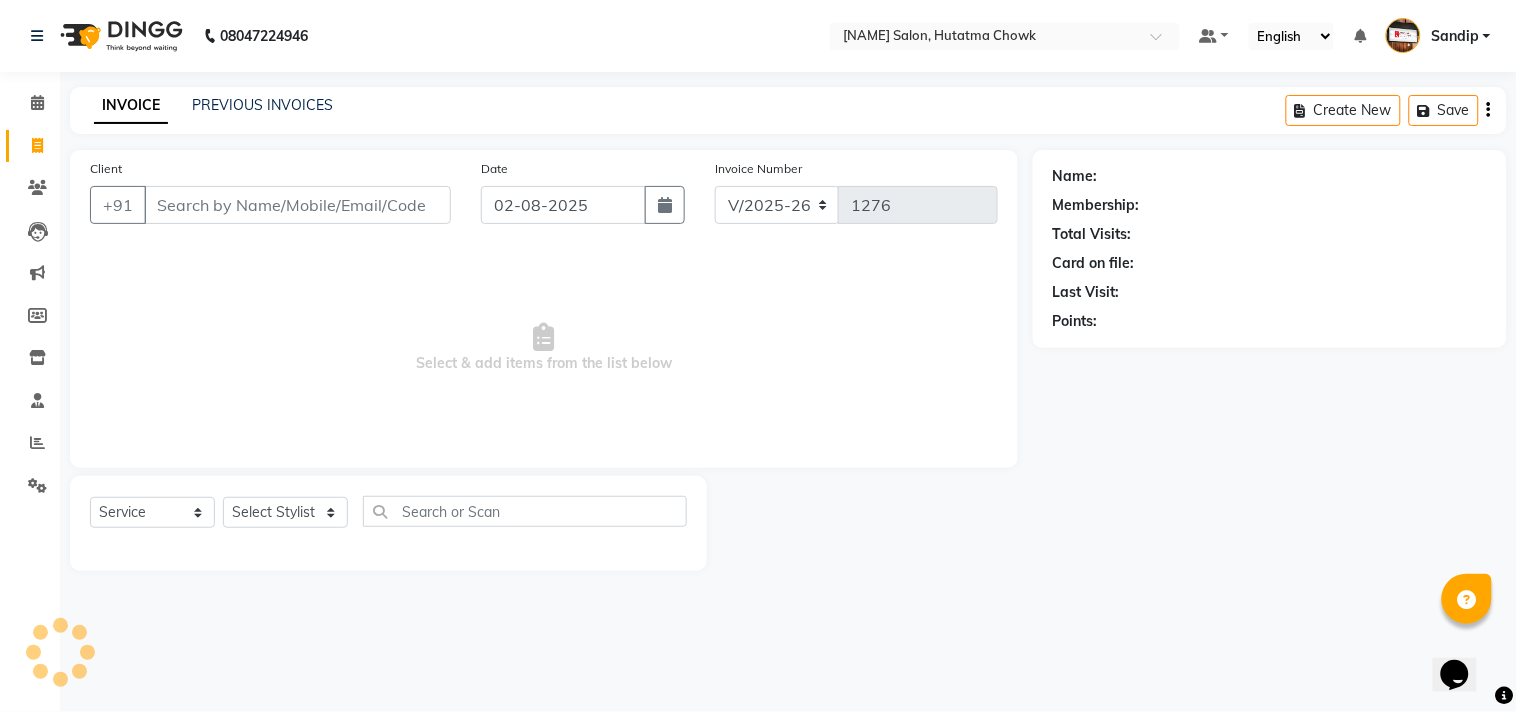 select on "membership" 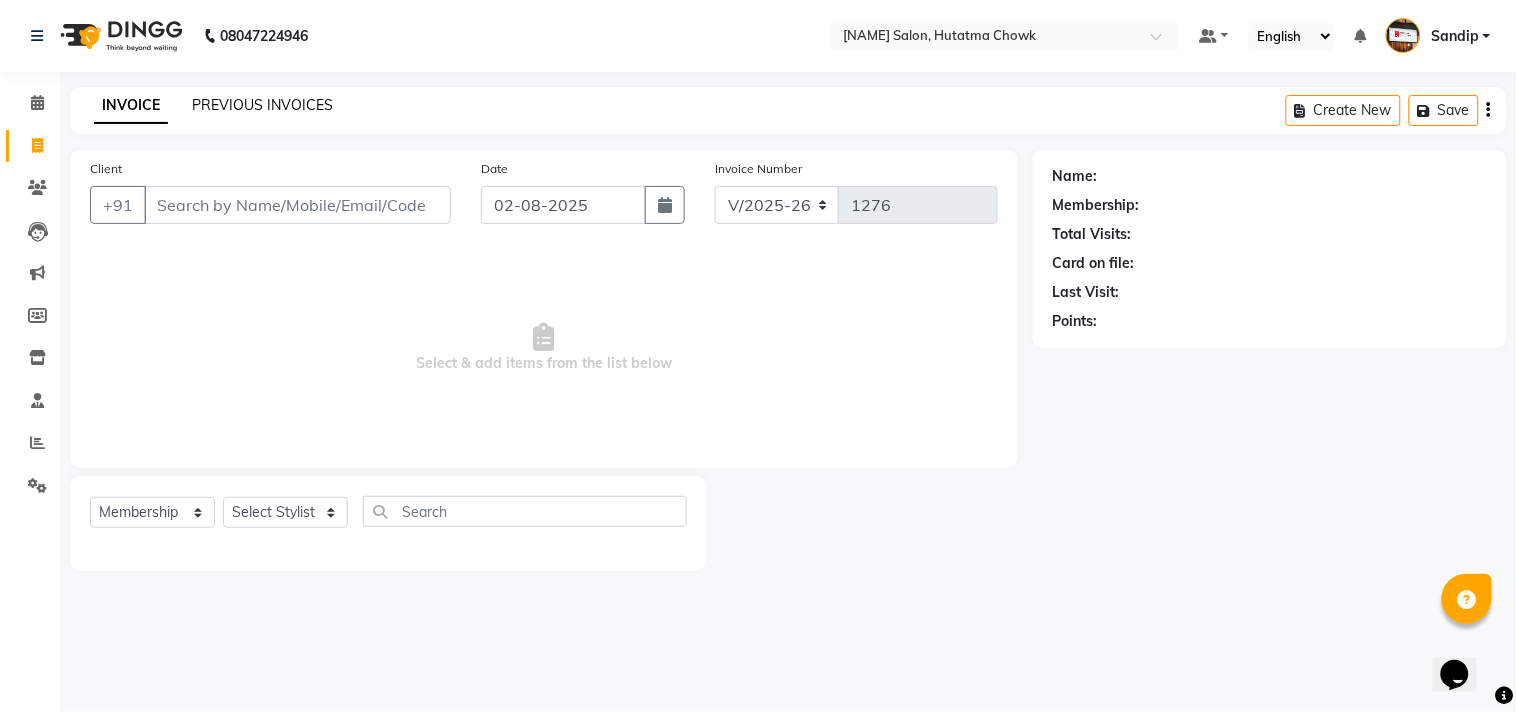 click on "PREVIOUS INVOICES" 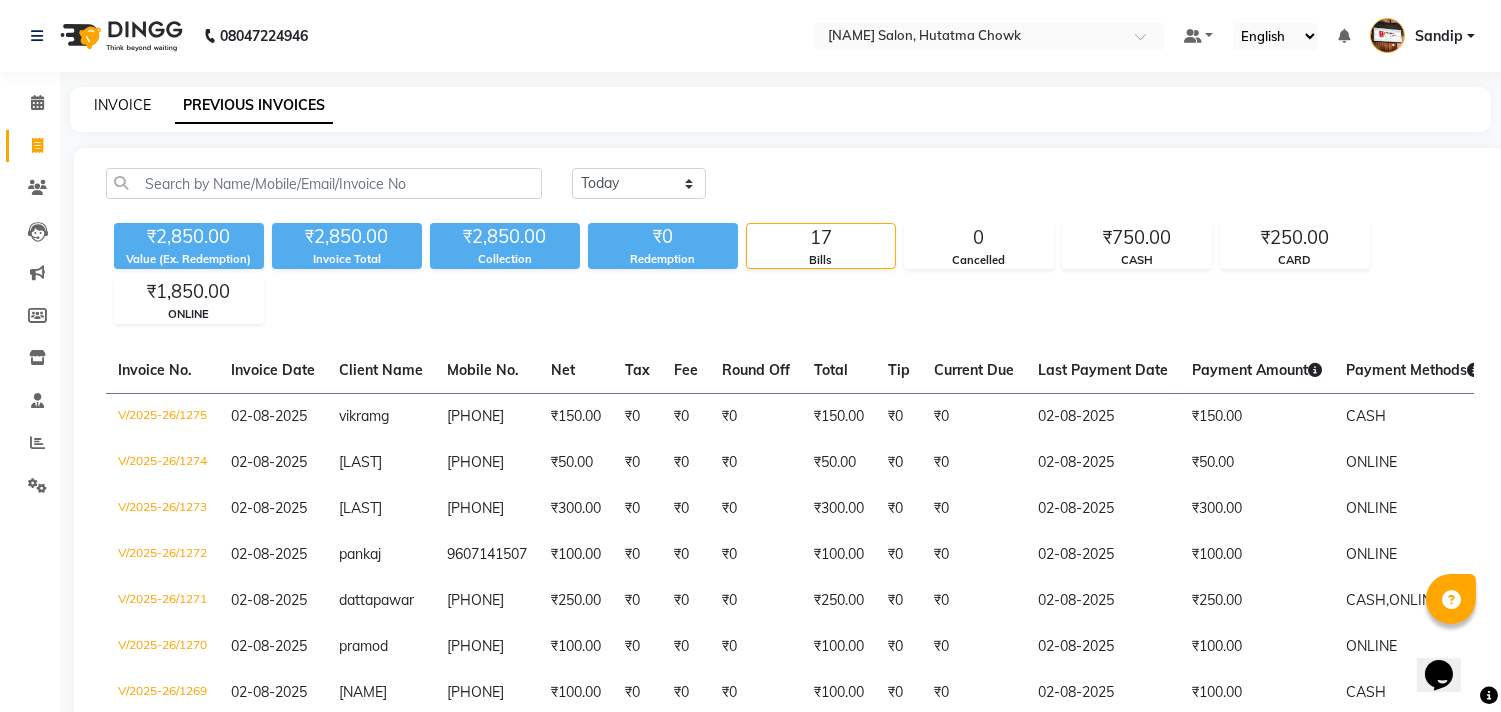 click on "INVOICE" 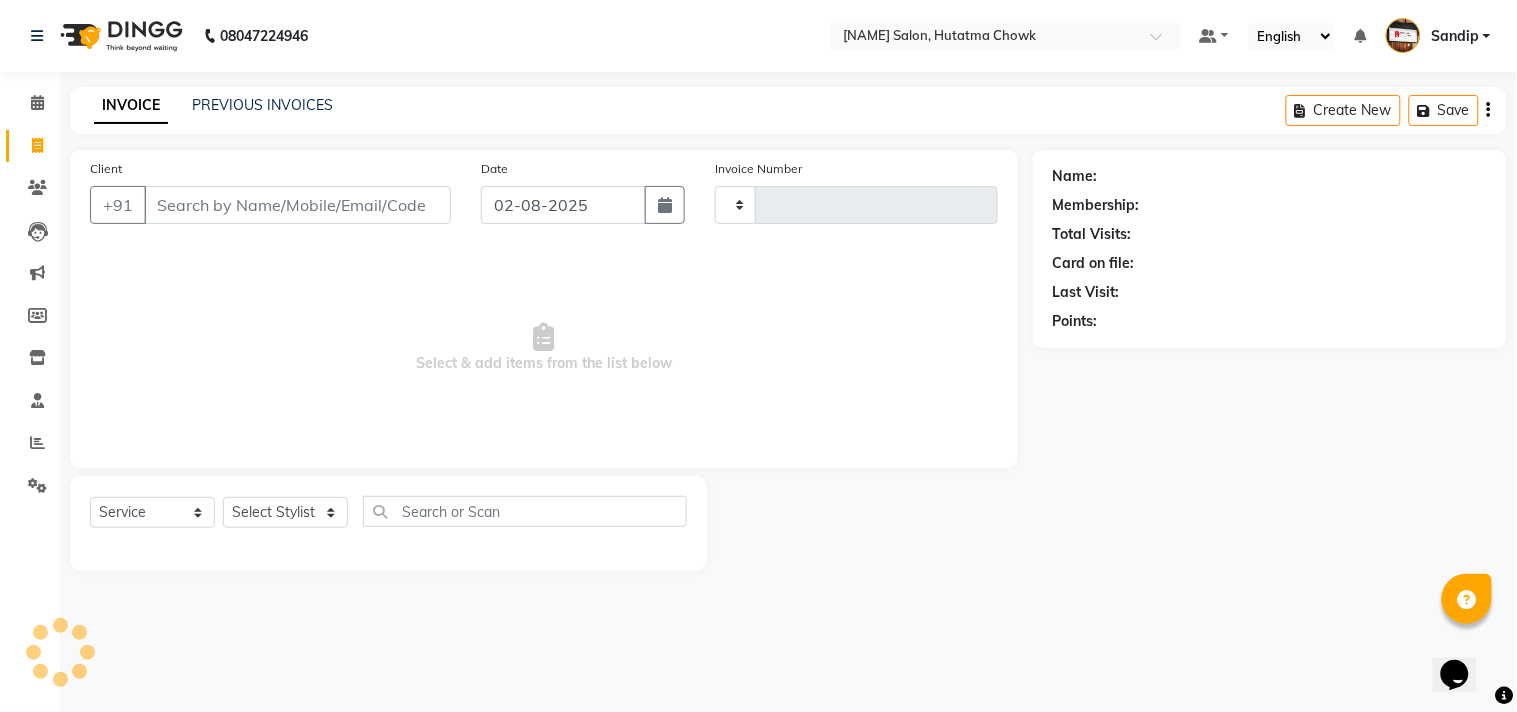 type on "1276" 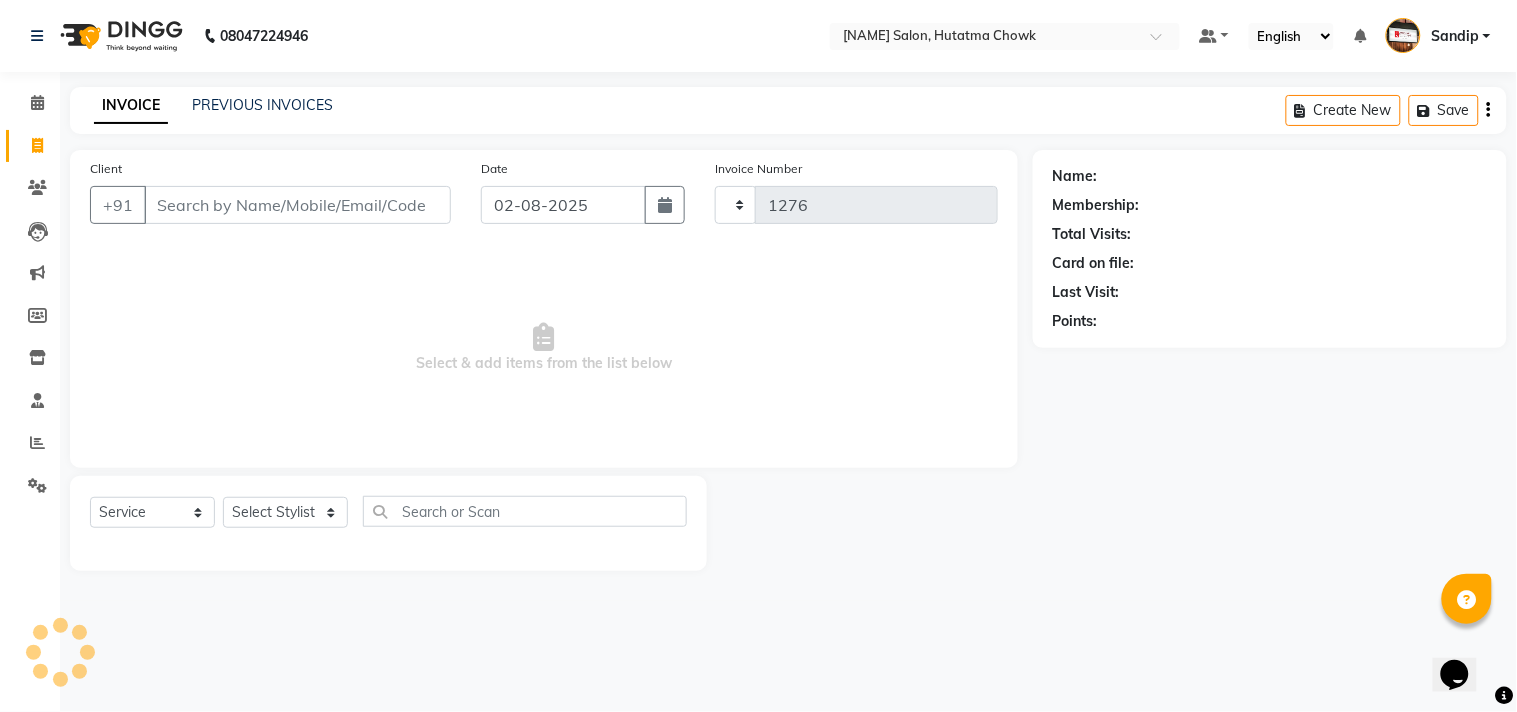 select on "556" 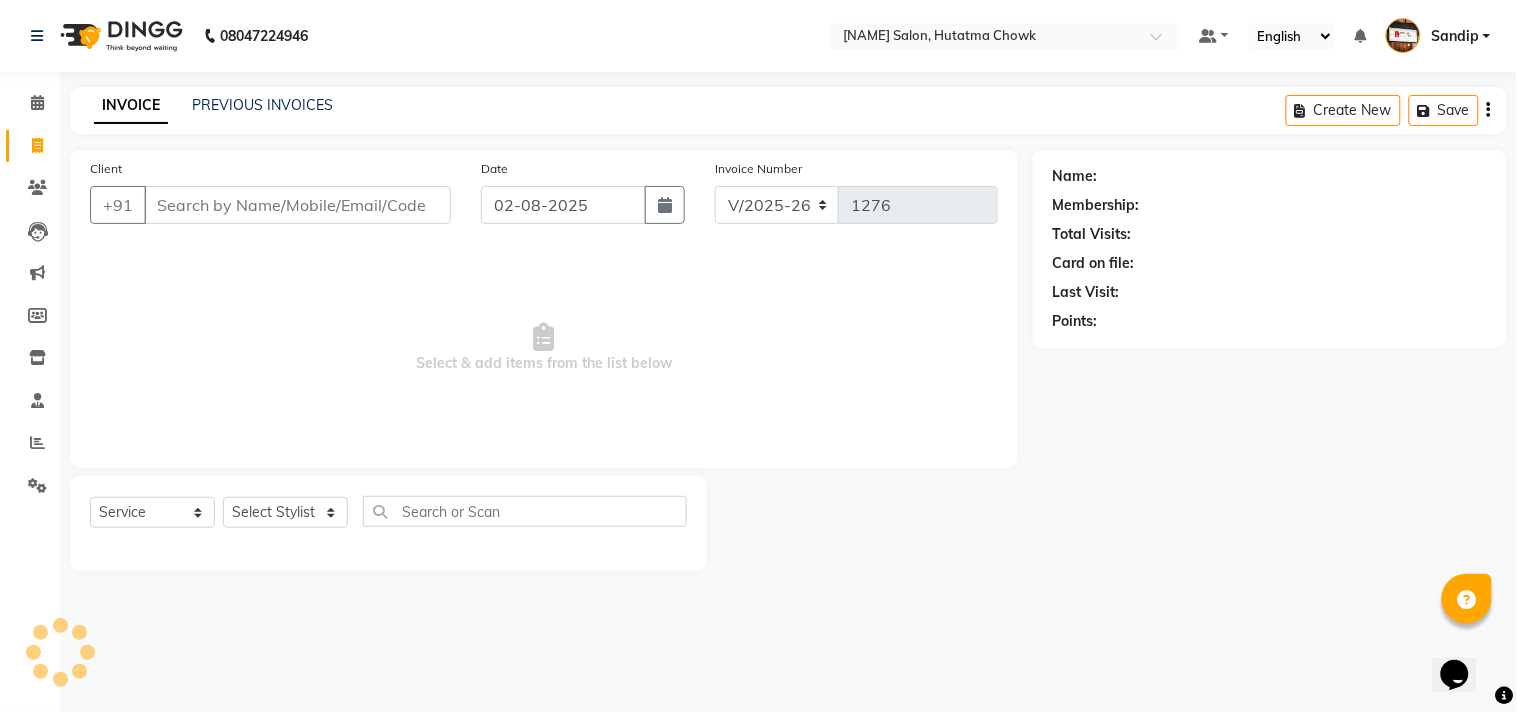select on "membership" 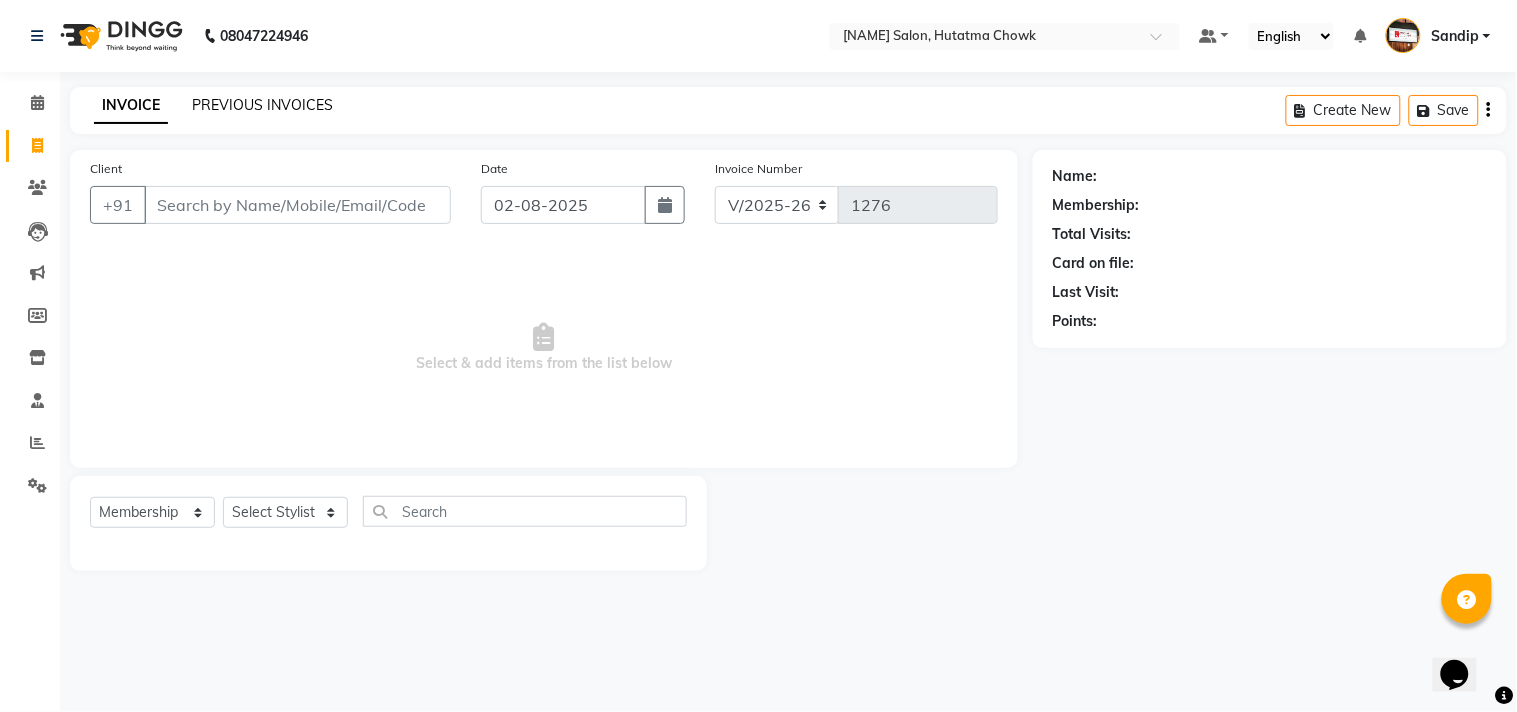click on "PREVIOUS INVOICES" 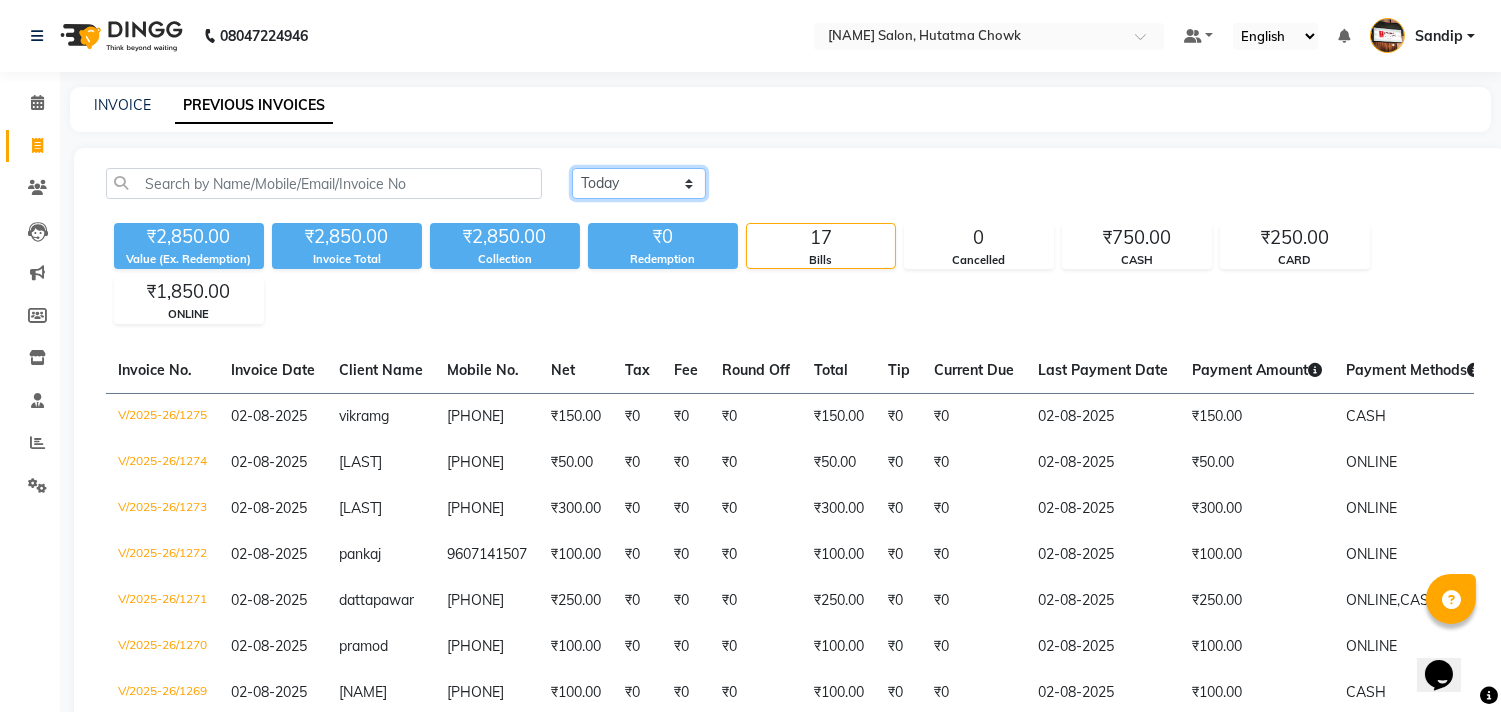 click on "Today Yesterday Custom Range" 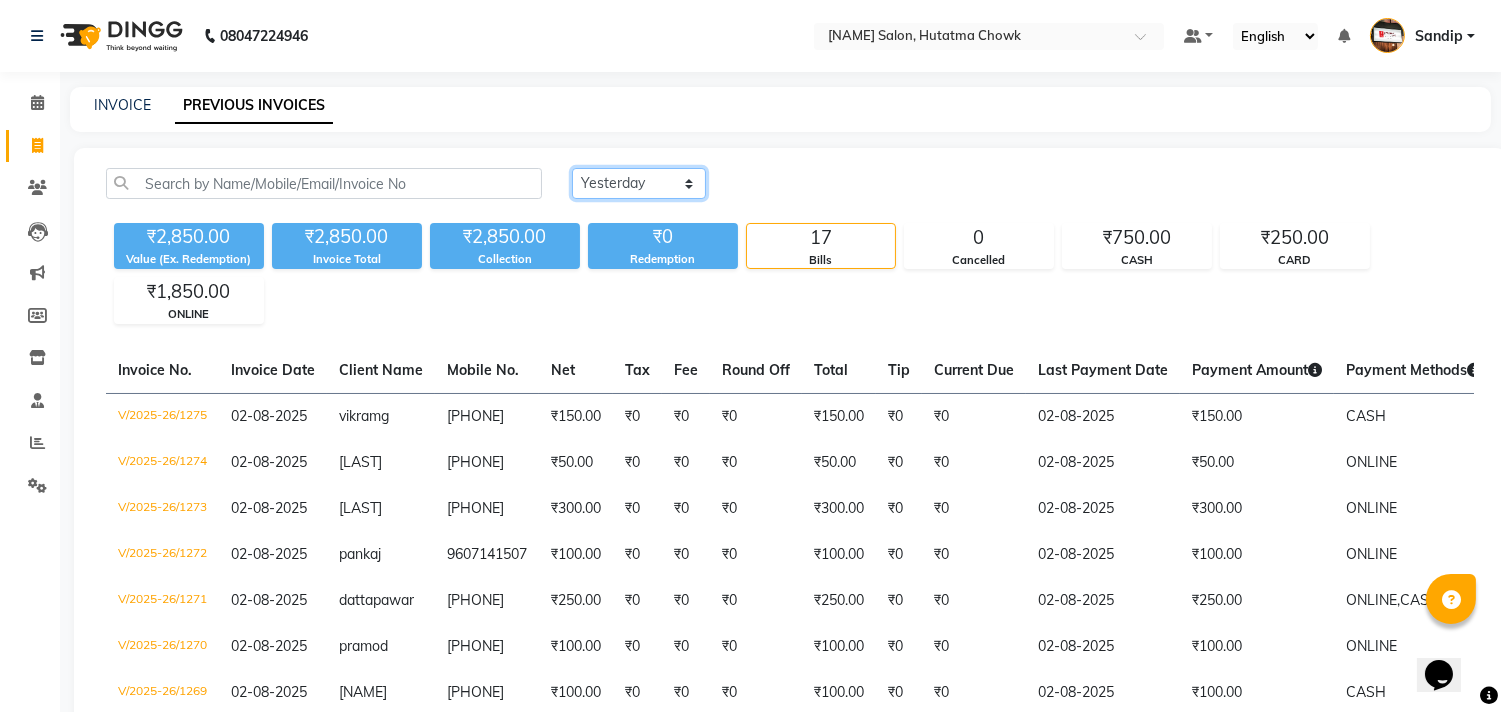 click on "Today Yesterday Custom Range" 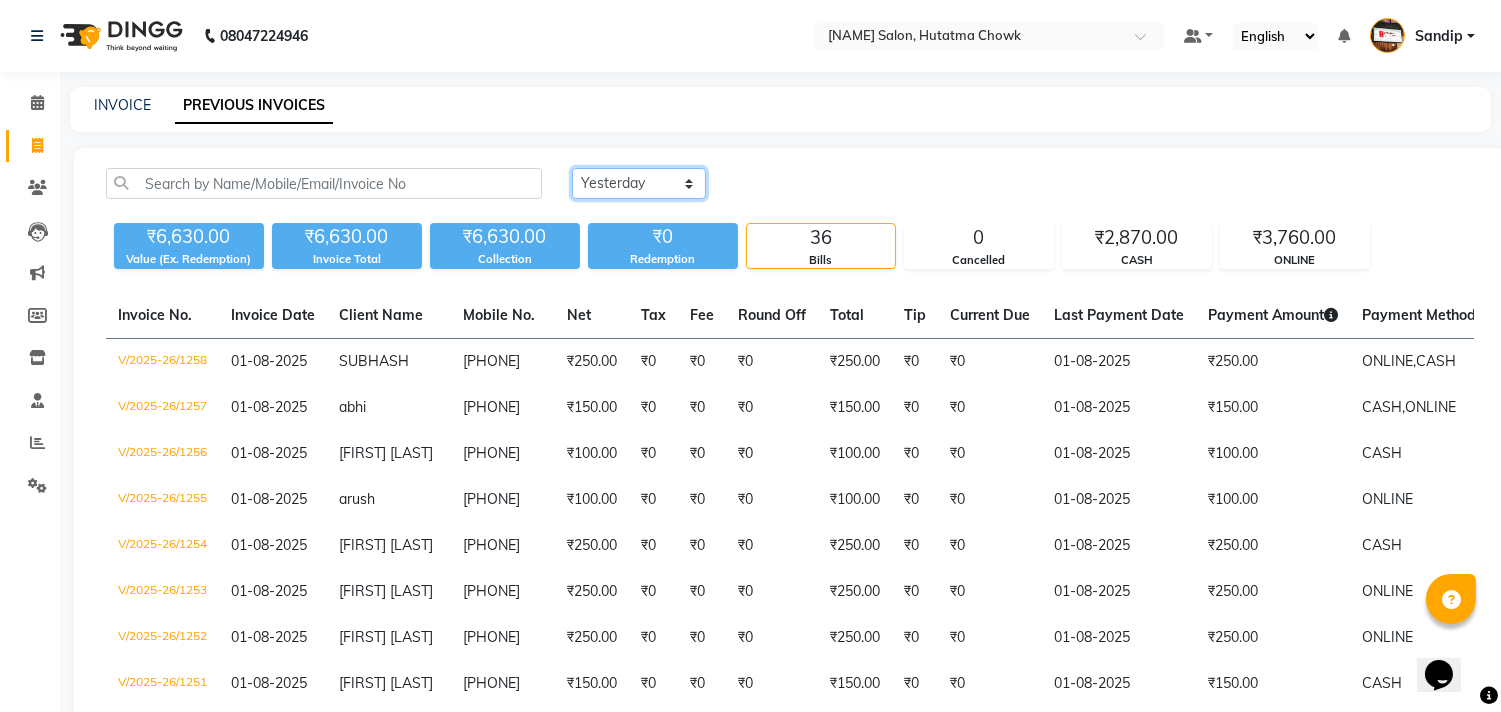 click on "Today Yesterday Custom Range" 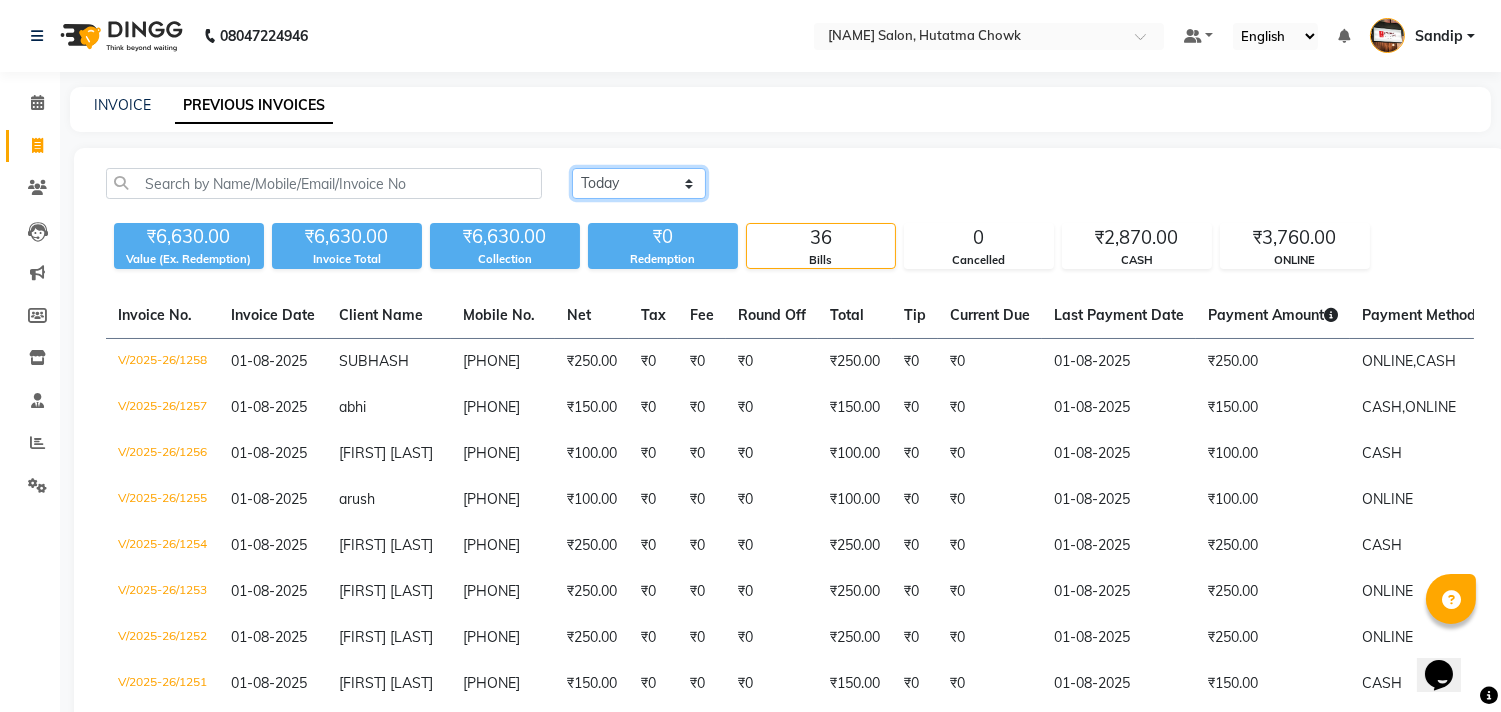 click on "Today Yesterday Custom Range" 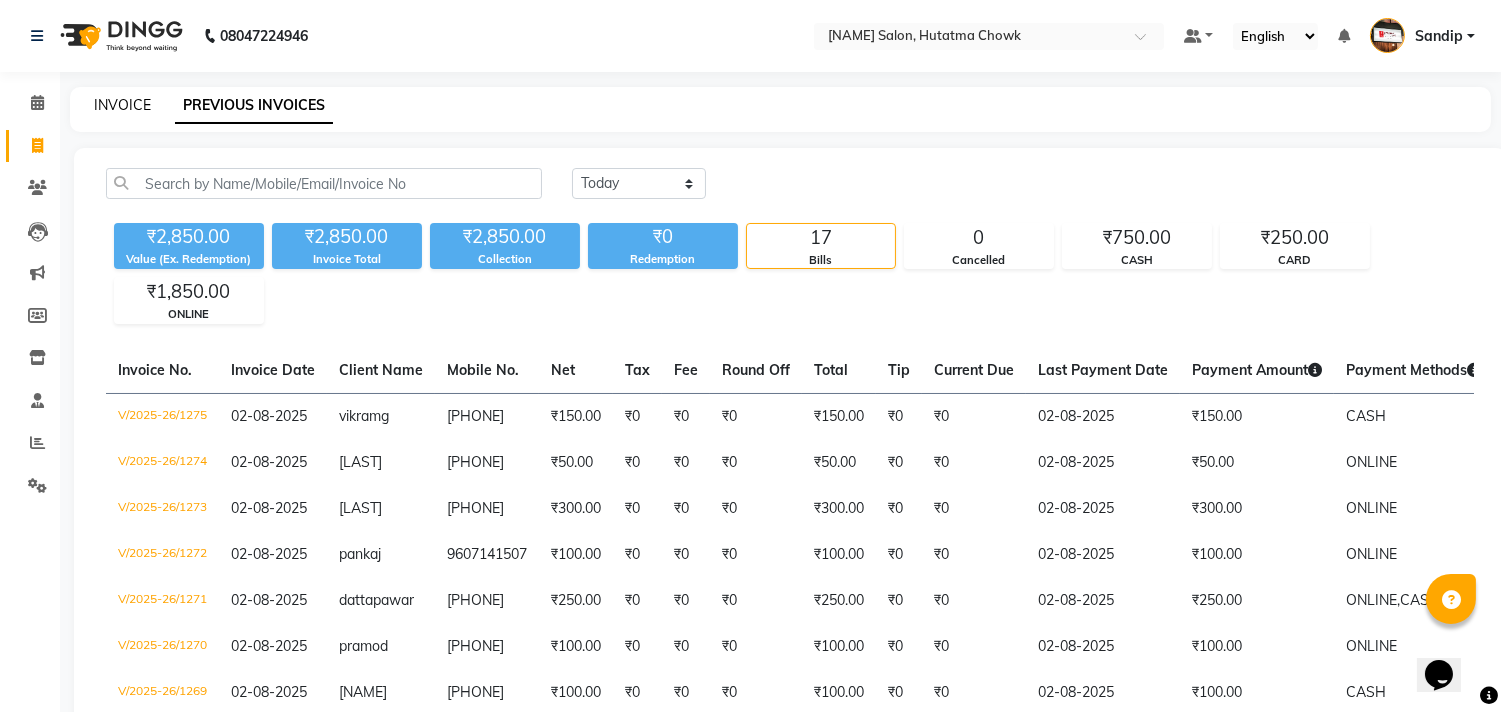 click on "INVOICE" 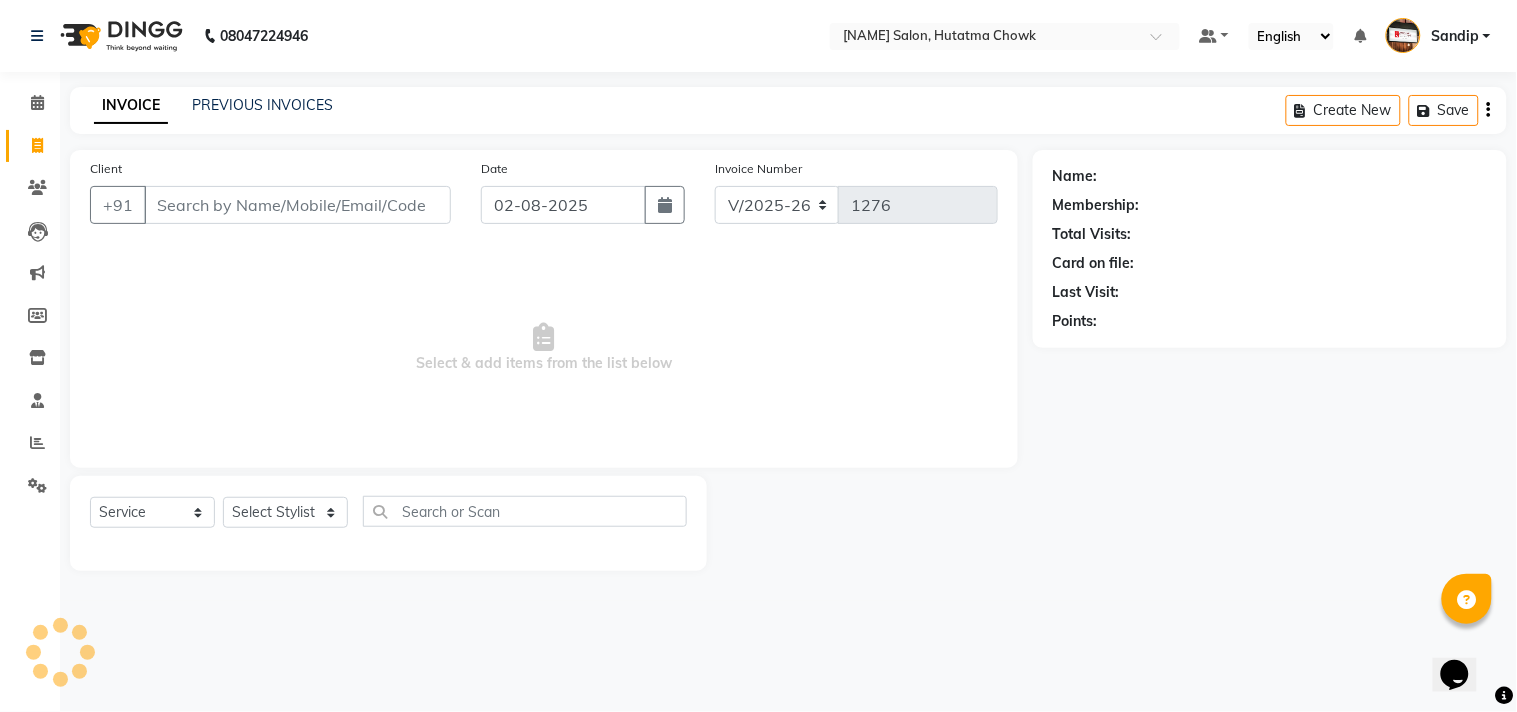 select on "membership" 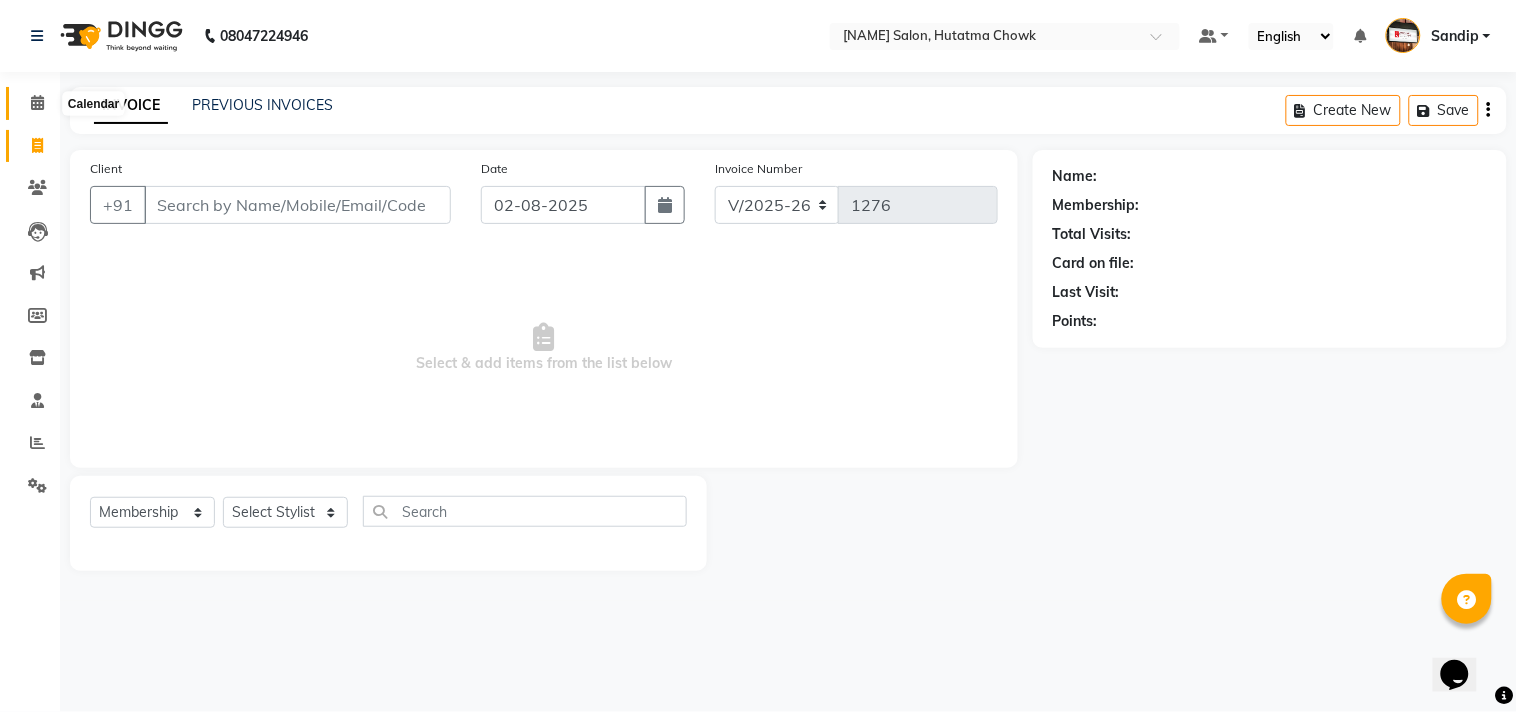 click 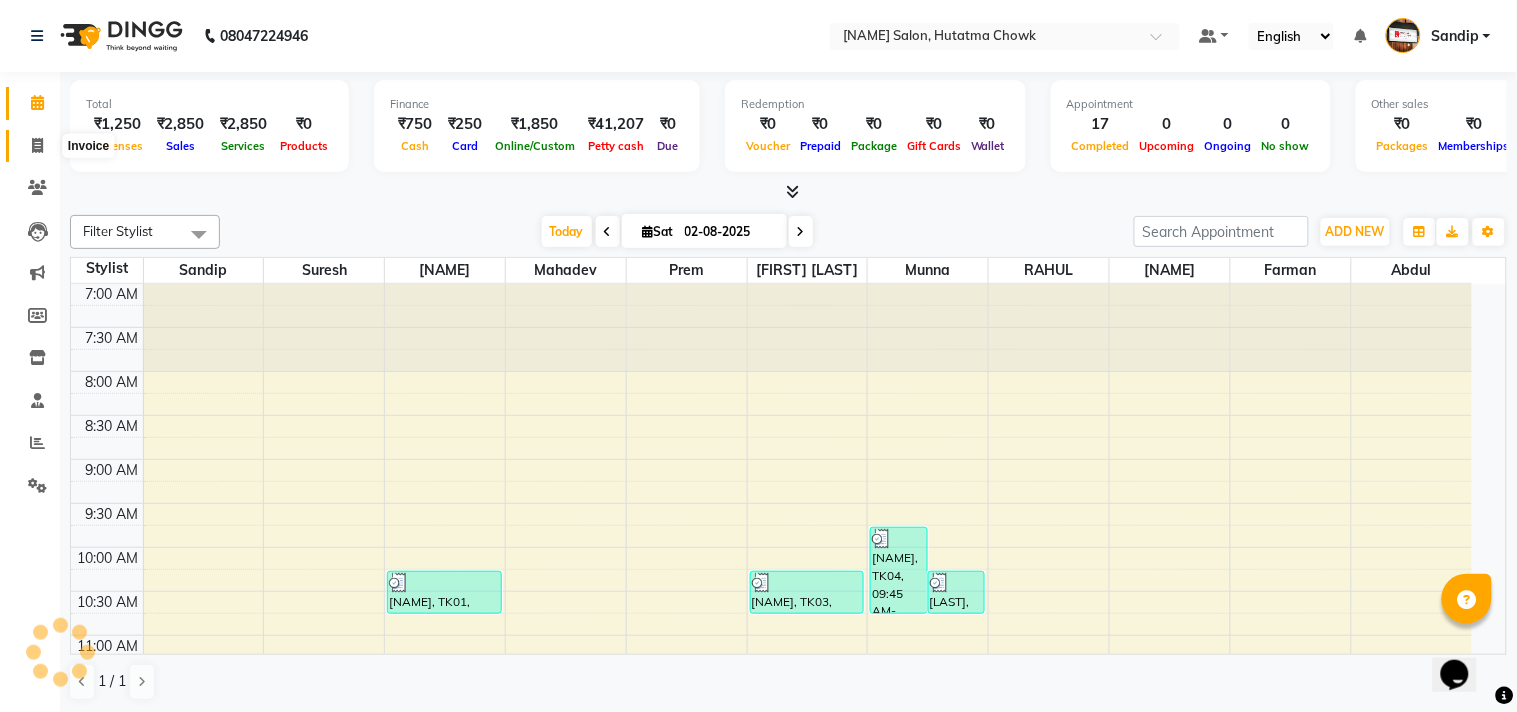 scroll, scrollTop: 0, scrollLeft: 0, axis: both 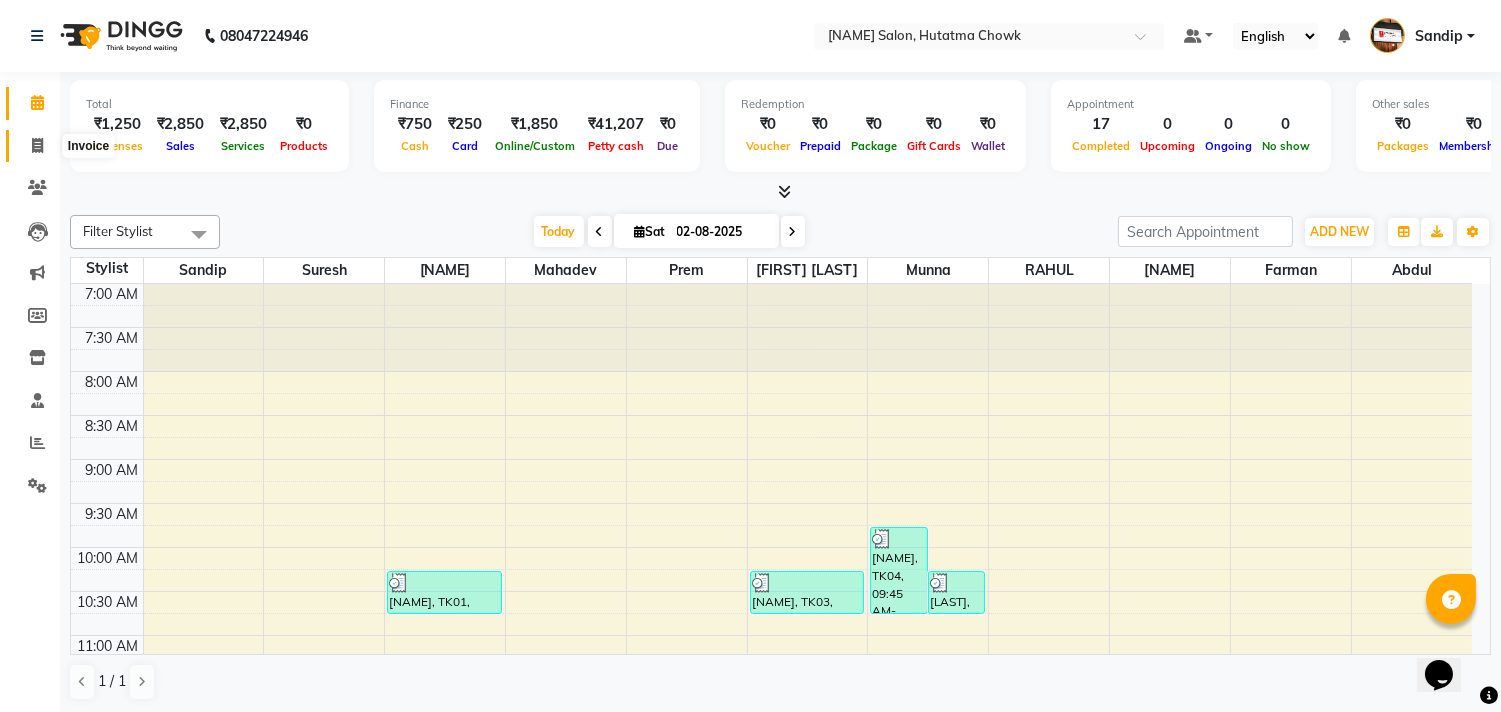 click 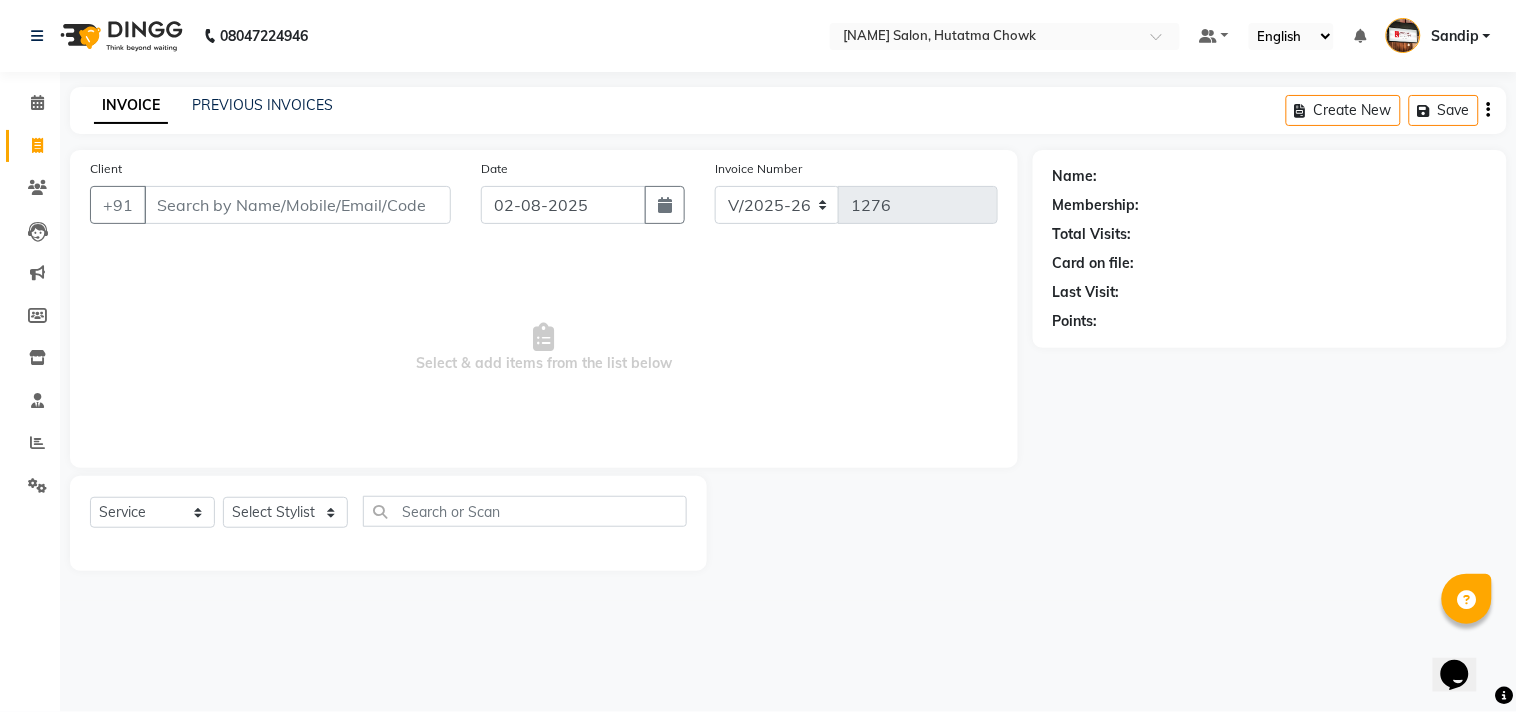 select on "membership" 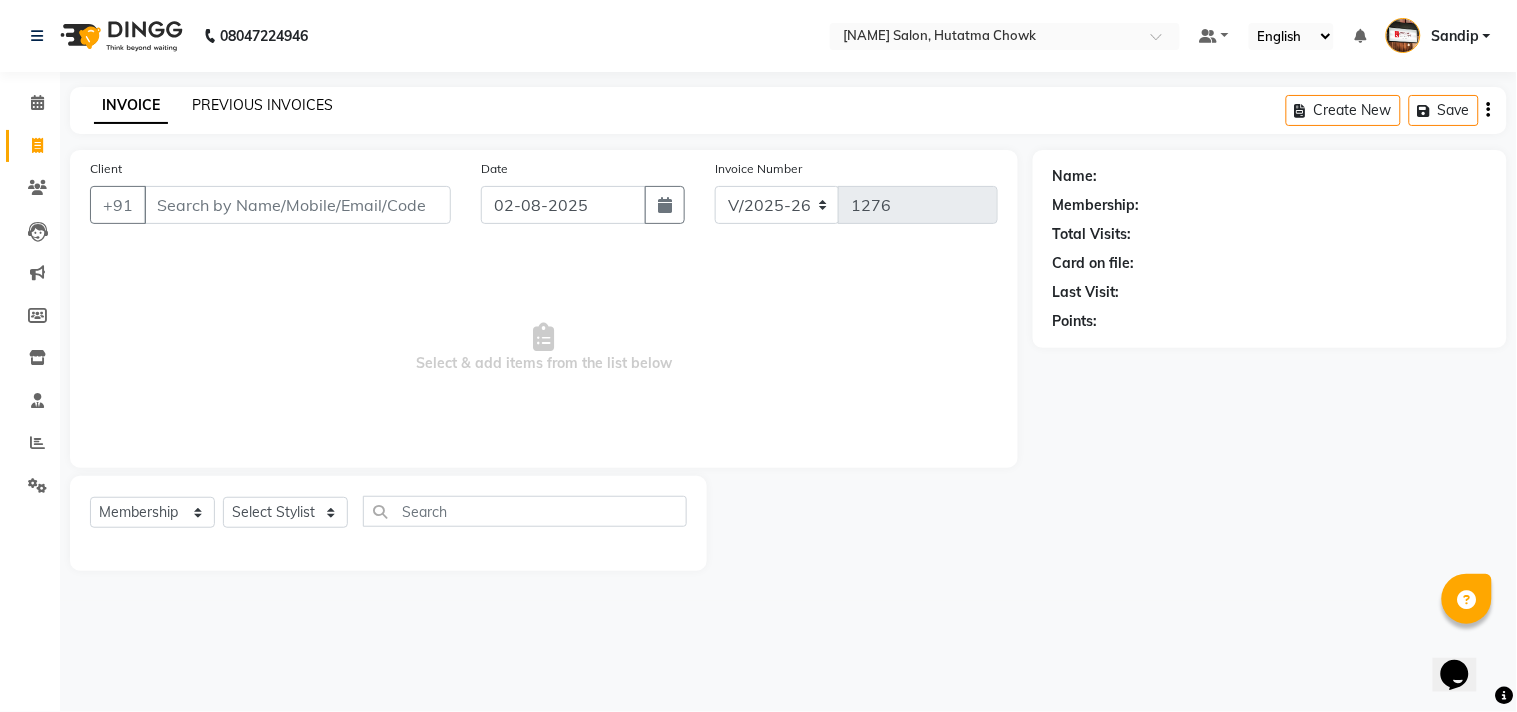 click on "PREVIOUS INVOICES" 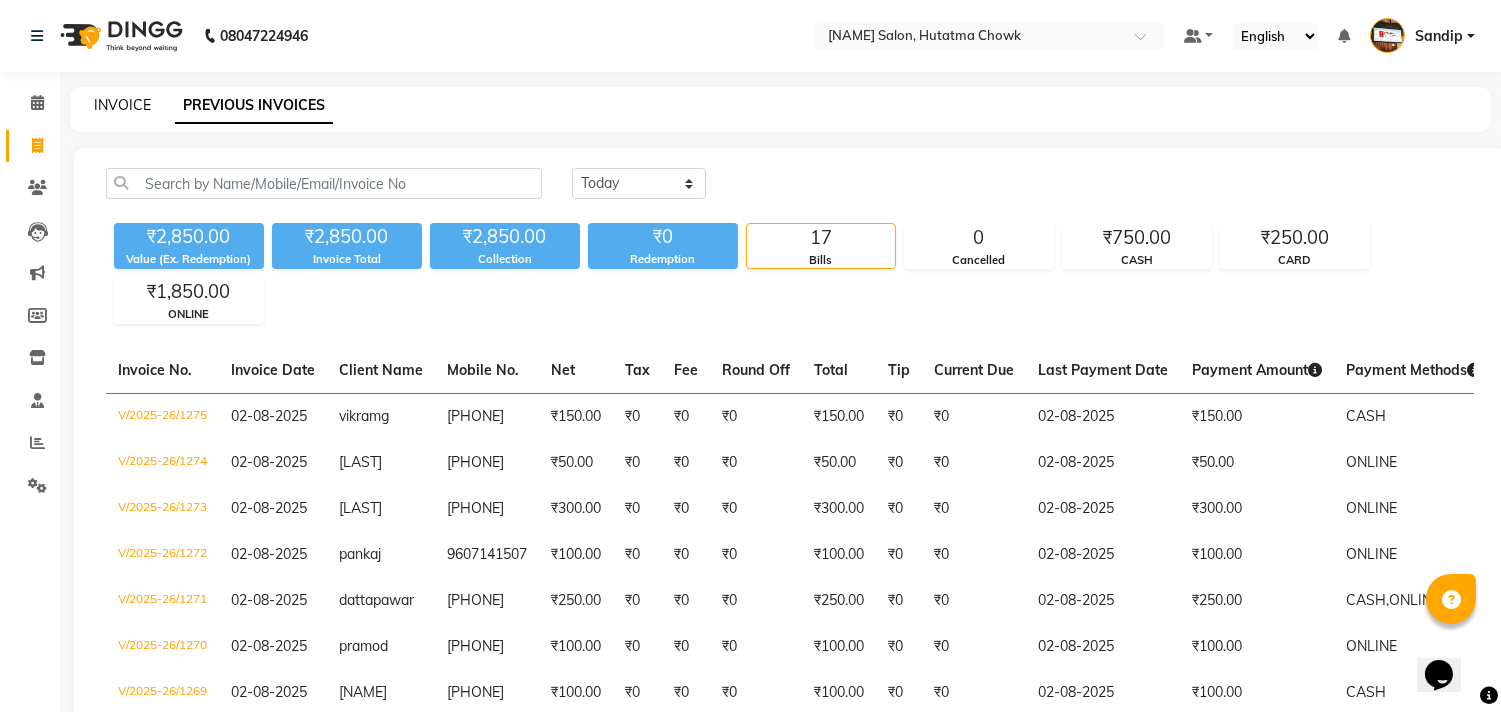 click on "INVOICE" 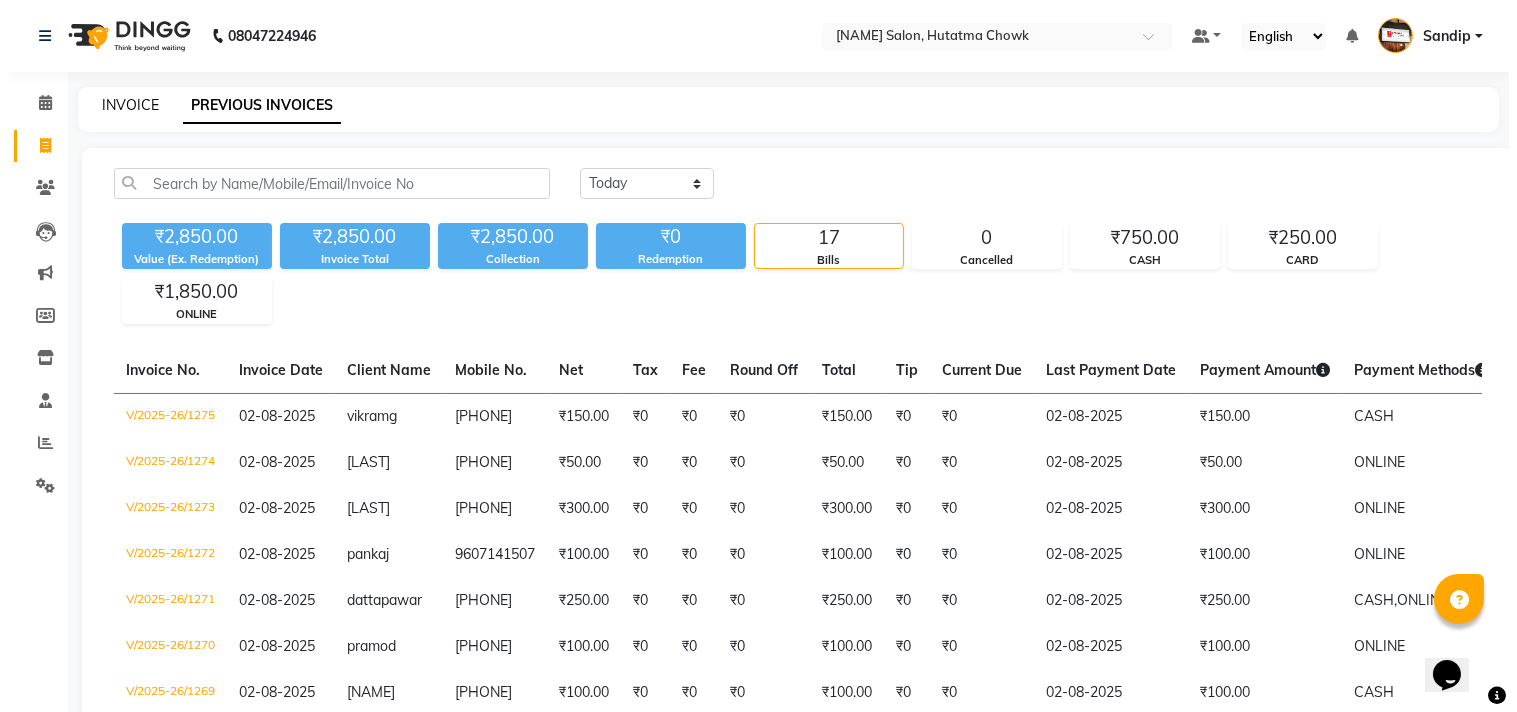 select on "service" 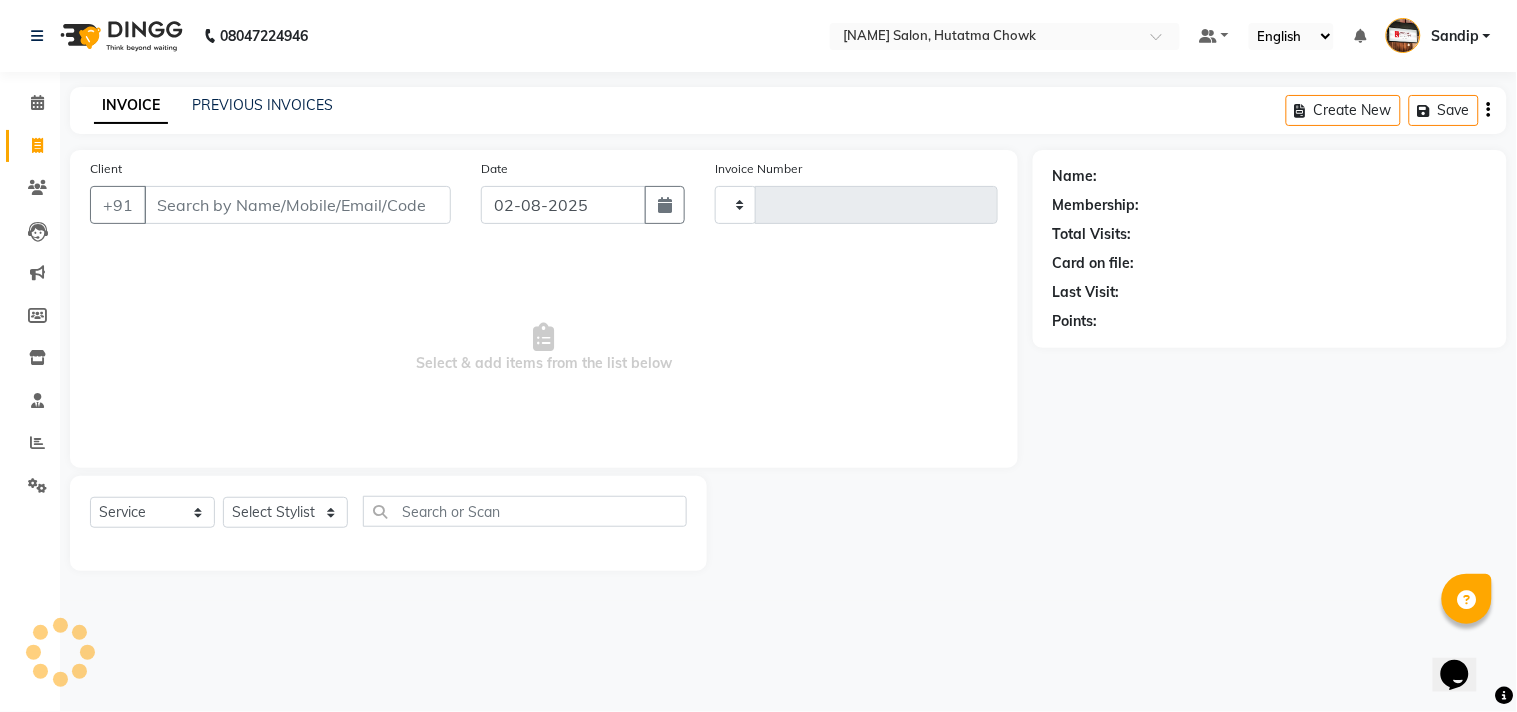 type on "1276" 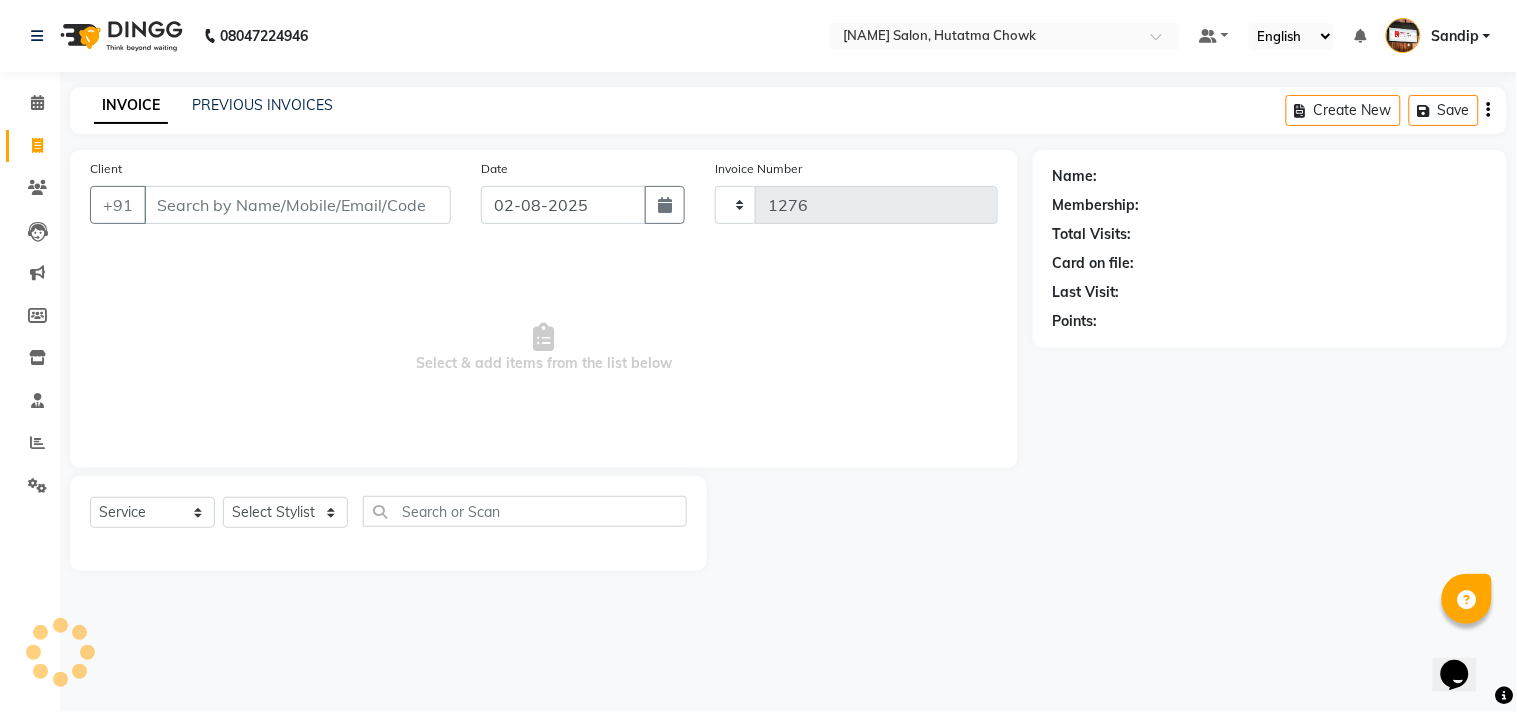 select on "556" 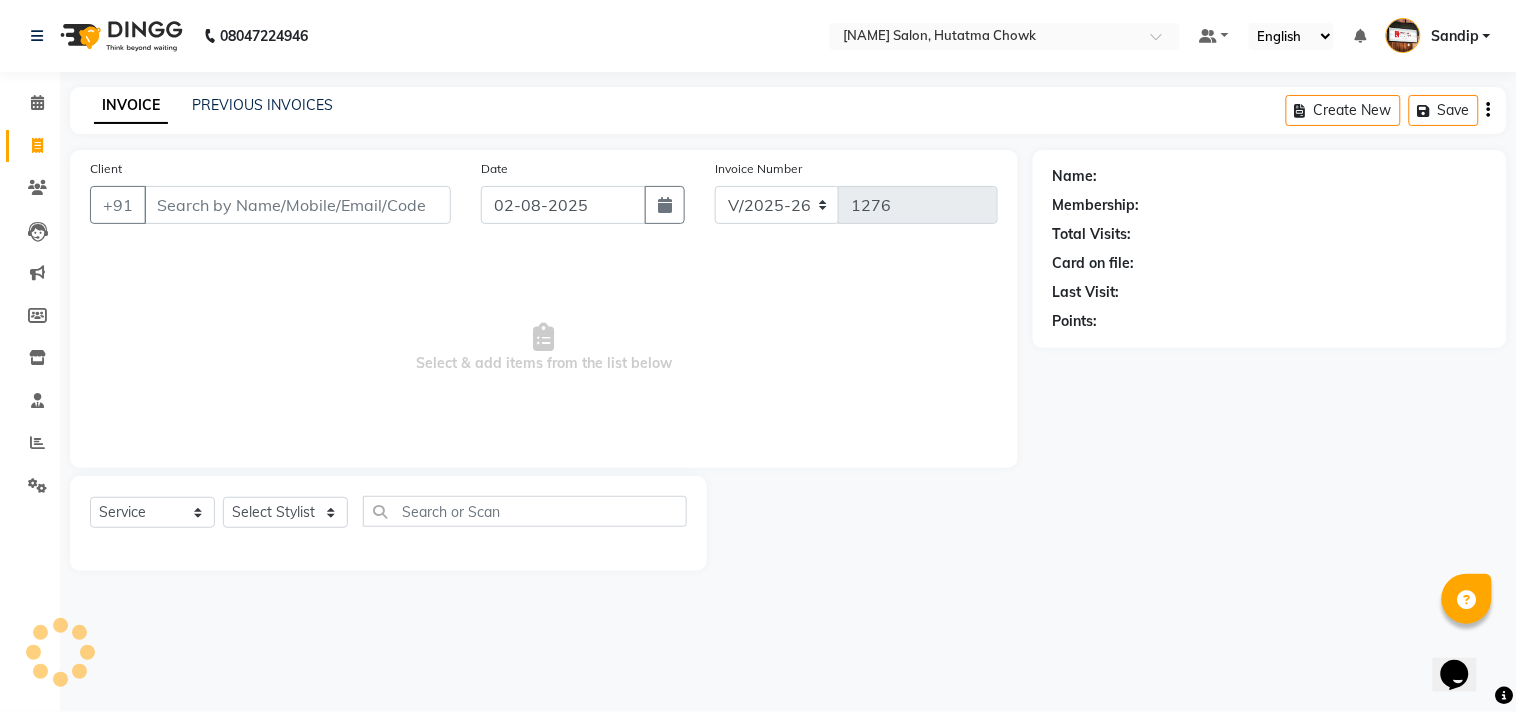 select on "membership" 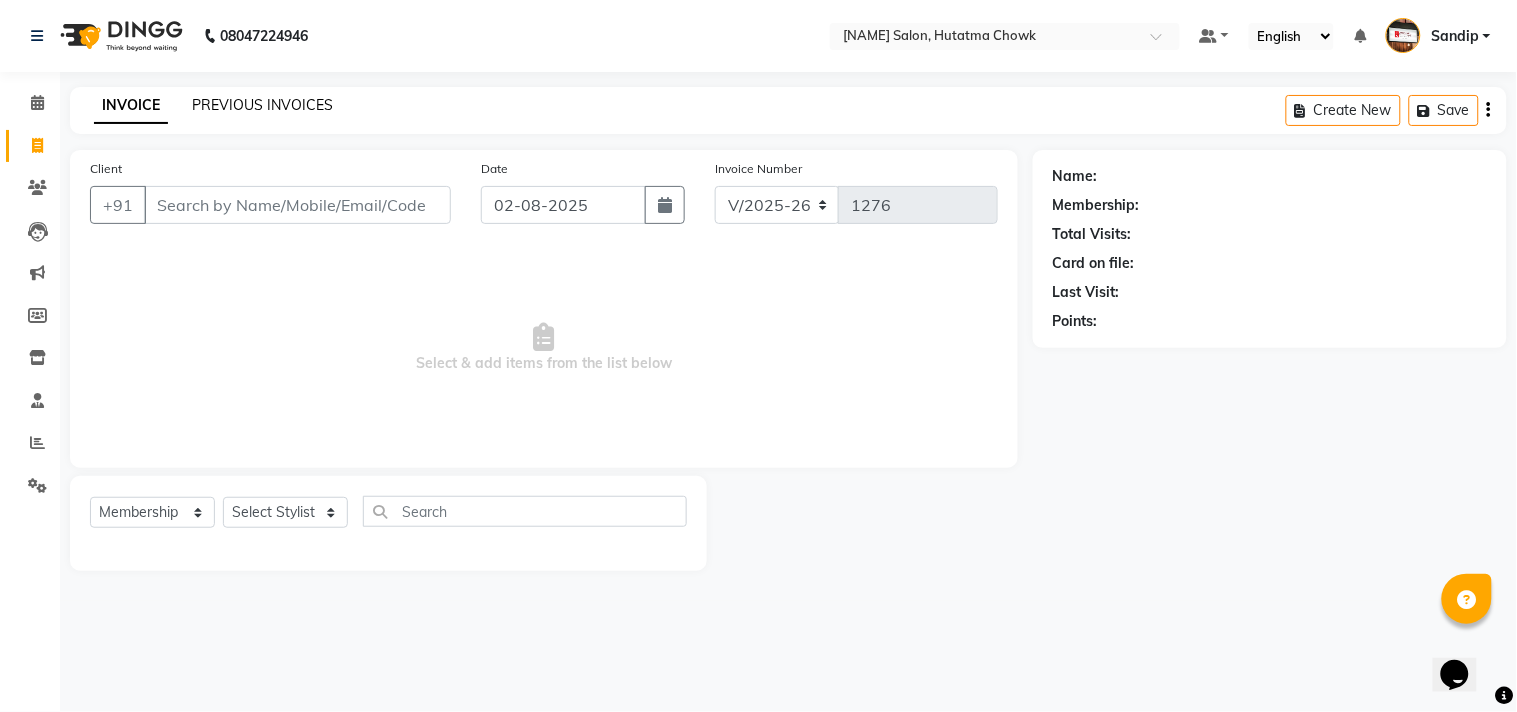 click on "PREVIOUS INVOICES" 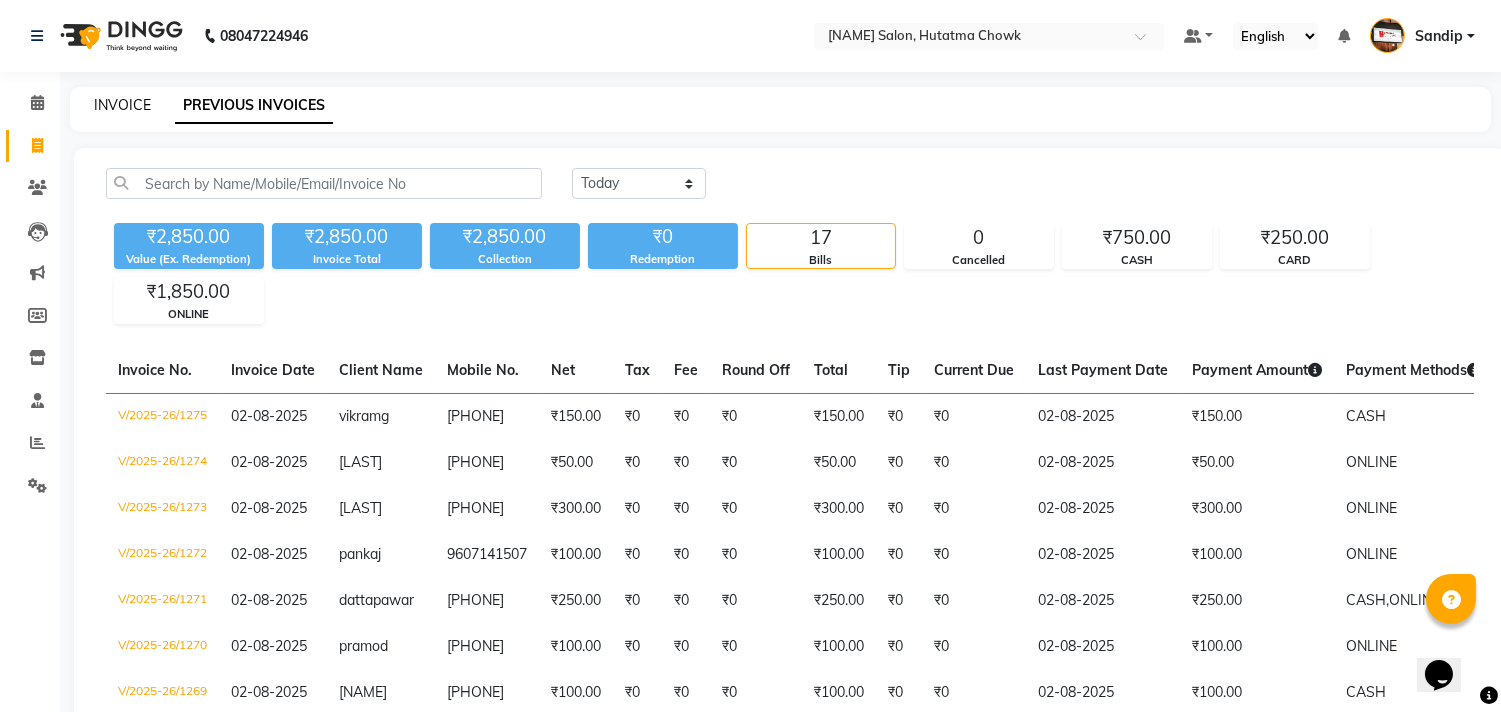 click on "INVOICE" 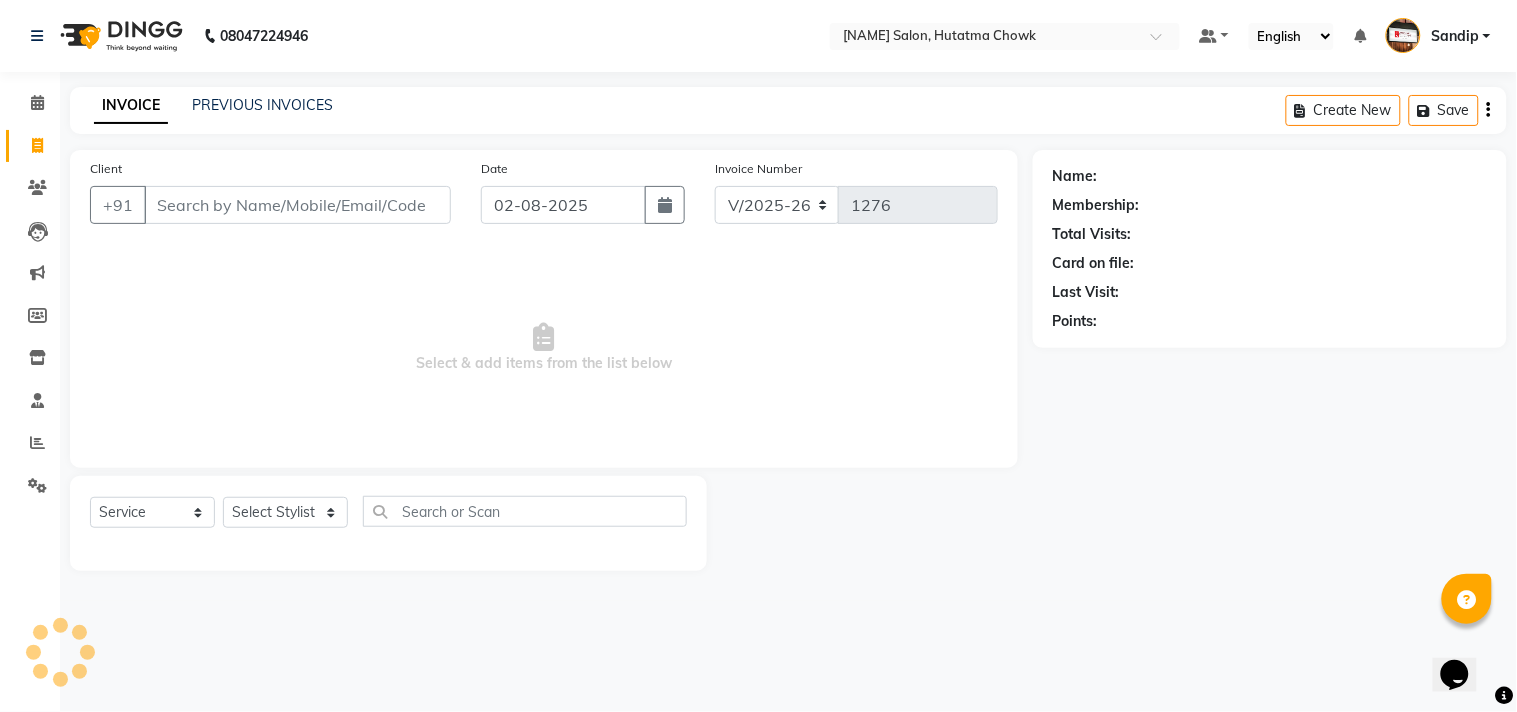 select on "membership" 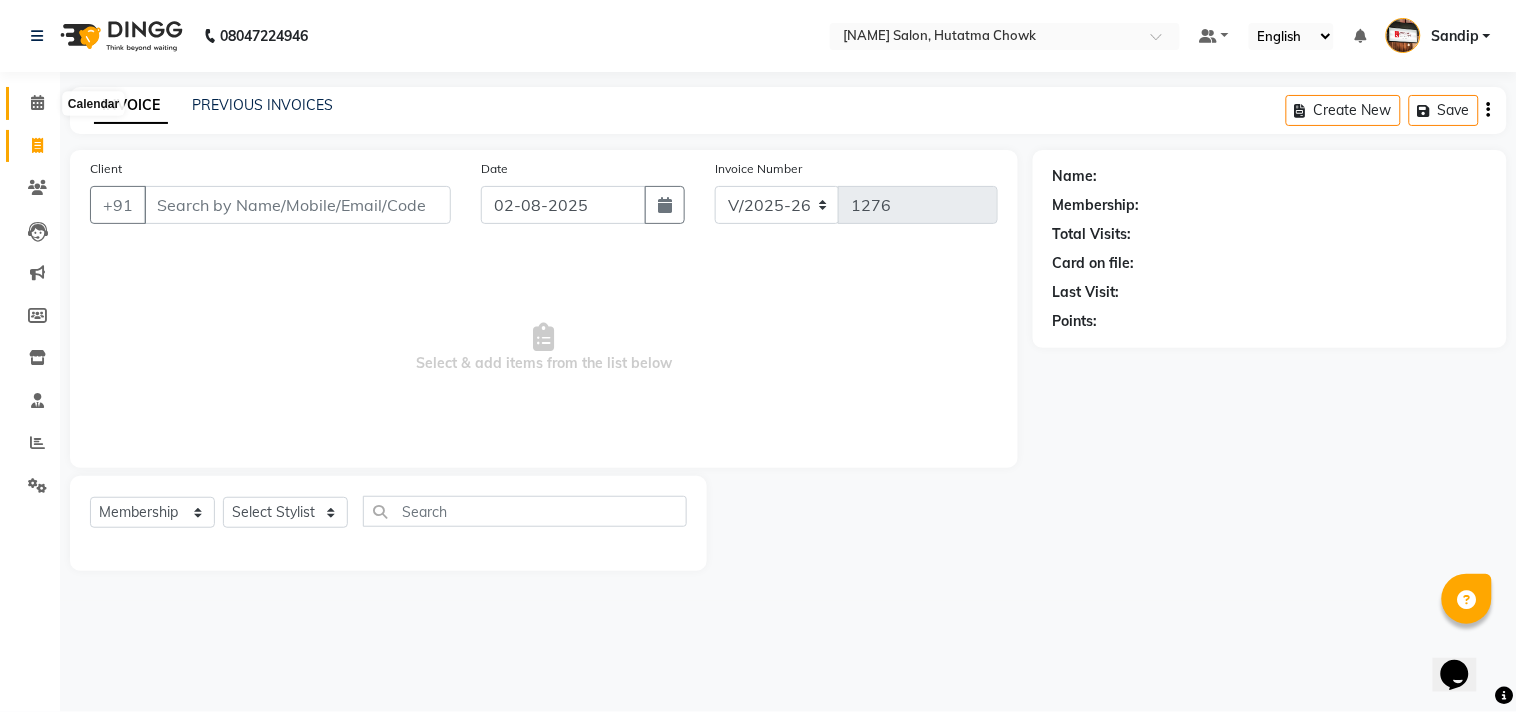 click 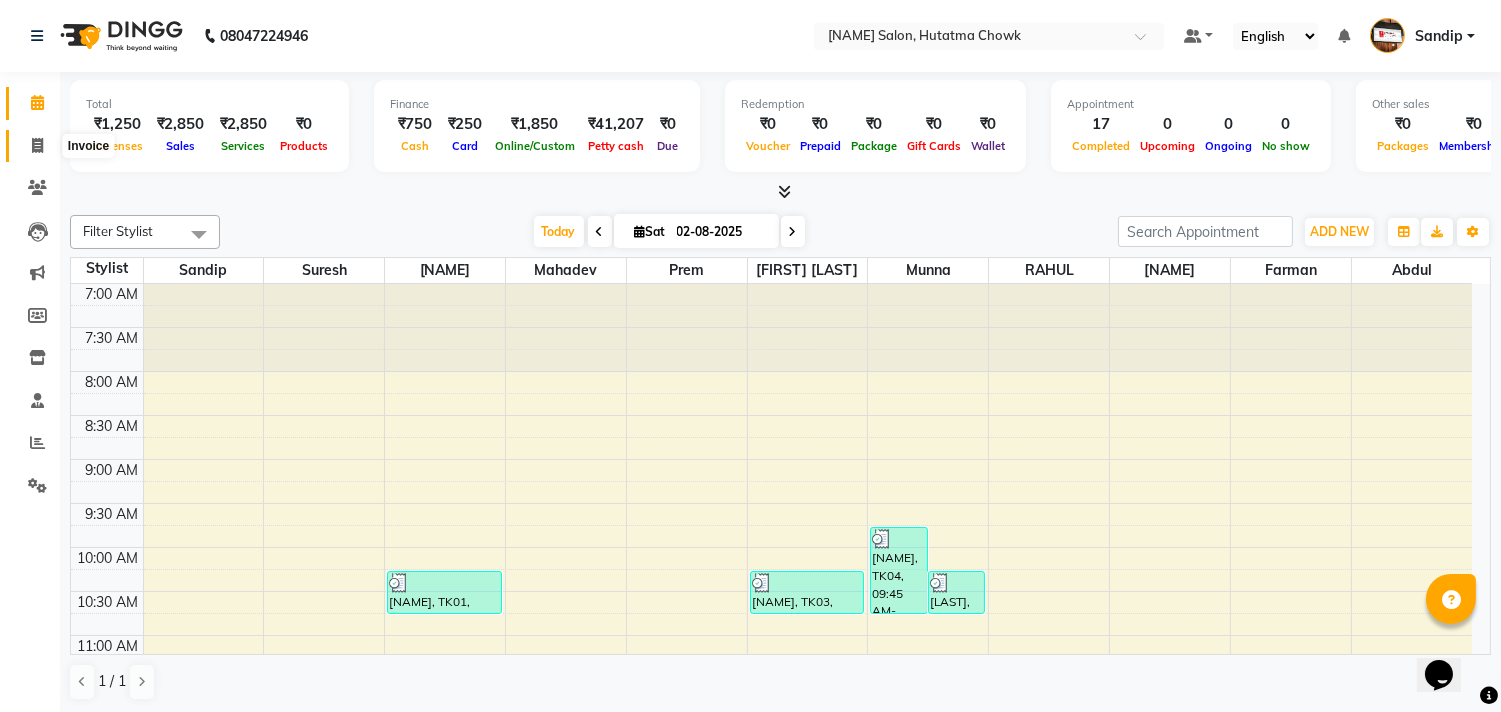 click 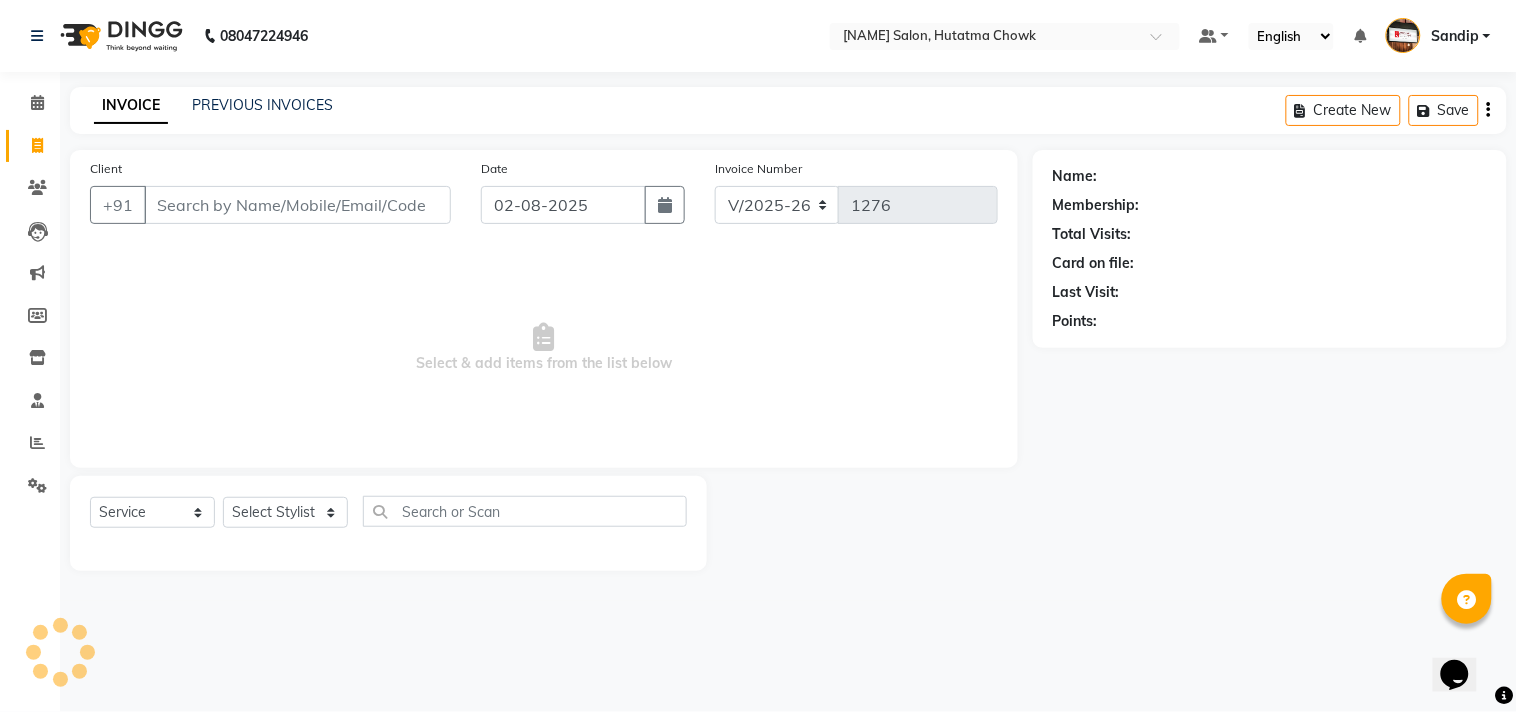 select on "membership" 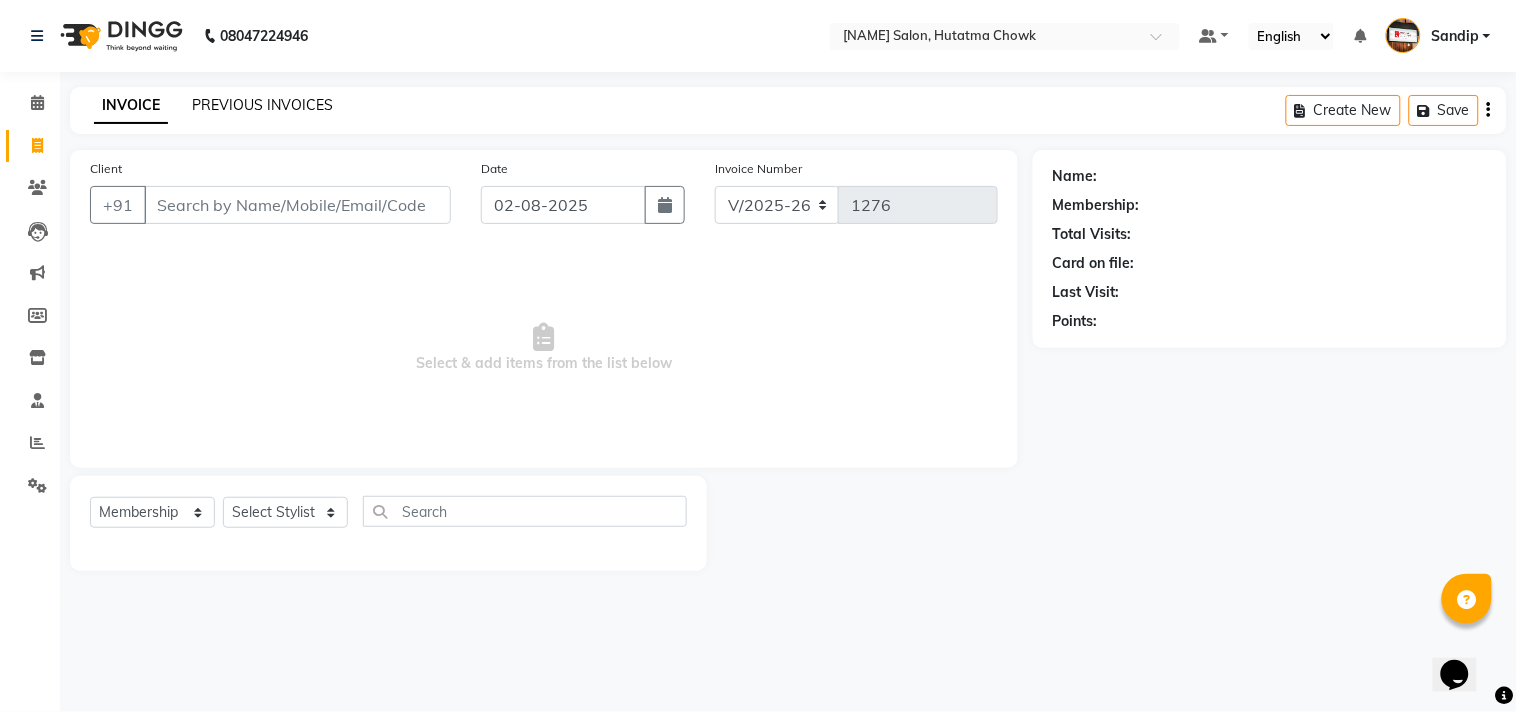 click on "PREVIOUS INVOICES" 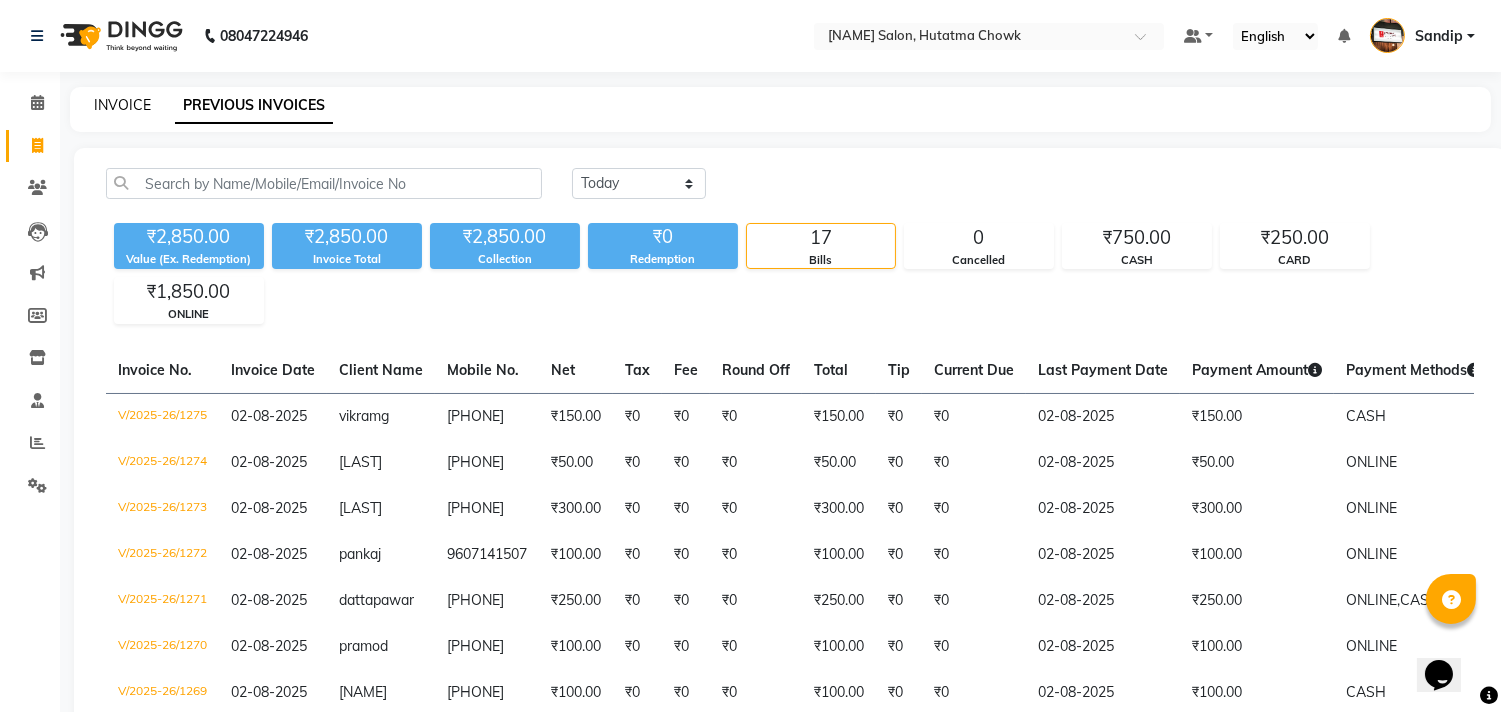 click on "INVOICE" 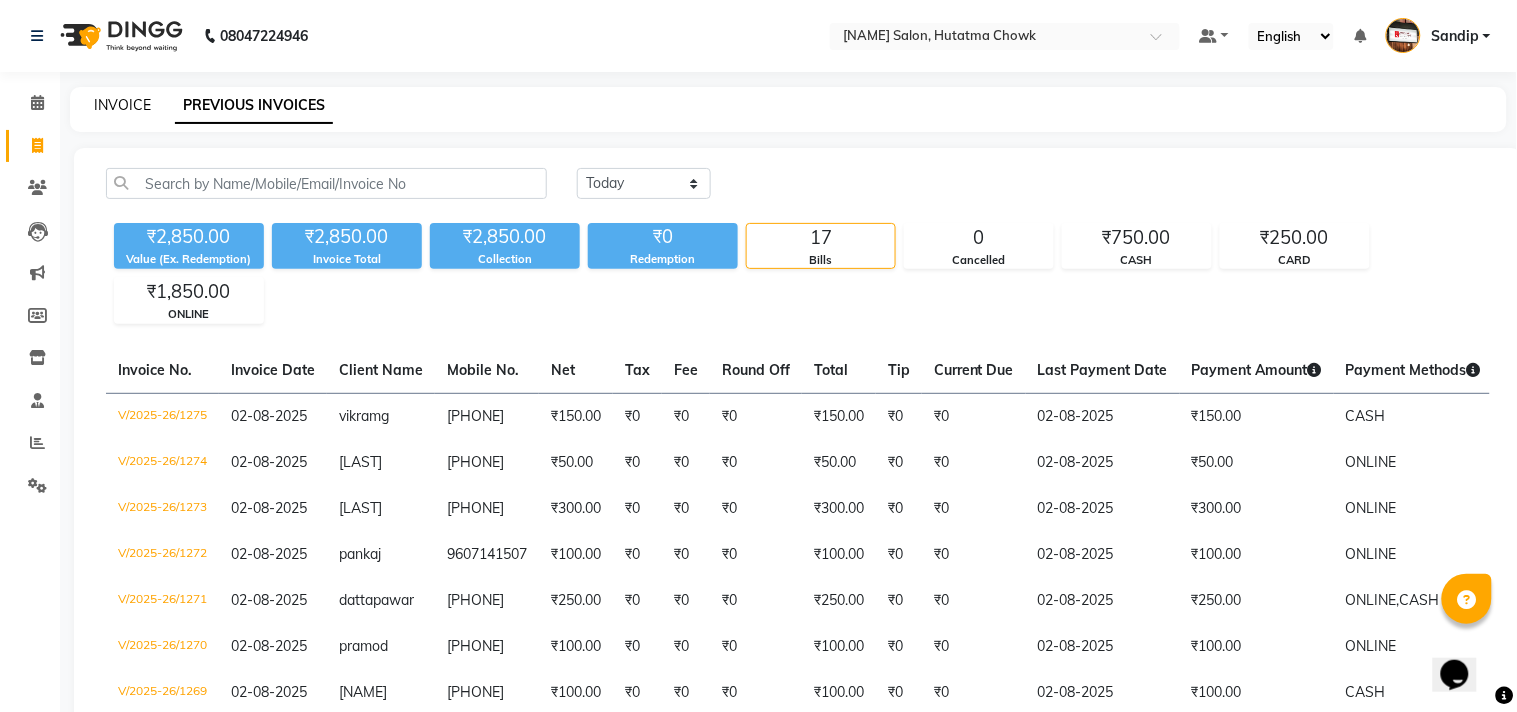 select on "556" 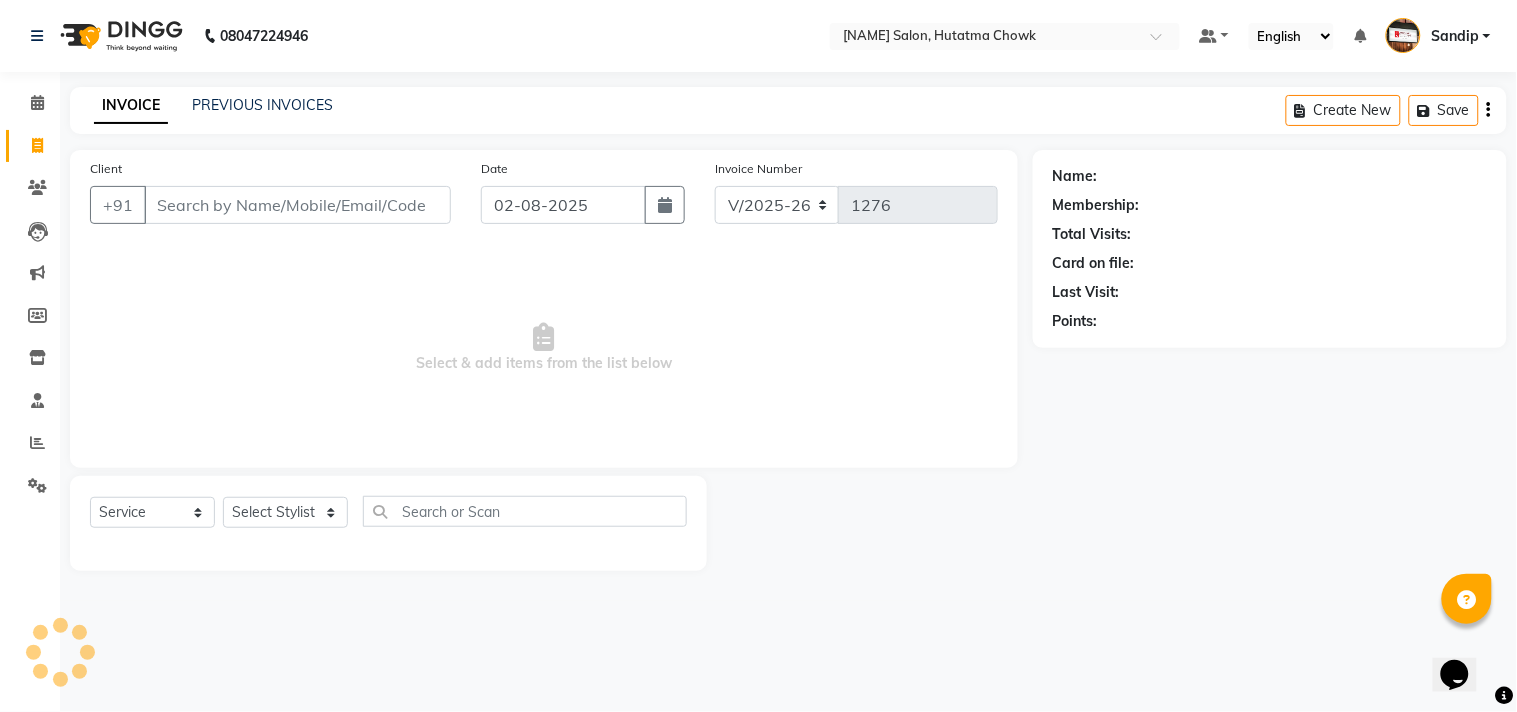 select on "membership" 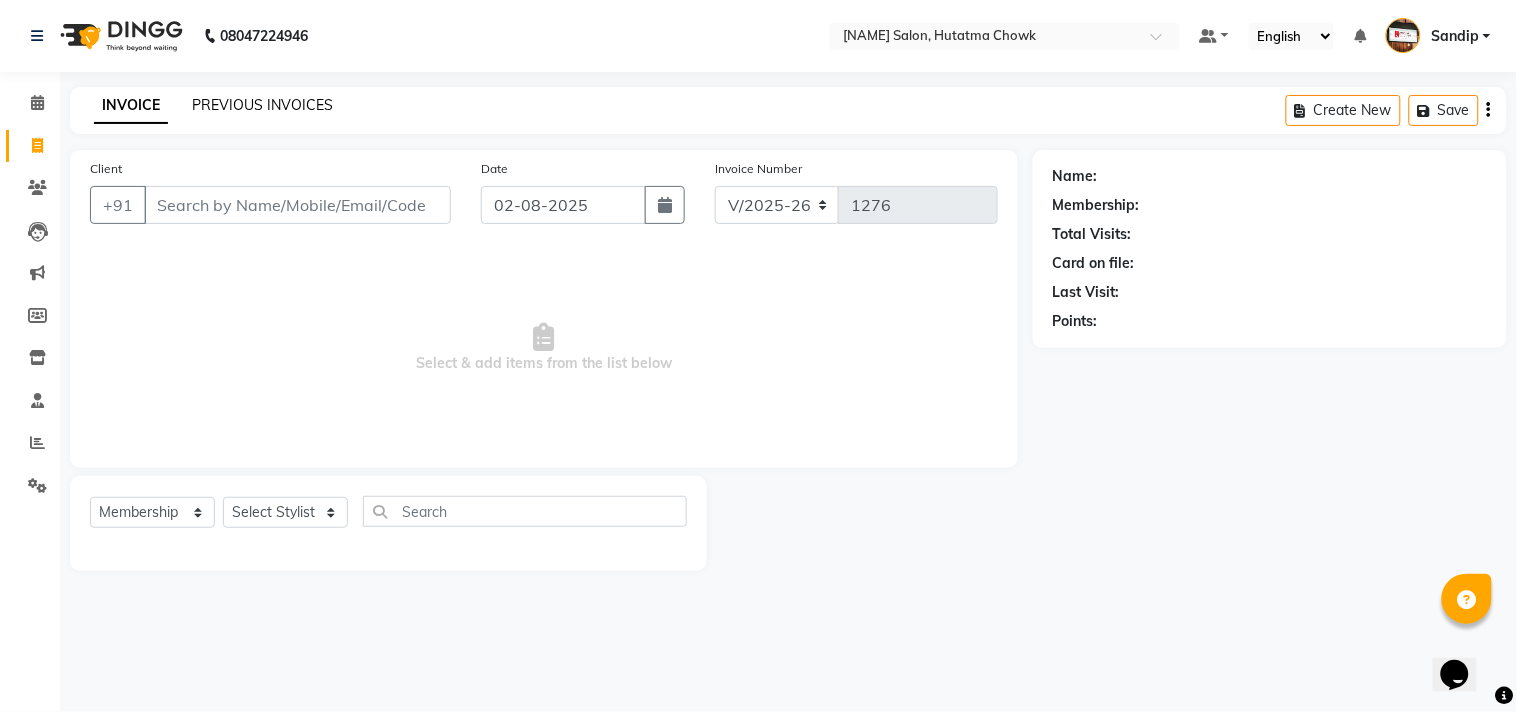 click on "PREVIOUS INVOICES" 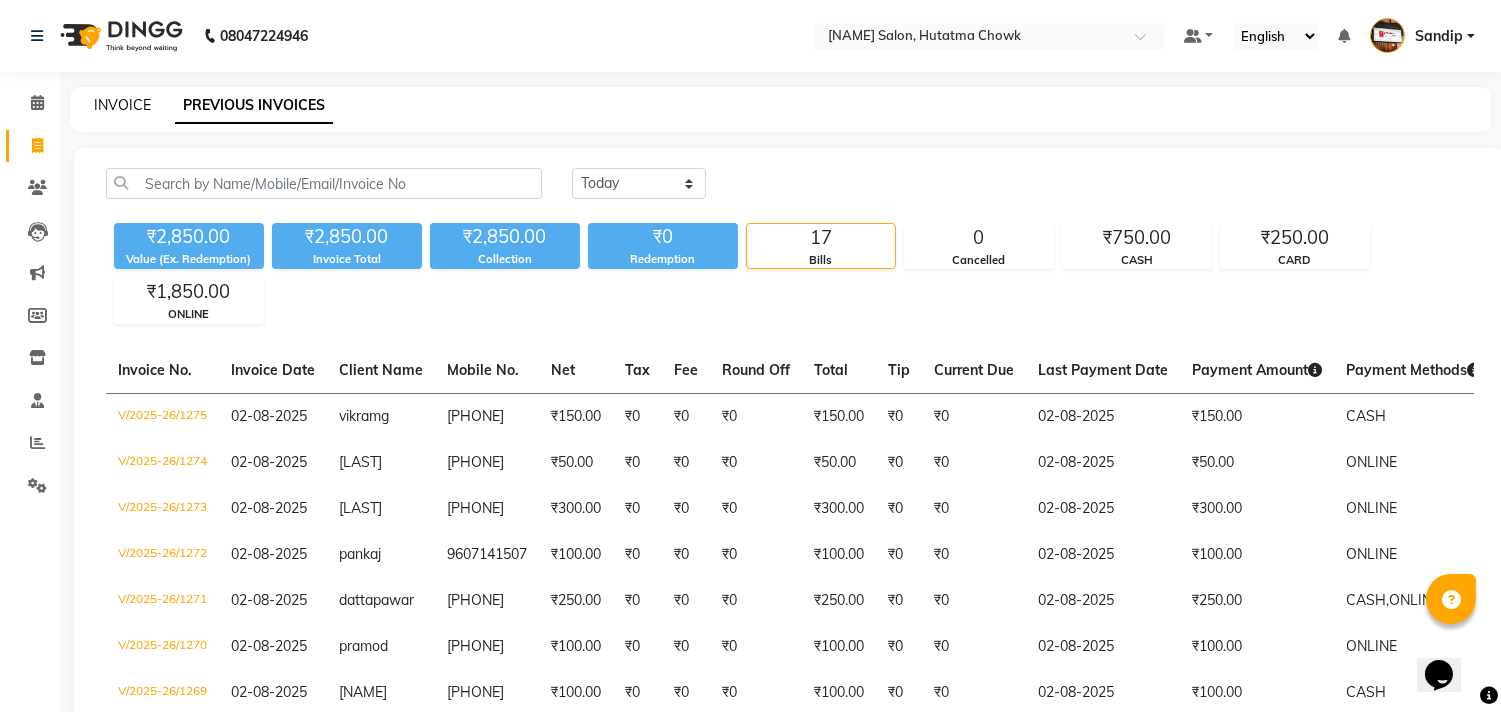 click on "INVOICE" 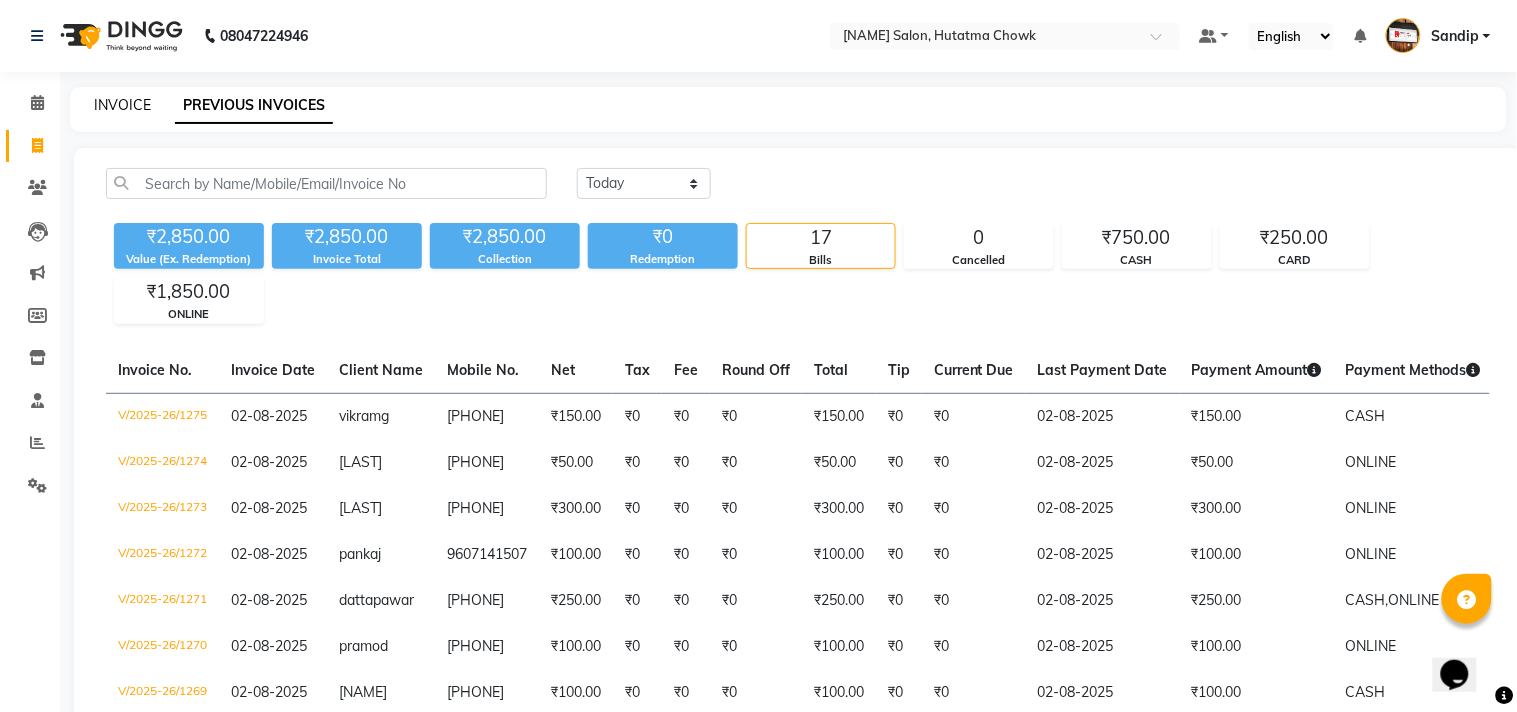 select on "556" 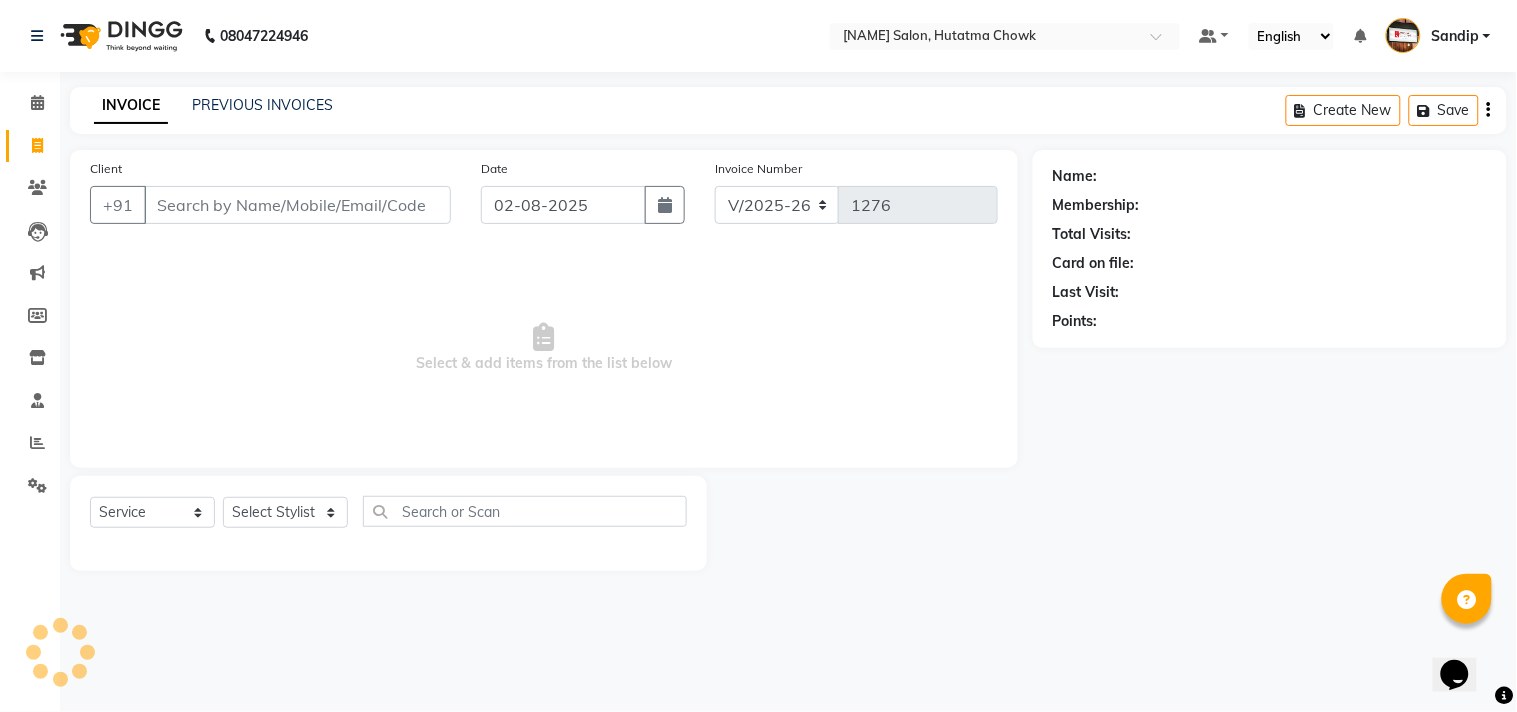 select on "membership" 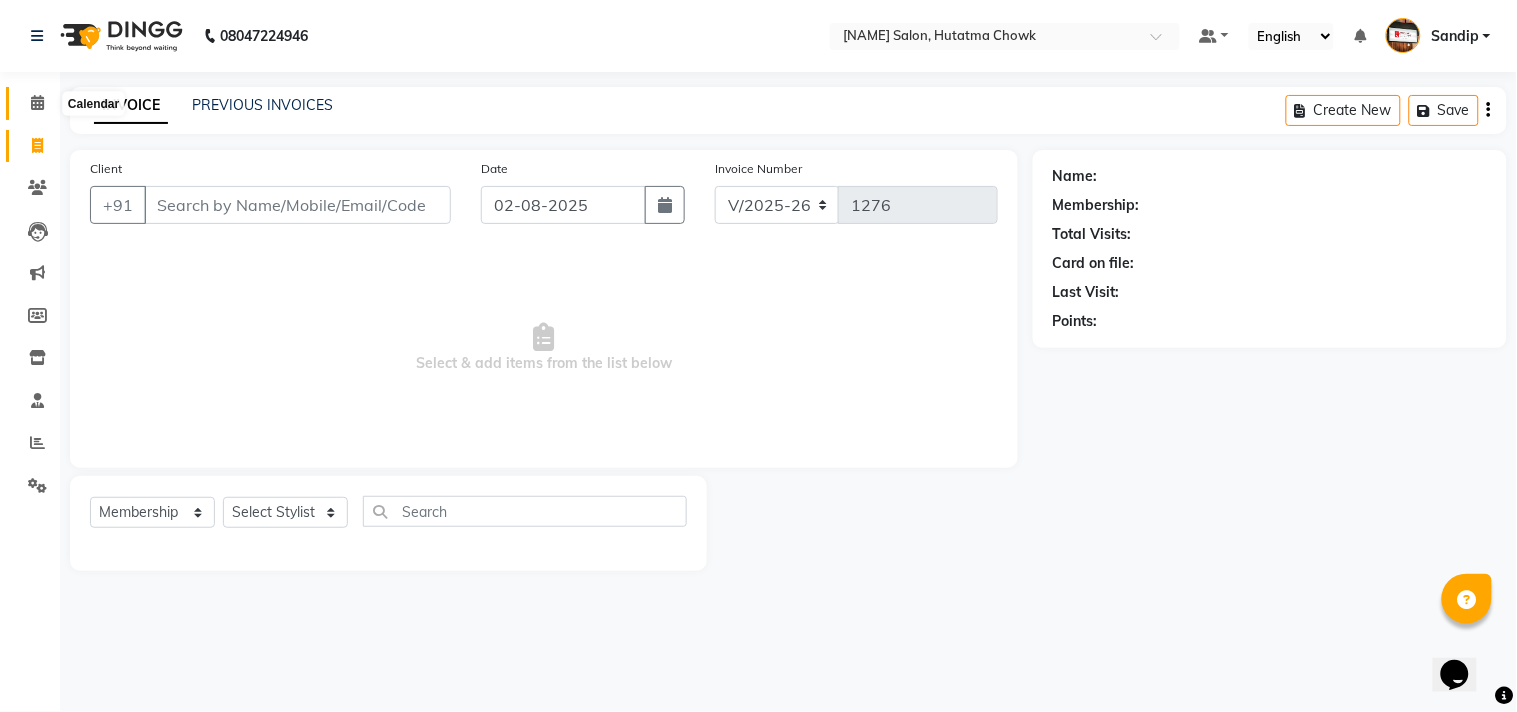 click 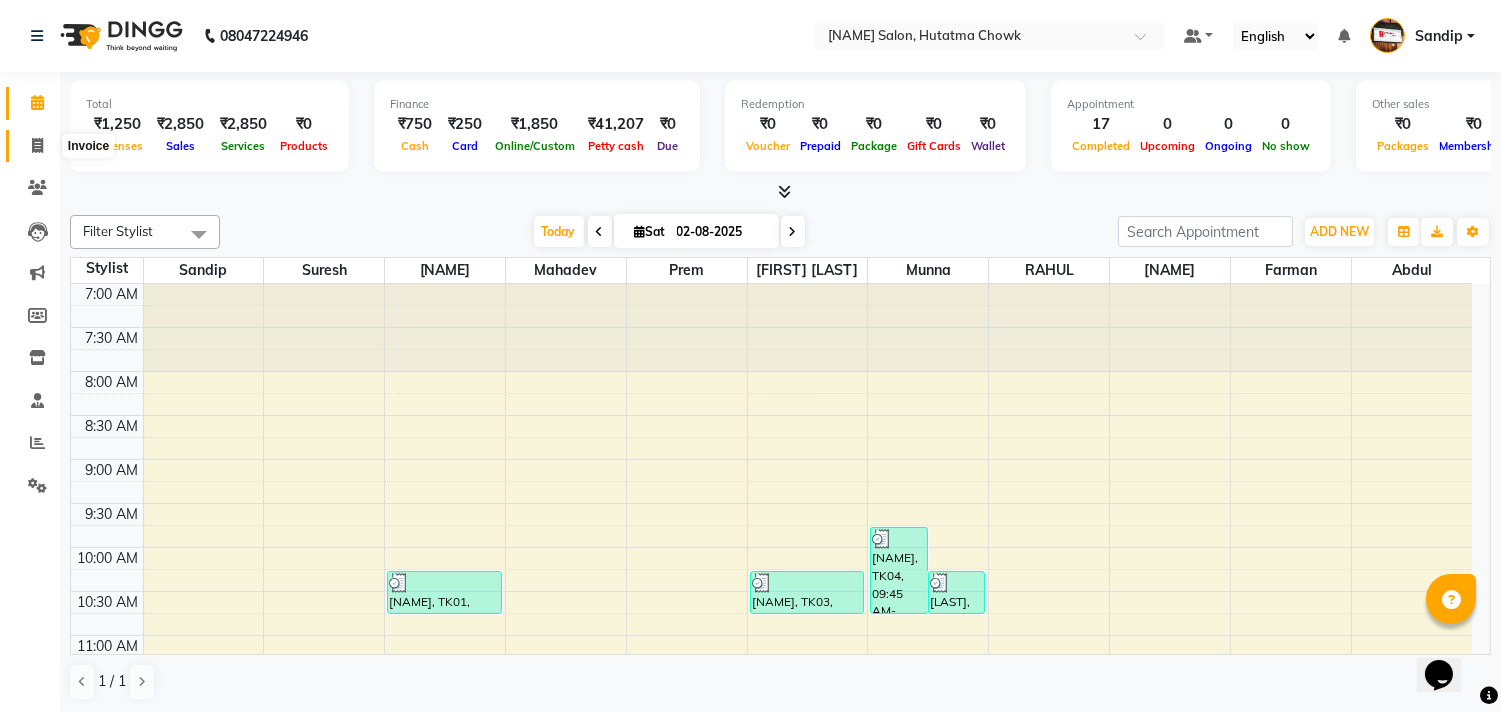 click 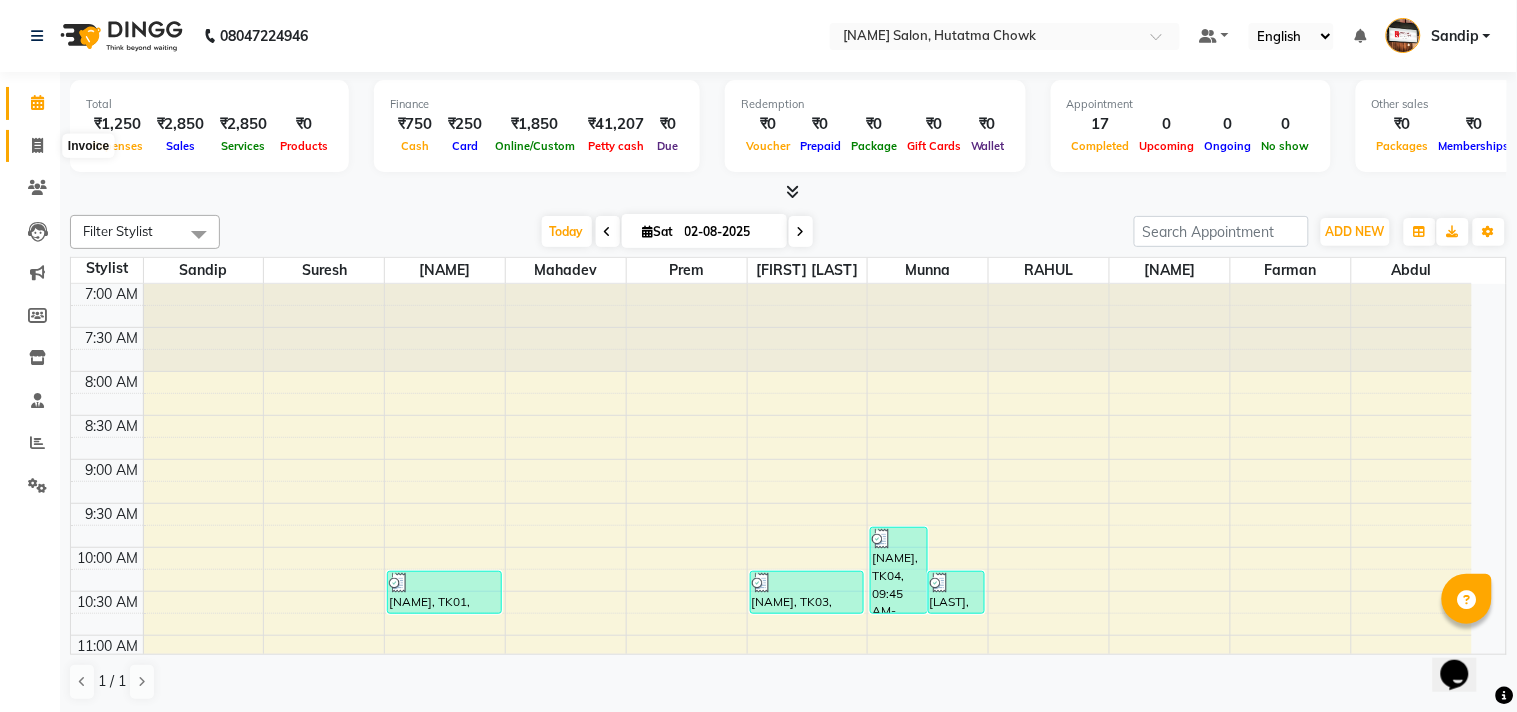 select on "556" 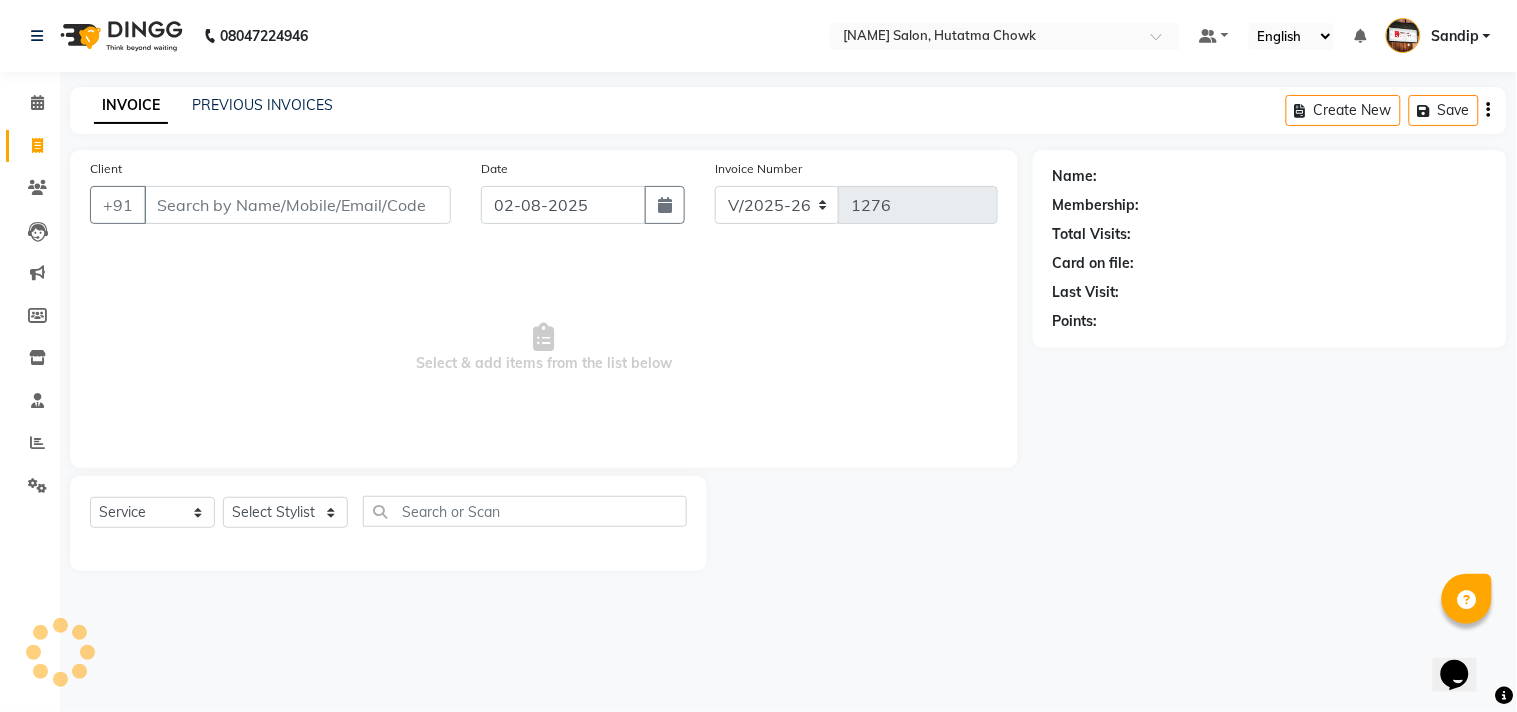 select on "membership" 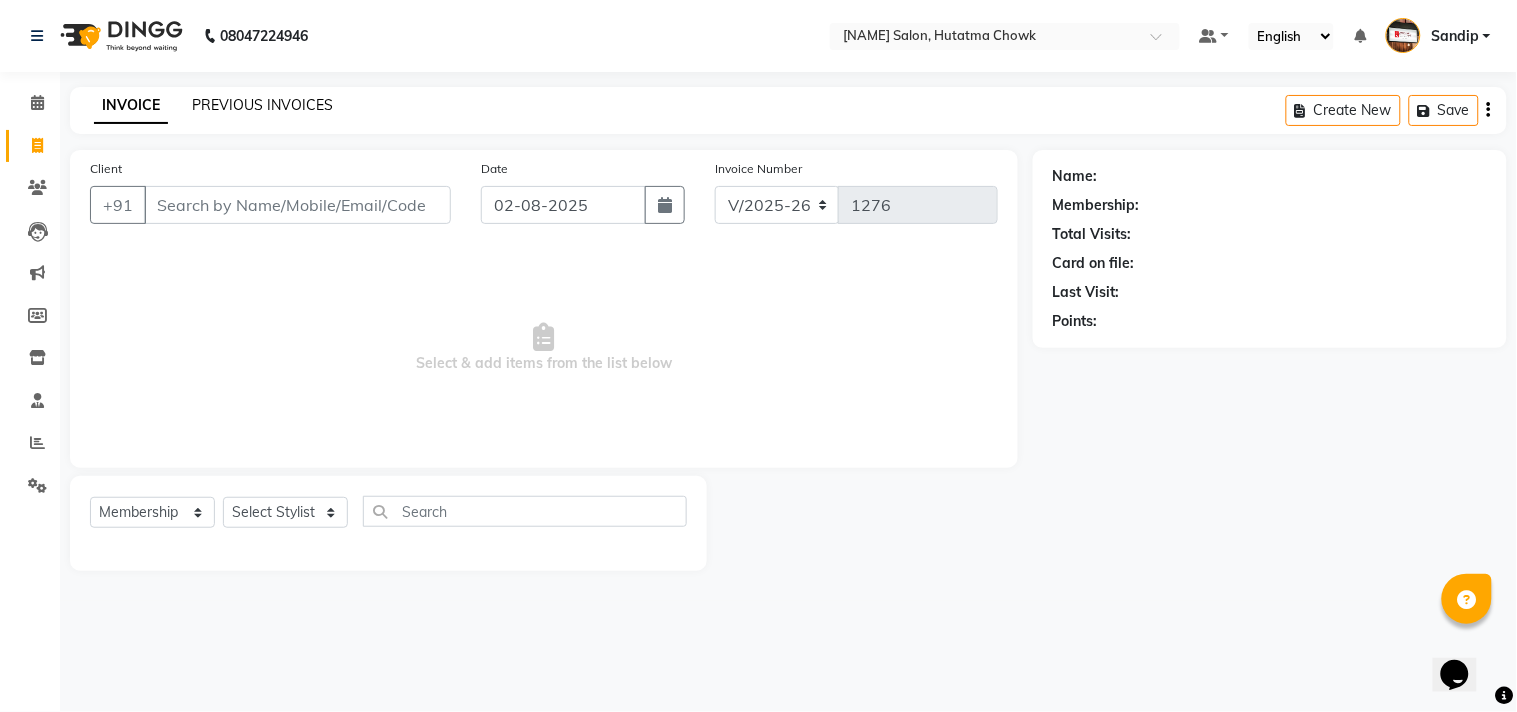 click on "PREVIOUS INVOICES" 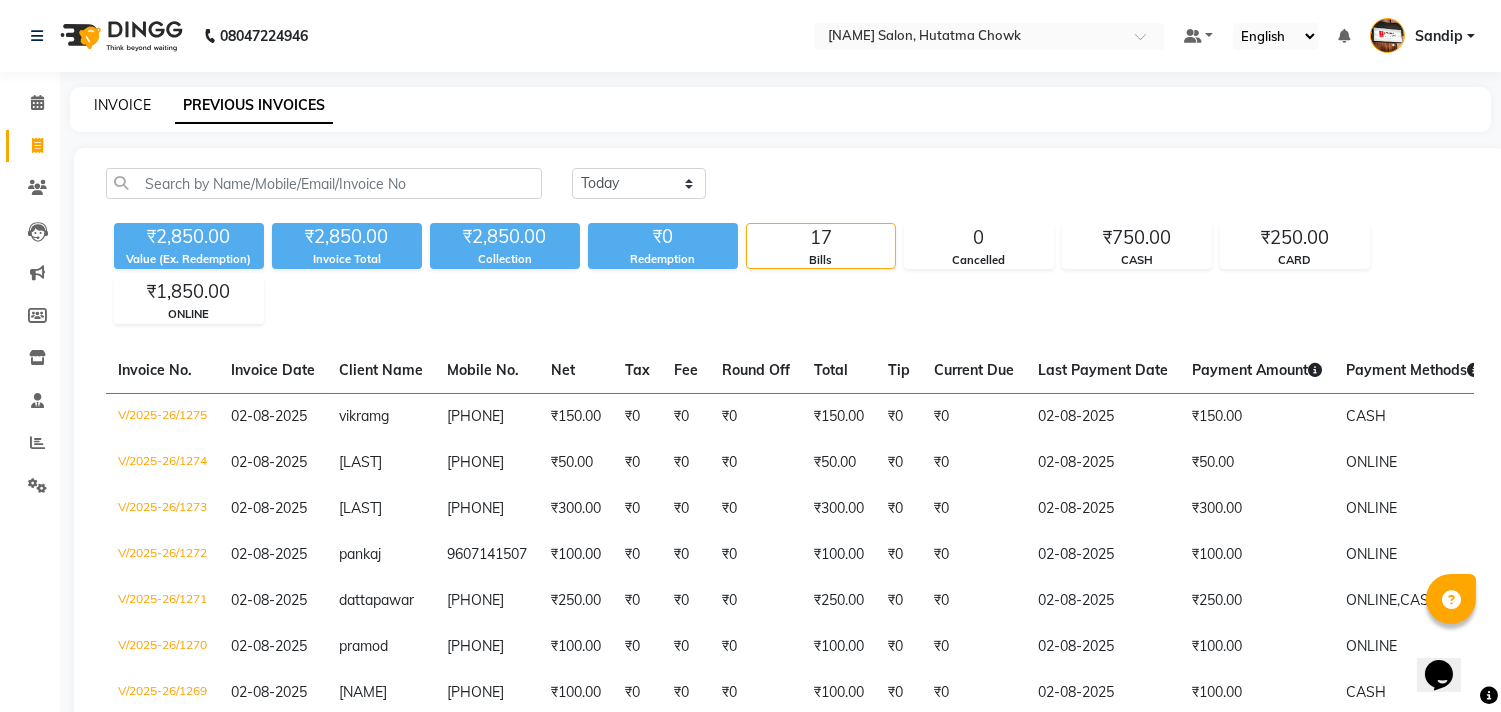 click on "INVOICE" 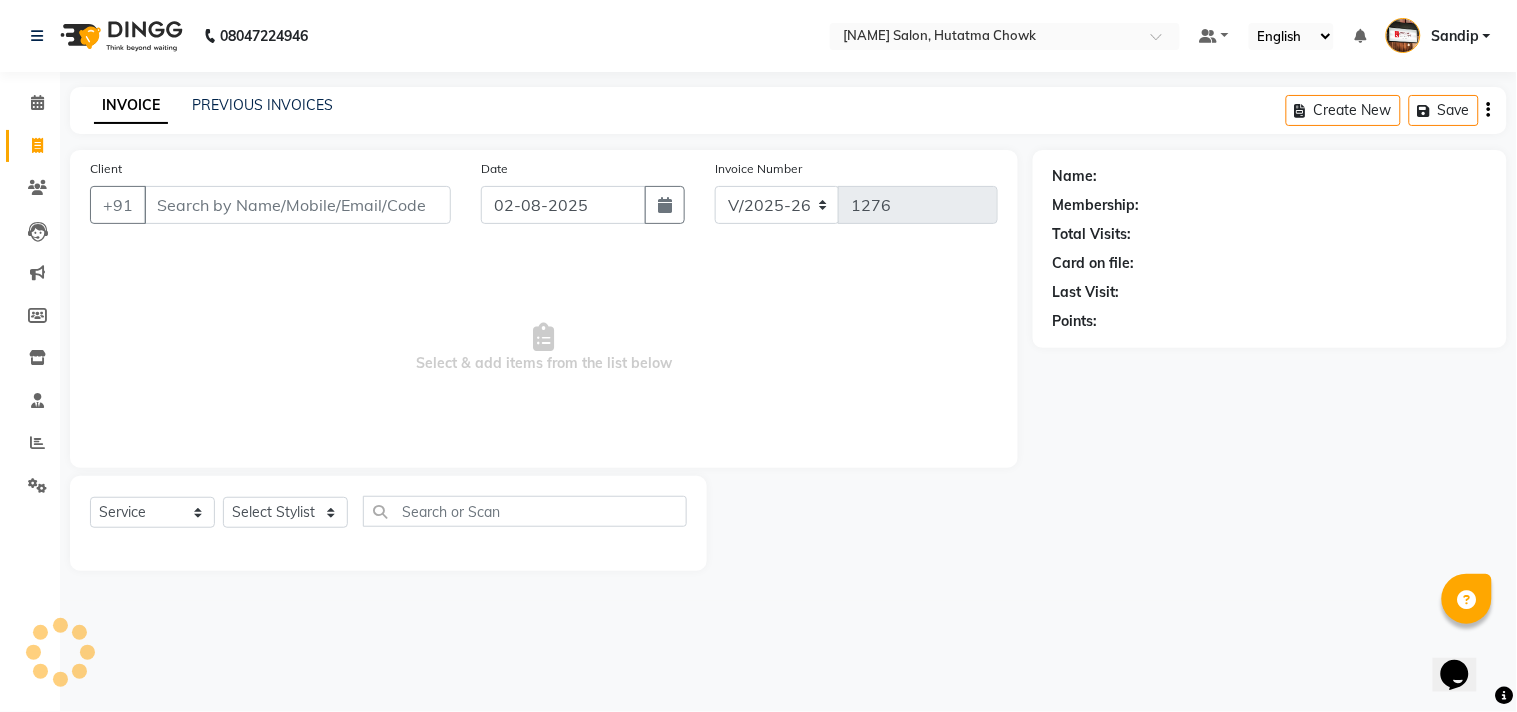 select on "membership" 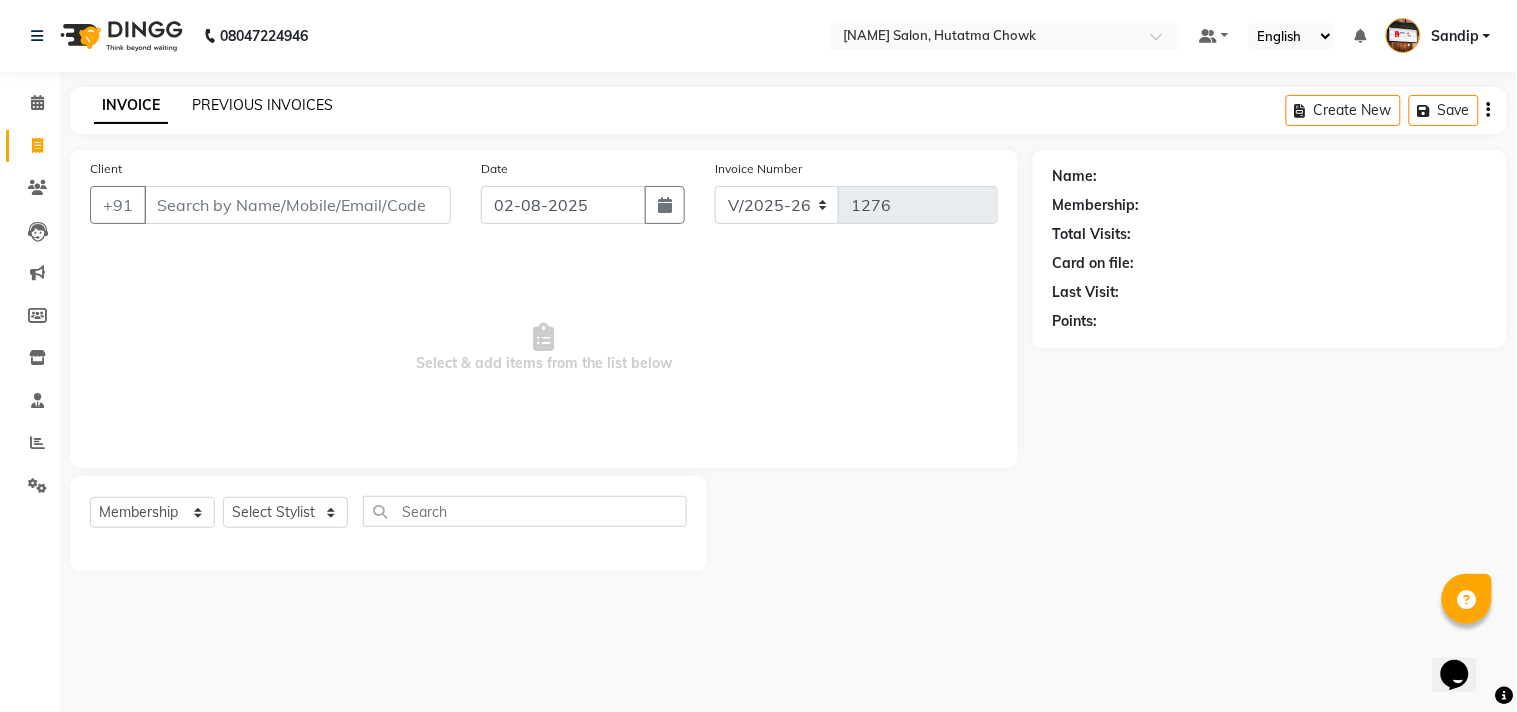 click on "PREVIOUS INVOICES" 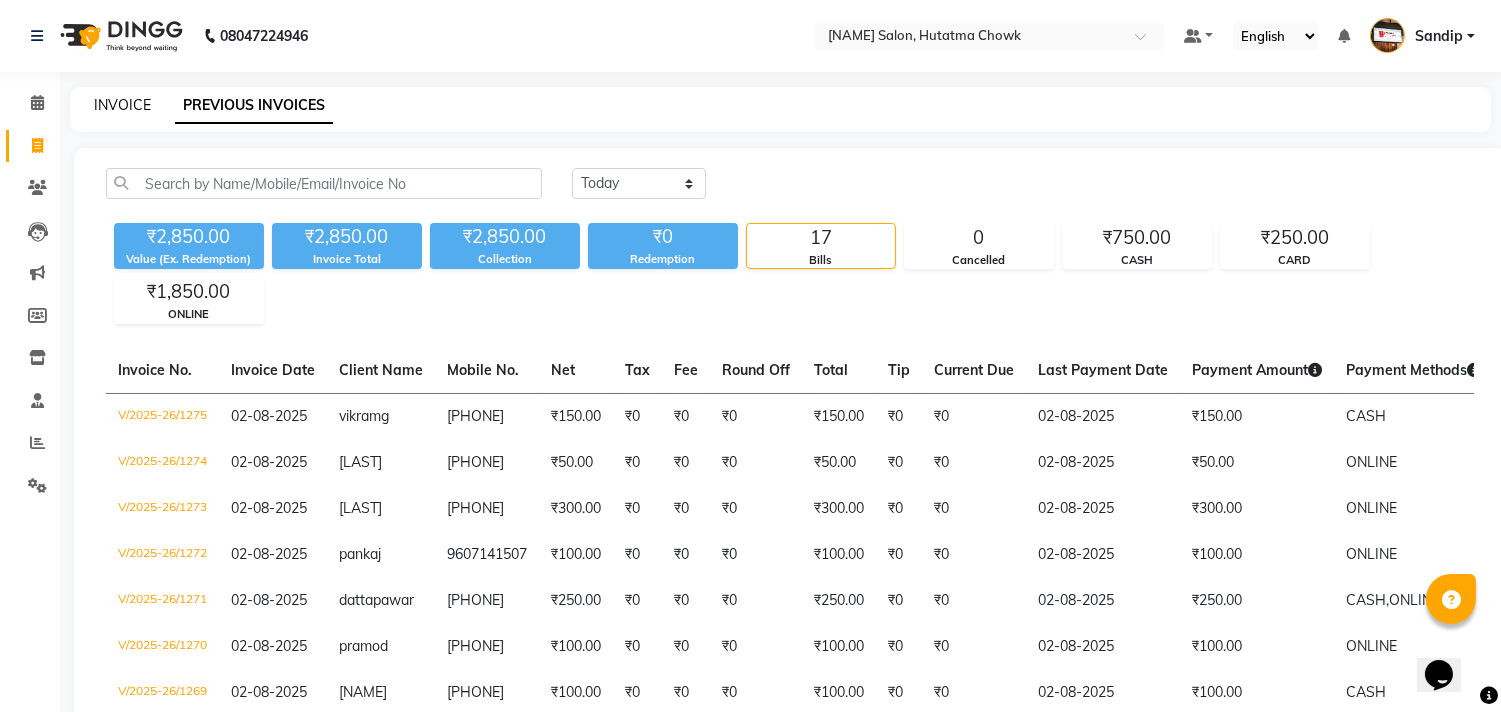 click on "INVOICE" 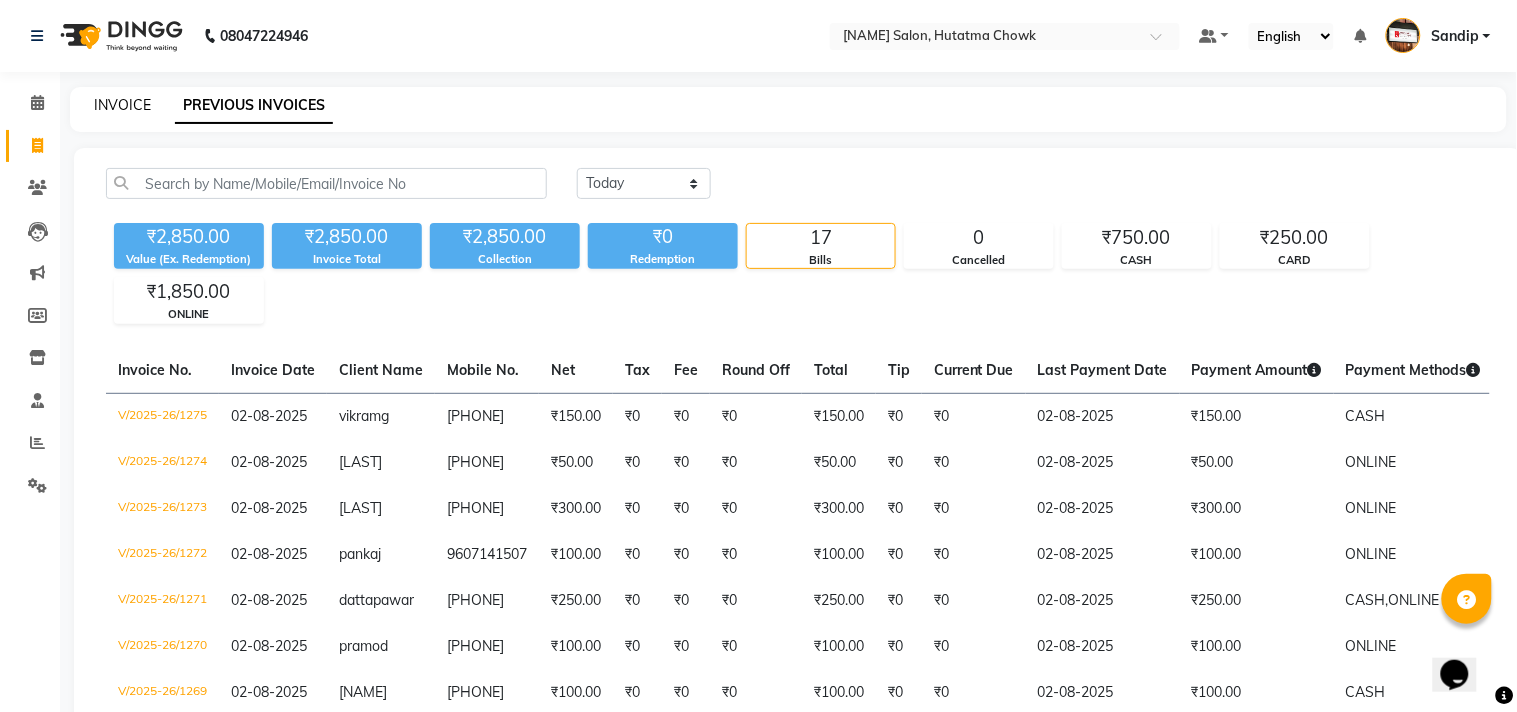 select on "556" 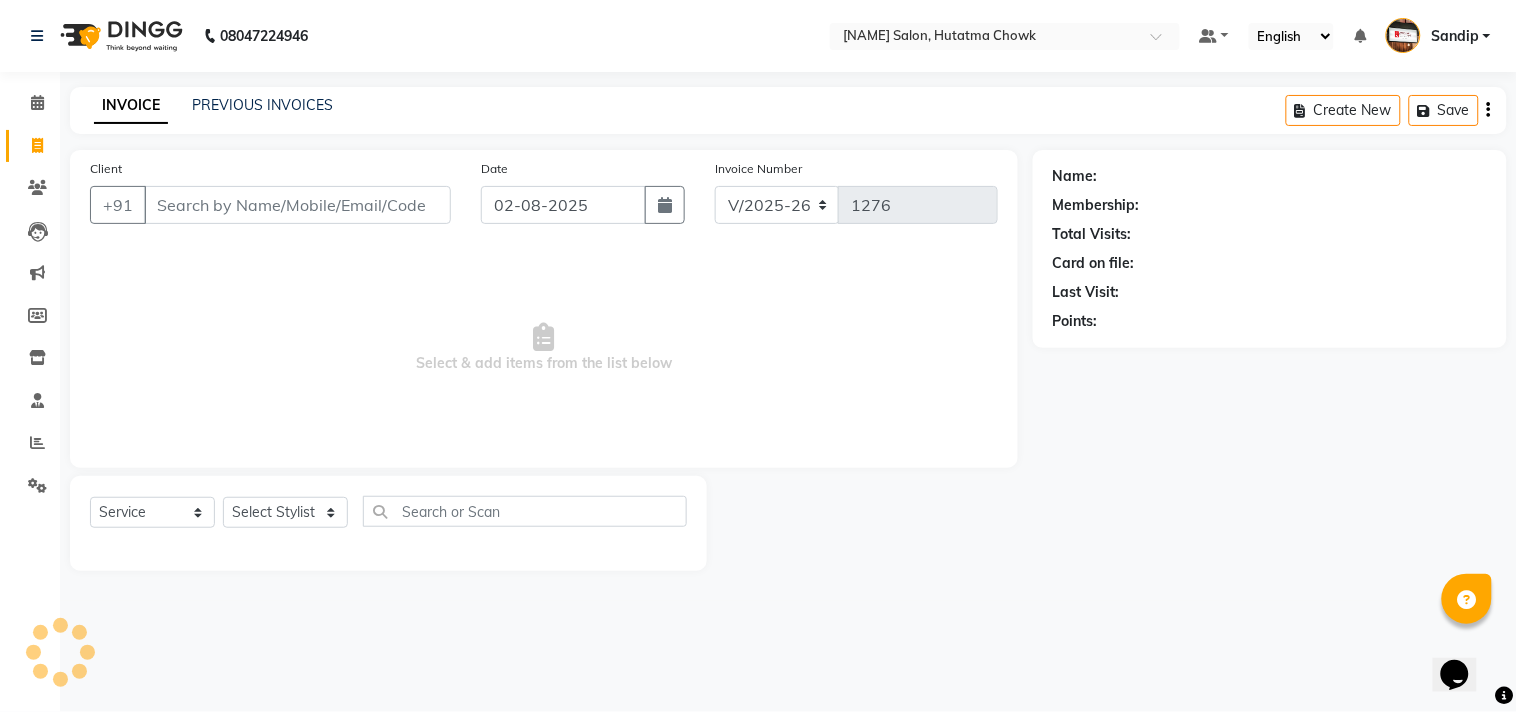 select on "membership" 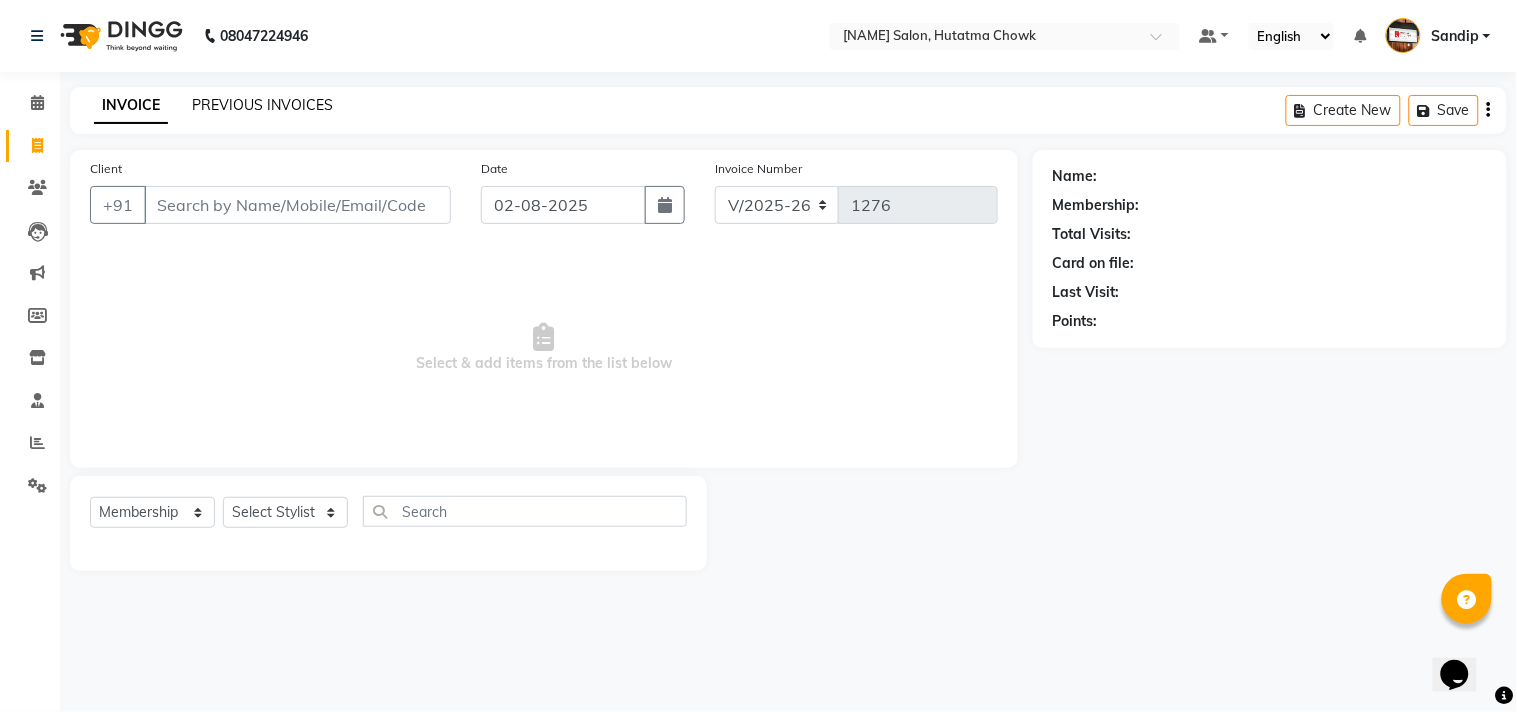 click on "PREVIOUS INVOICES" 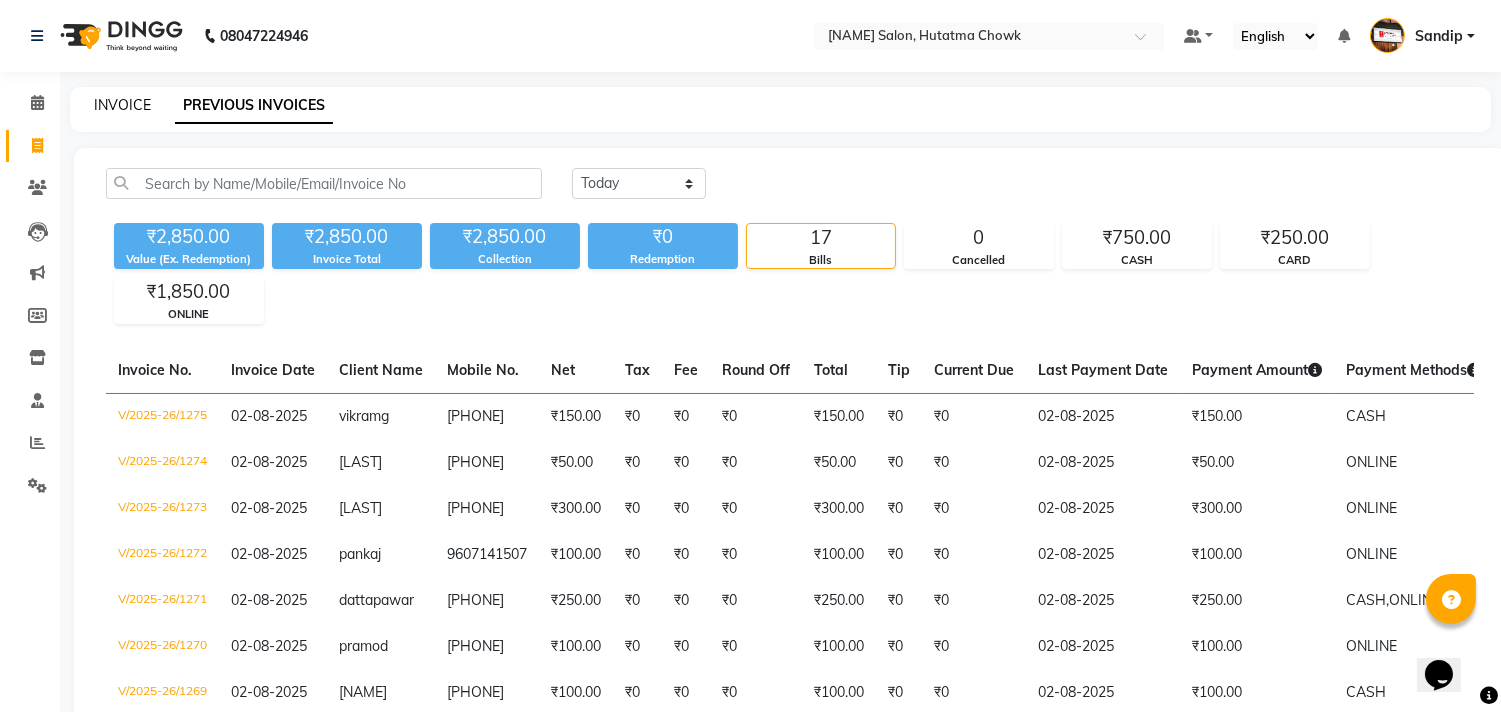 click on "INVOICE" 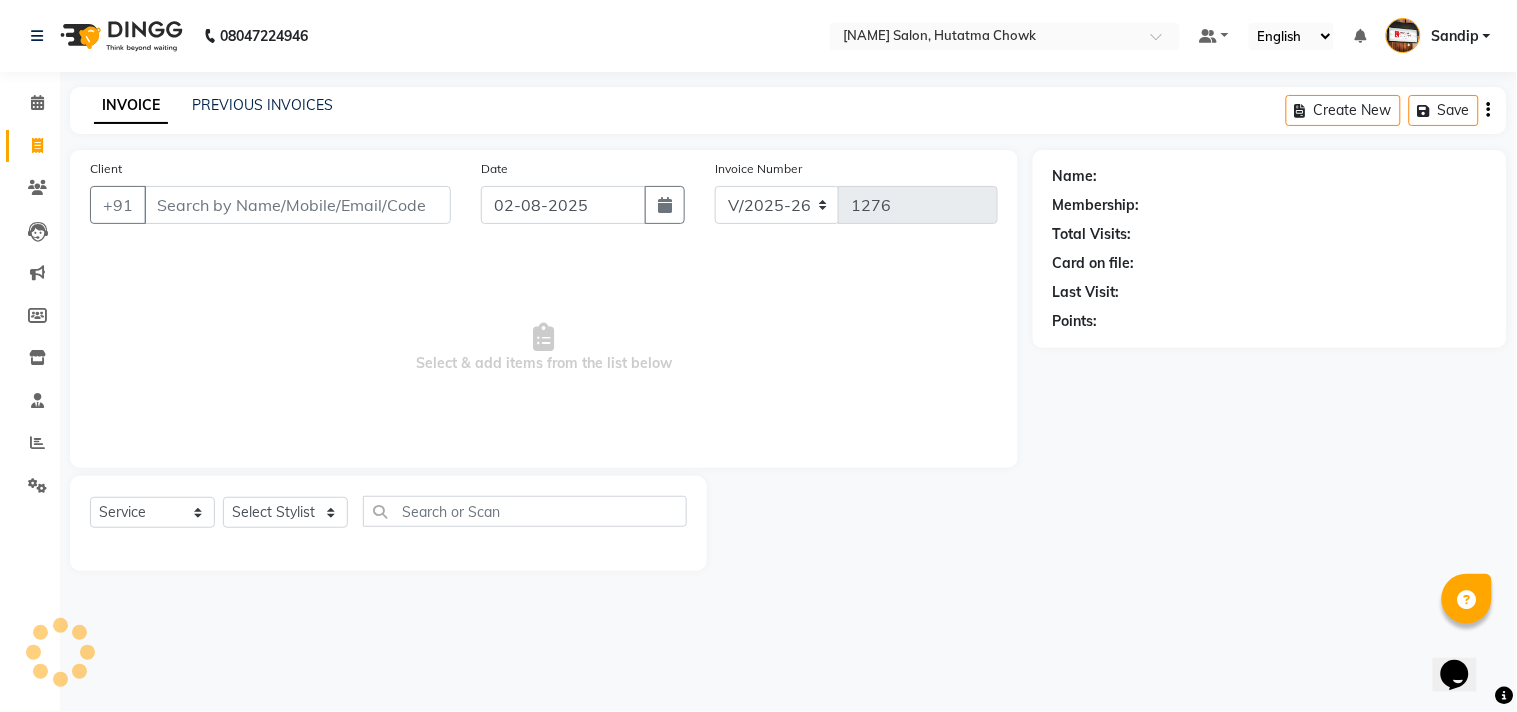 select on "membership" 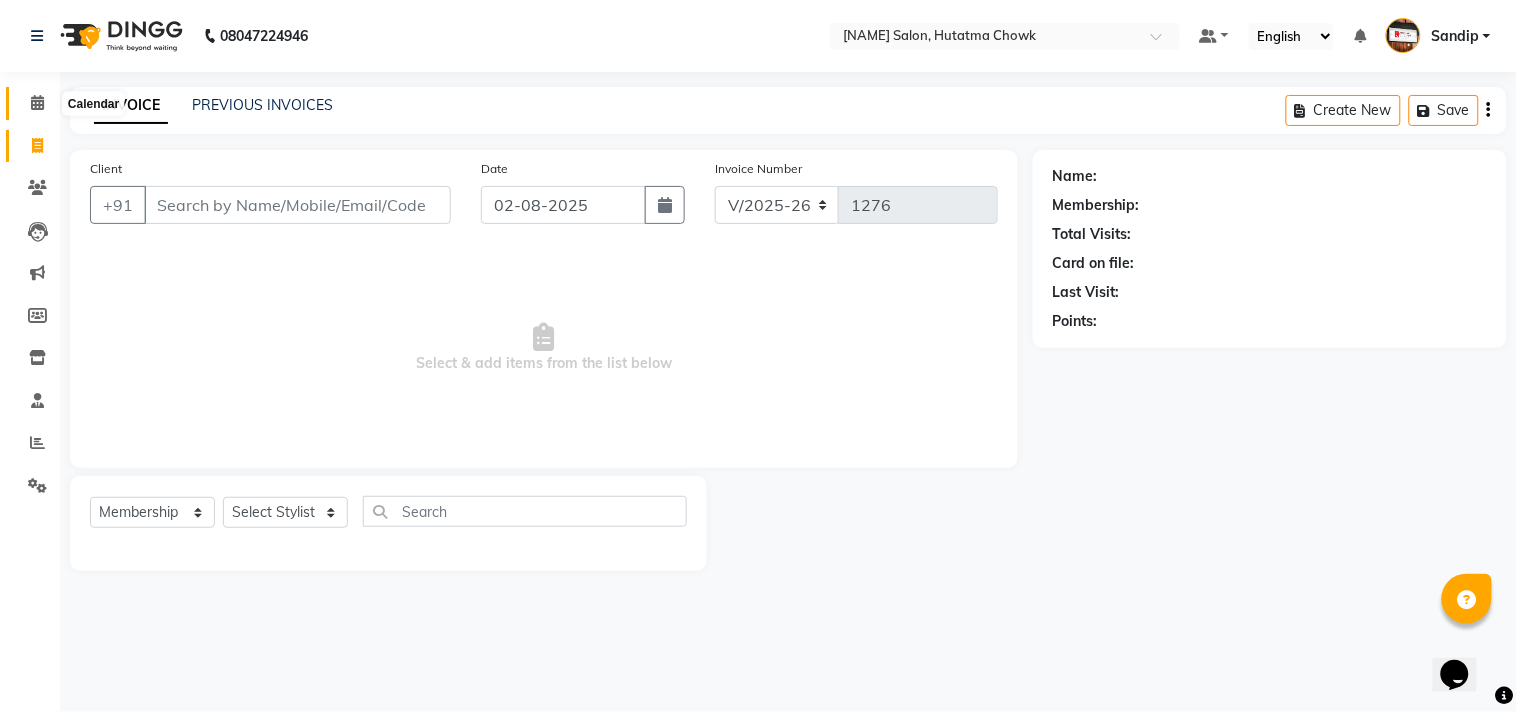 click 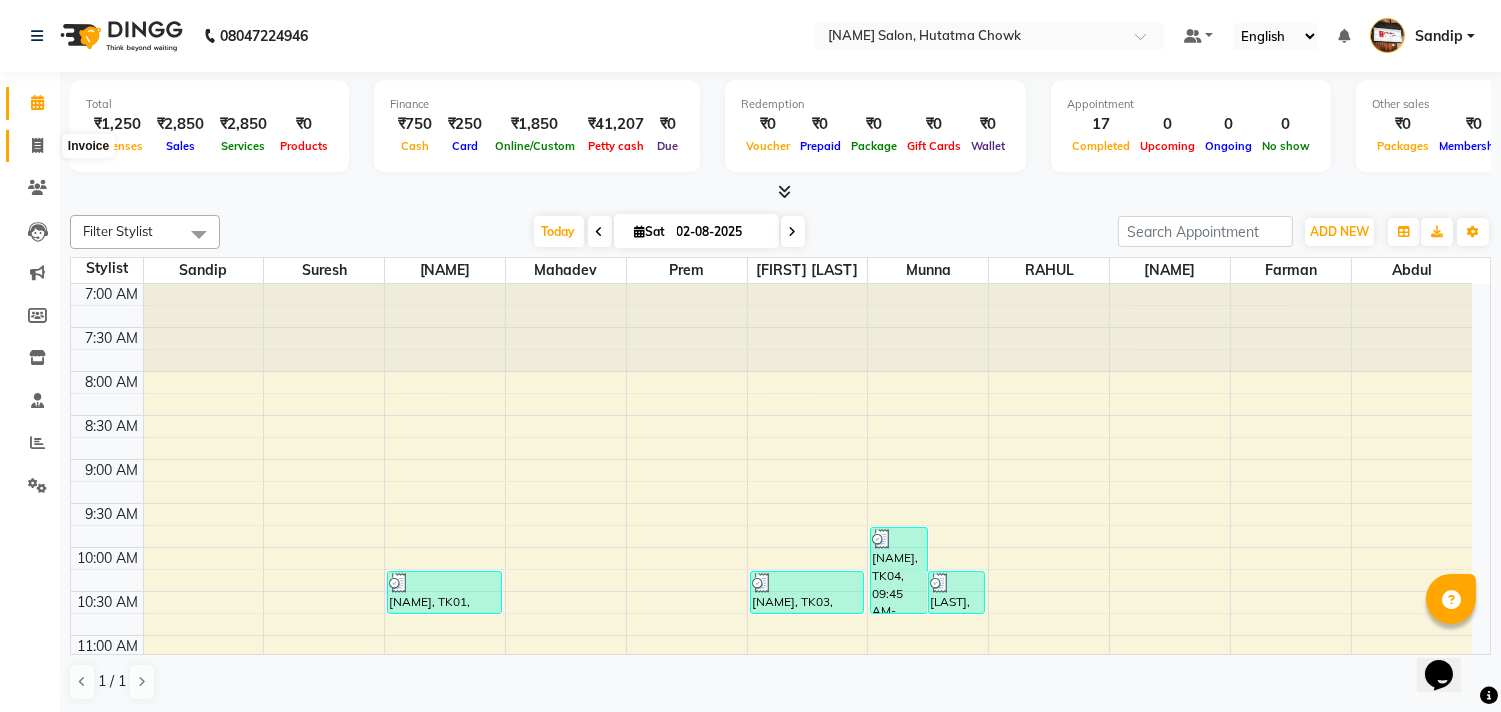 click 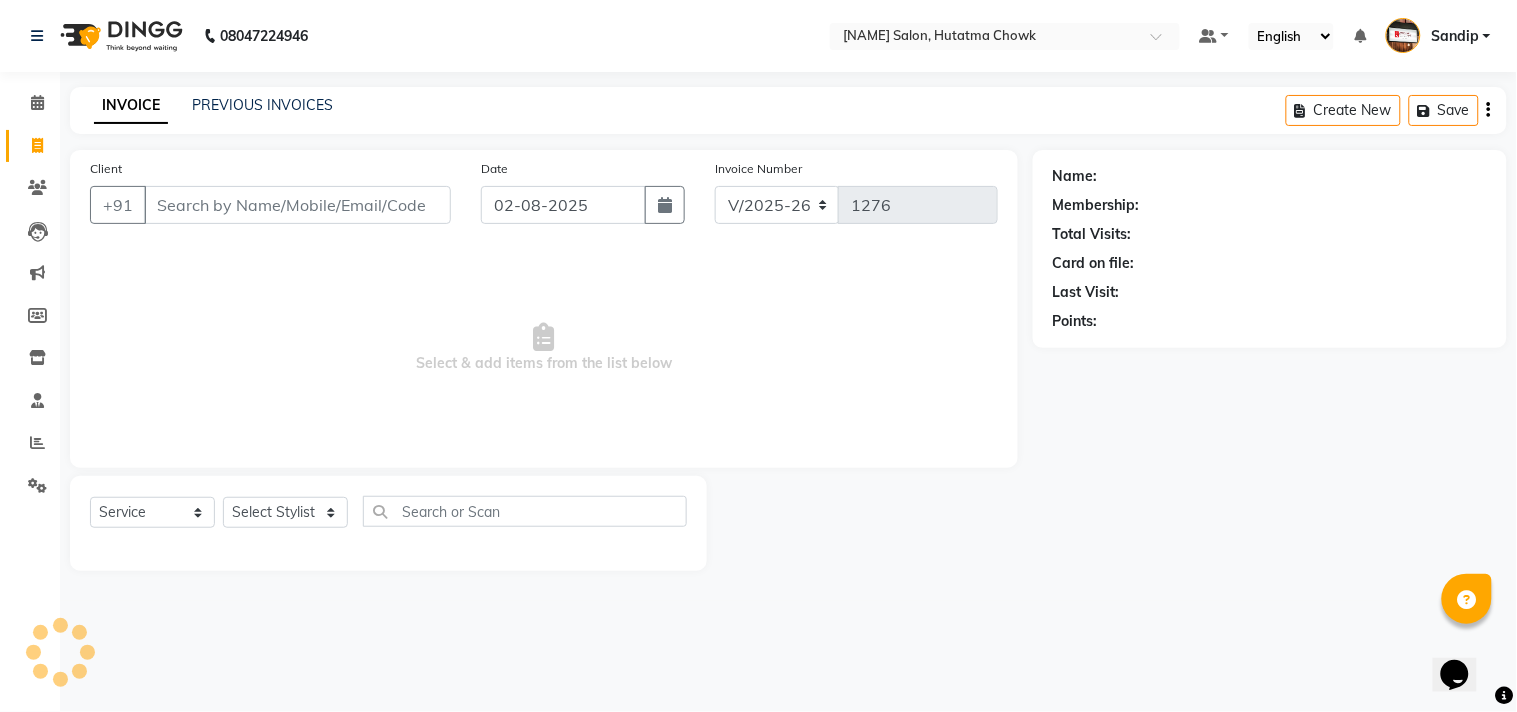 select on "membership" 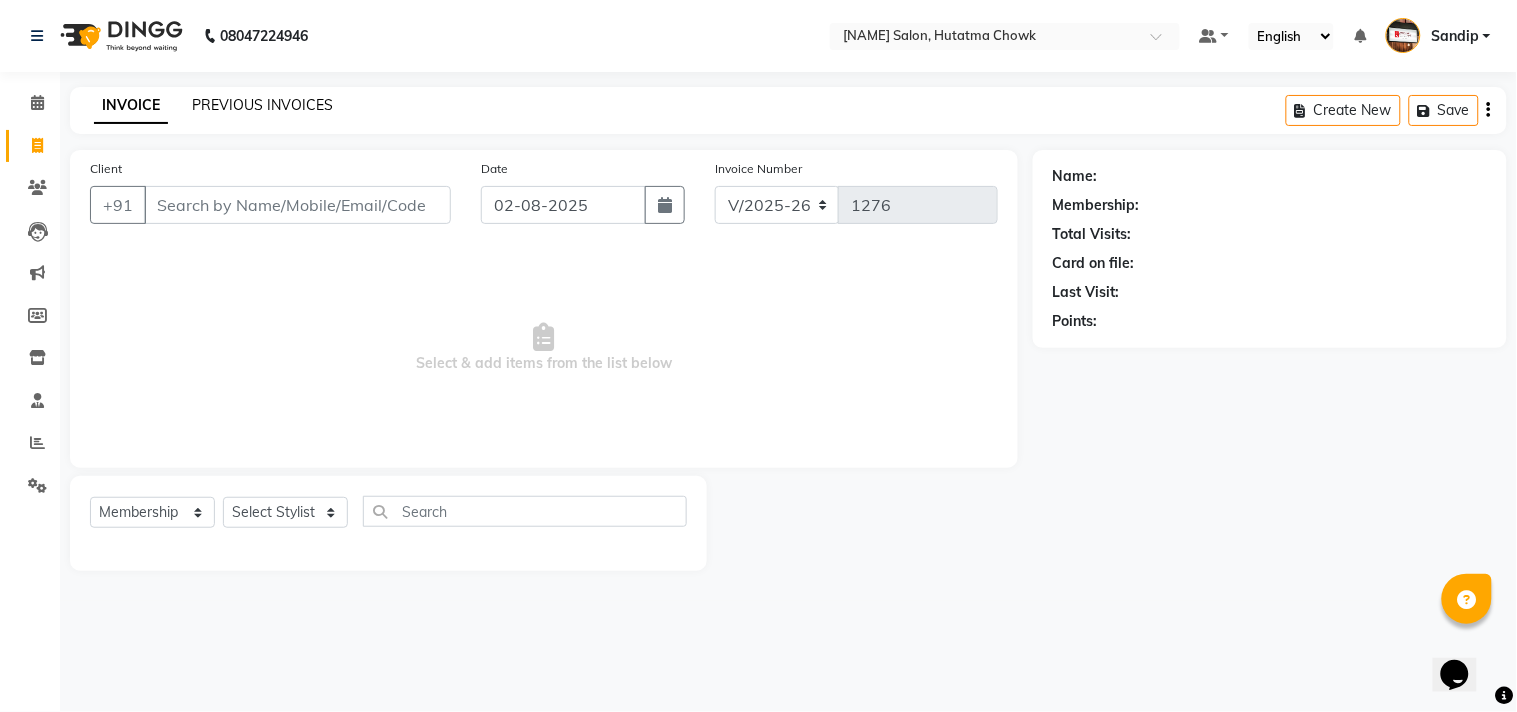 click on "PREVIOUS INVOICES" 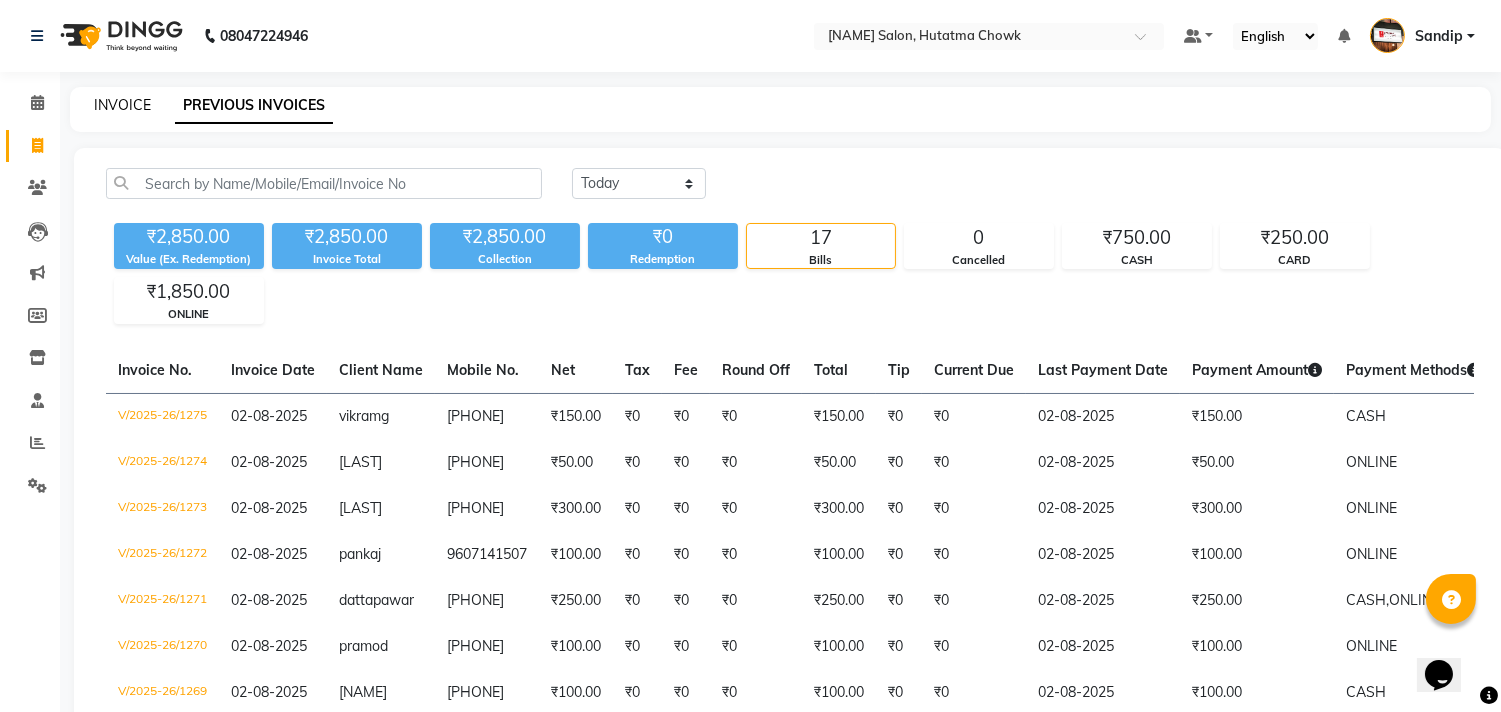 click on "INVOICE" 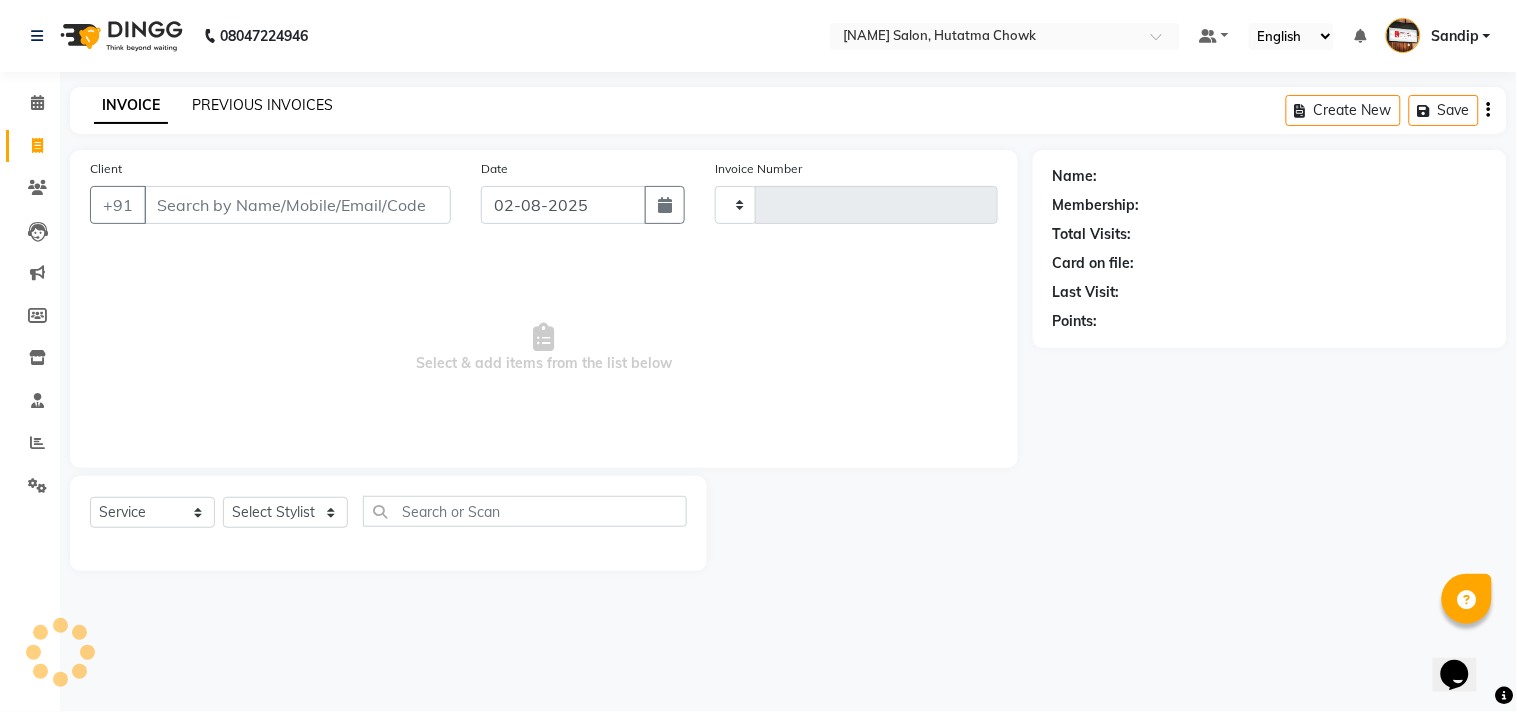 type on "1276" 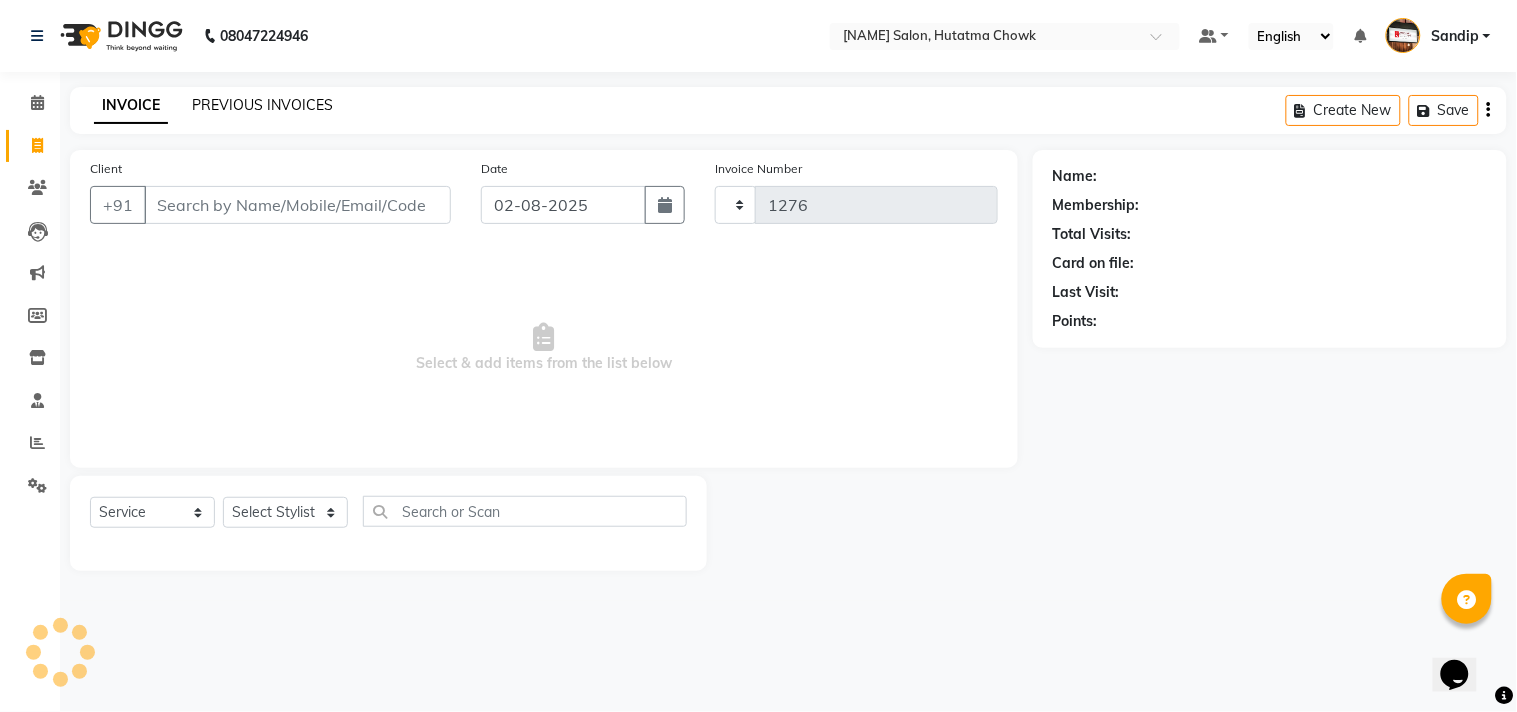 select on "556" 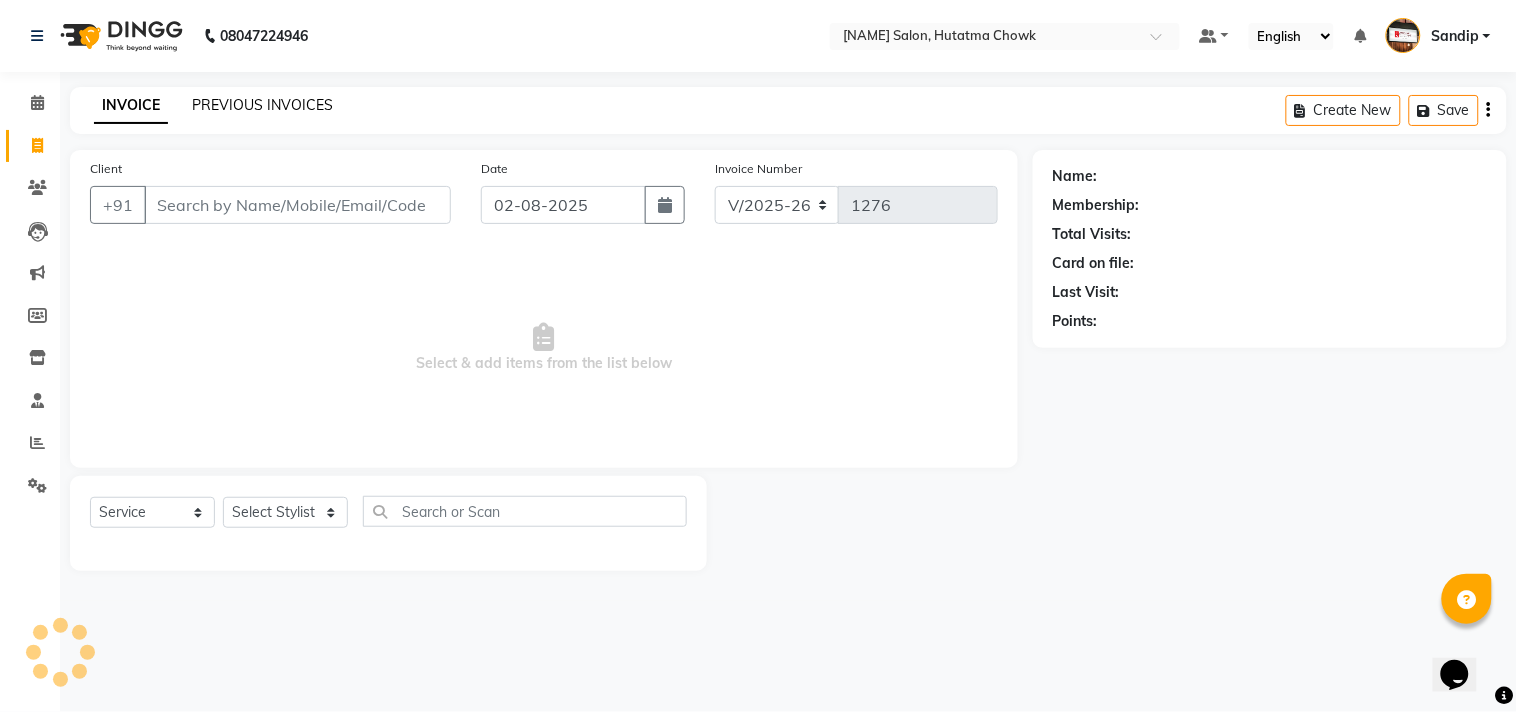 select on "membership" 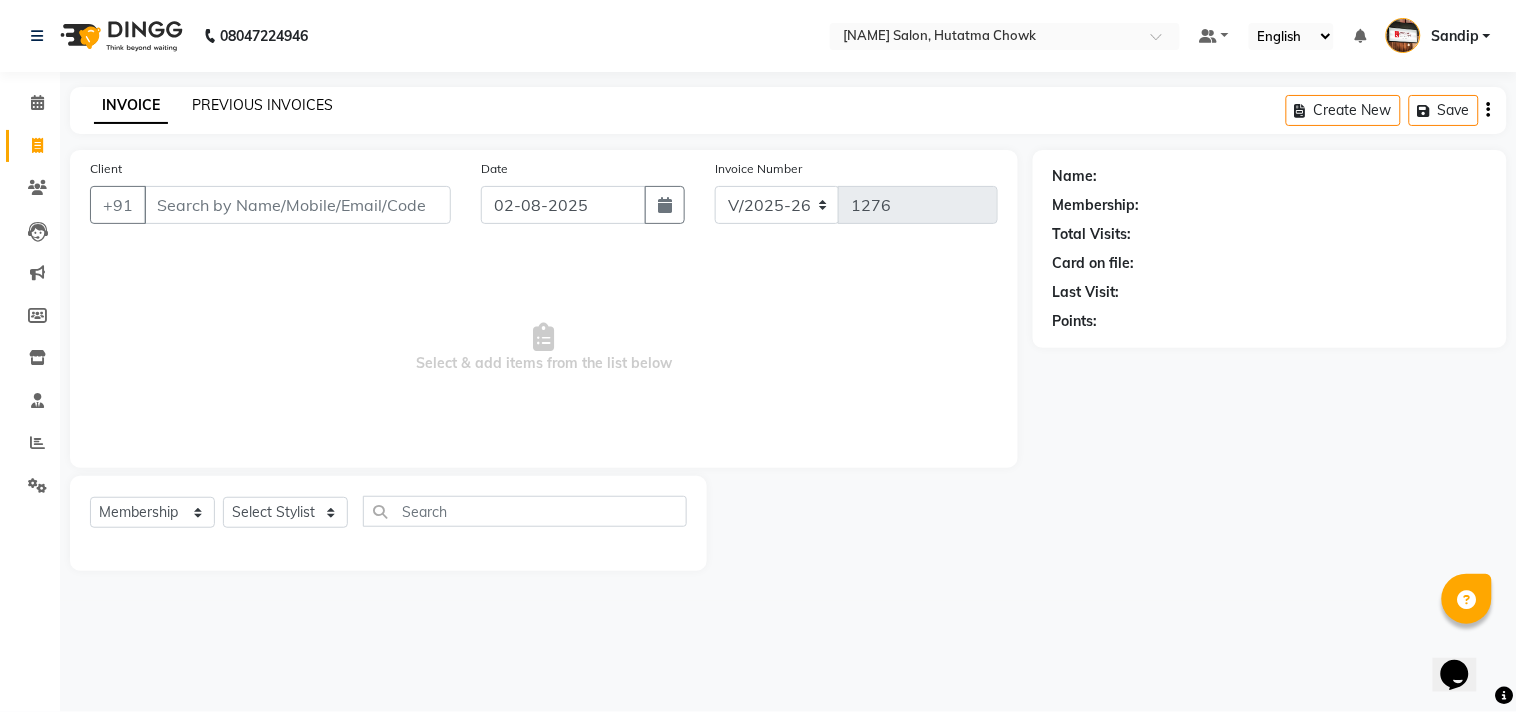 click on "PREVIOUS INVOICES" 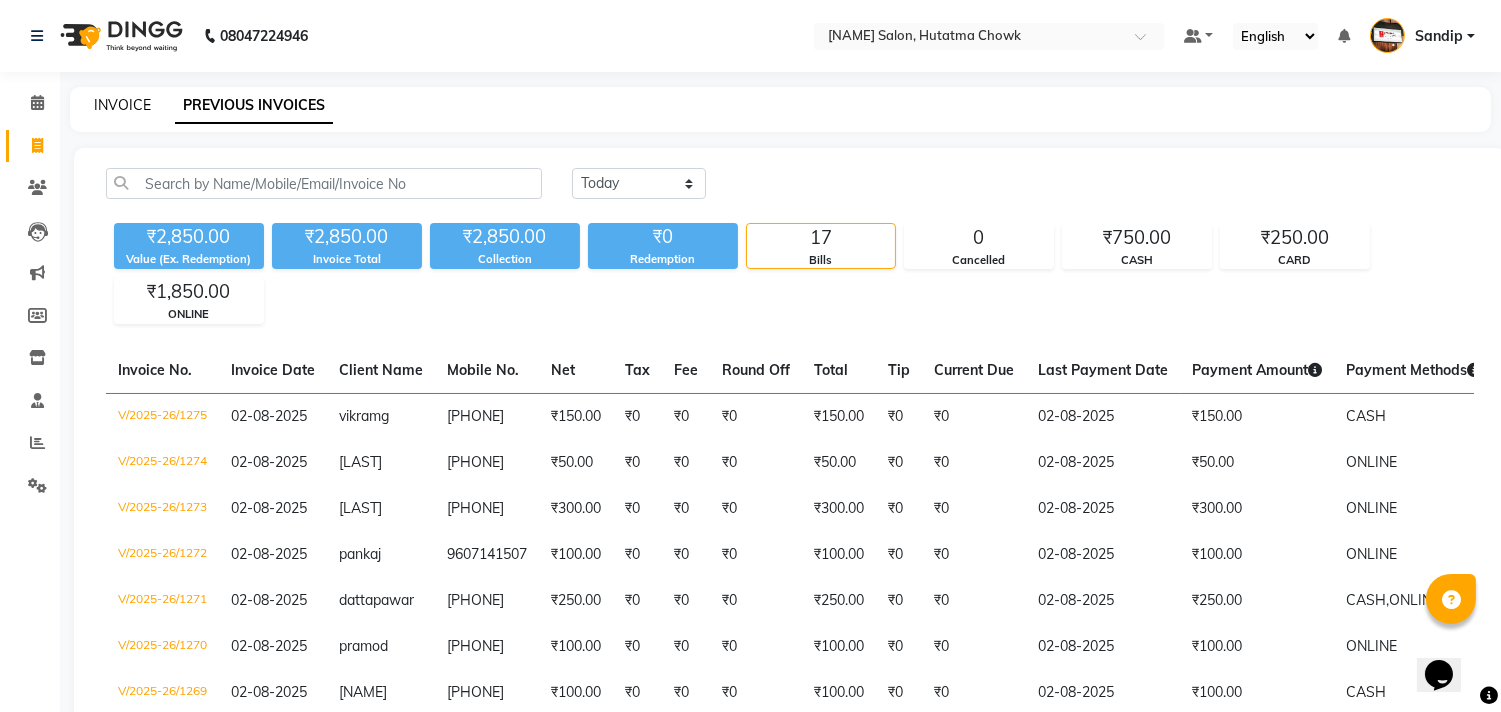 click on "INVOICE" 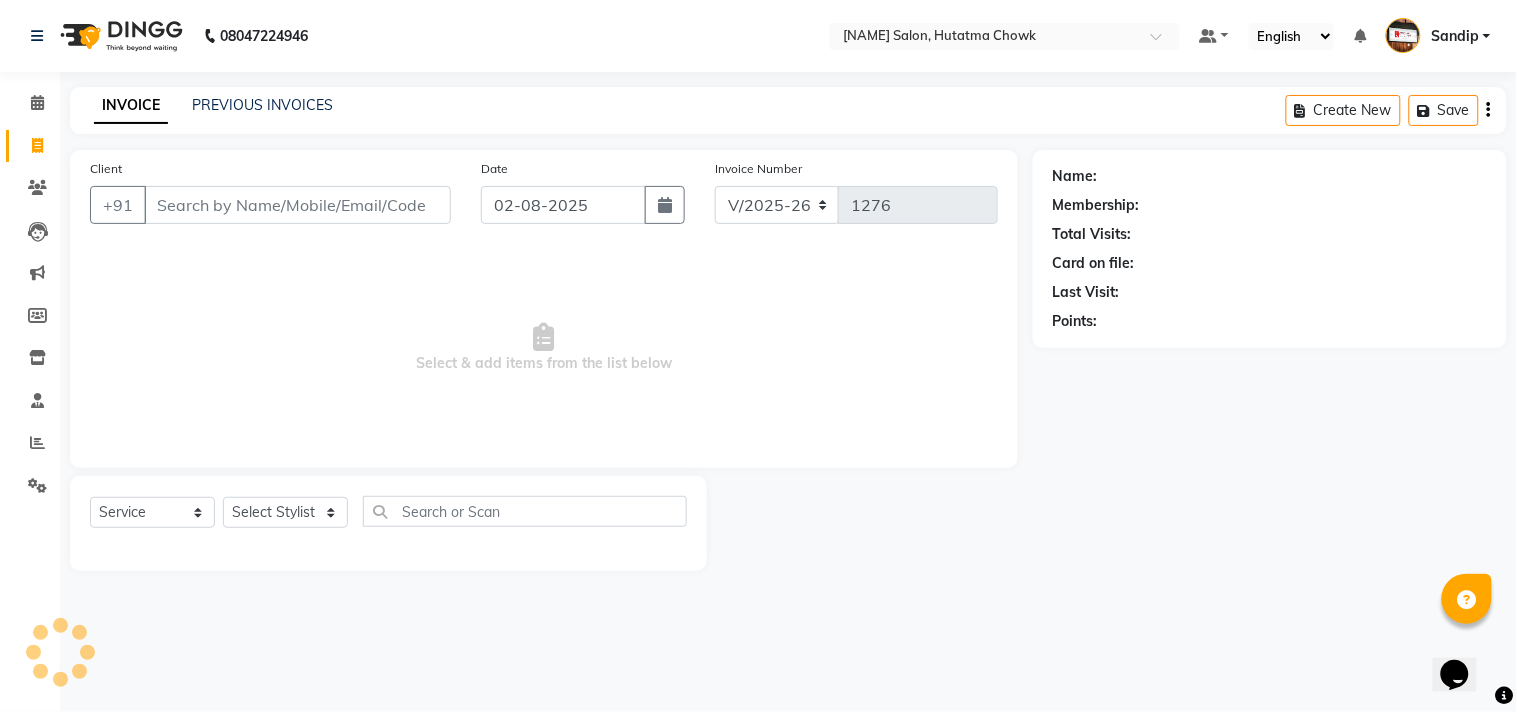 select on "membership" 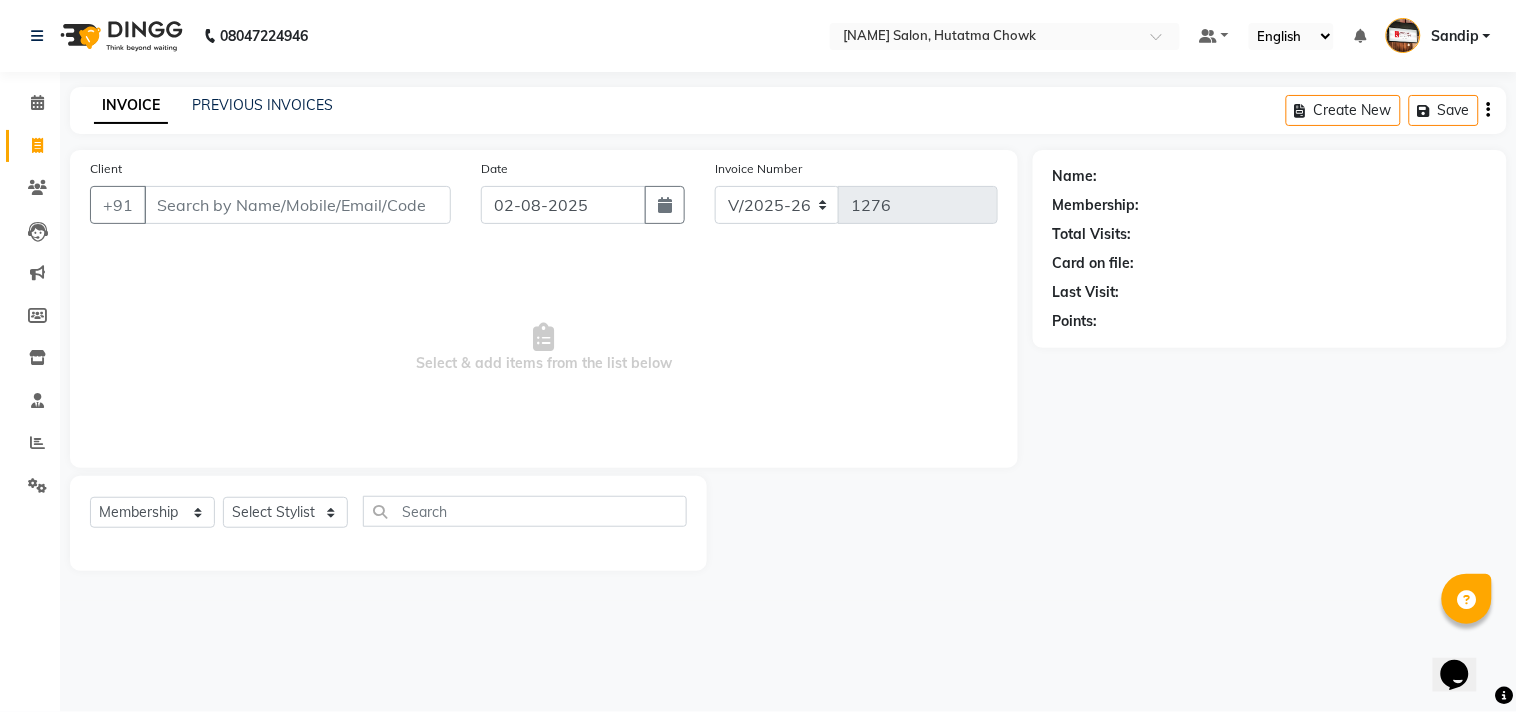 click on "Client +91 Date 02-08-2025 Invoice Number V/2025 V/2025-26 1276  Select & add items from the list below" 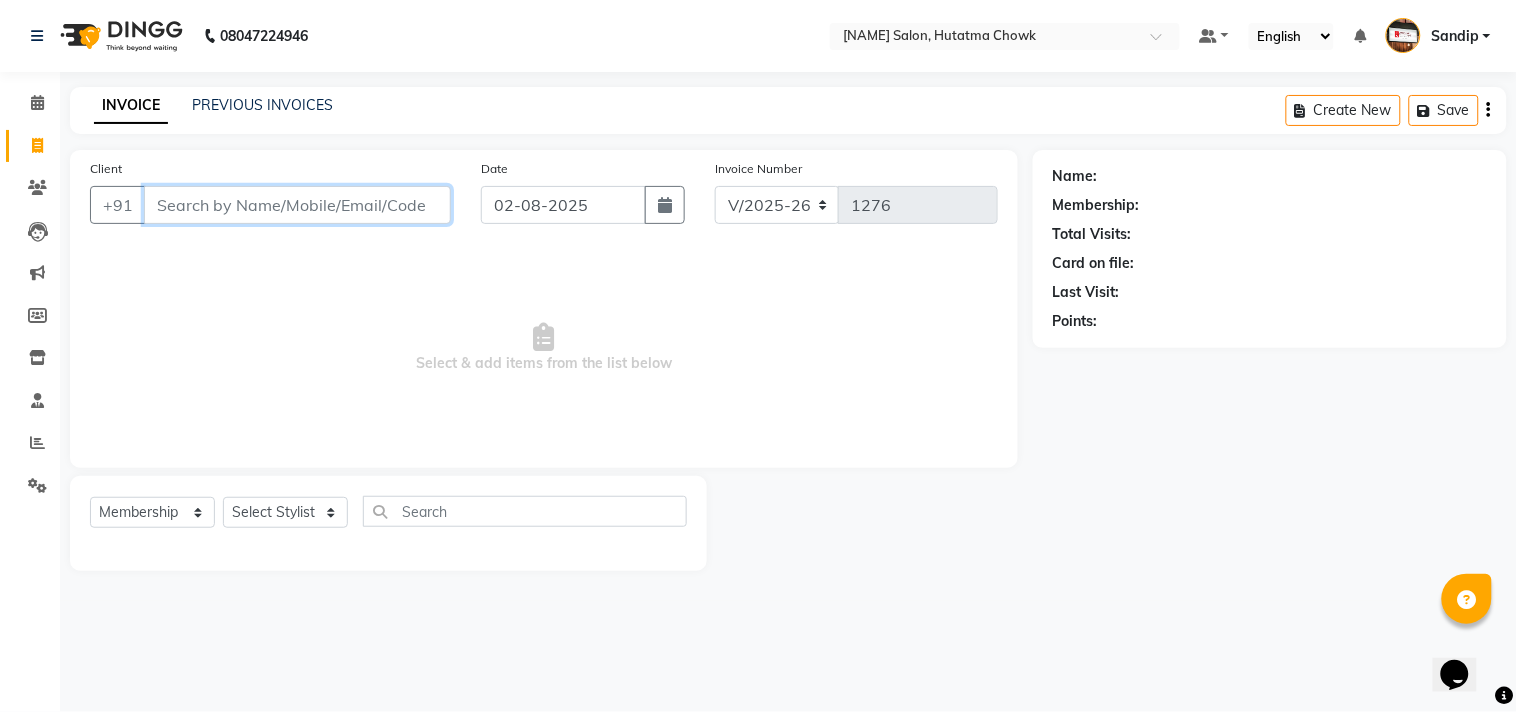 click on "Client" at bounding box center (297, 205) 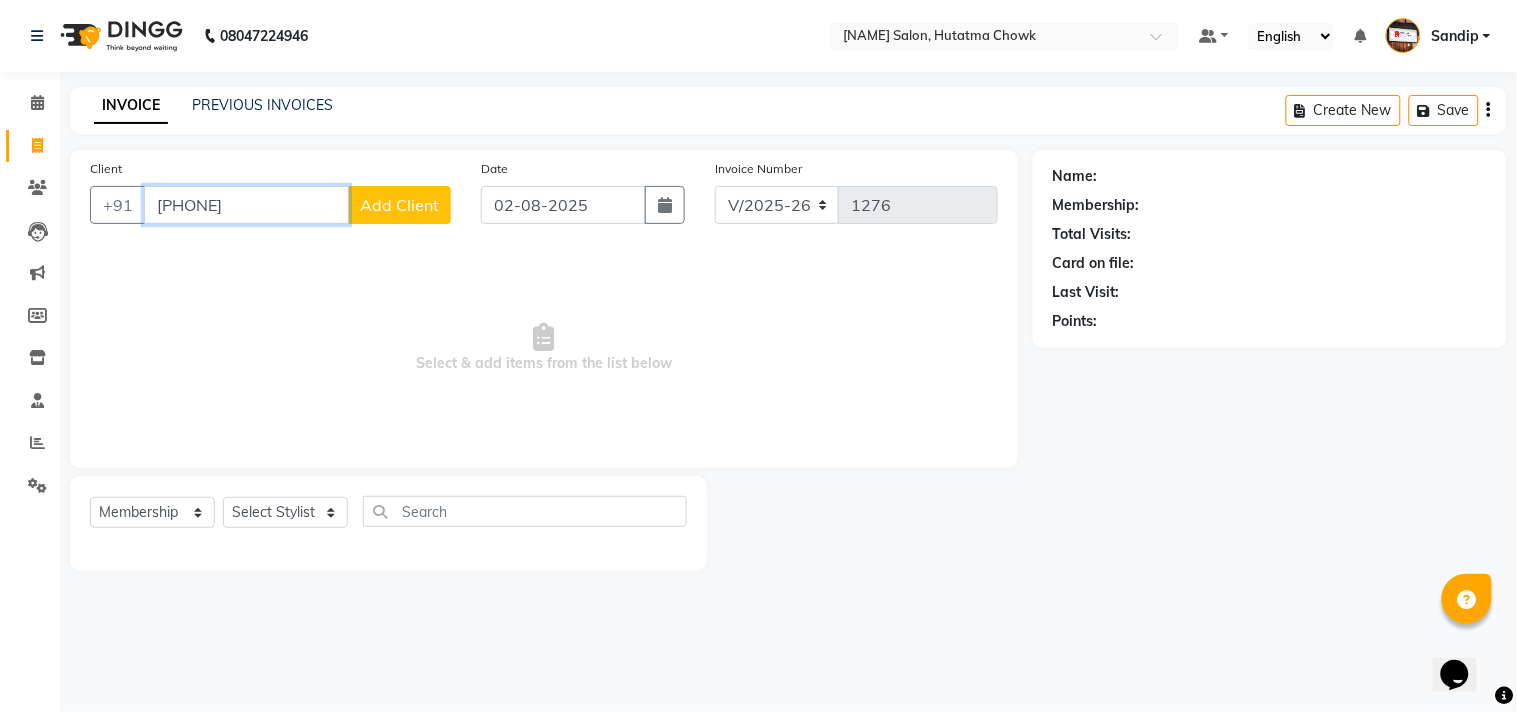 type on "[PHONE]" 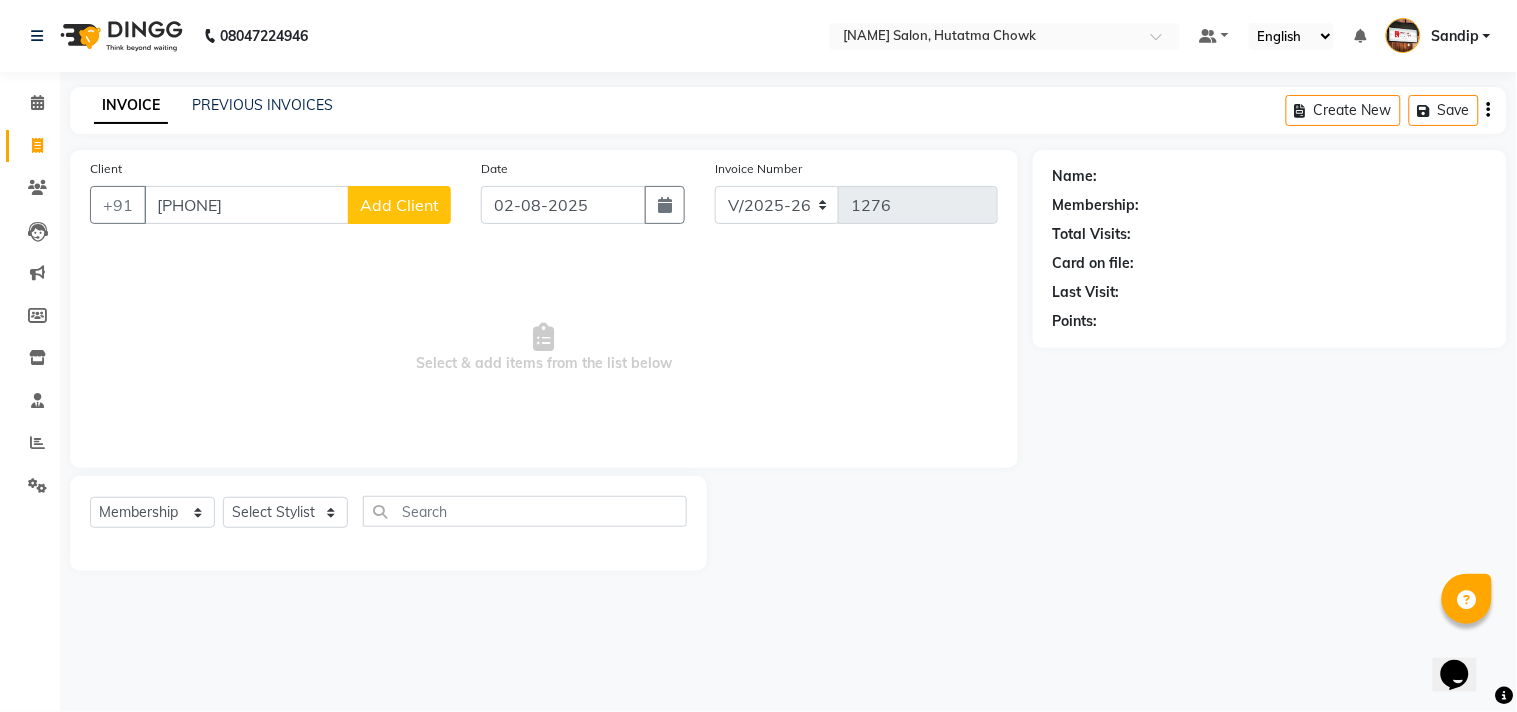 click on "Add Client" 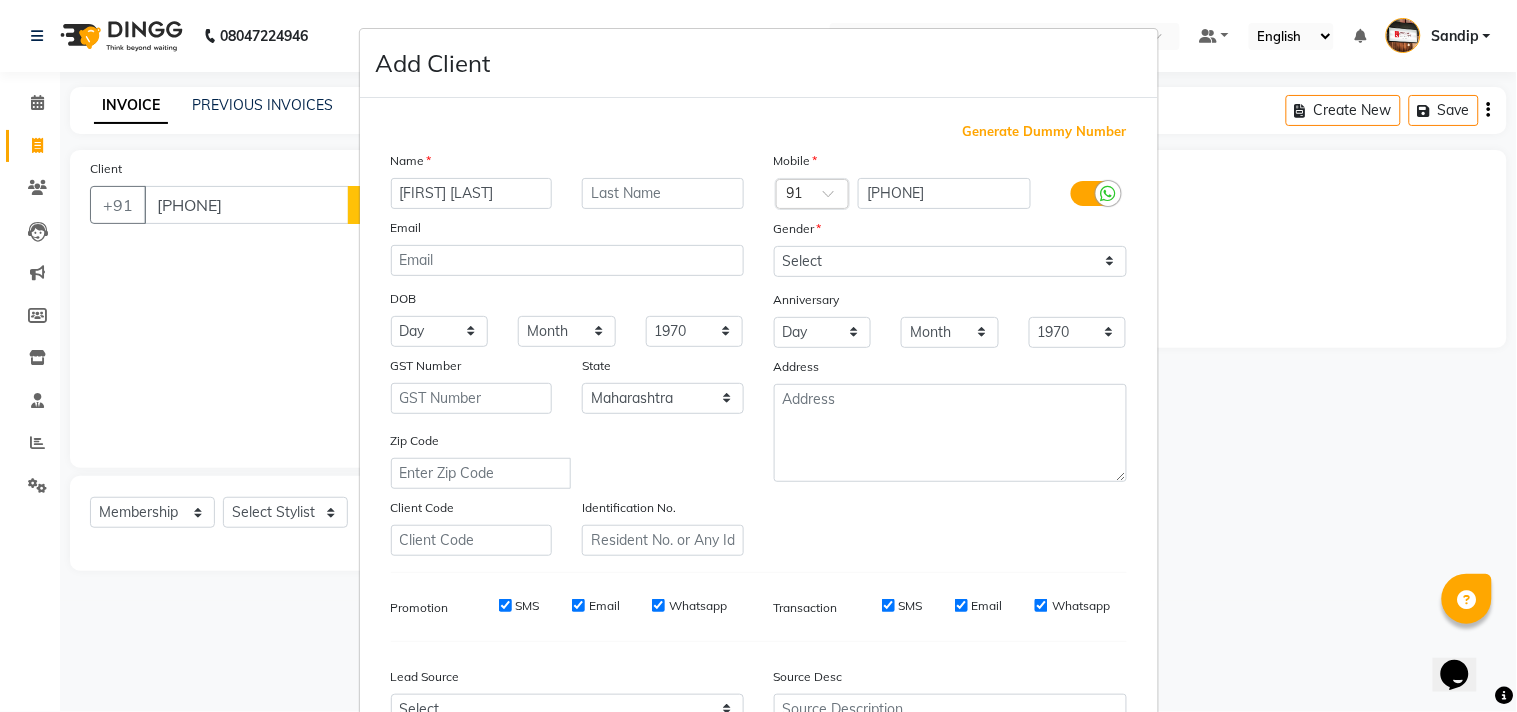 type on "[FIRST] [LAST]" 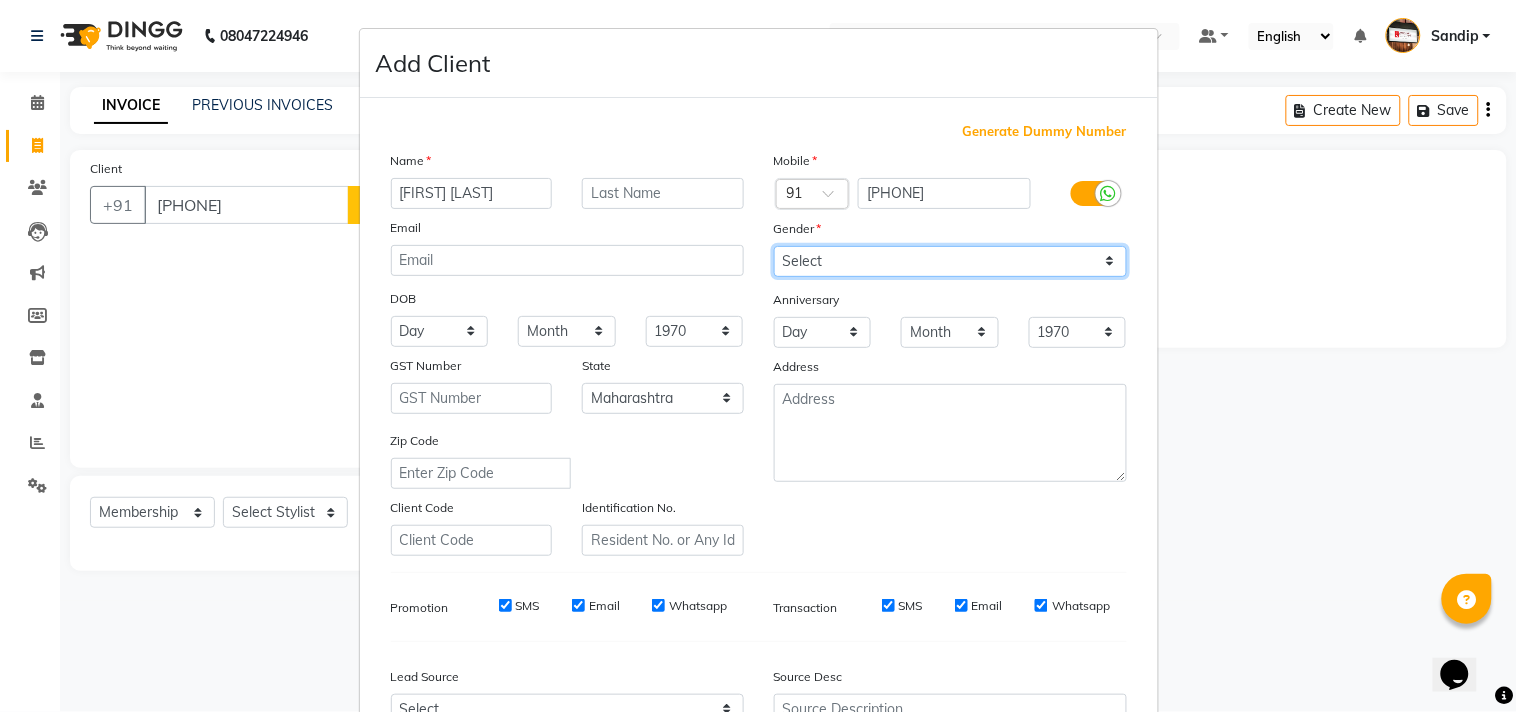 click on "Select Male Female Other Prefer Not To Say" at bounding box center (950, 261) 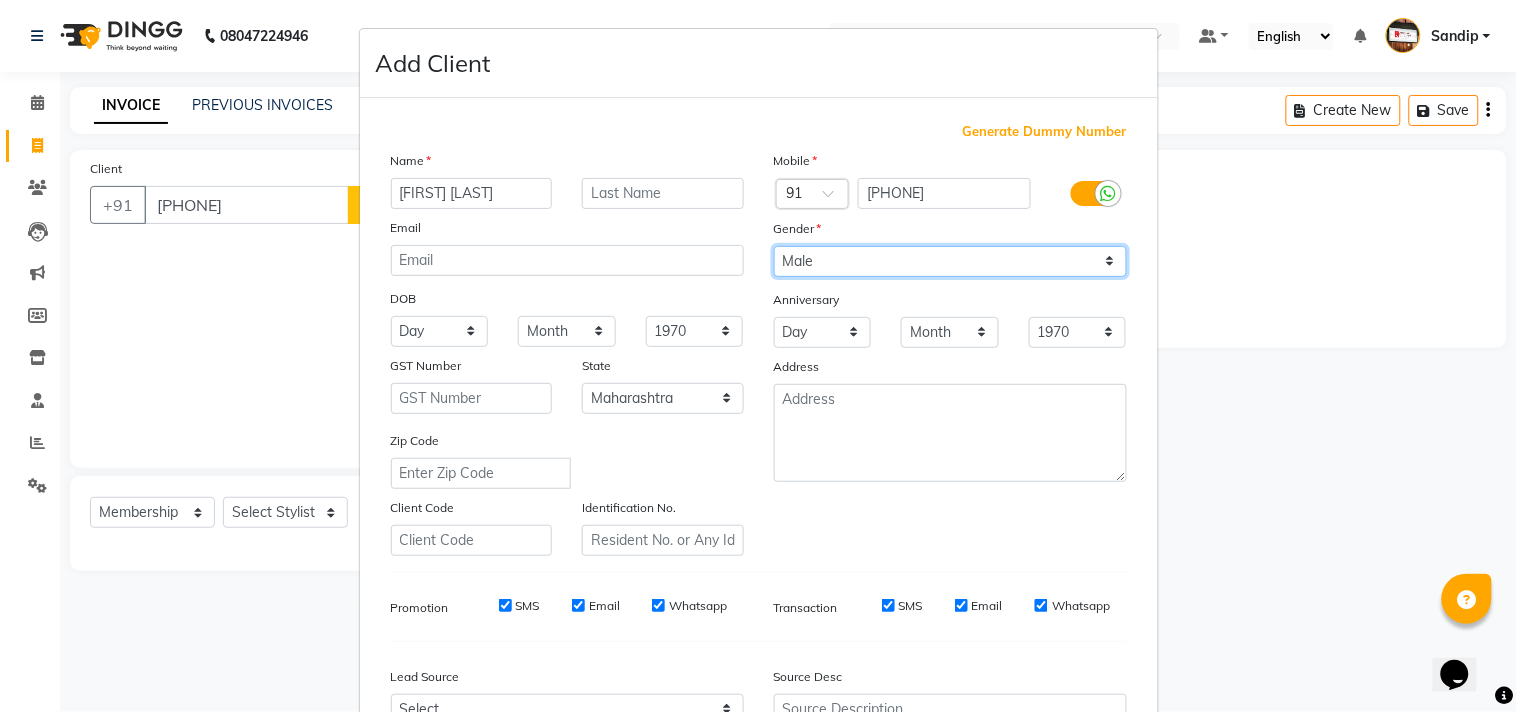 click on "Select Male Female Other Prefer Not To Say" at bounding box center (950, 261) 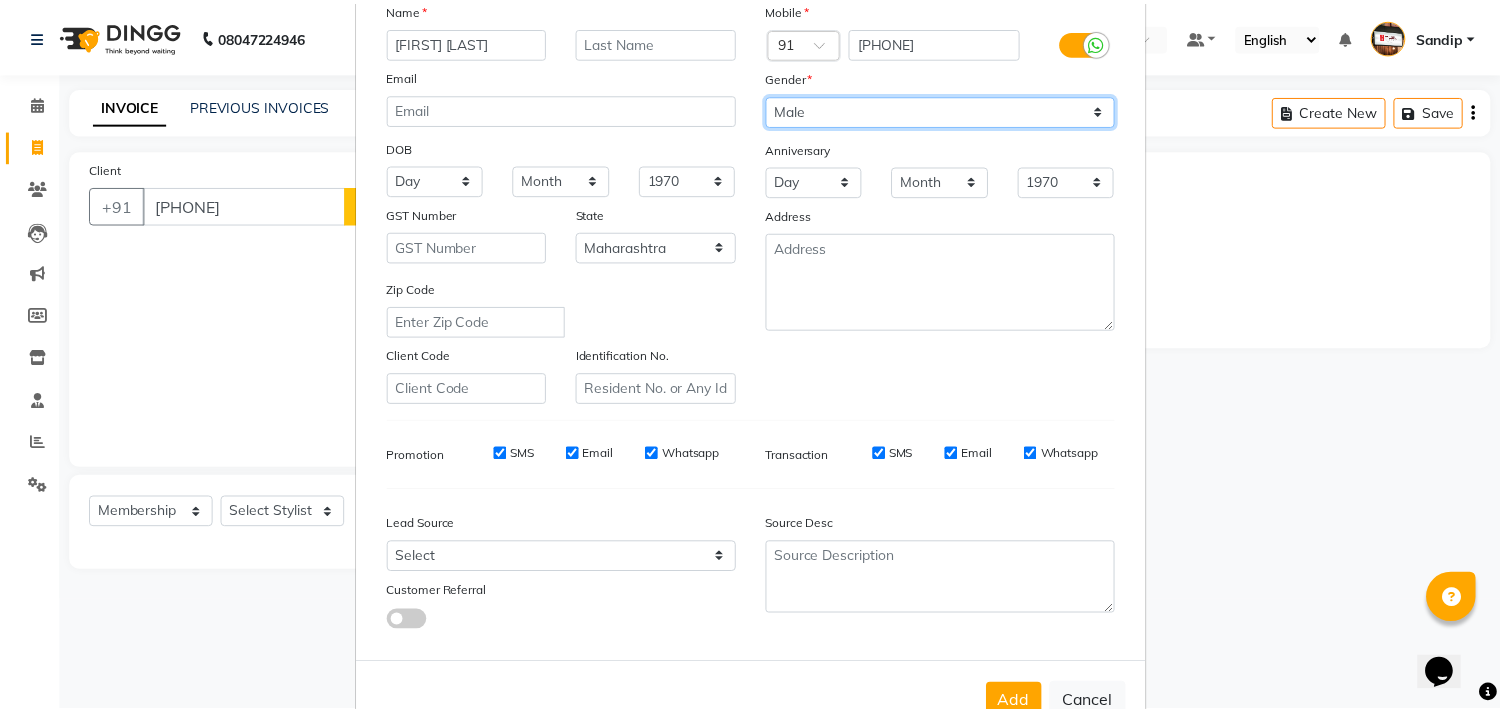 scroll, scrollTop: 212, scrollLeft: 0, axis: vertical 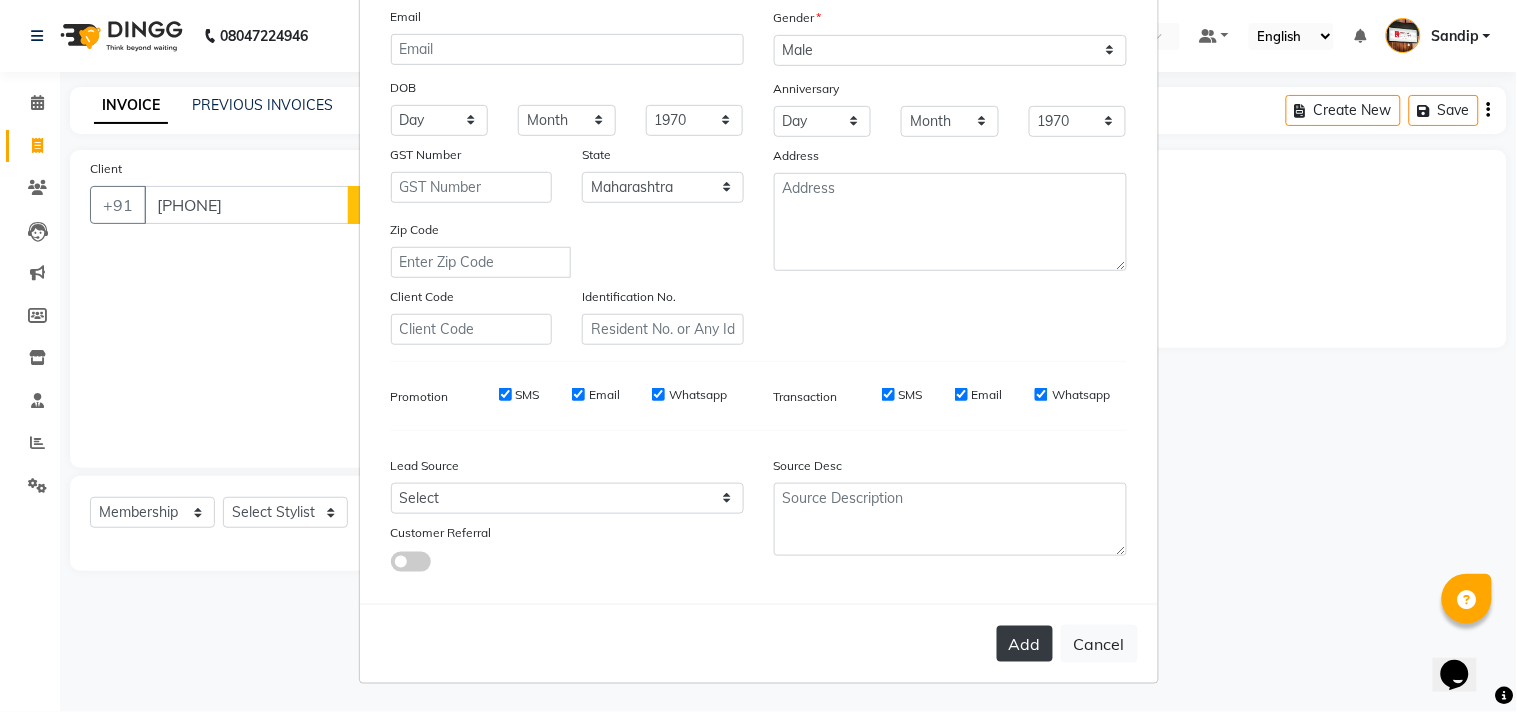 click on "Add" at bounding box center (1025, 644) 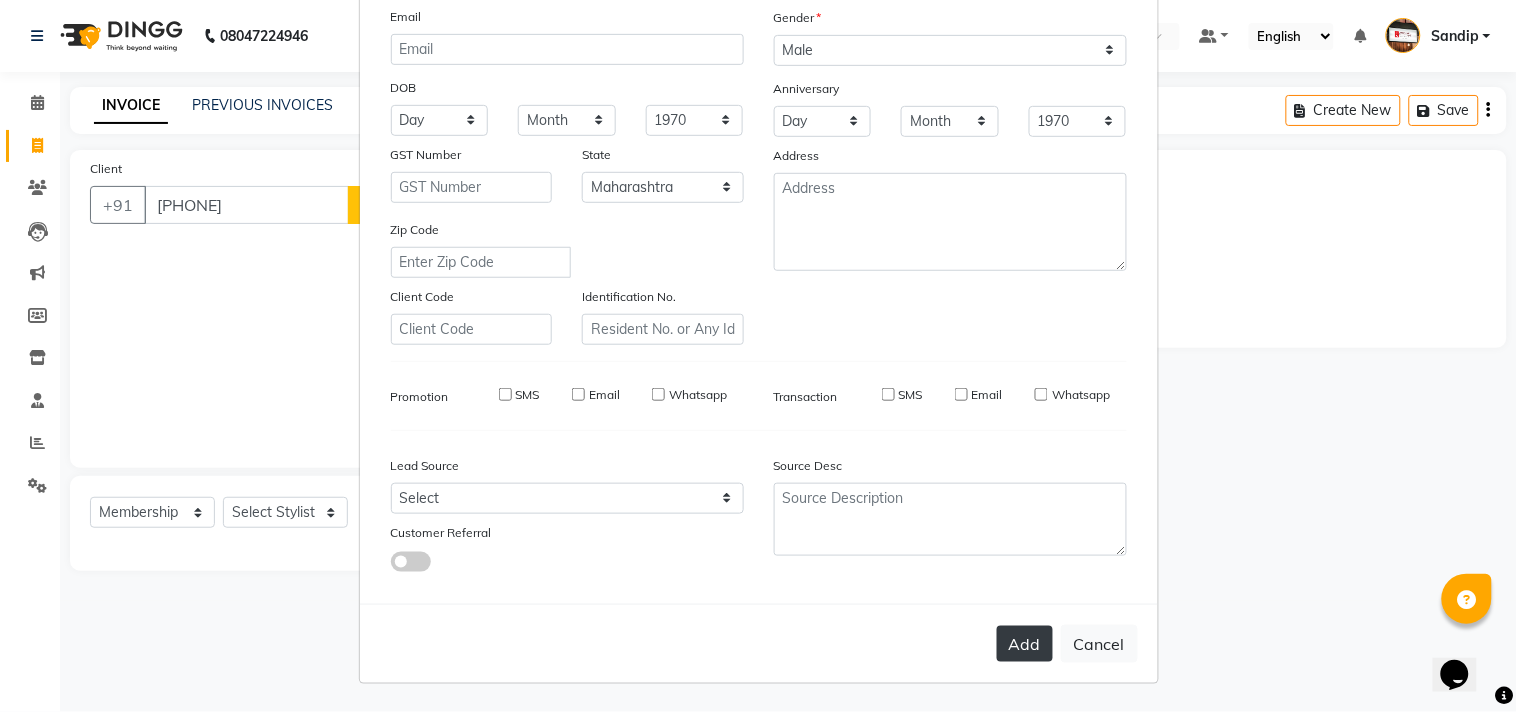 type 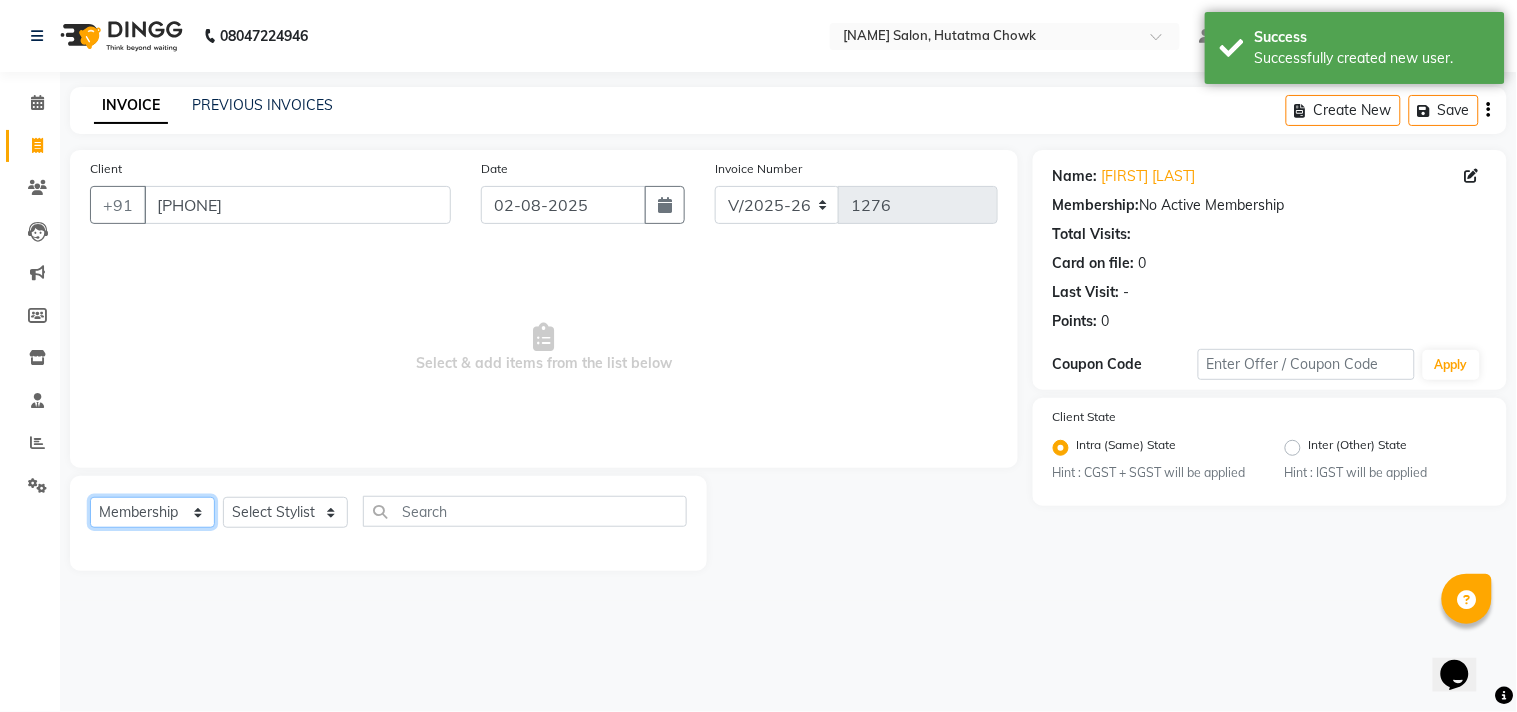 click on "Select  Service  Product  Membership  Package Voucher Prepaid Gift Card" 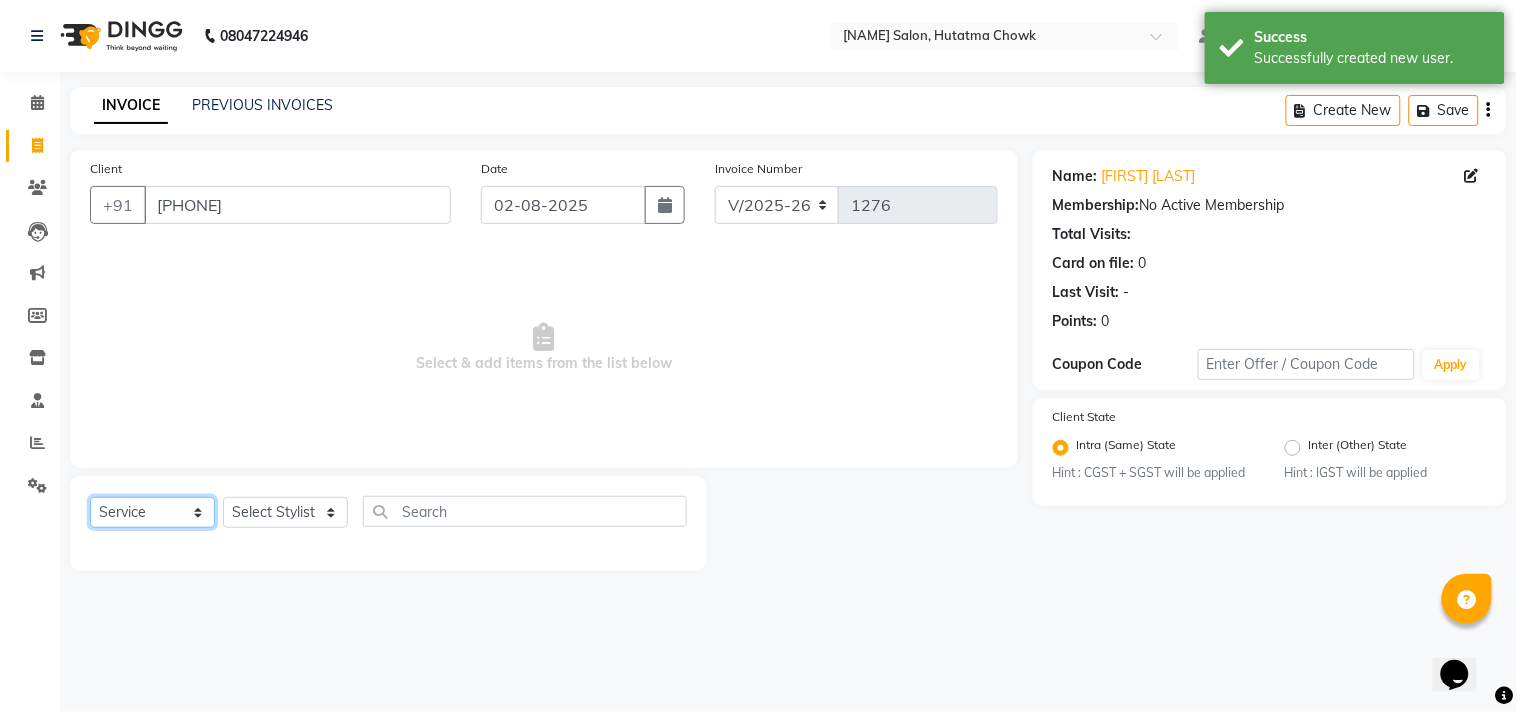 click on "Select  Service  Product  Membership  Package Voucher Prepaid Gift Card" 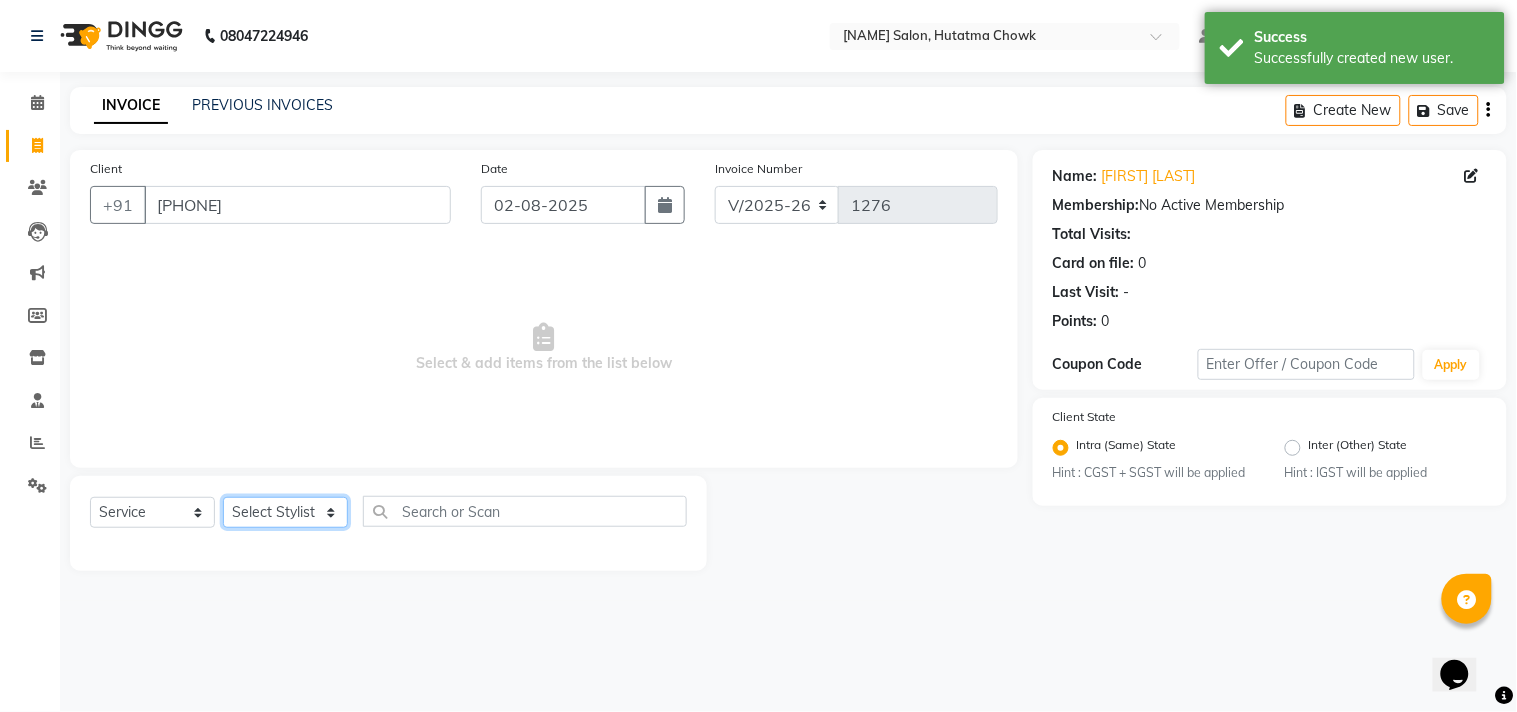 click on "Select Stylist Abdul Dinesh thakur Farman  Juned  mahadev Munna  prem RAHUL Sandip Suresh yasin" 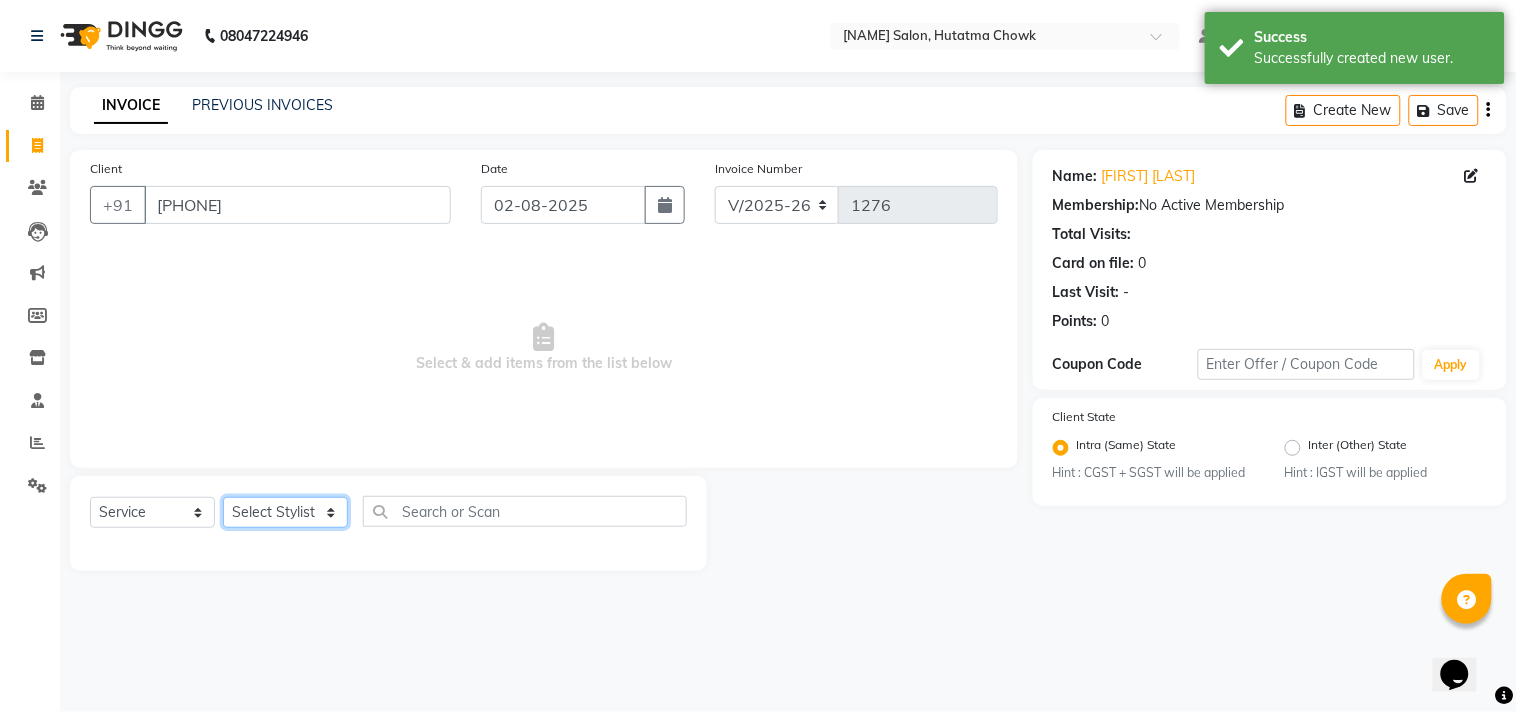 select on "[POSTAL_CODE]" 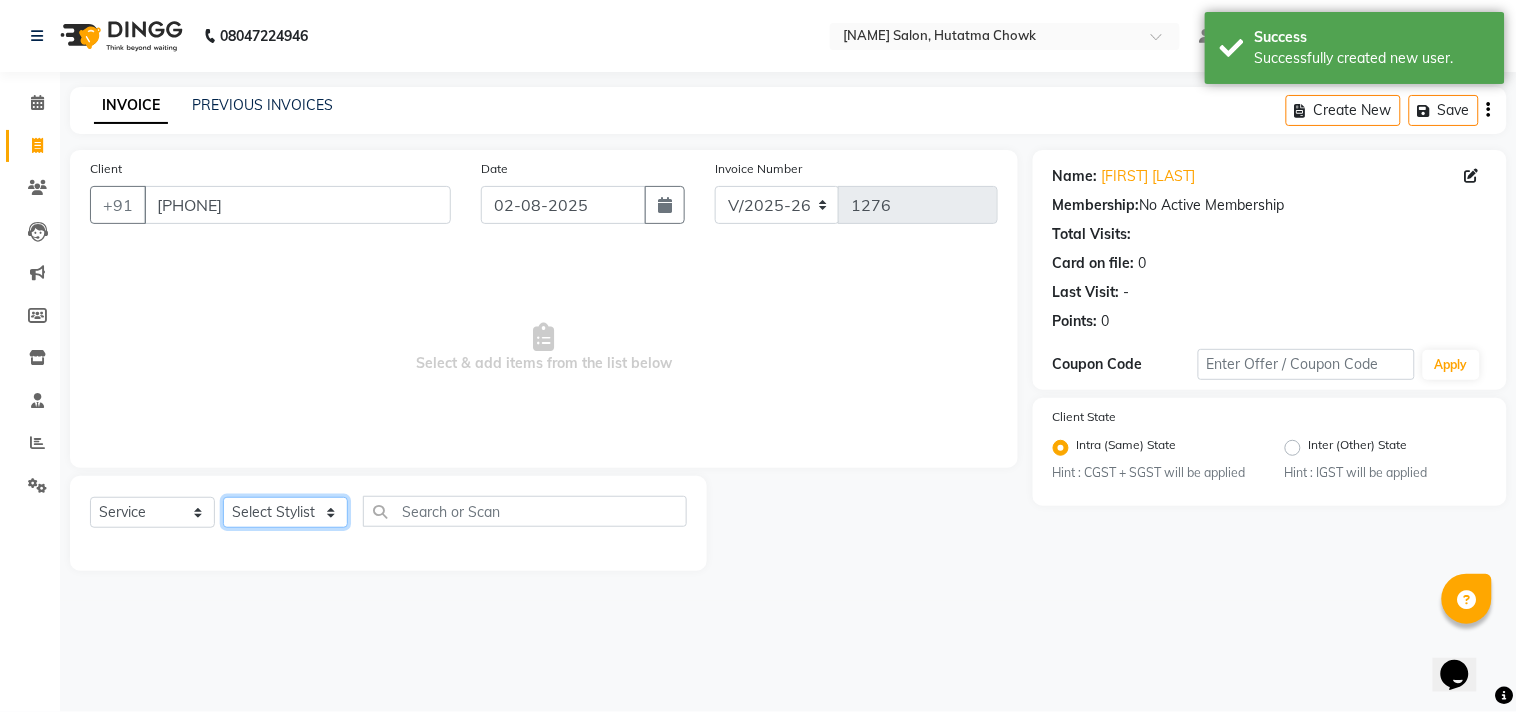 click on "Select Stylist Abdul Dinesh thakur Farman  Juned  mahadev Munna  prem RAHUL Sandip Suresh yasin" 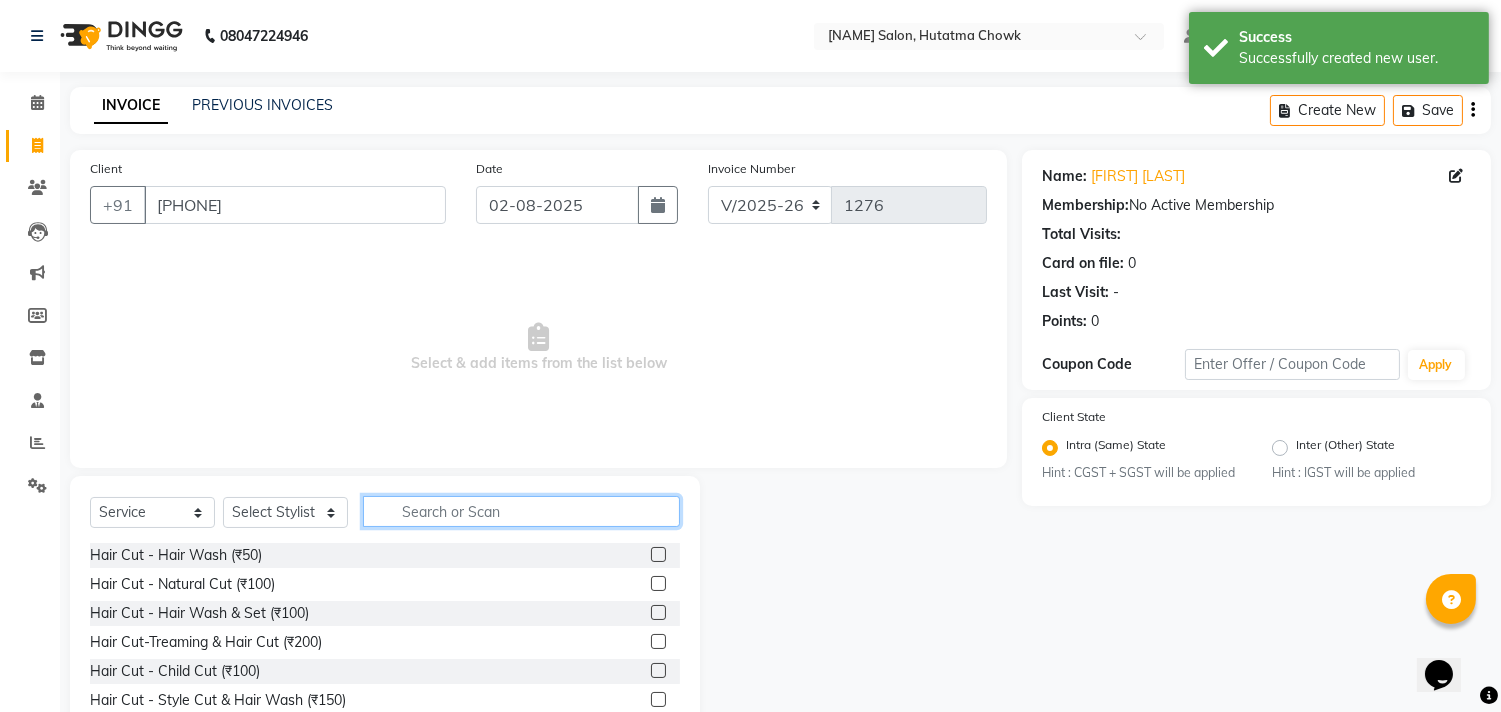 click 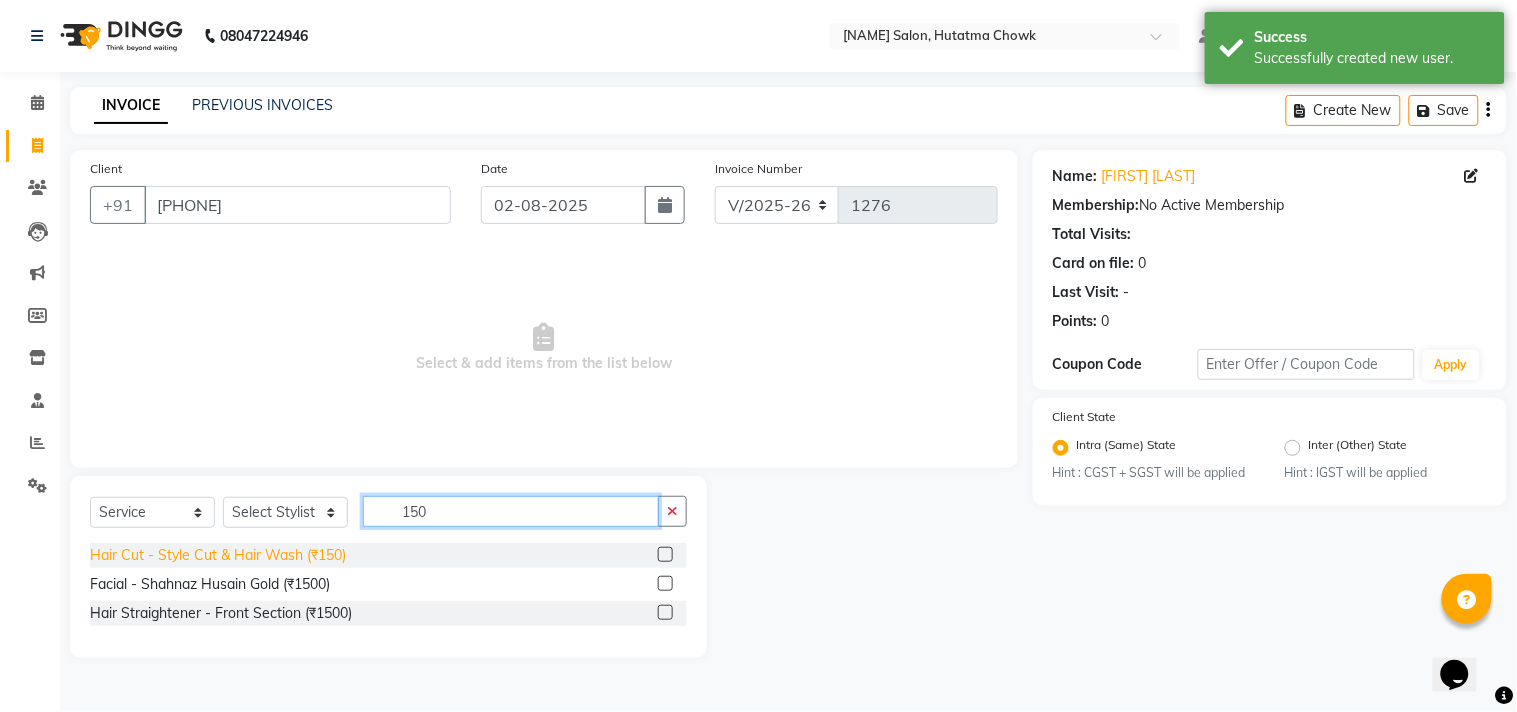 type on "150" 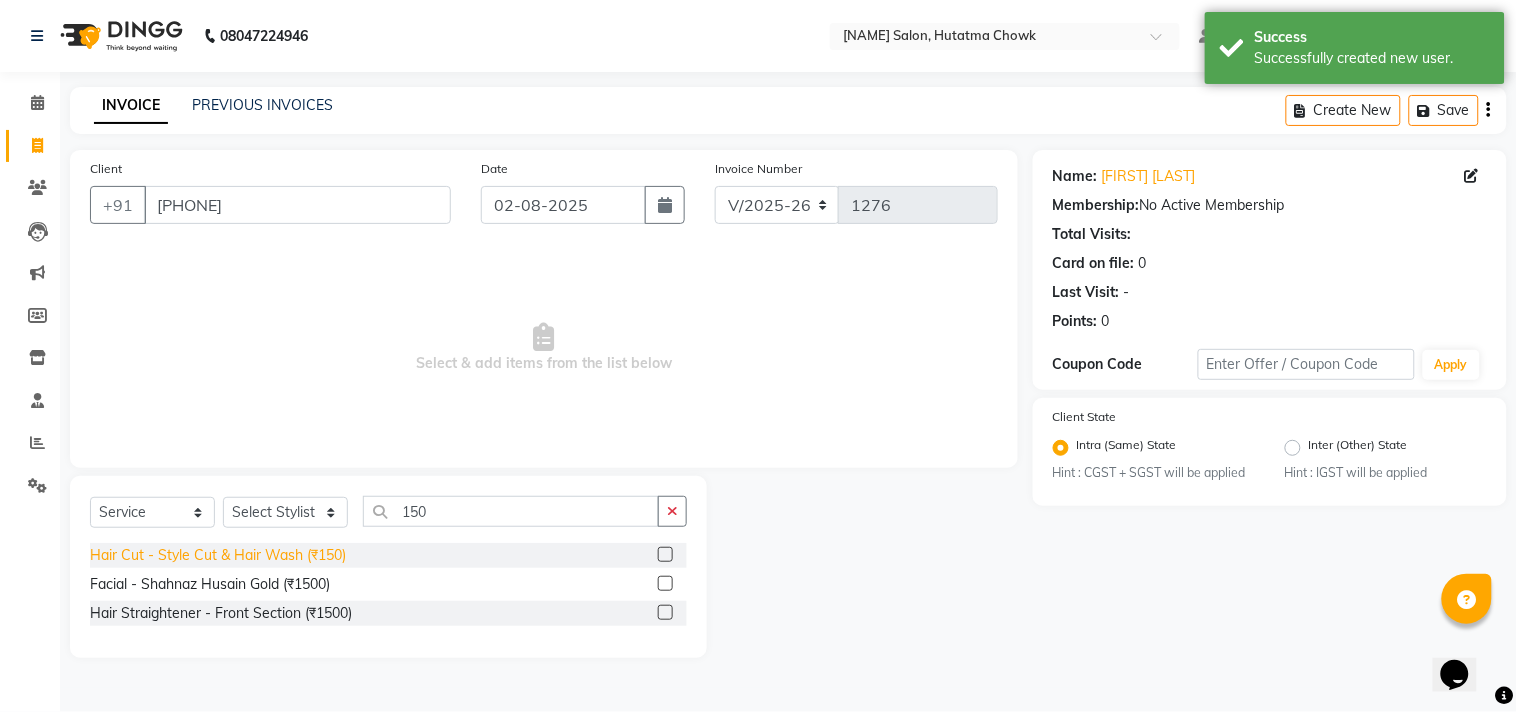 click on "Hair Cut - Style Cut & Hair Wash (₹150)" 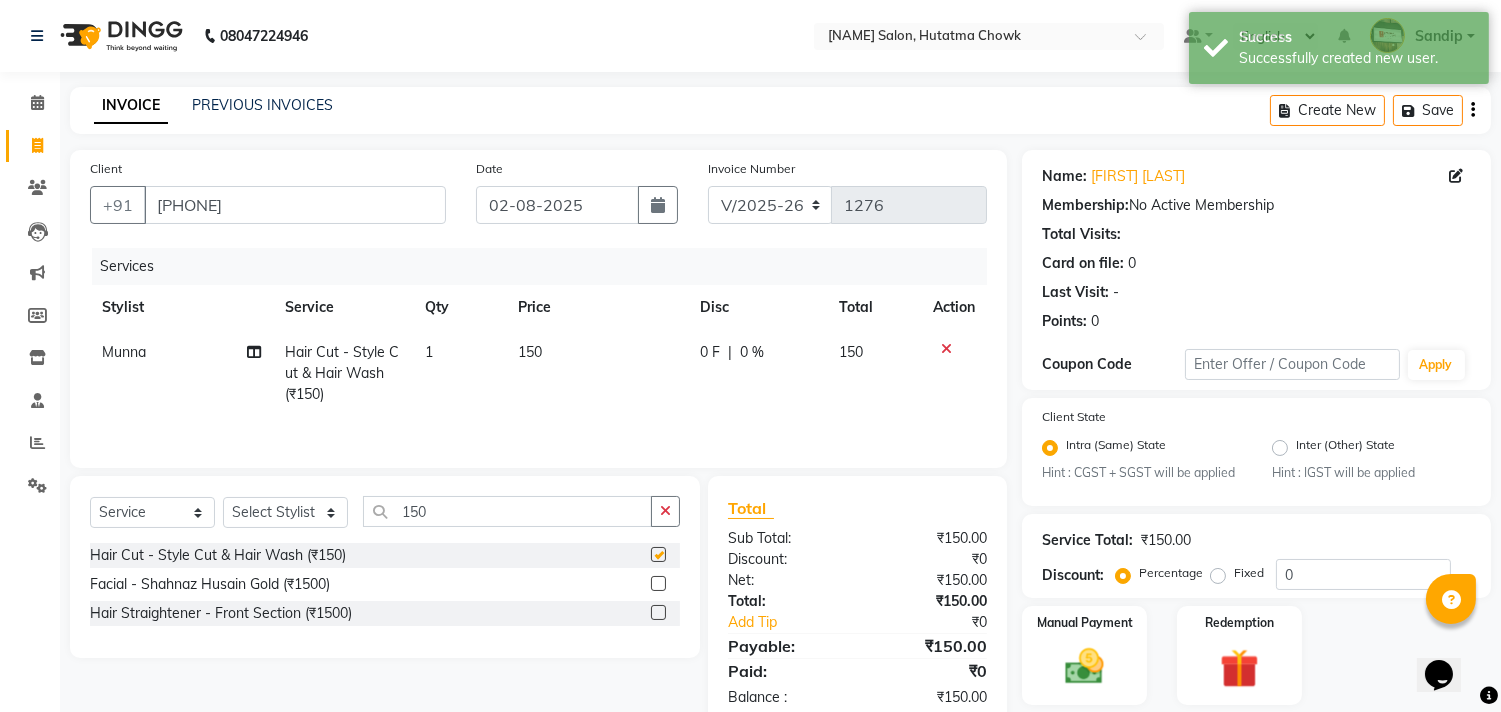 checkbox on "false" 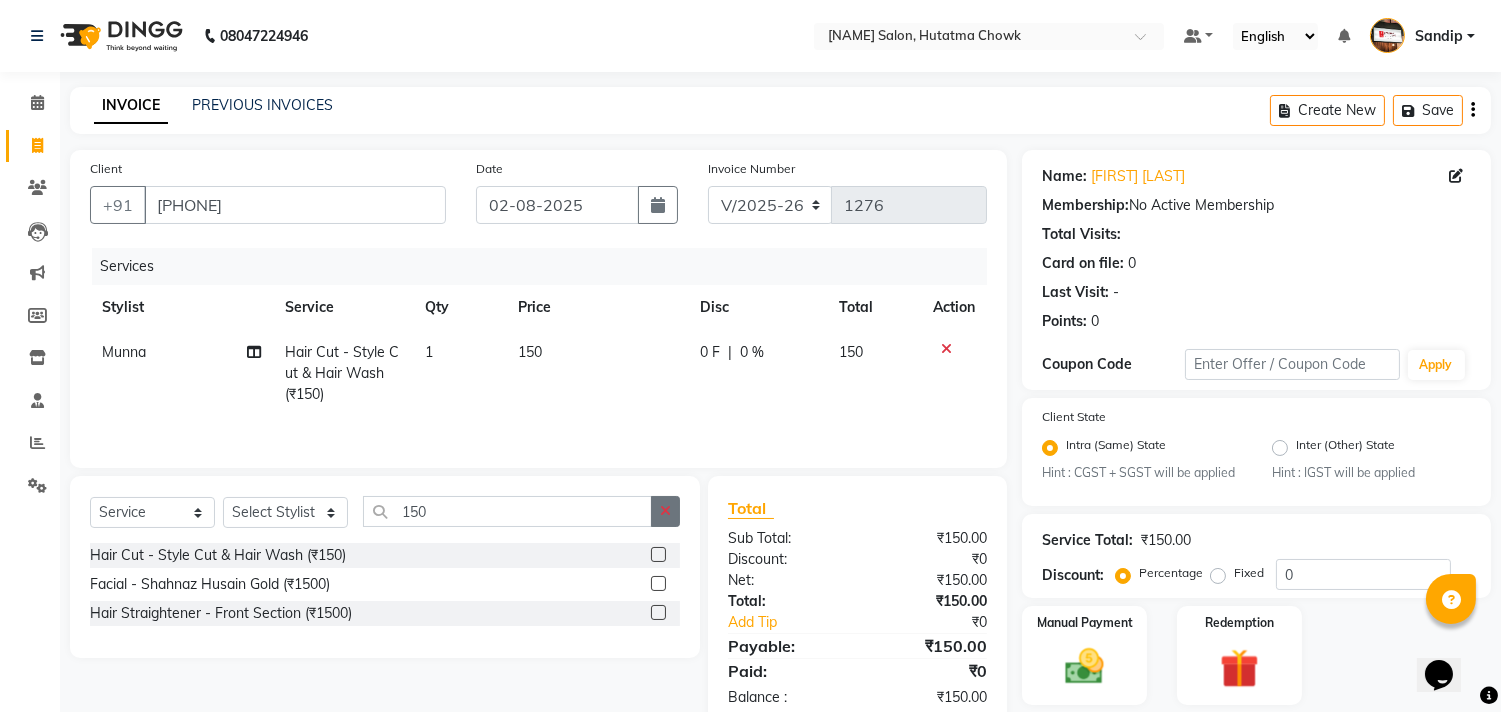 click 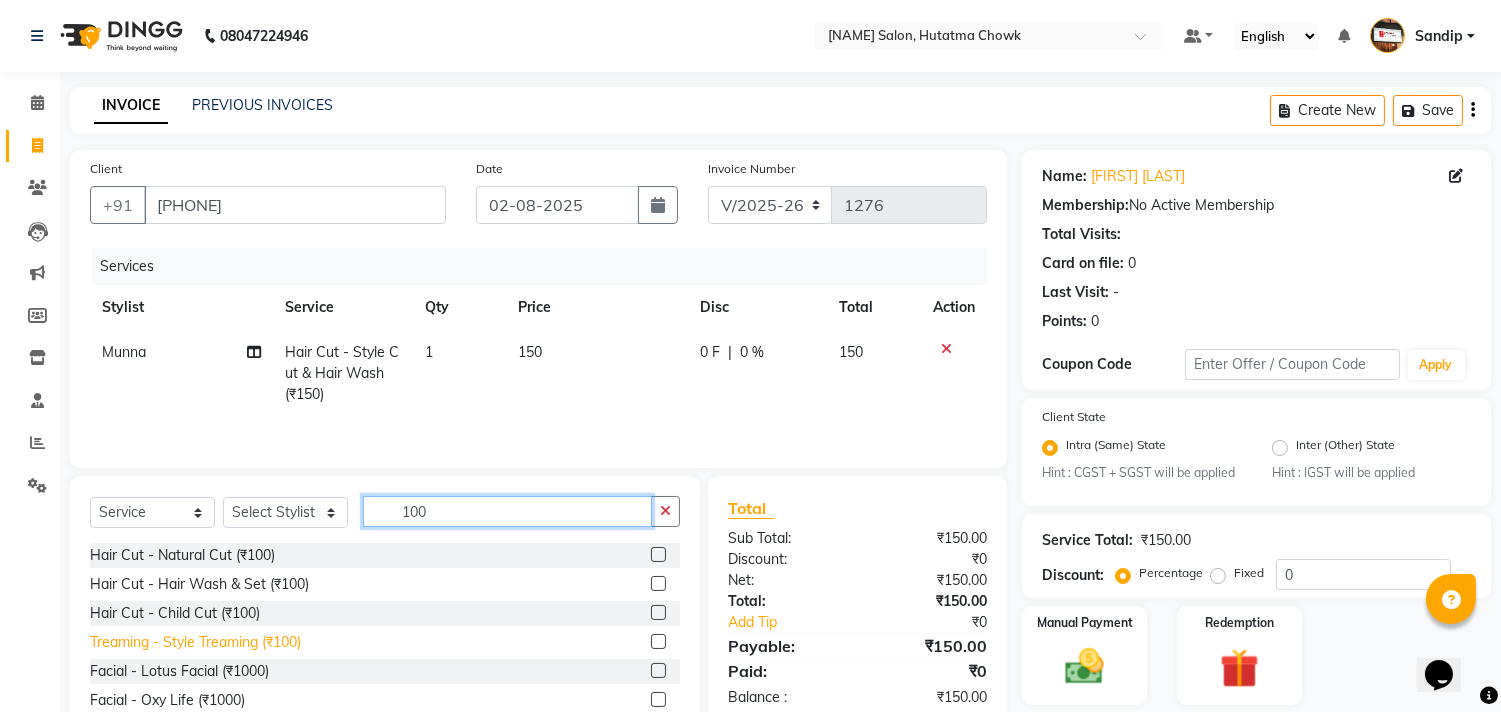 type on "100" 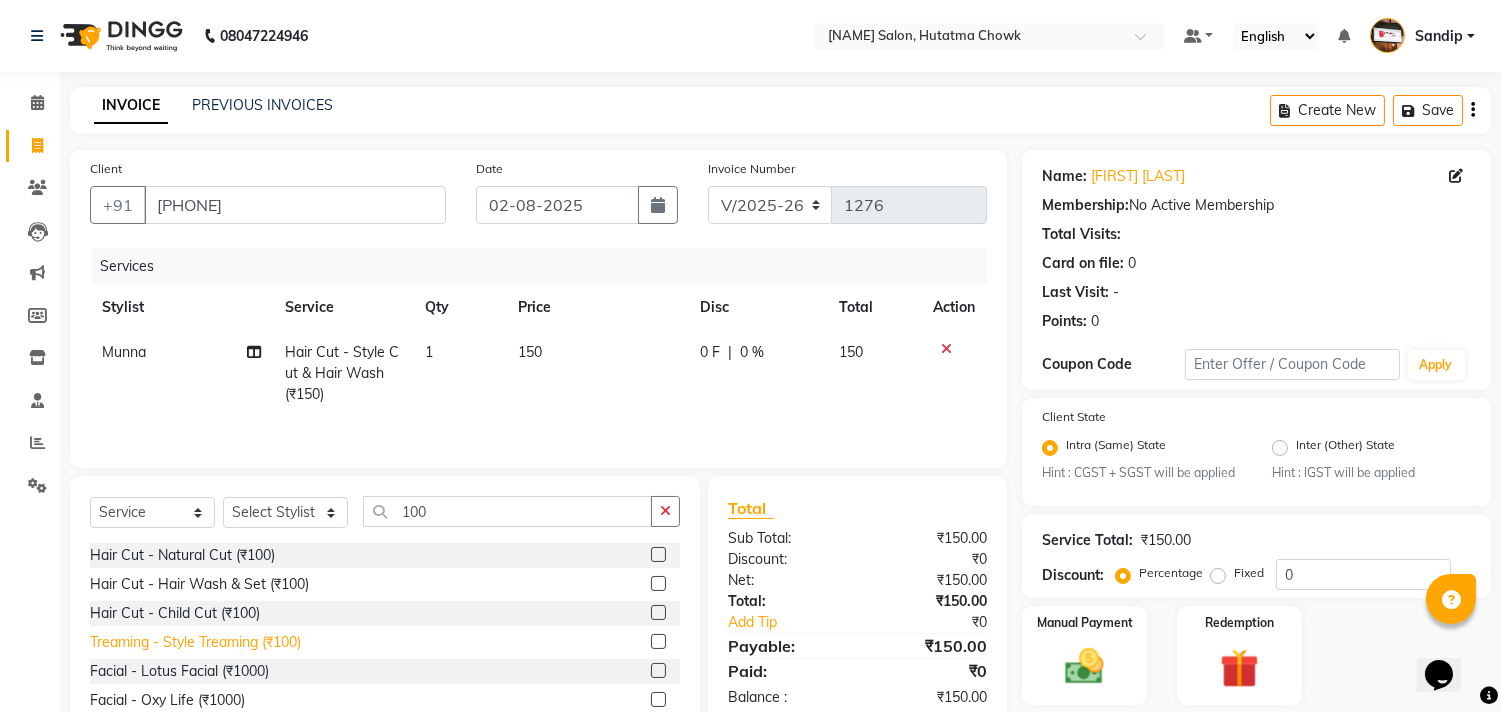 click on "Treaming - Style Treaming (₹100)" 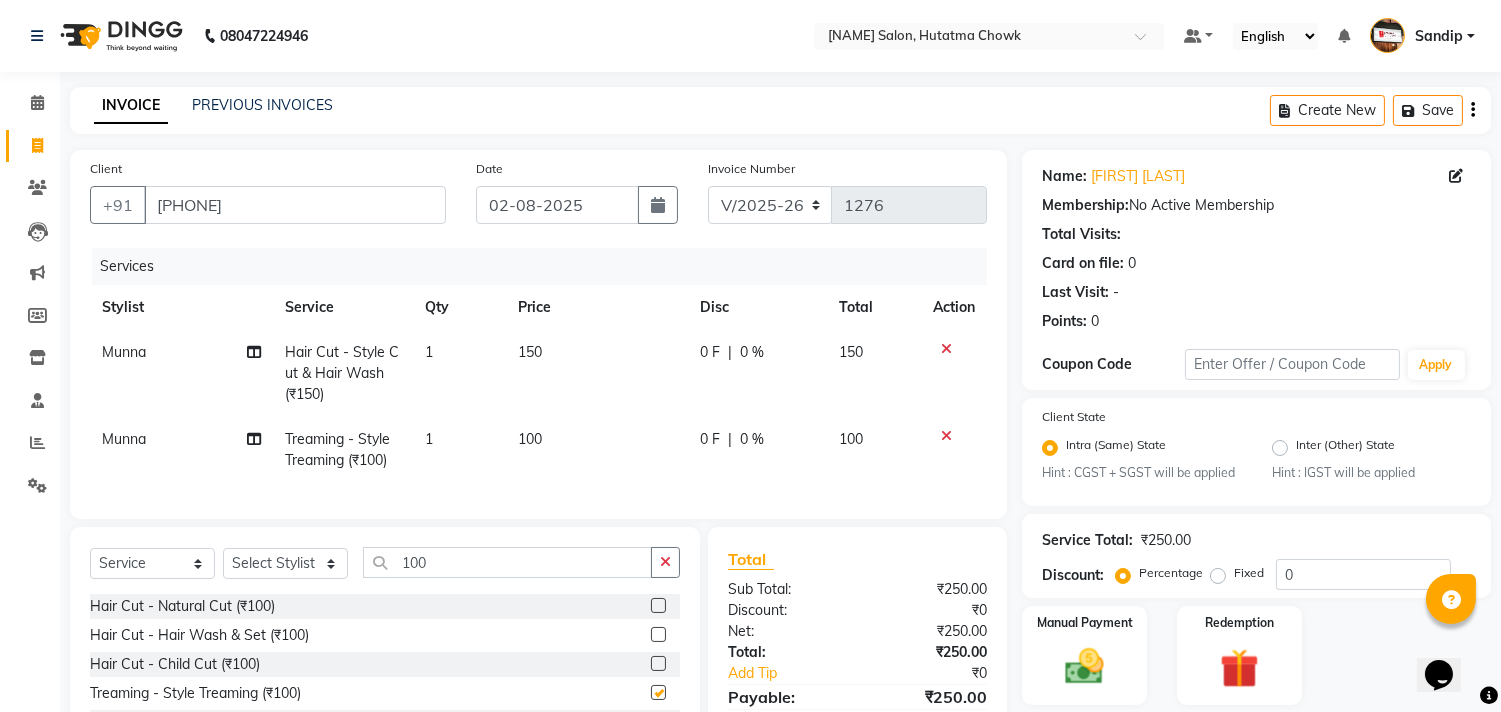 checkbox on "false" 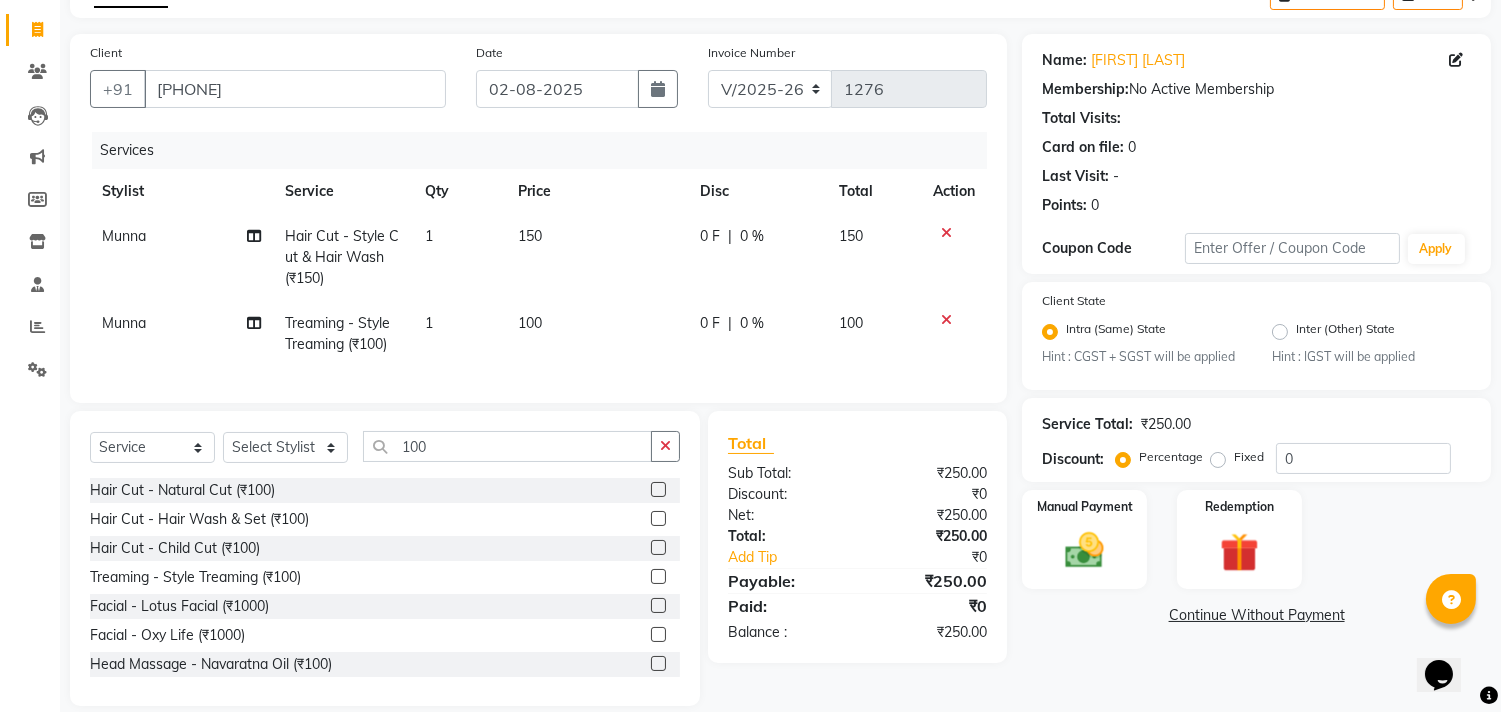scroll, scrollTop: 156, scrollLeft: 0, axis: vertical 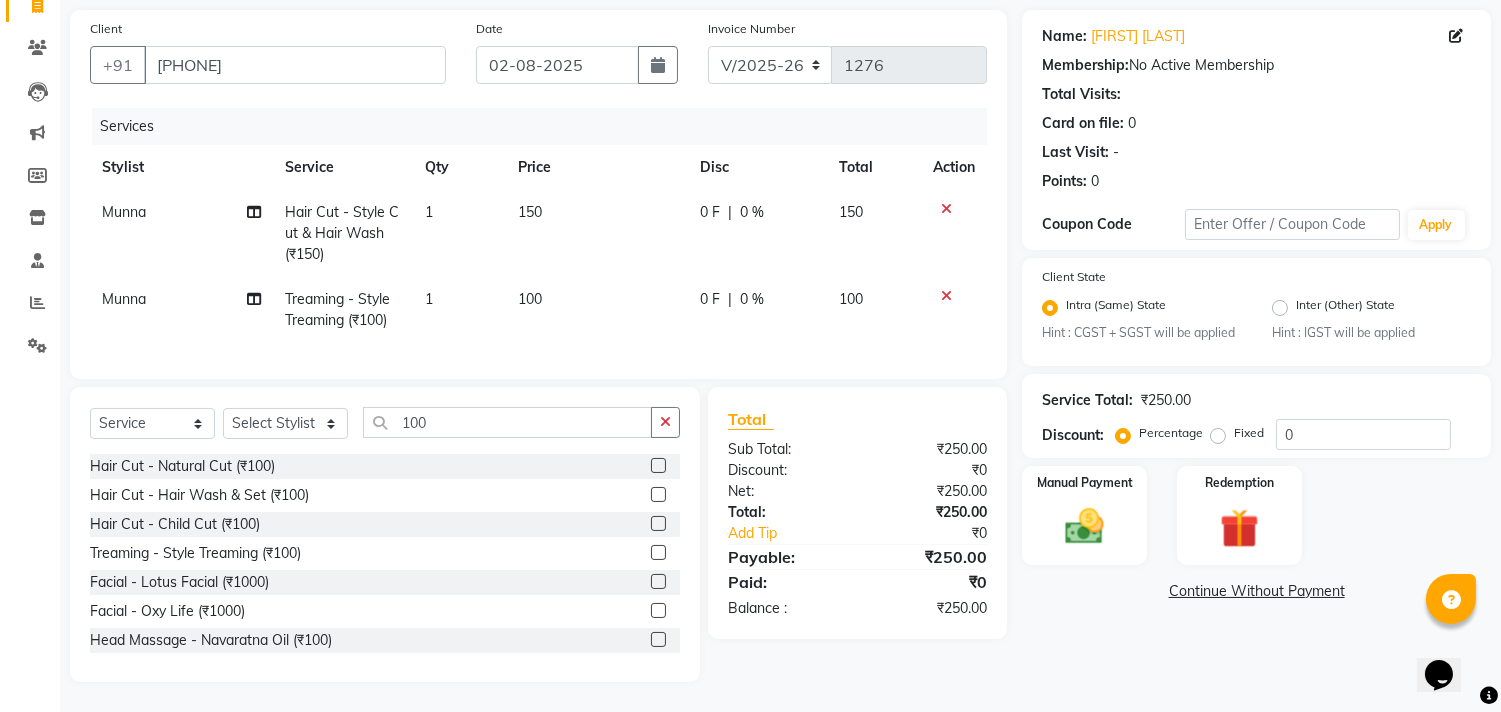 click on "Continue Without Payment" 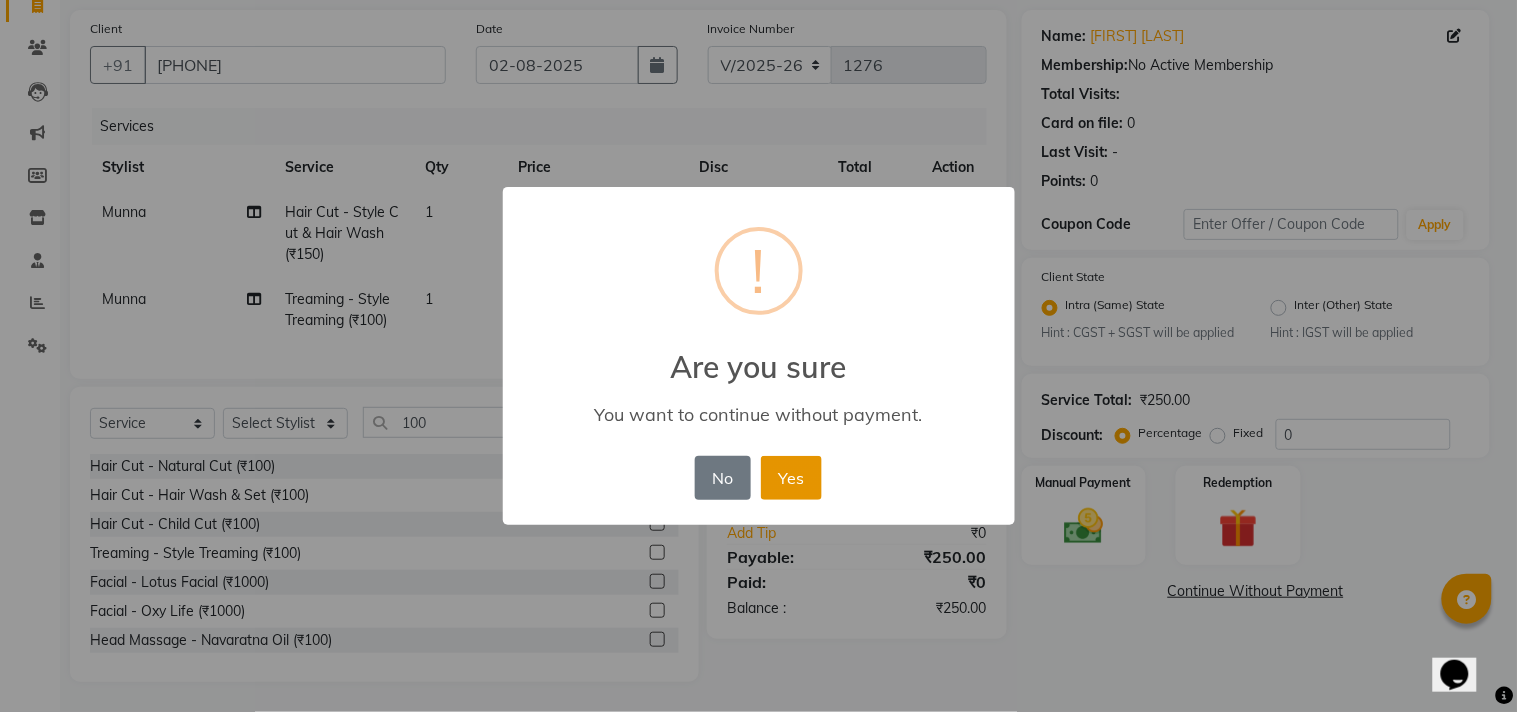 click on "Yes" at bounding box center [791, 478] 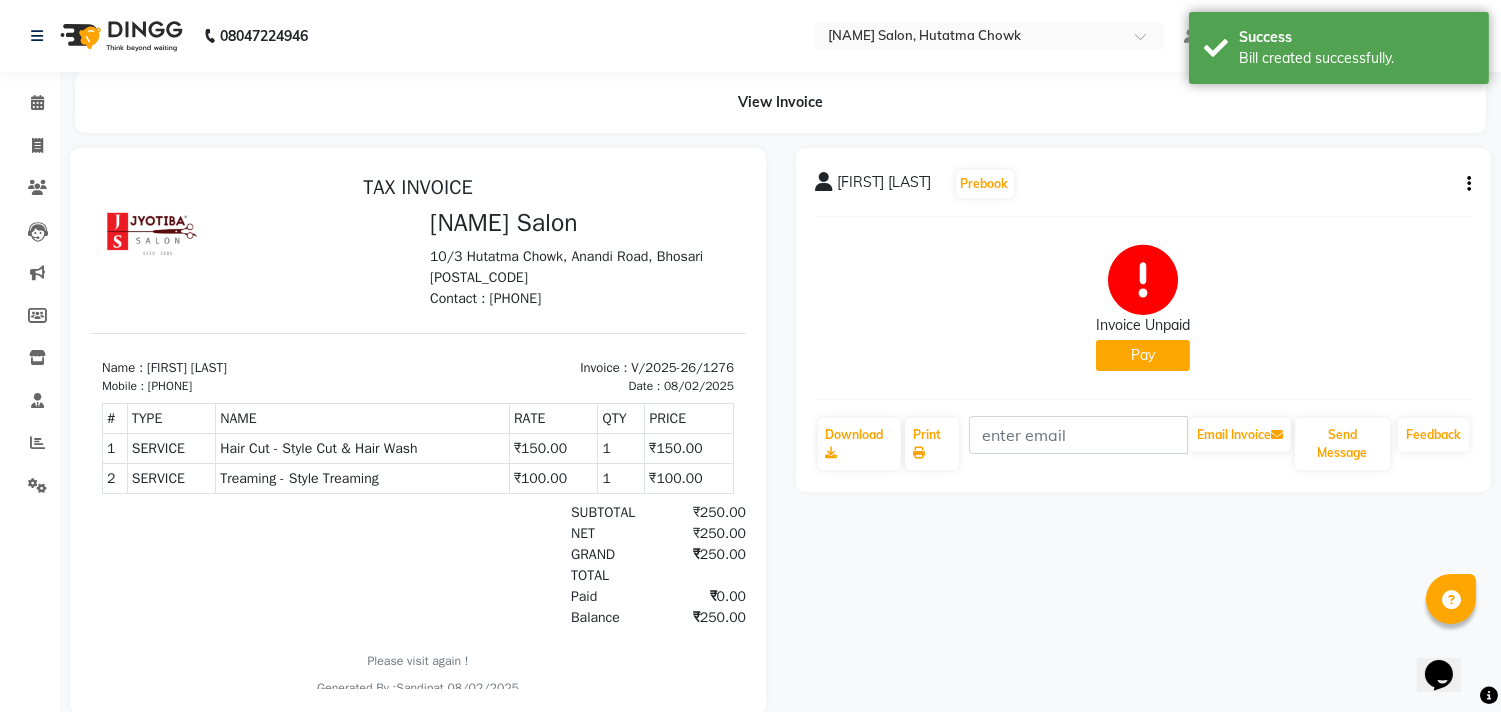 scroll, scrollTop: 0, scrollLeft: 0, axis: both 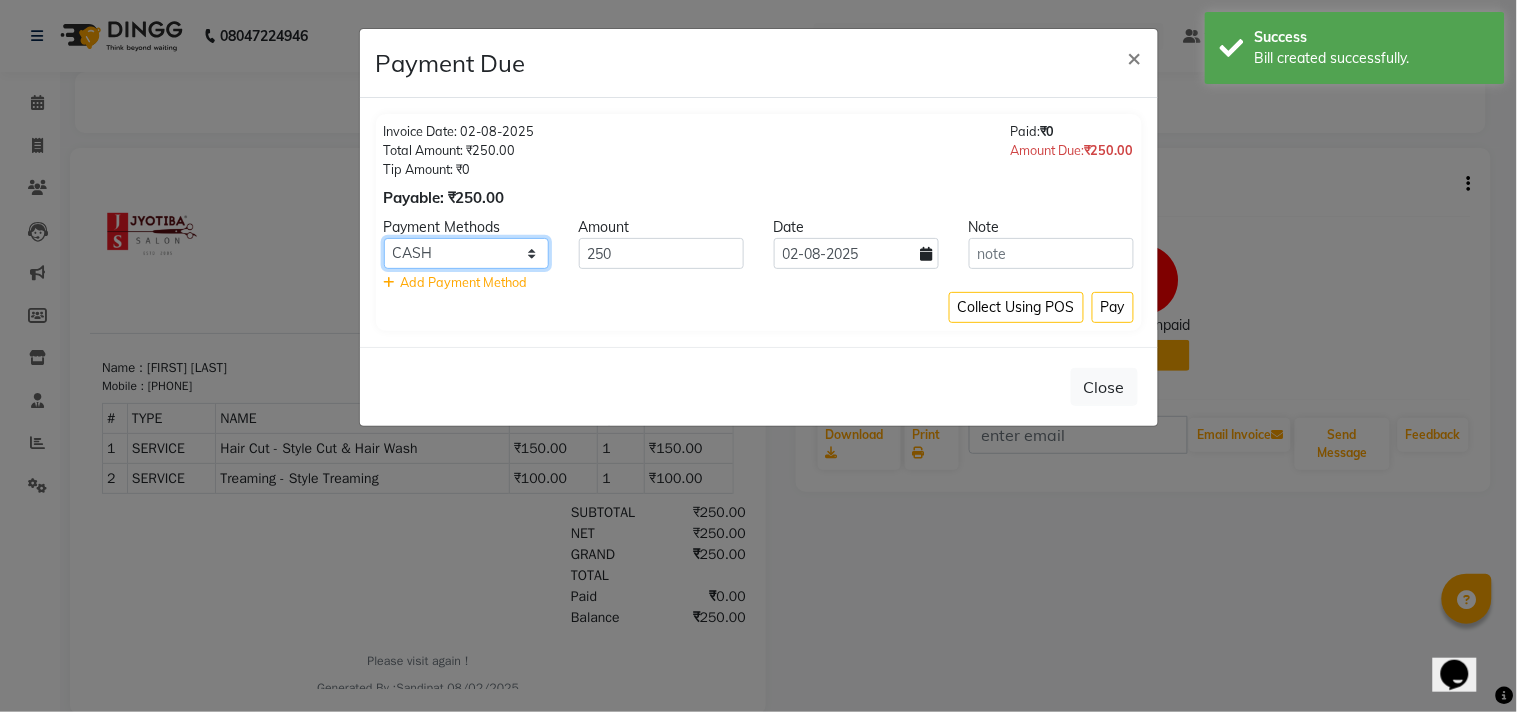 click on "CASH ONLINE CARD" 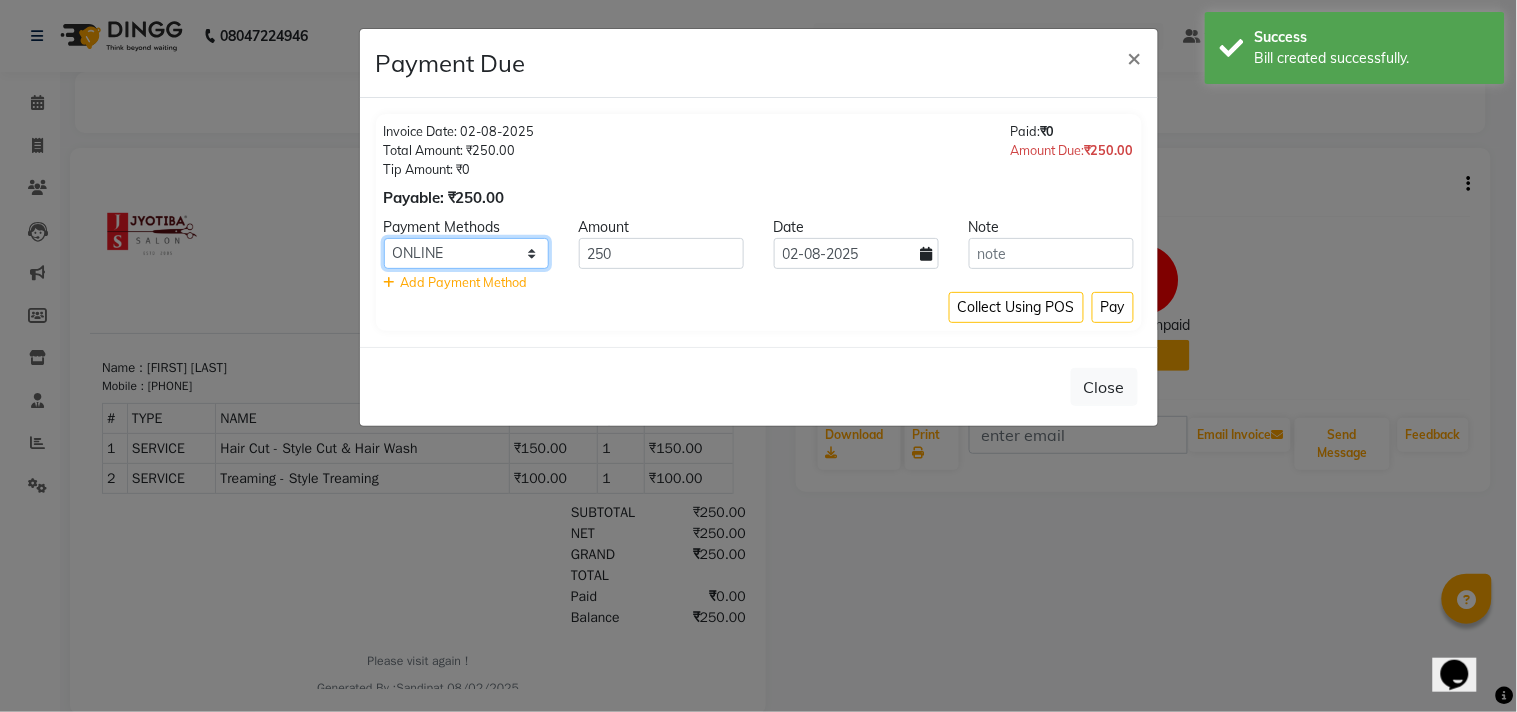 click on "CASH ONLINE CARD" 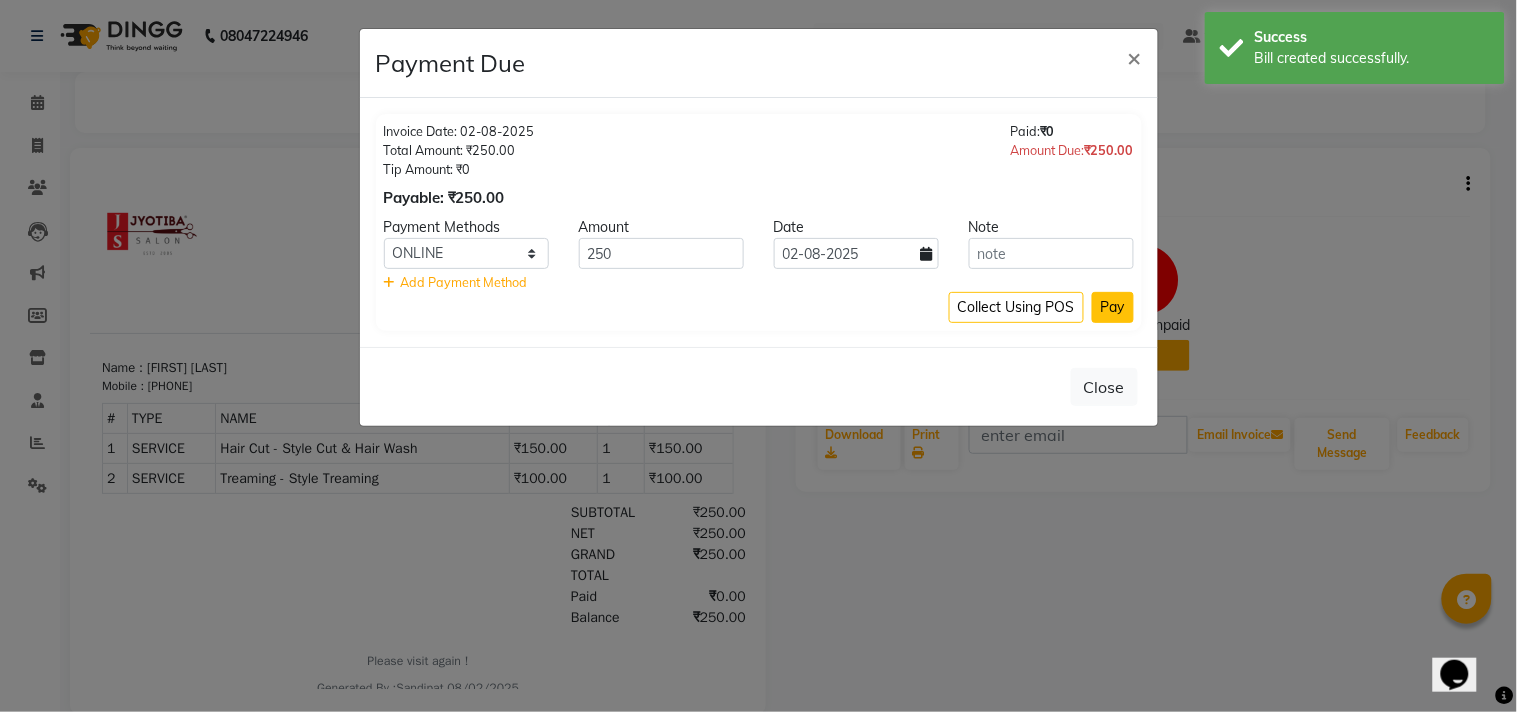 click on "Pay" 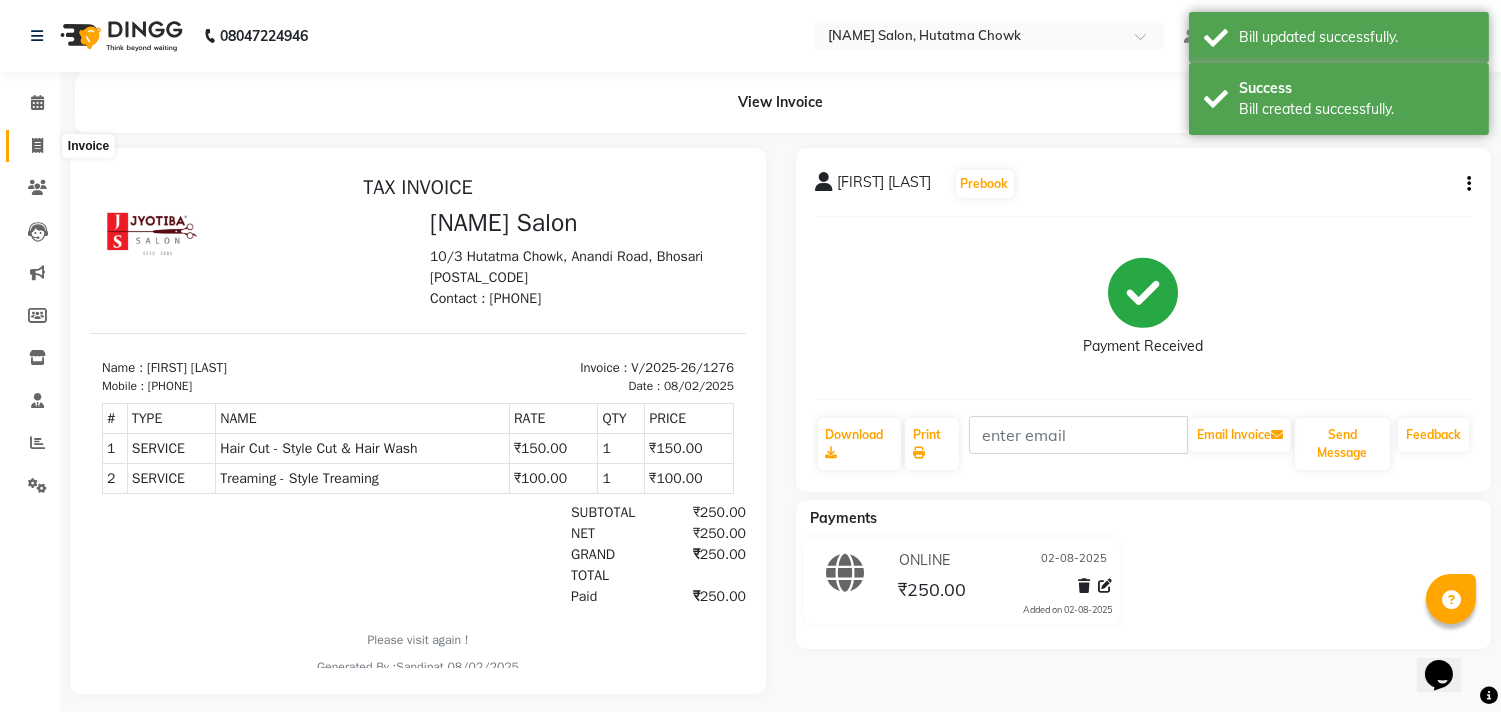 click 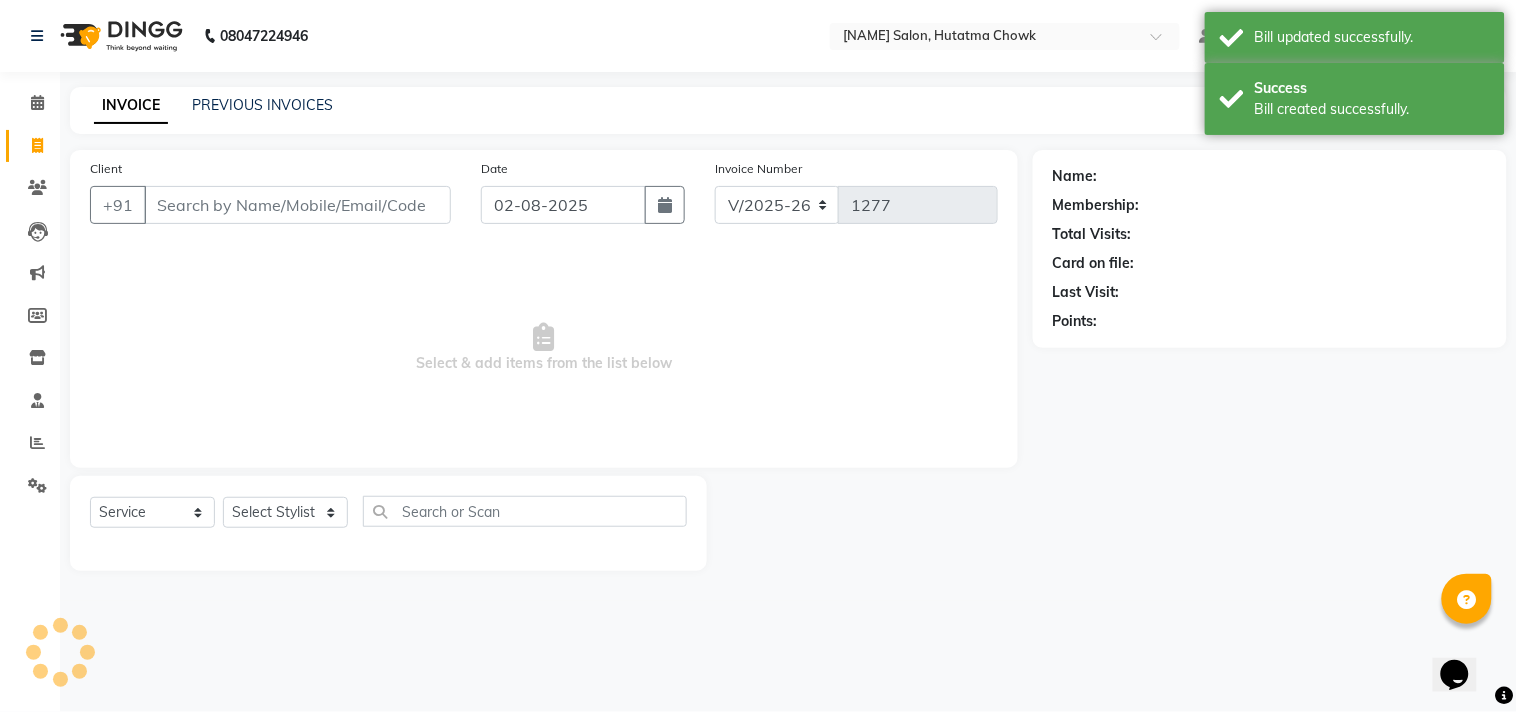 select on "membership" 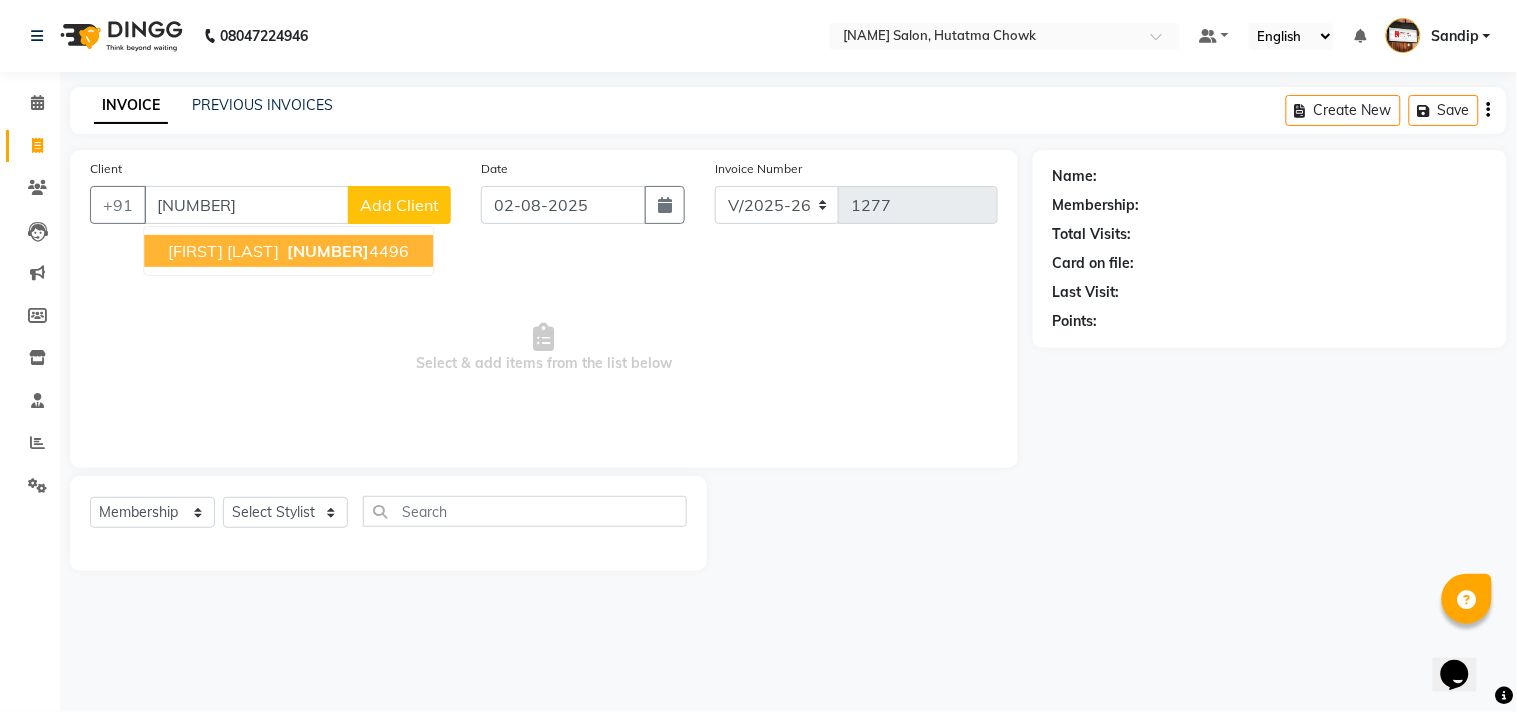 click on "[NAME]   [PHONE]" at bounding box center (288, 251) 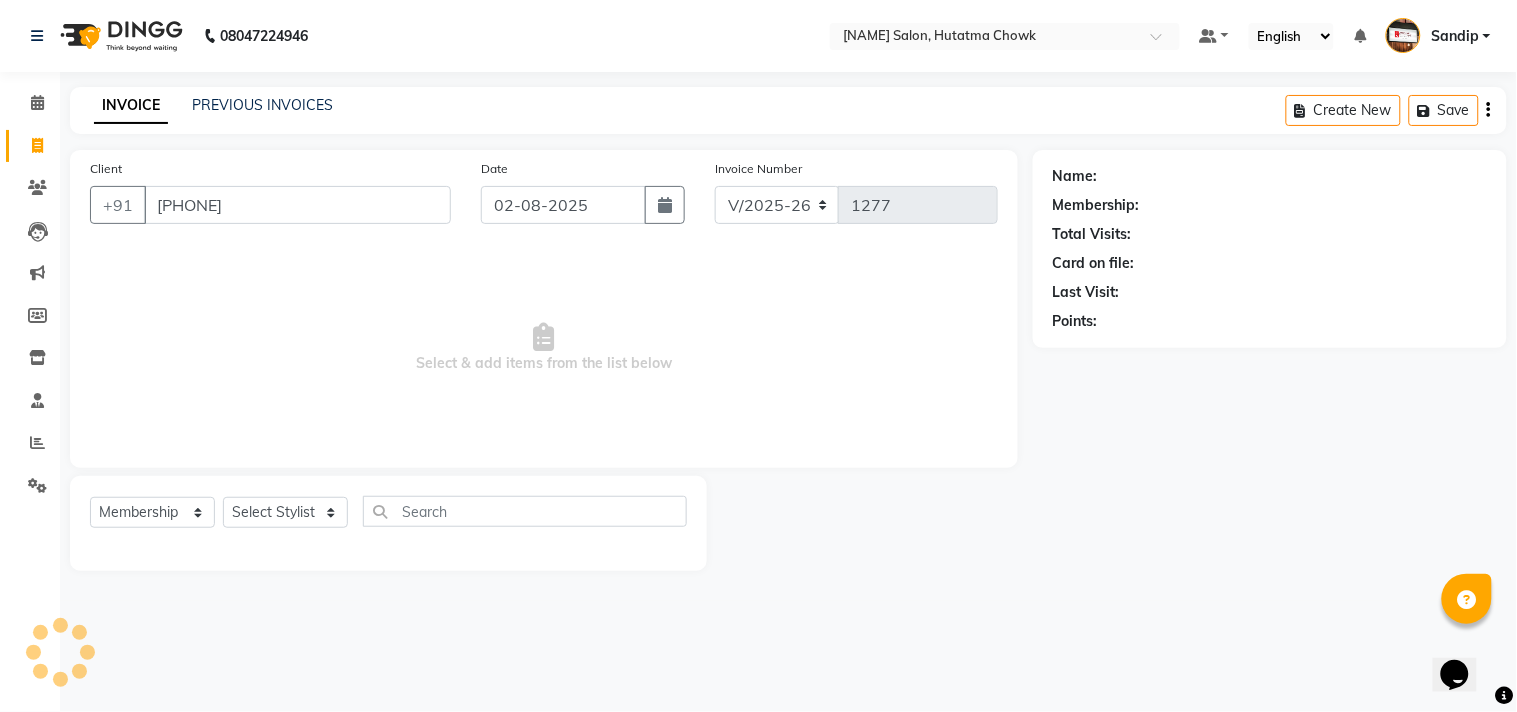 type on "[PHONE]" 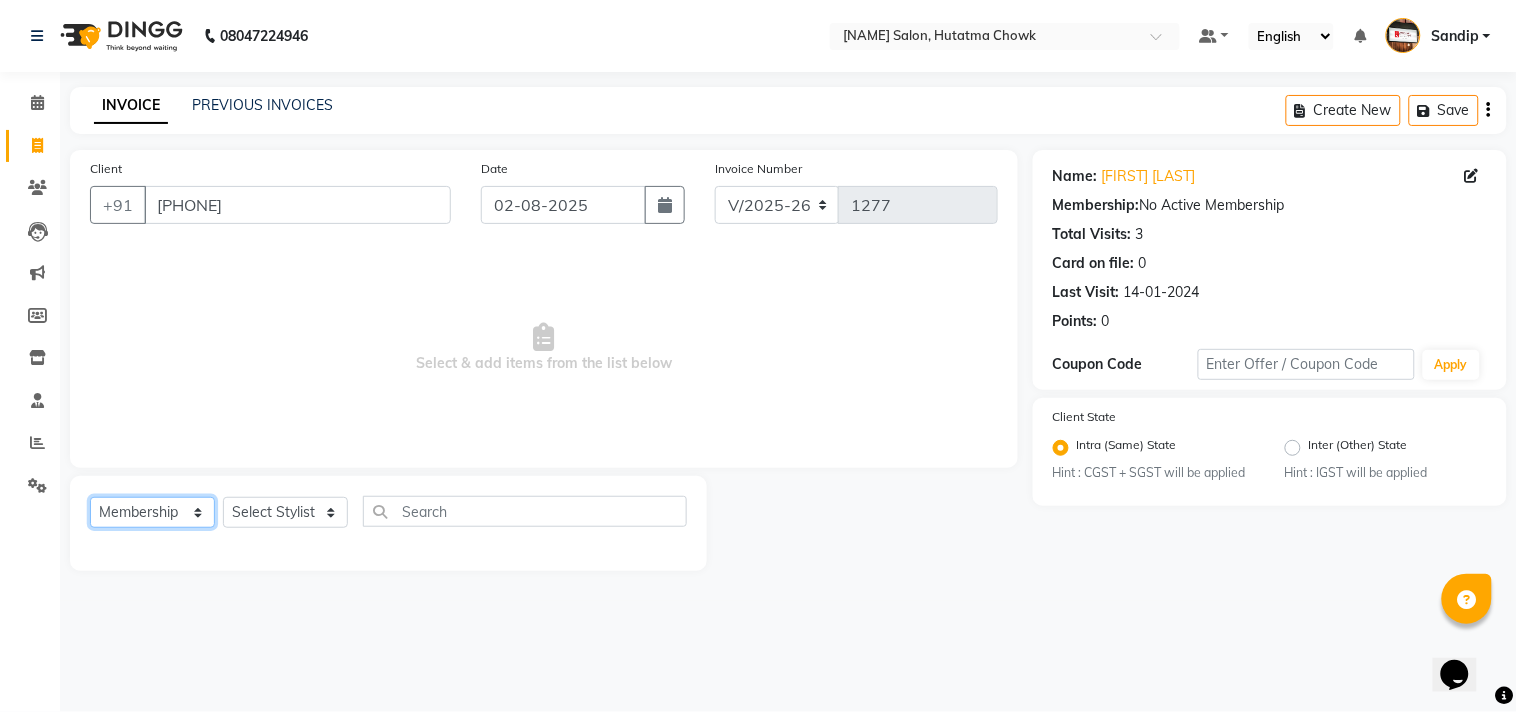 click on "Select  Service  Product  Membership  Package Voucher Prepaid Gift Card" 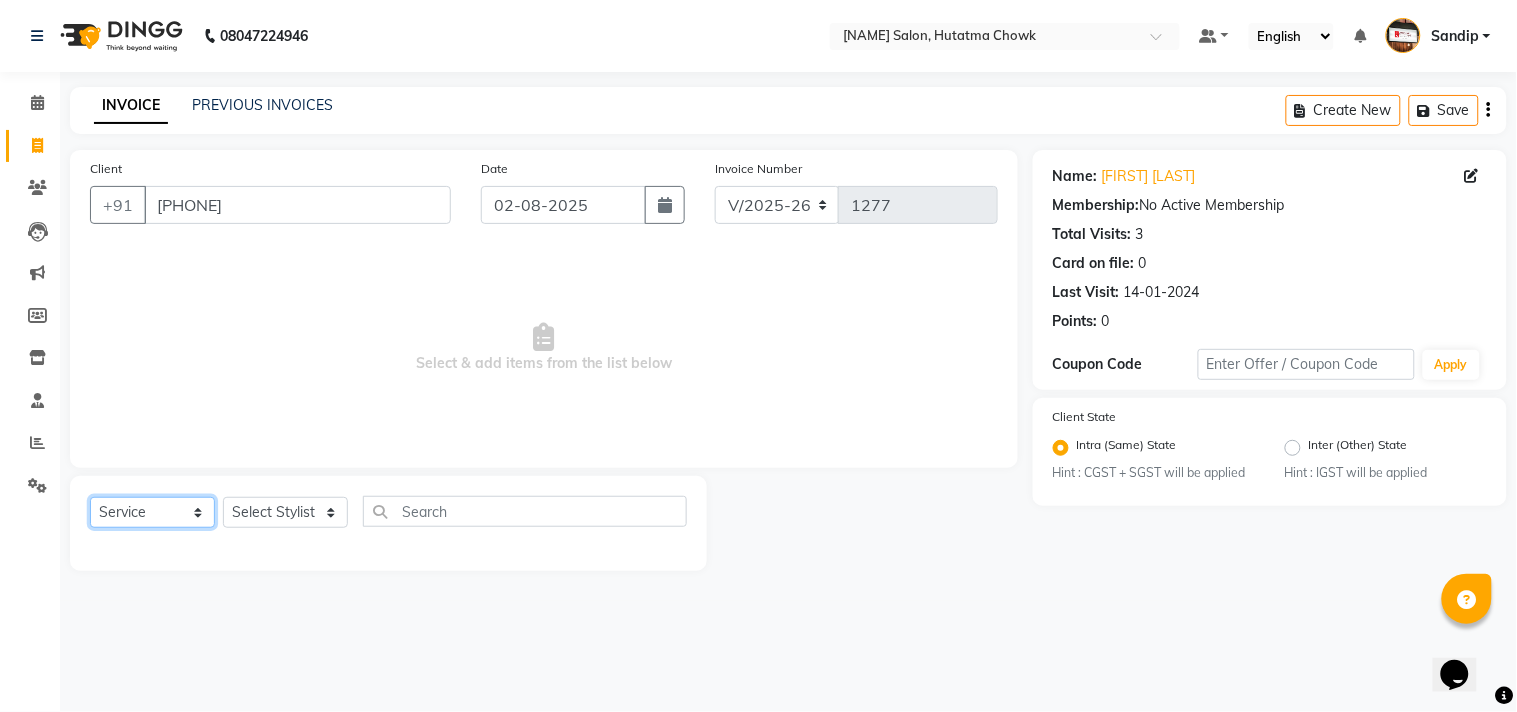 click on "Select  Service  Product  Membership  Package Voucher Prepaid Gift Card" 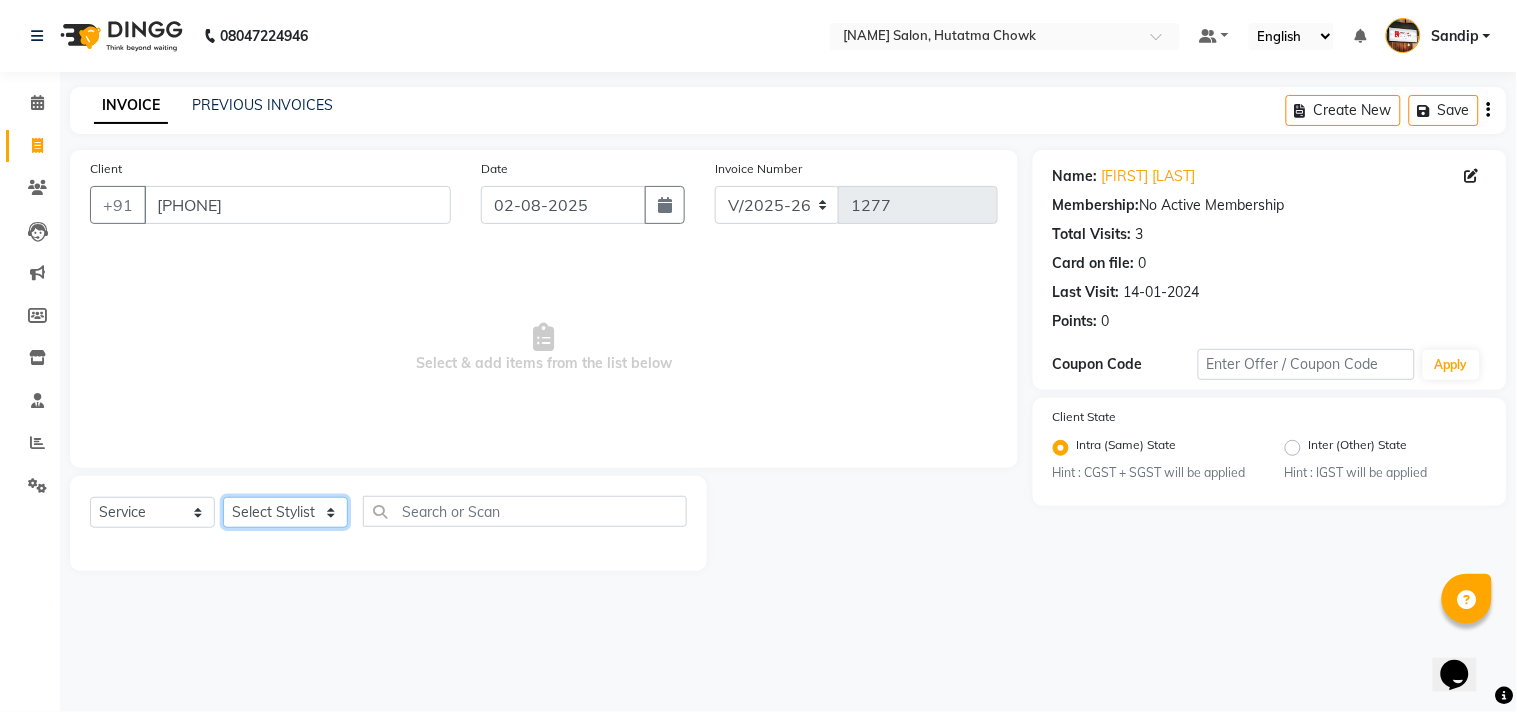 click on "Select Stylist Abdul Dinesh thakur Farman  Juned  mahadev Munna  prem RAHUL Sandip Suresh yasin" 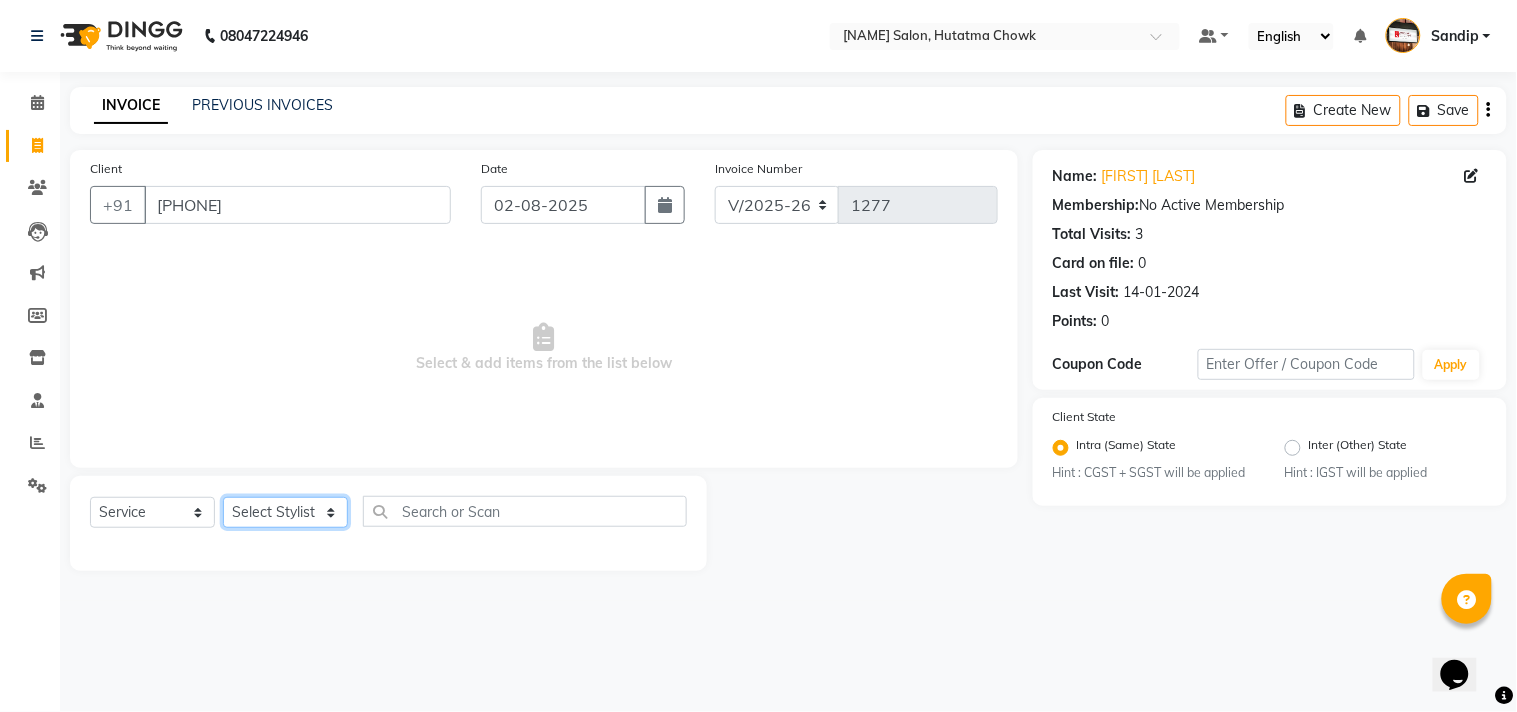 select on "7208" 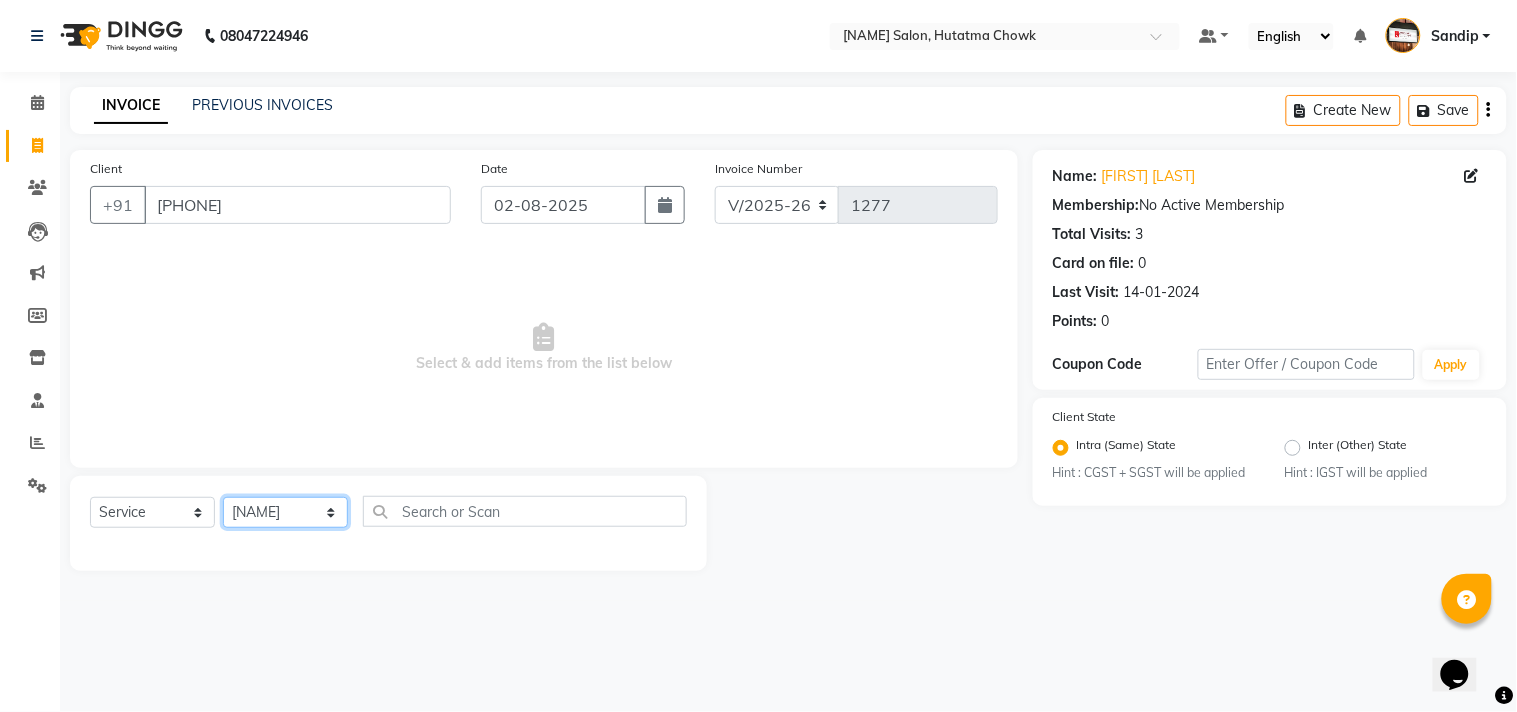 click on "Select Stylist Abdul Dinesh thakur Farman  Juned  mahadev Munna  prem RAHUL Sandip Suresh yasin" 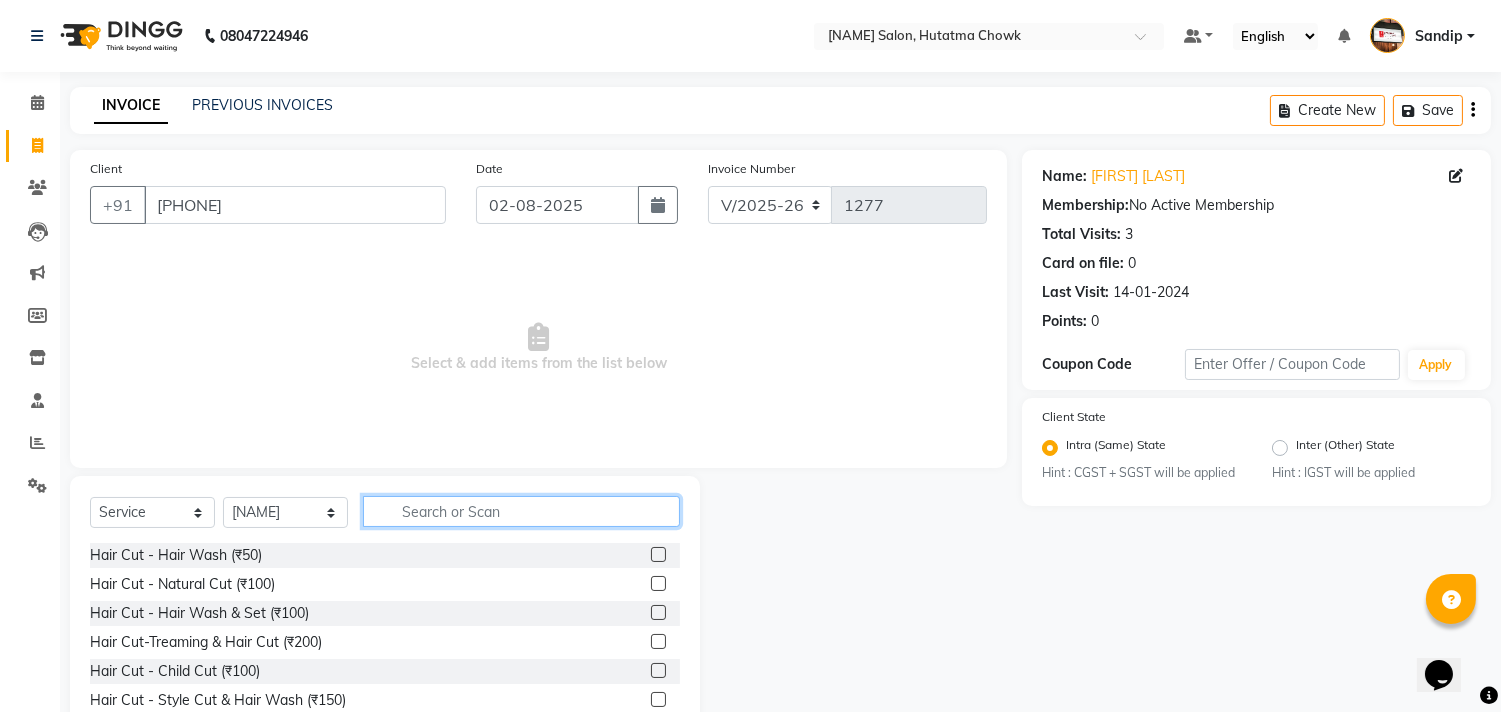 click 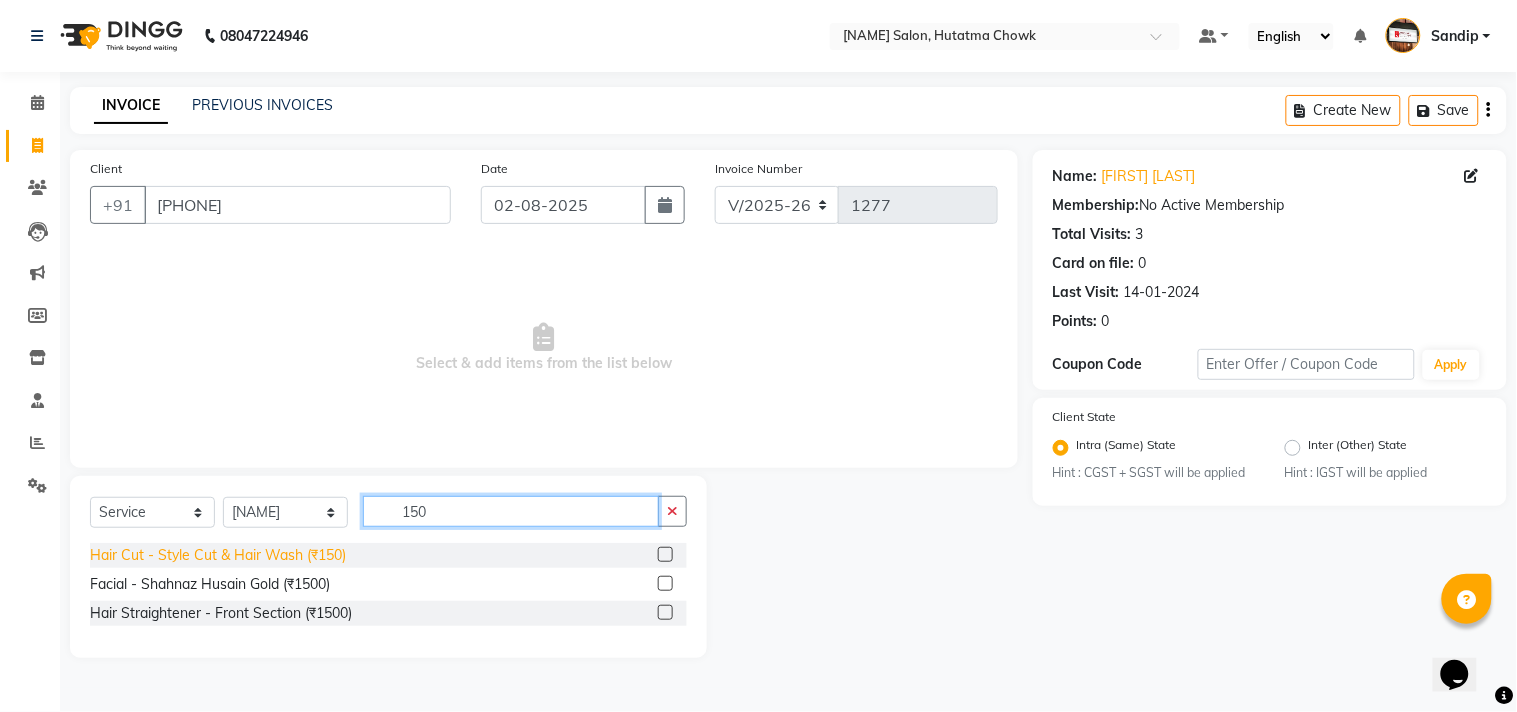 type on "150" 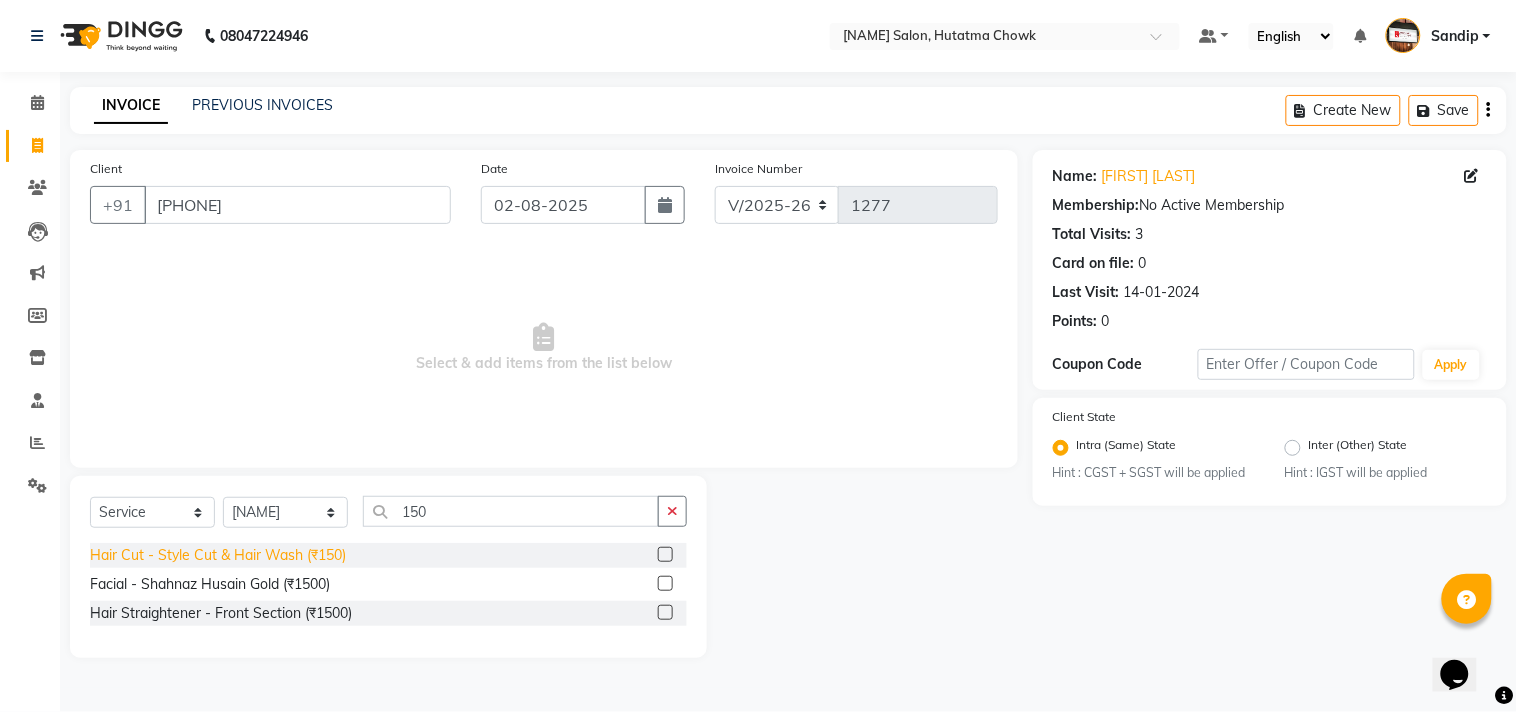 click on "Hair Cut - Style Cut & Hair Wash (₹150)" 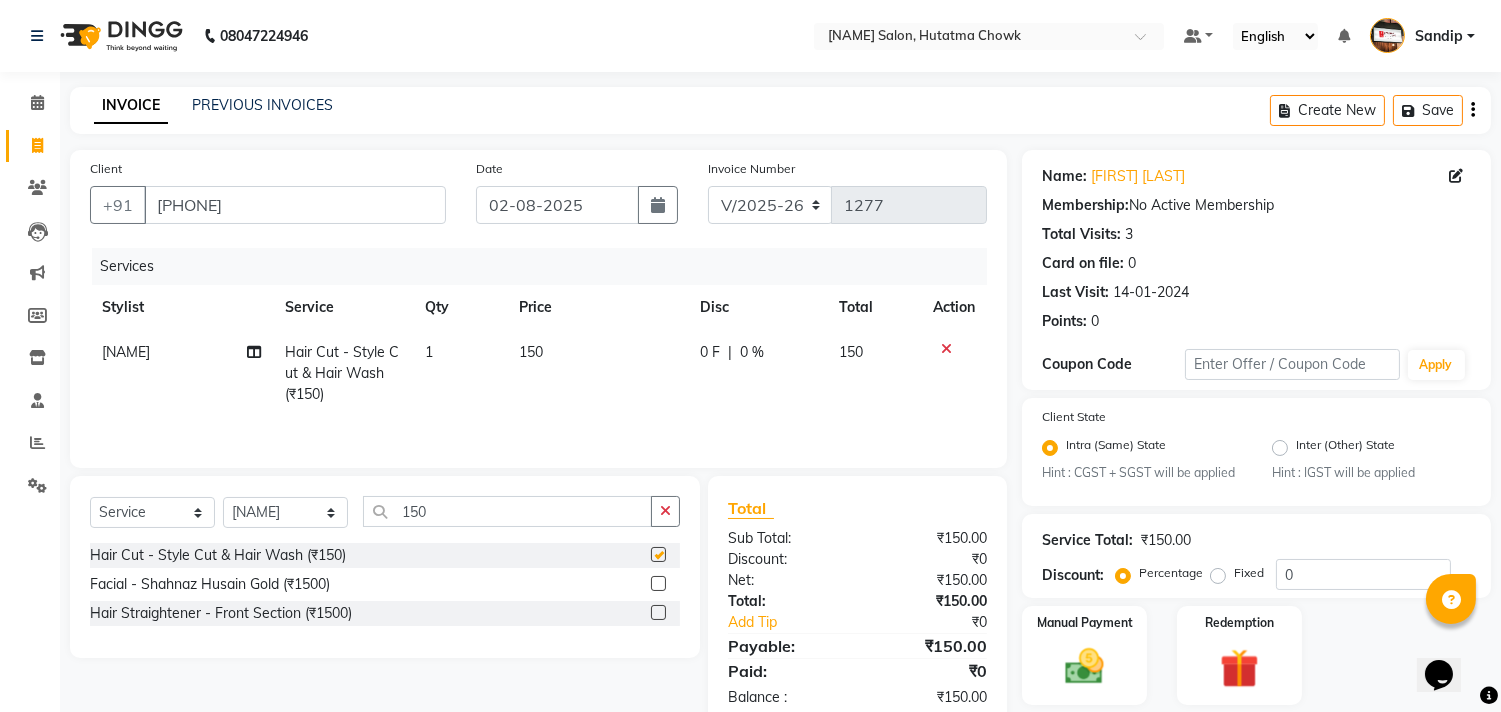 checkbox on "false" 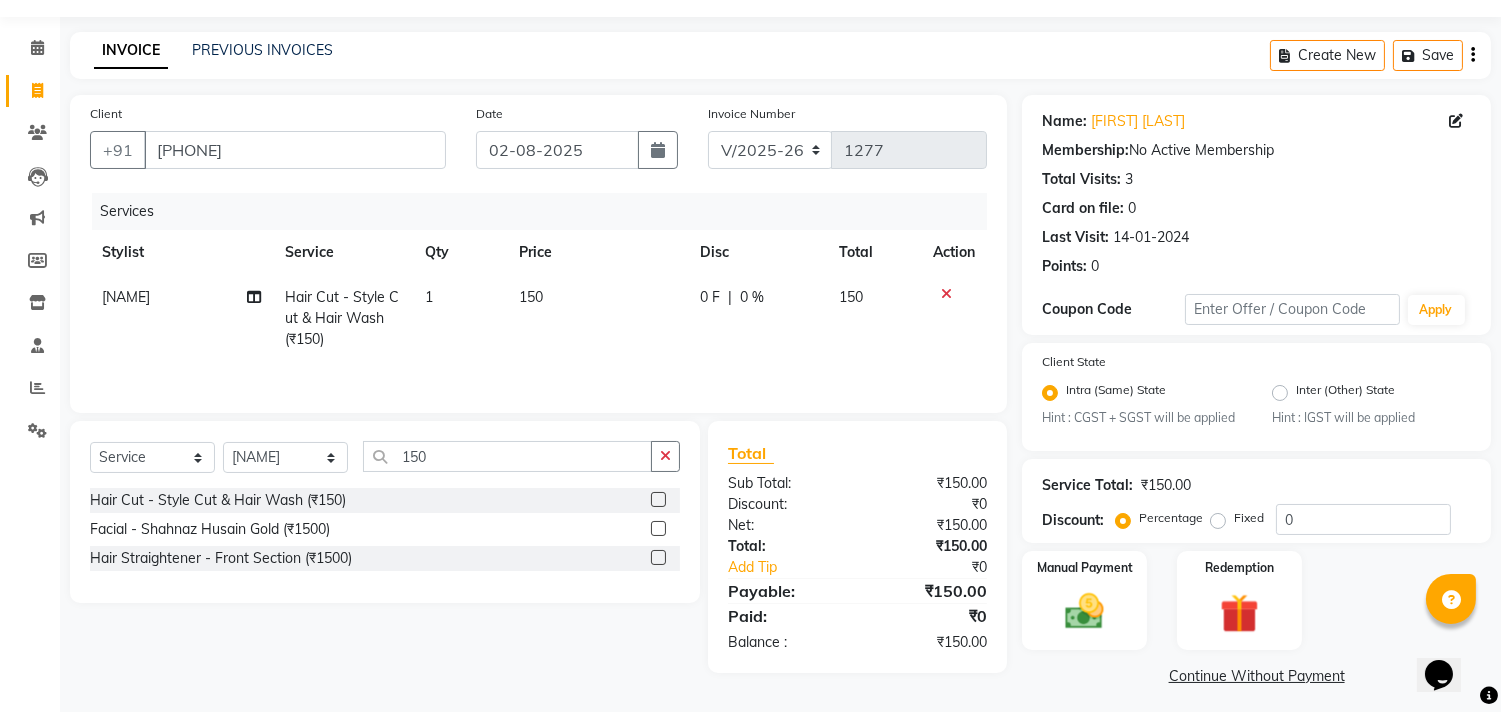 scroll, scrollTop: 63, scrollLeft: 0, axis: vertical 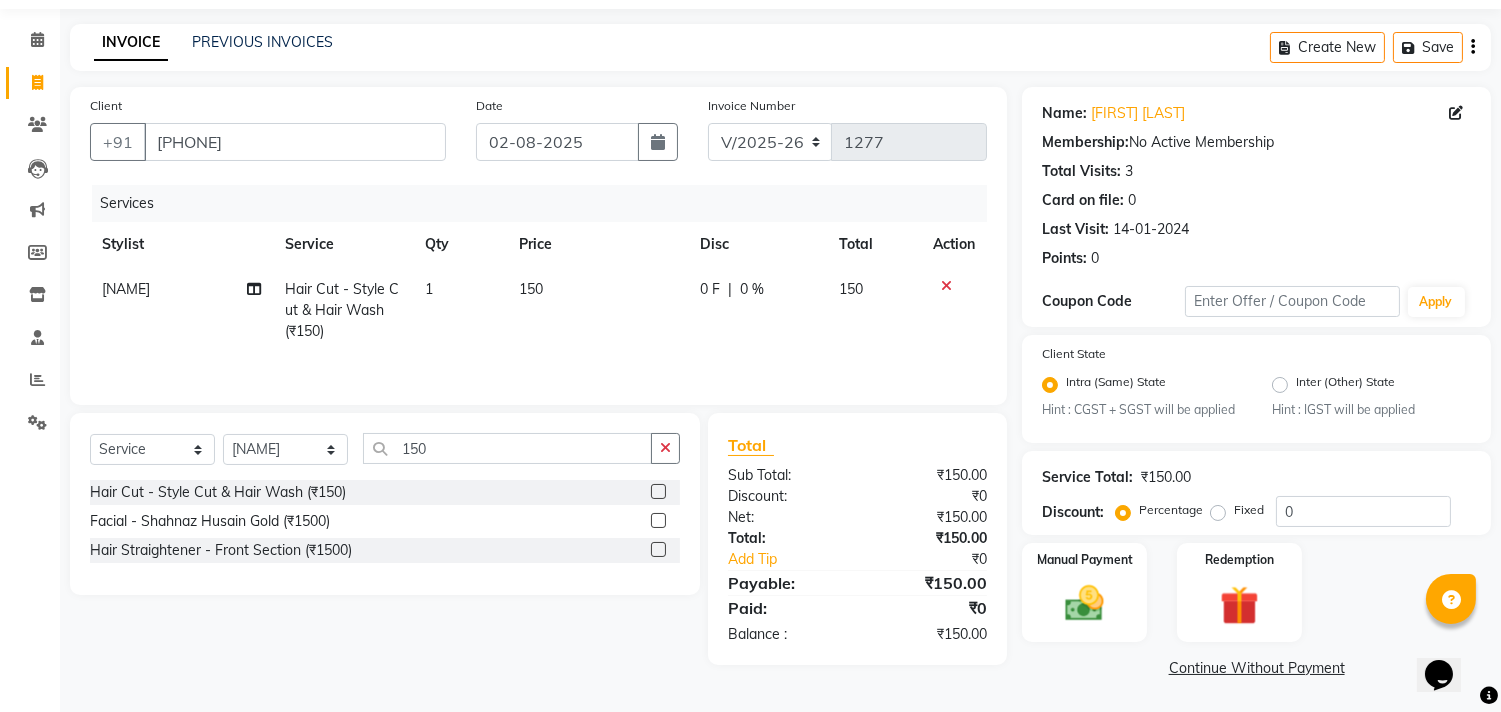 click on "Continue Without Payment" 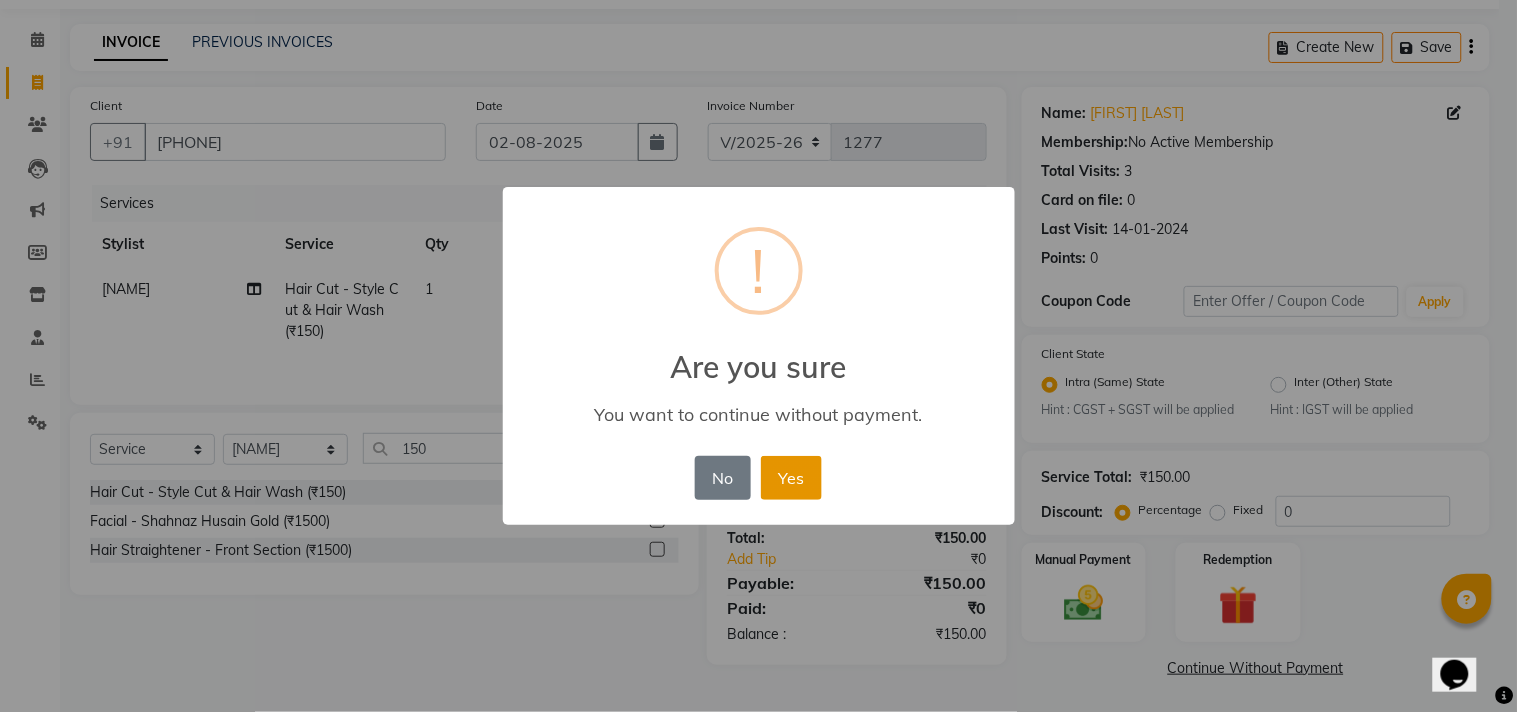 click on "Yes" at bounding box center (791, 478) 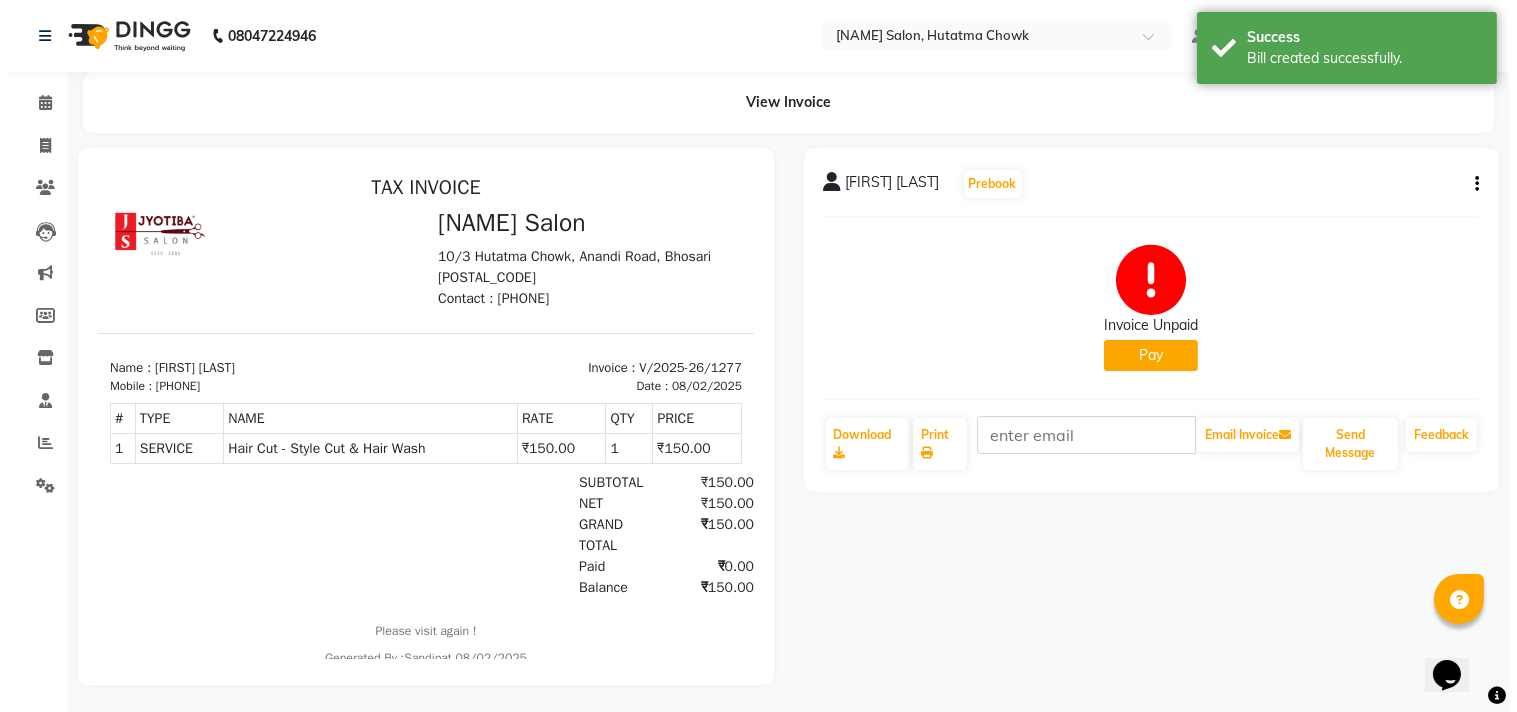 scroll, scrollTop: 0, scrollLeft: 0, axis: both 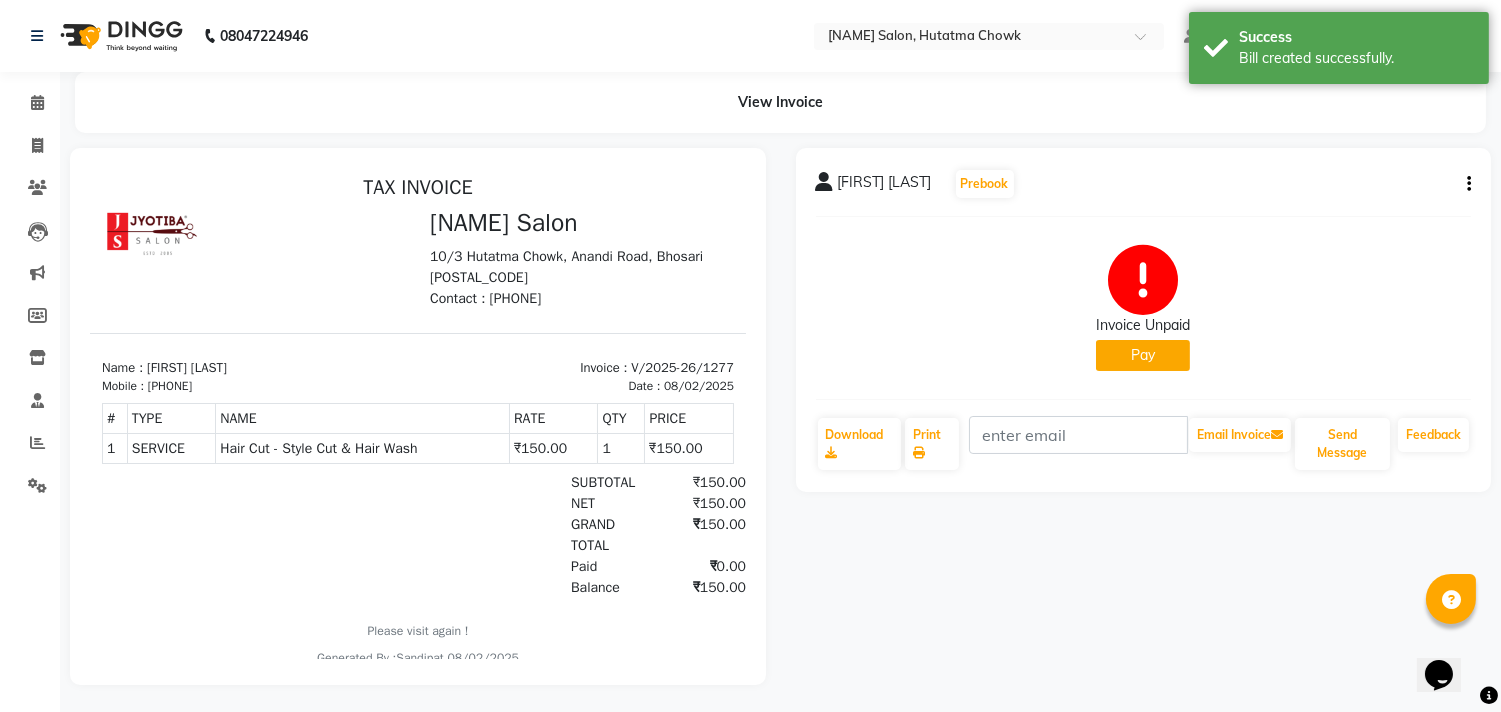 click on "Pay" 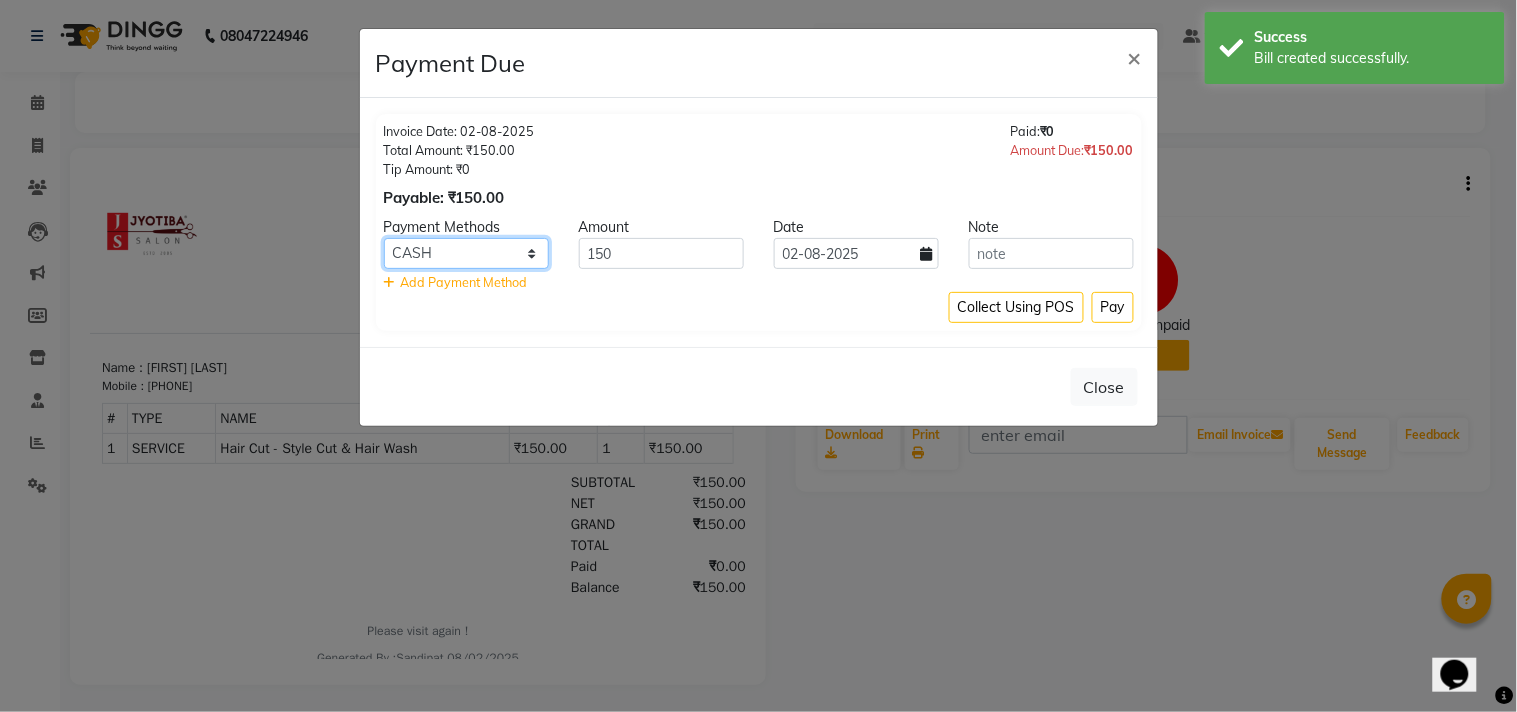 click on "CASH ONLINE CARD" 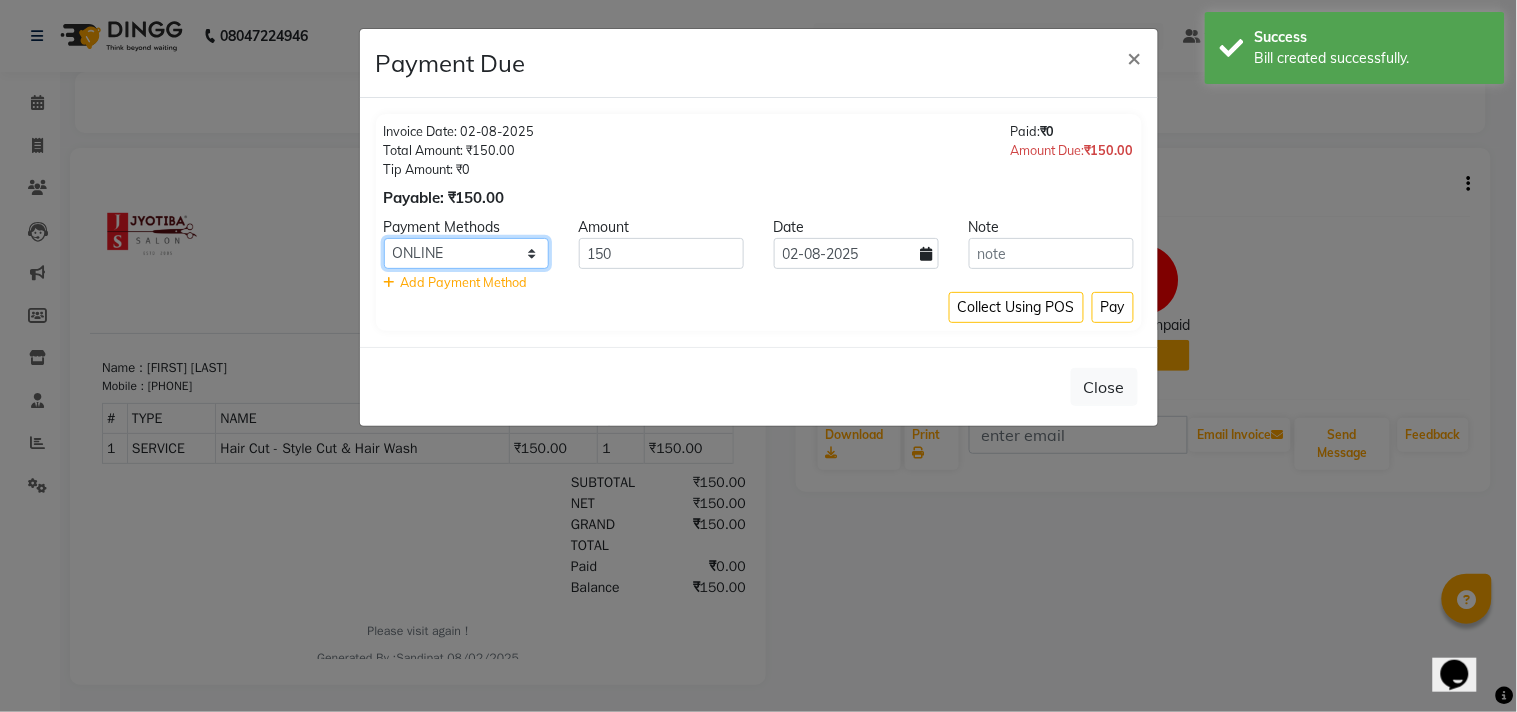 click on "CASH ONLINE CARD" 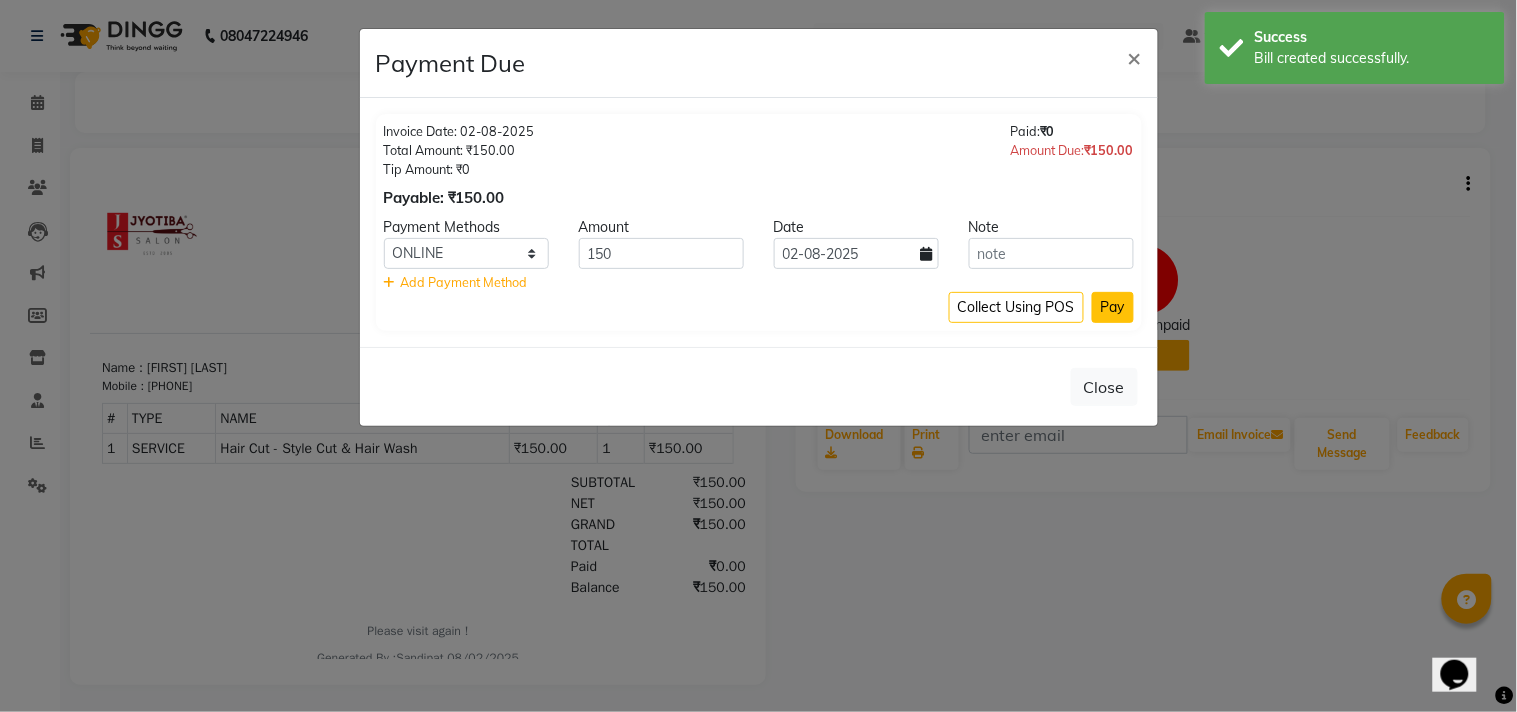 click on "Pay" 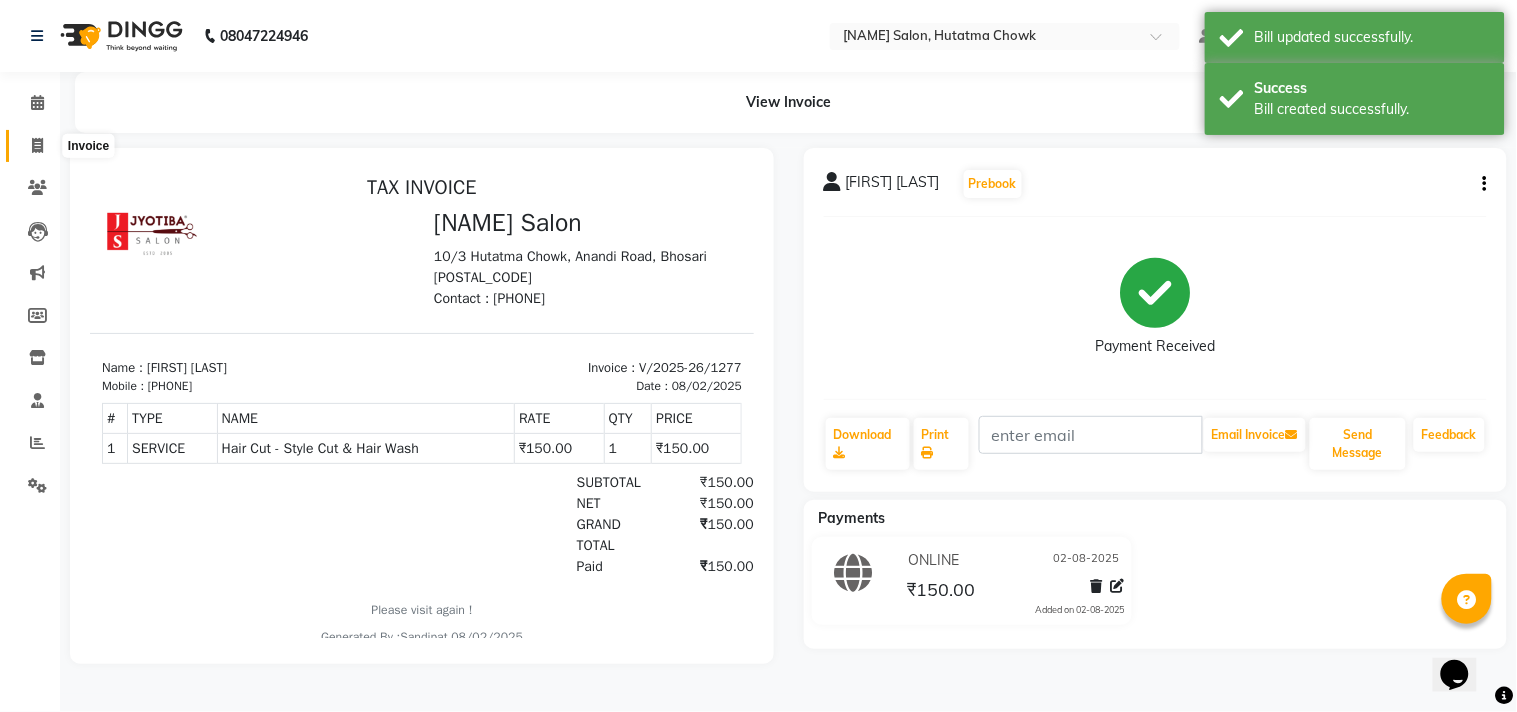 click 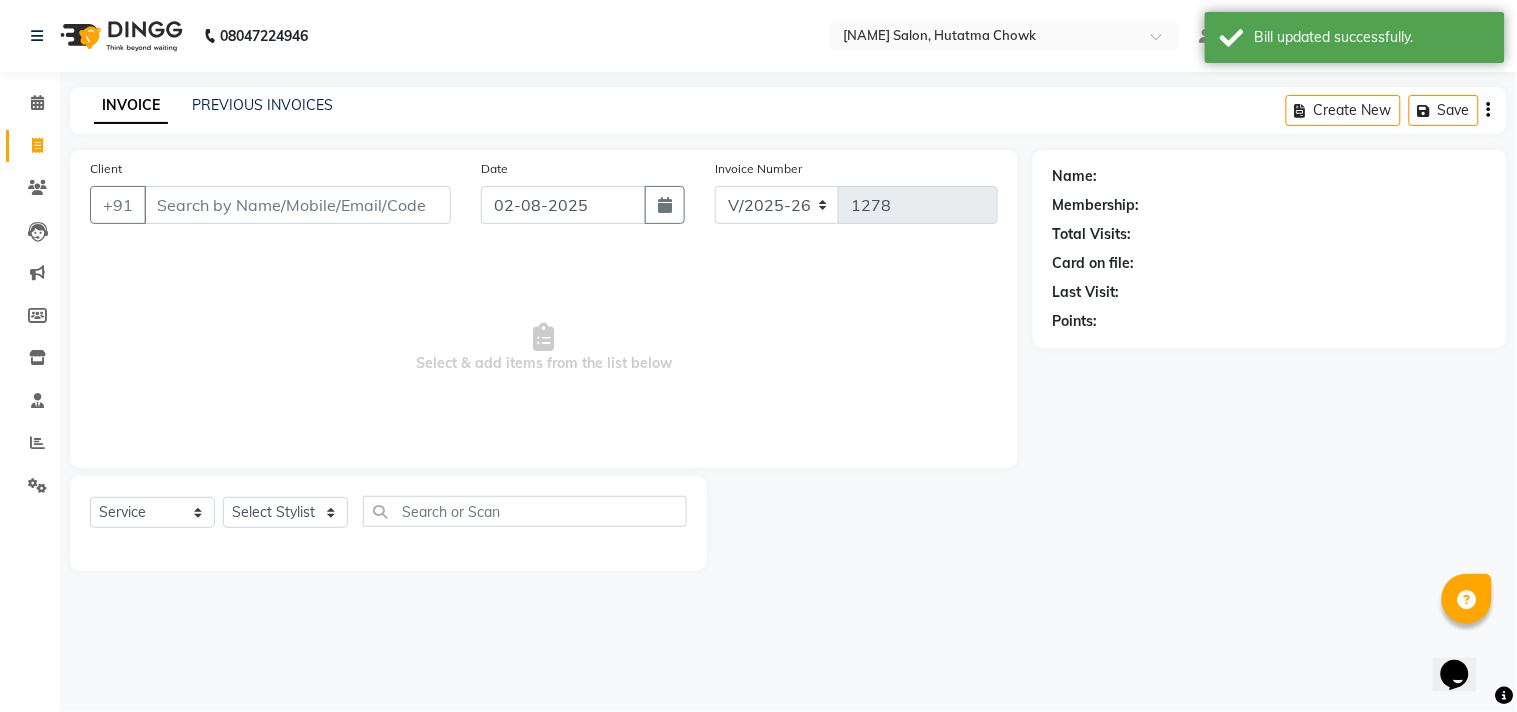 select on "membership" 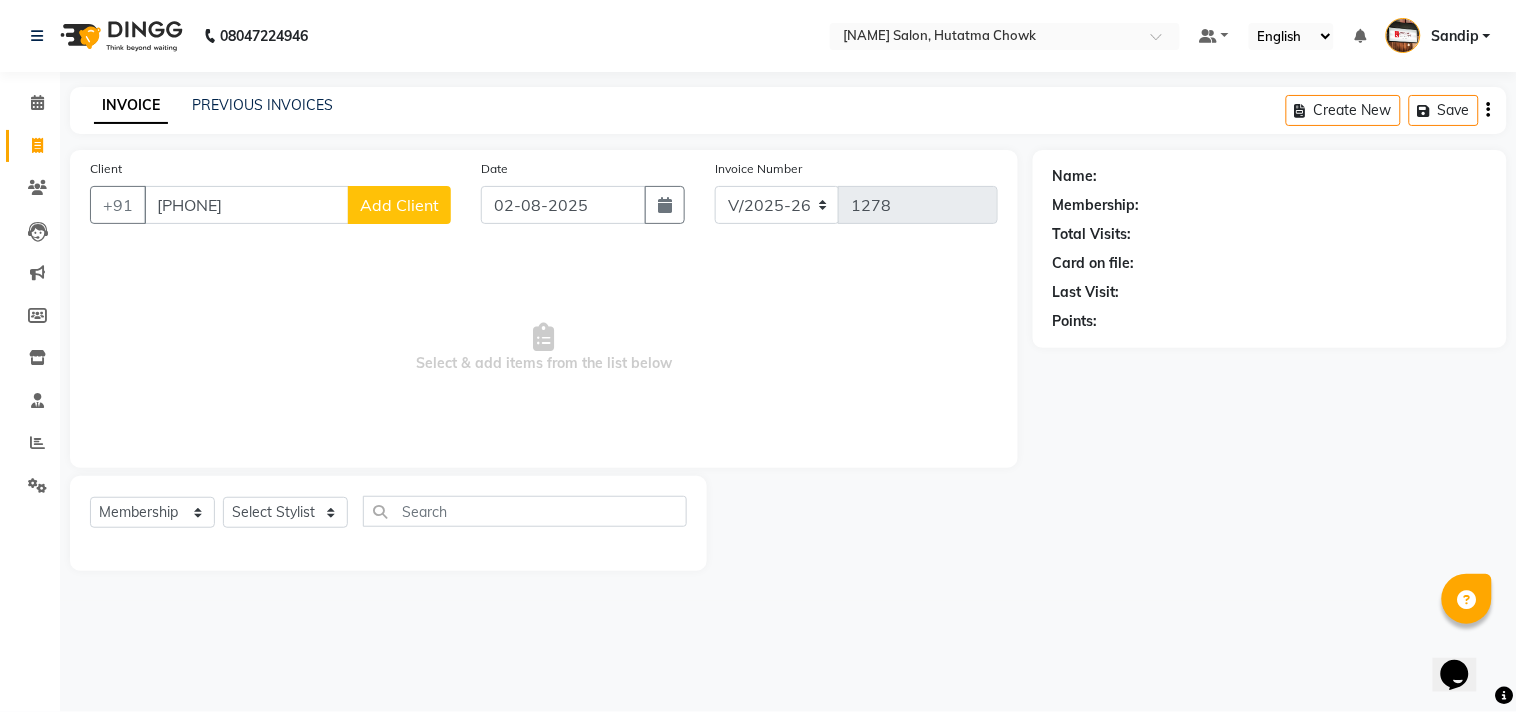 type on "[PHONE]" 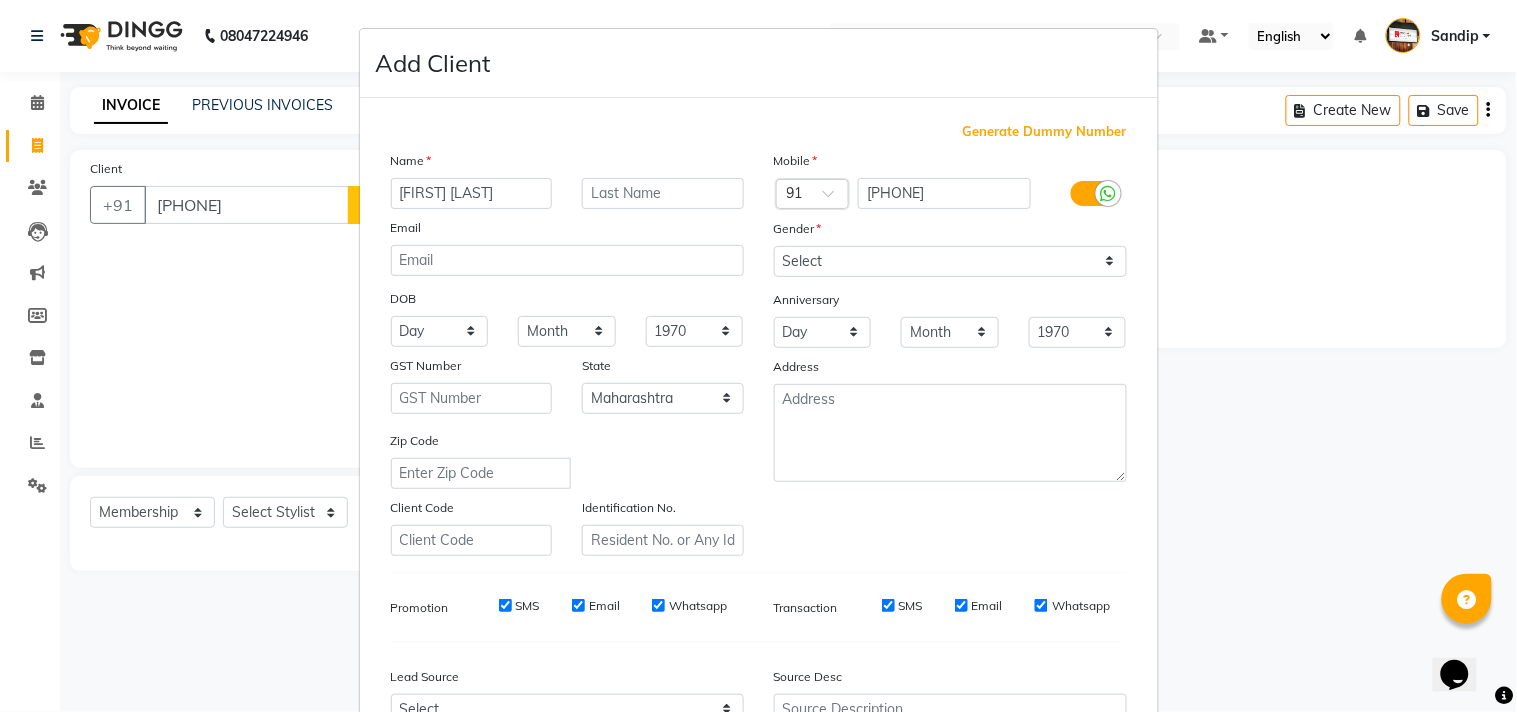 type on "[FIRST] [LAST]" 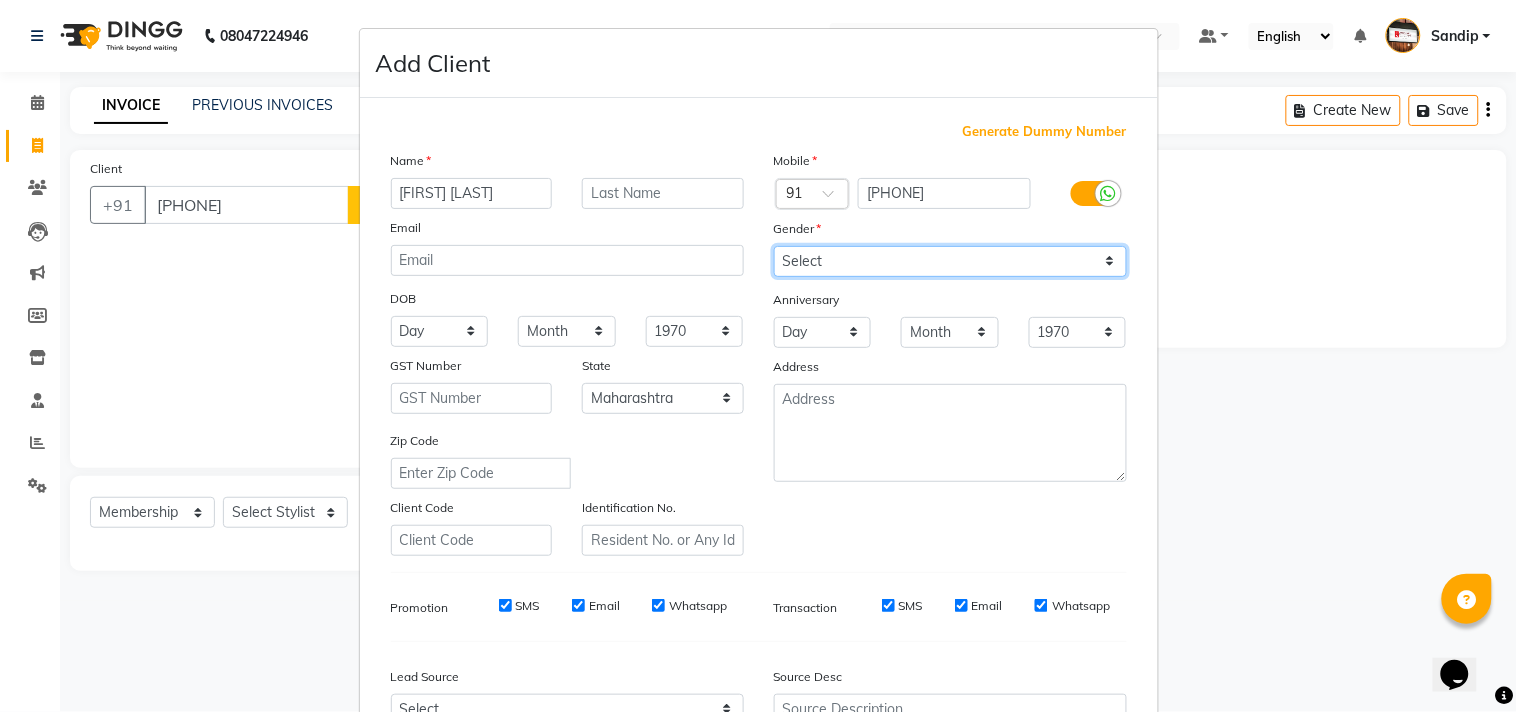 click on "Select Male Female Other Prefer Not To Say" at bounding box center [950, 261] 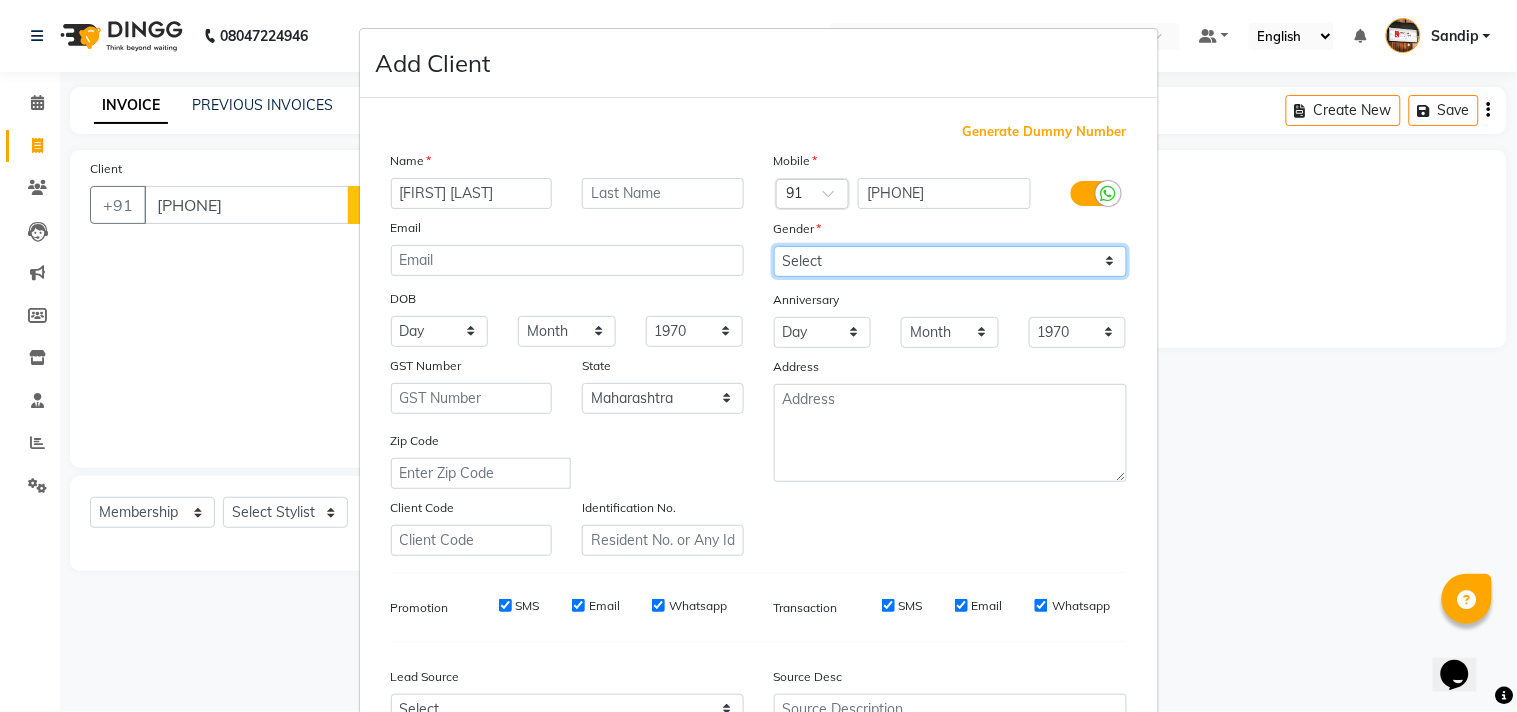 select on "male" 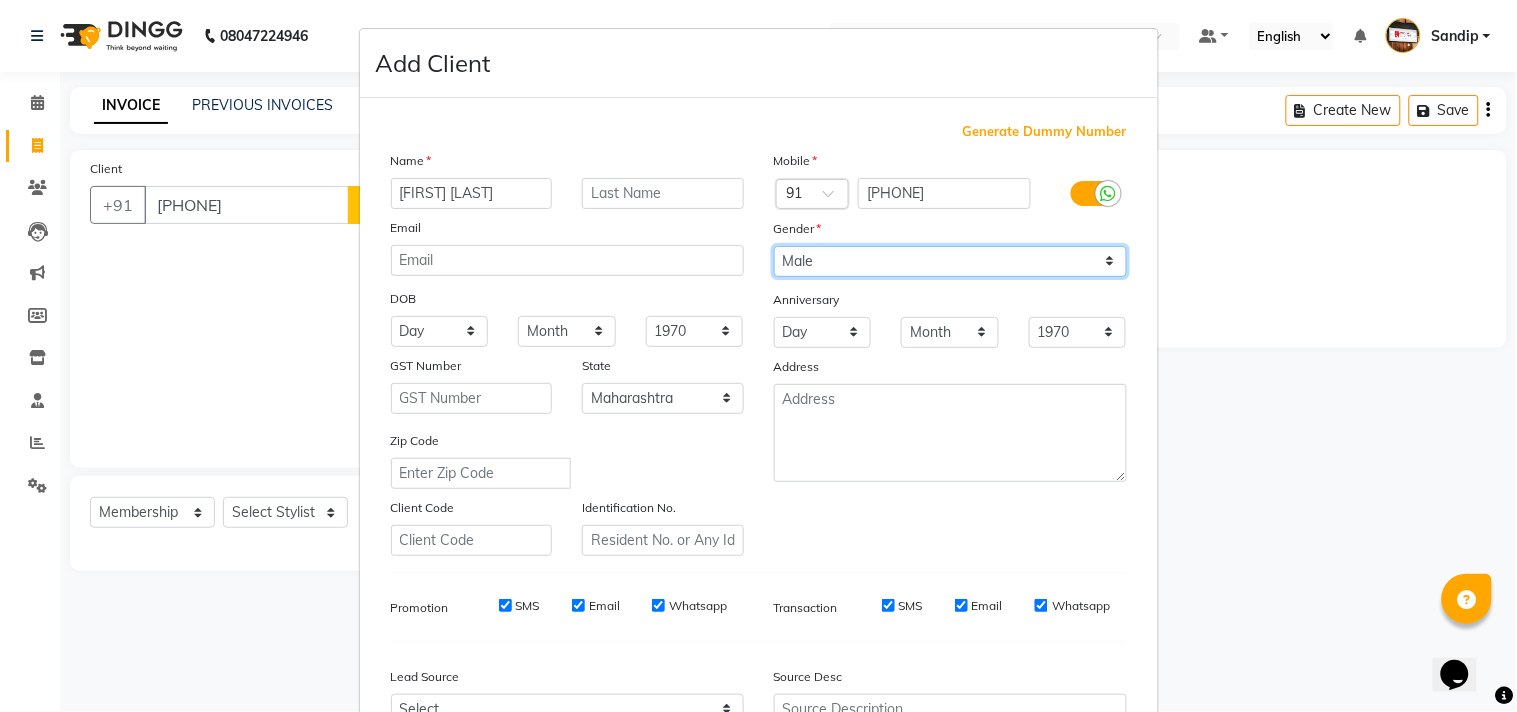 click on "Select Male Female Other Prefer Not To Say" at bounding box center (950, 261) 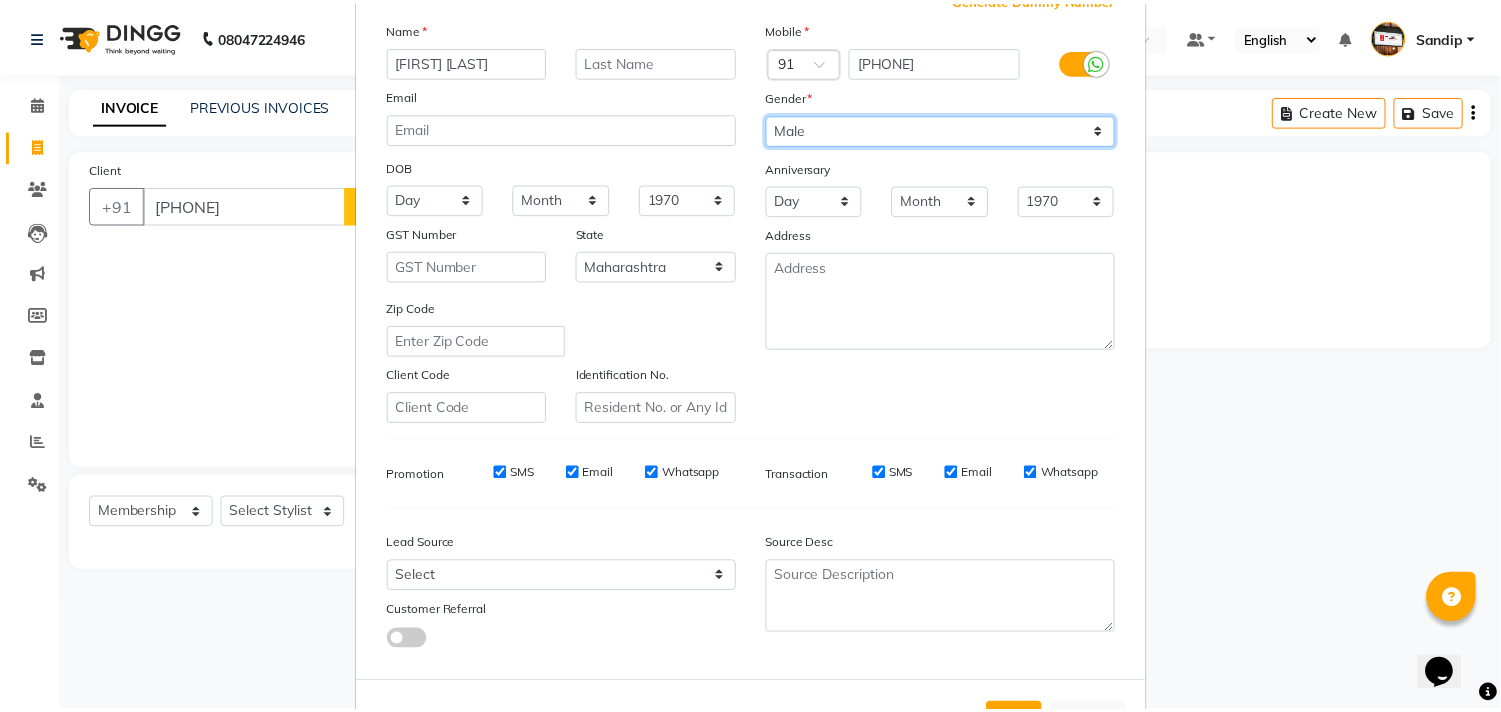 scroll, scrollTop: 212, scrollLeft: 0, axis: vertical 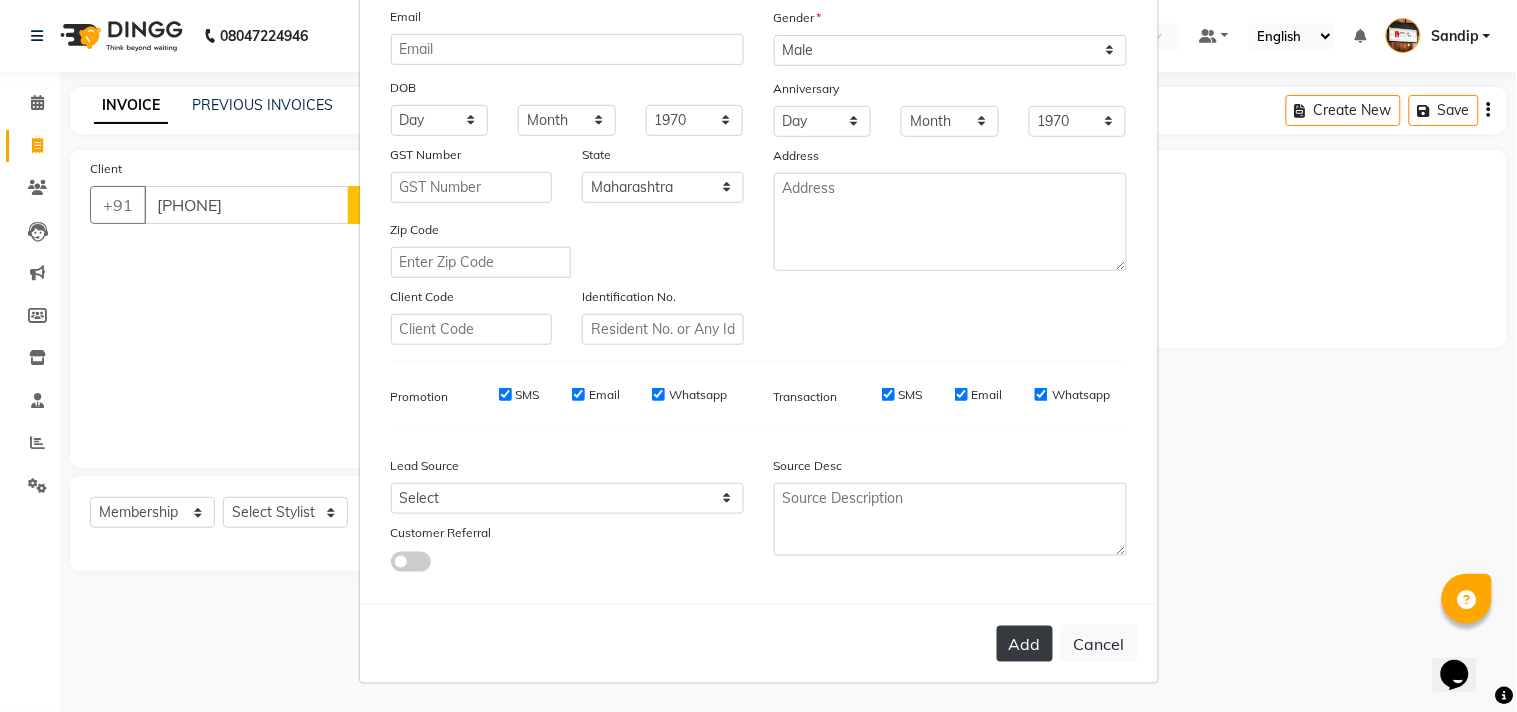 click on "Add" at bounding box center [1025, 644] 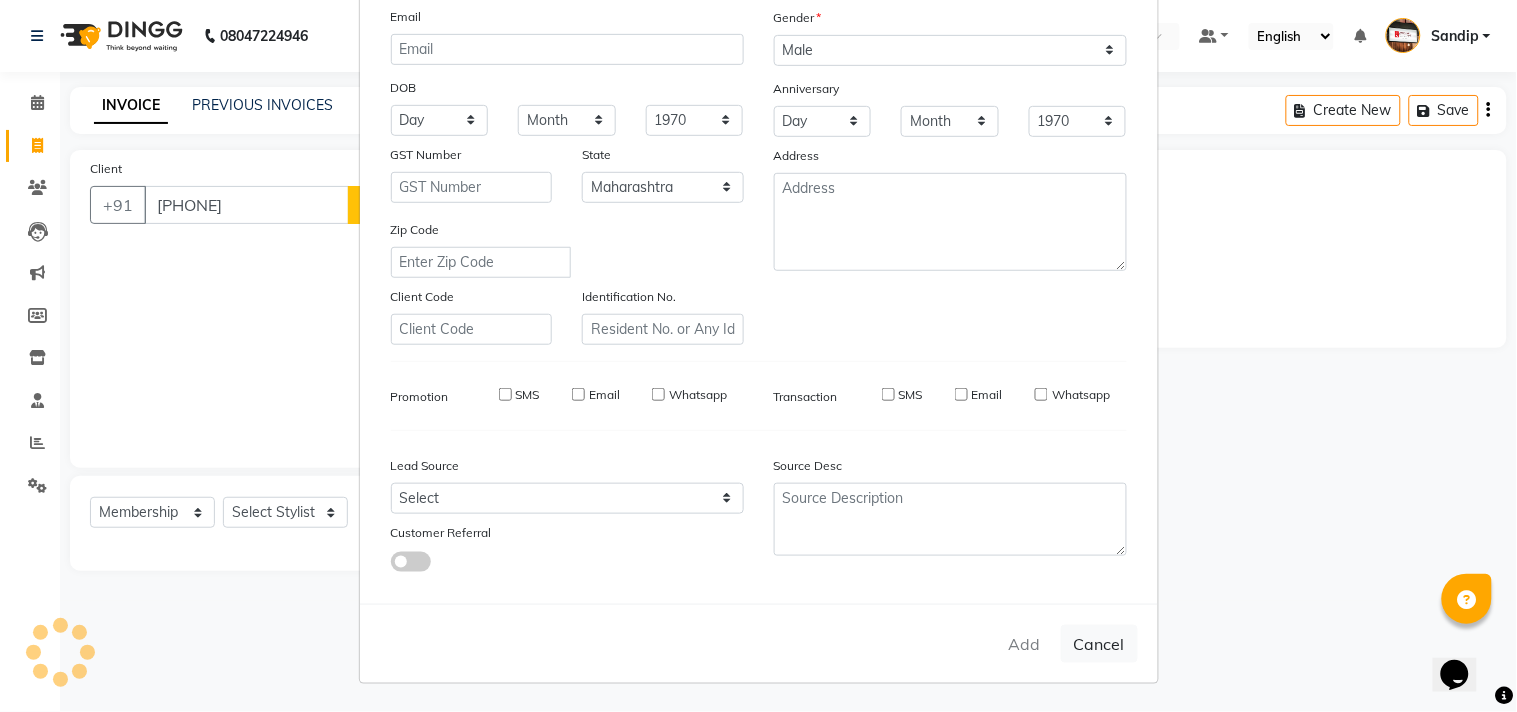 type 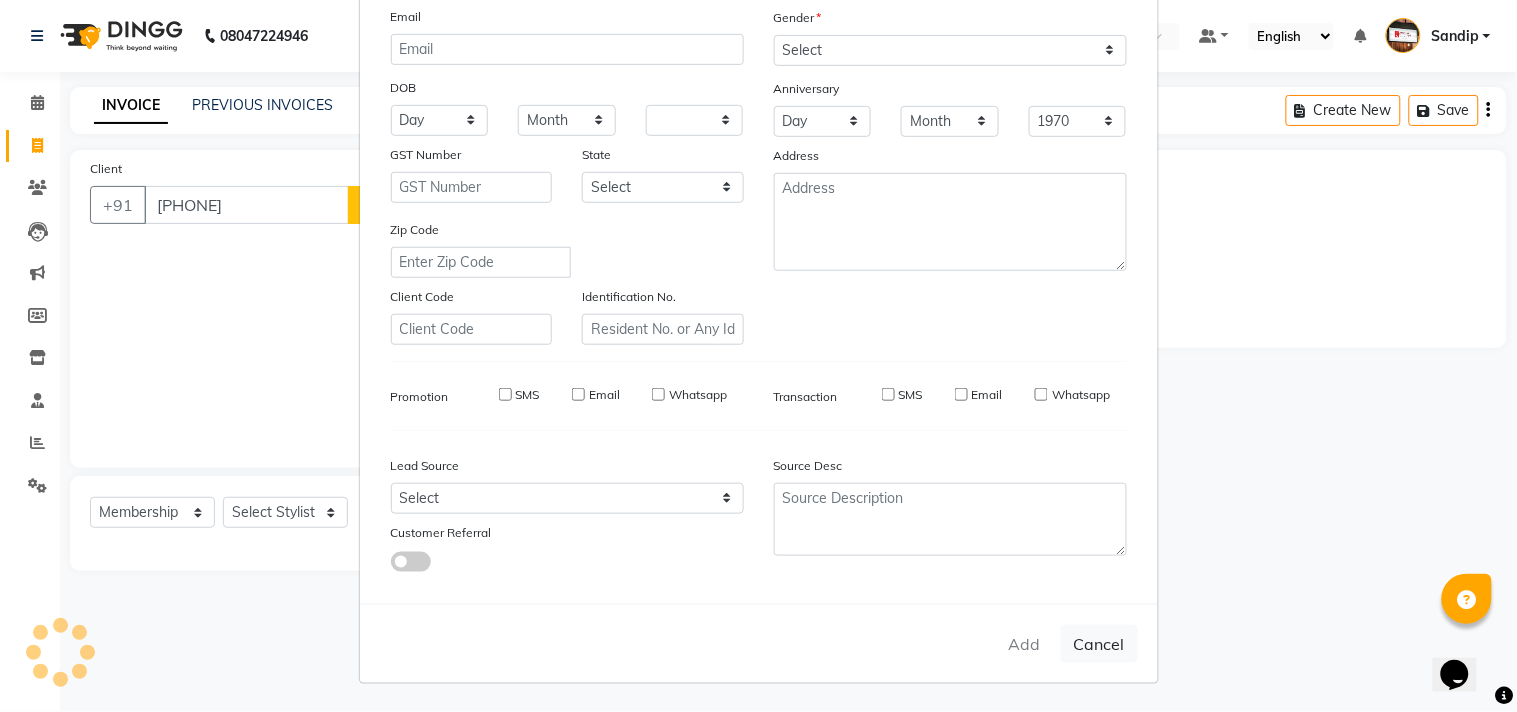 select 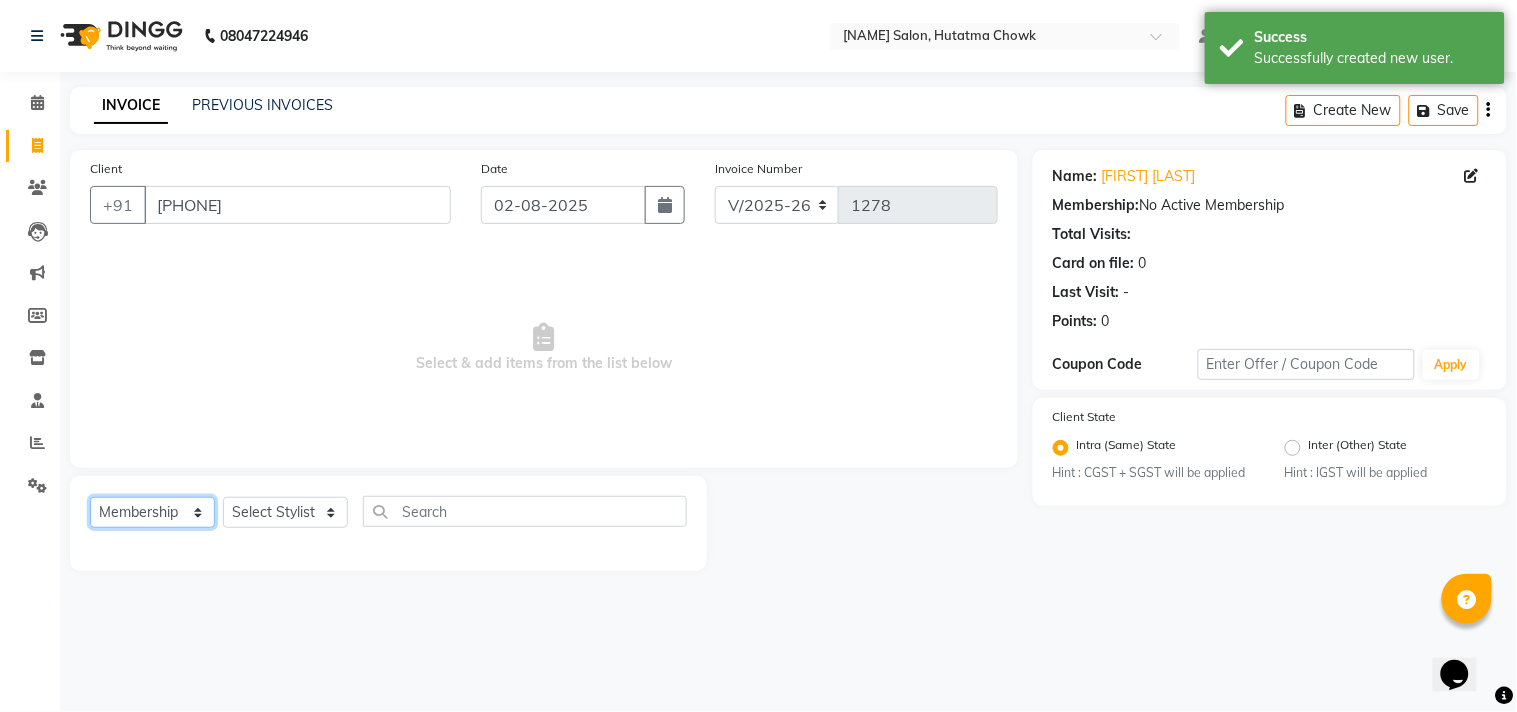 click on "Select  Service  Product  Membership  Package Voucher Prepaid Gift Card" 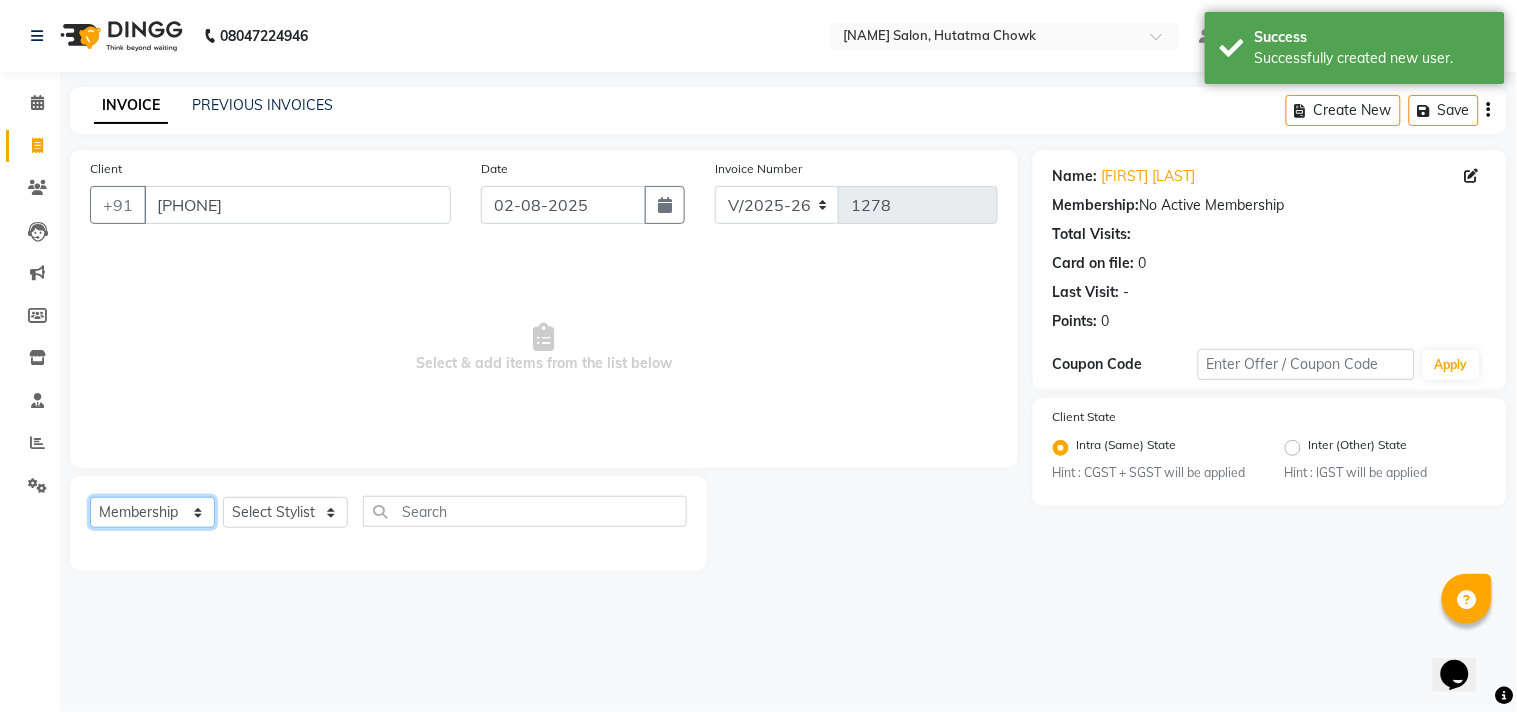 select on "service" 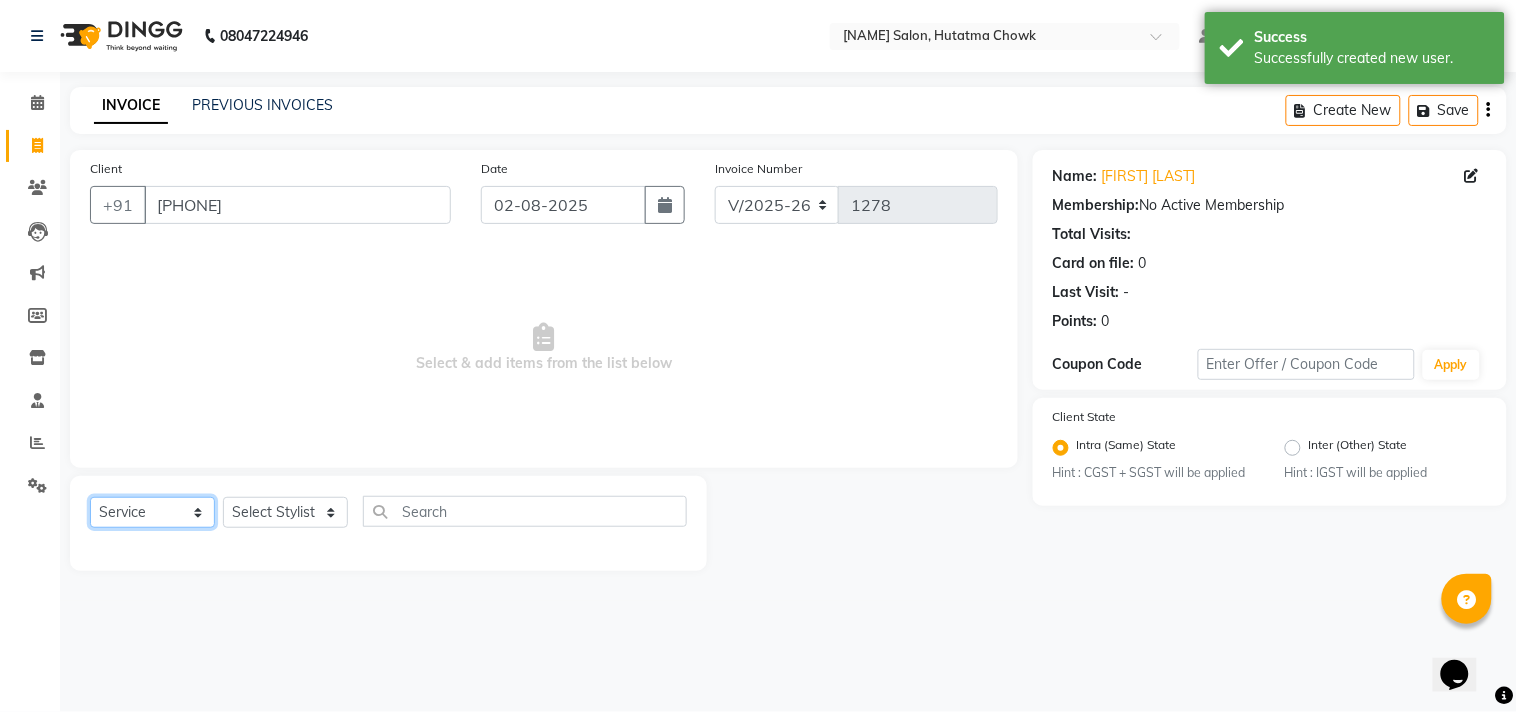 click on "Select  Service  Product  Membership  Package Voucher Prepaid Gift Card" 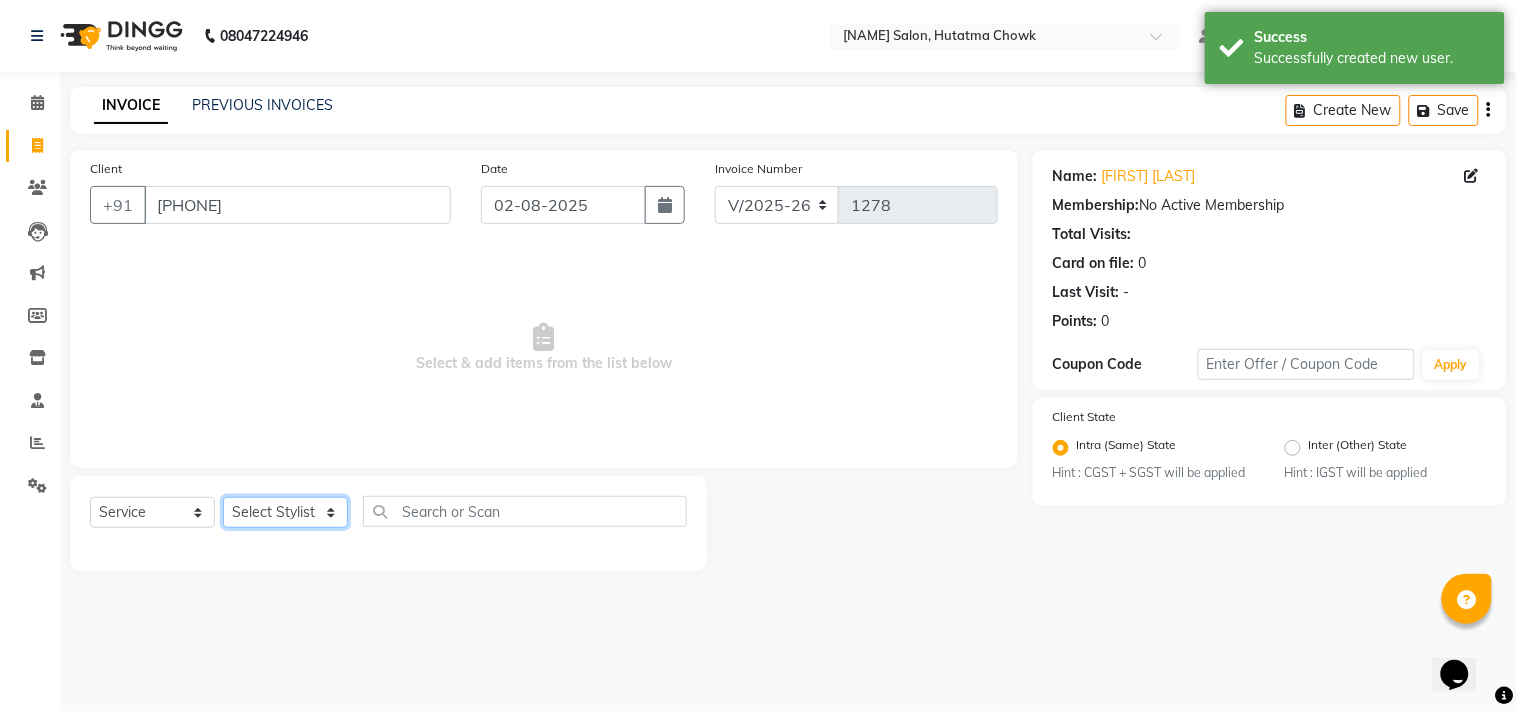 click on "Select Stylist Abdul Dinesh thakur Farman  Juned  mahadev Munna  prem RAHUL Sandip Suresh yasin" 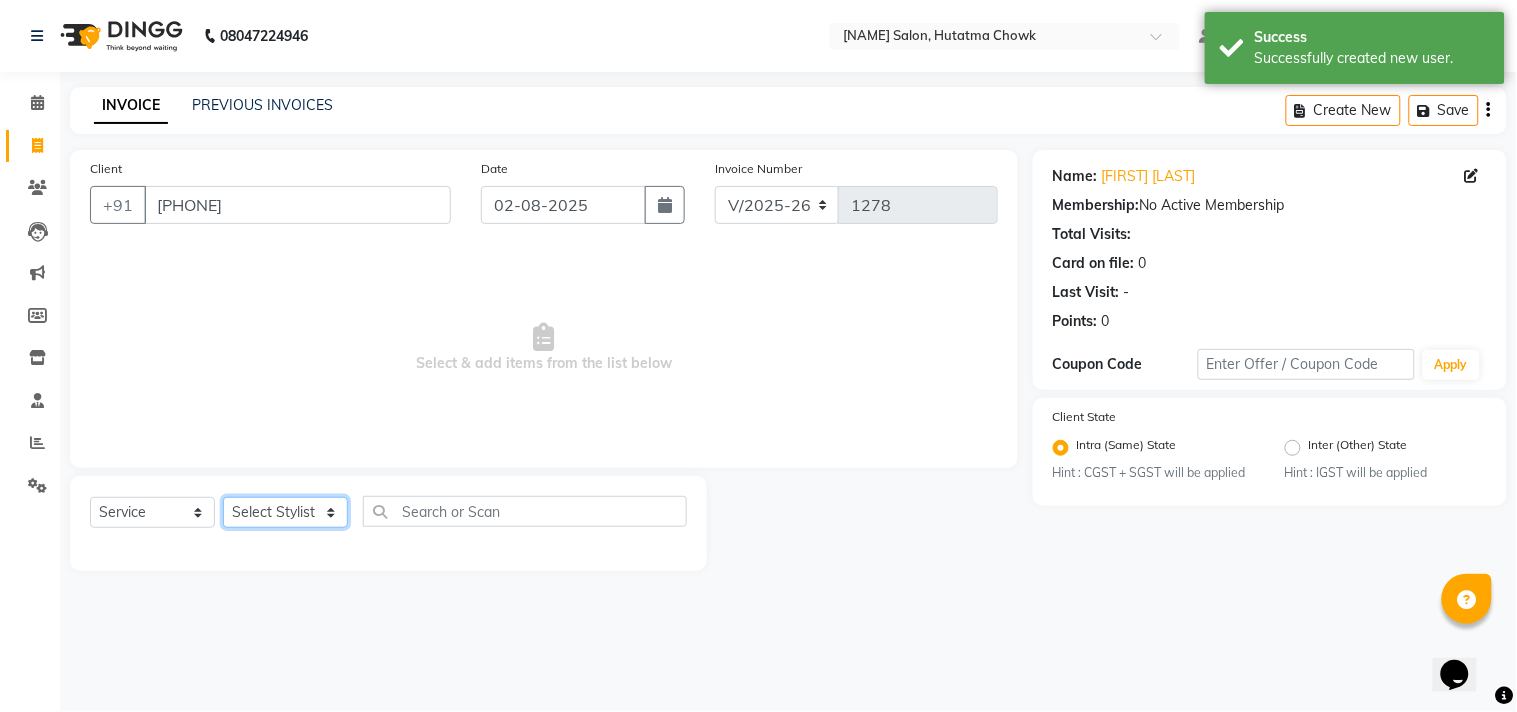 select on "7208" 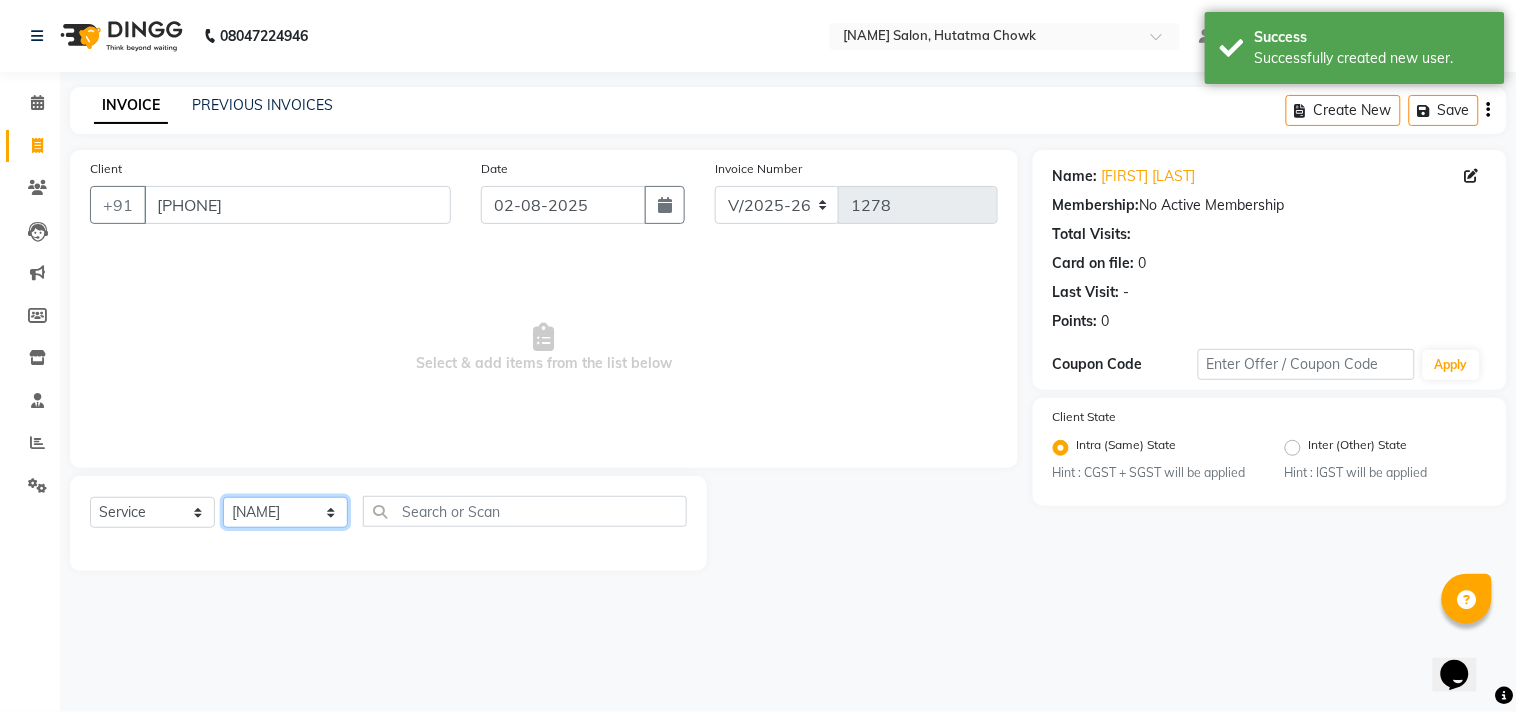 click on "Select Stylist Abdul Dinesh thakur Farman  Juned  mahadev Munna  prem RAHUL Sandip Suresh yasin" 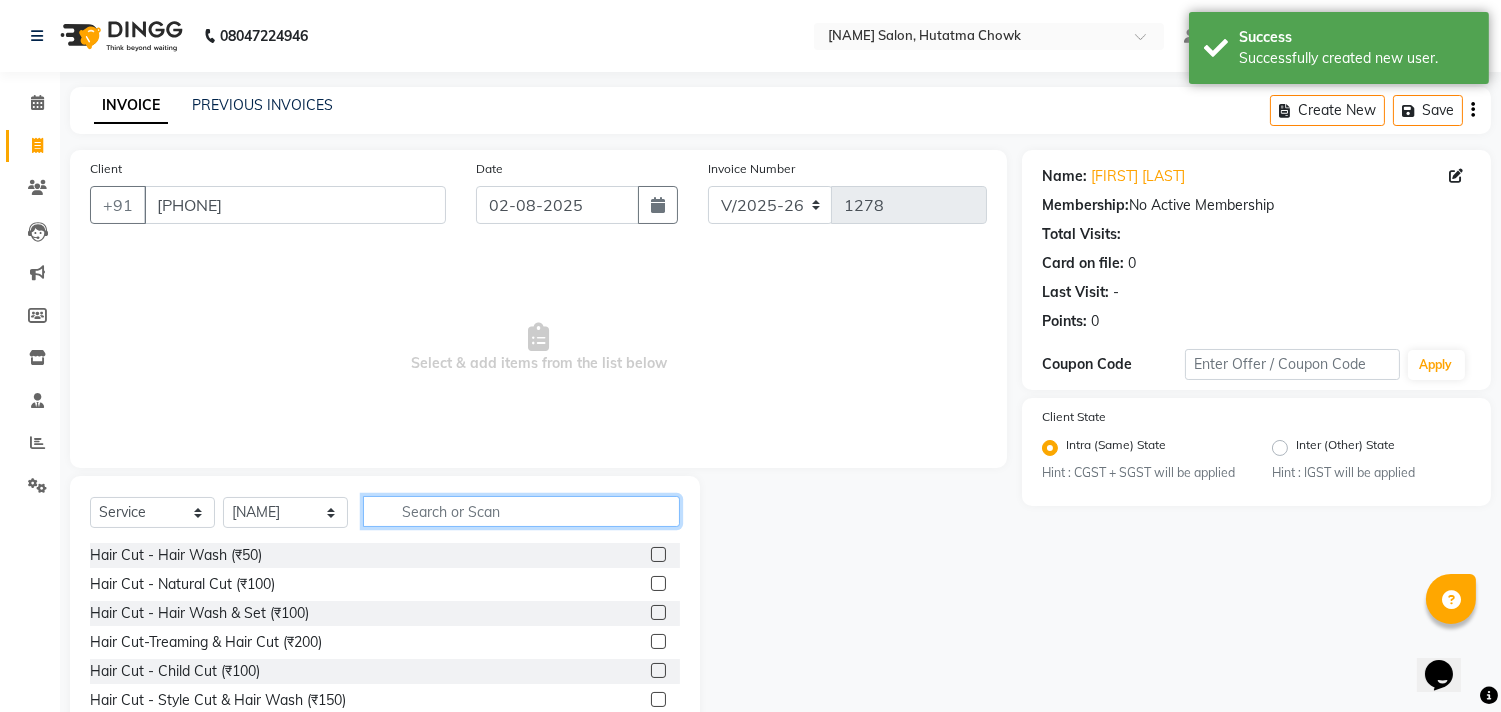 click 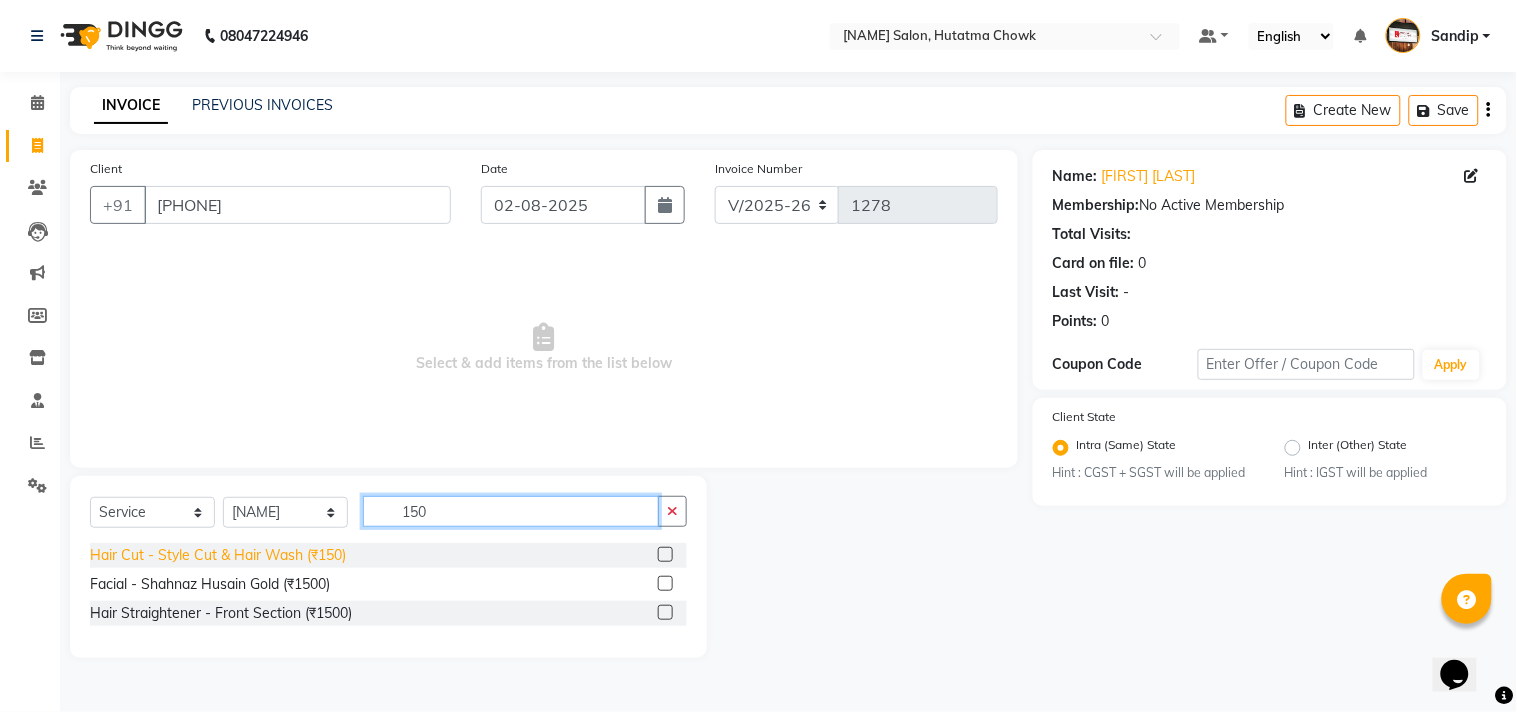 type on "150" 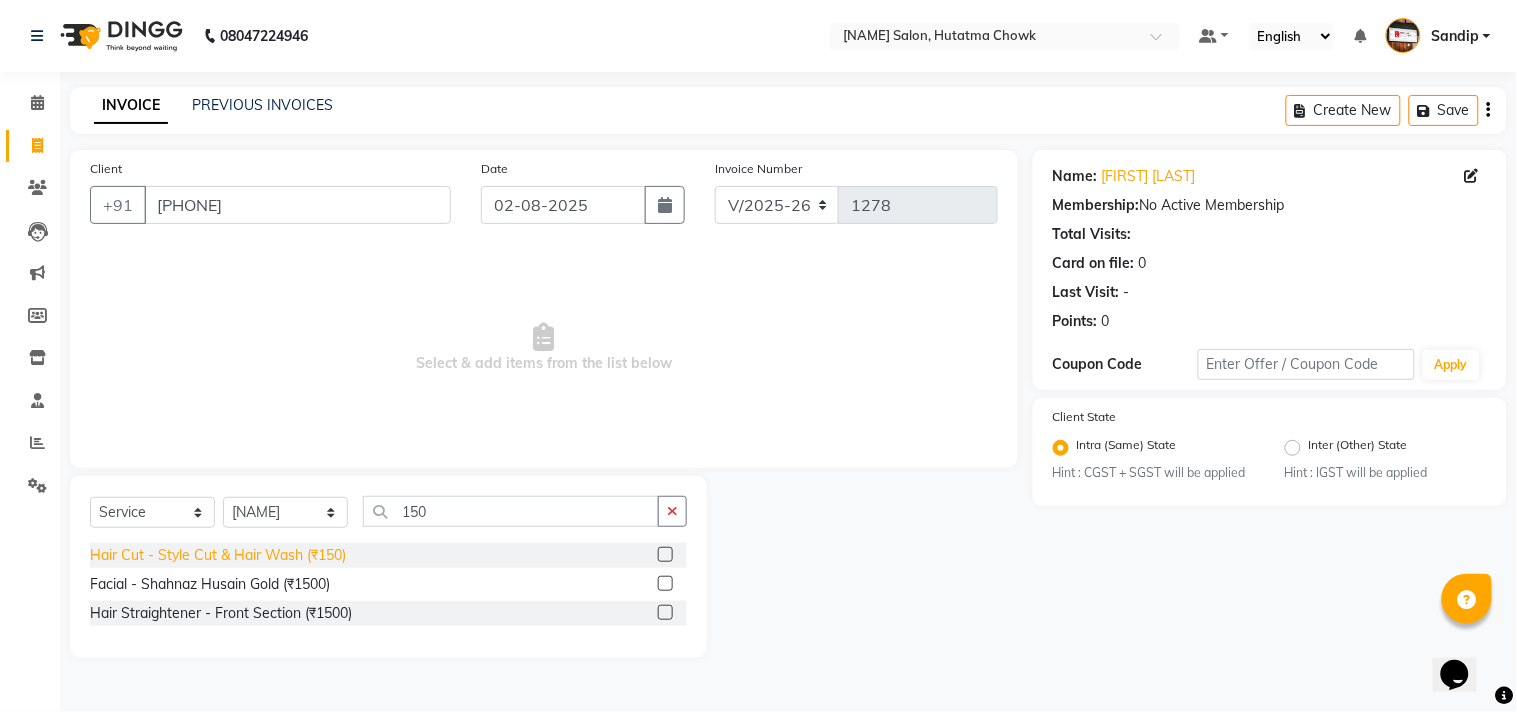 click on "Hair Cut - Style Cut & Hair Wash (₹150)" 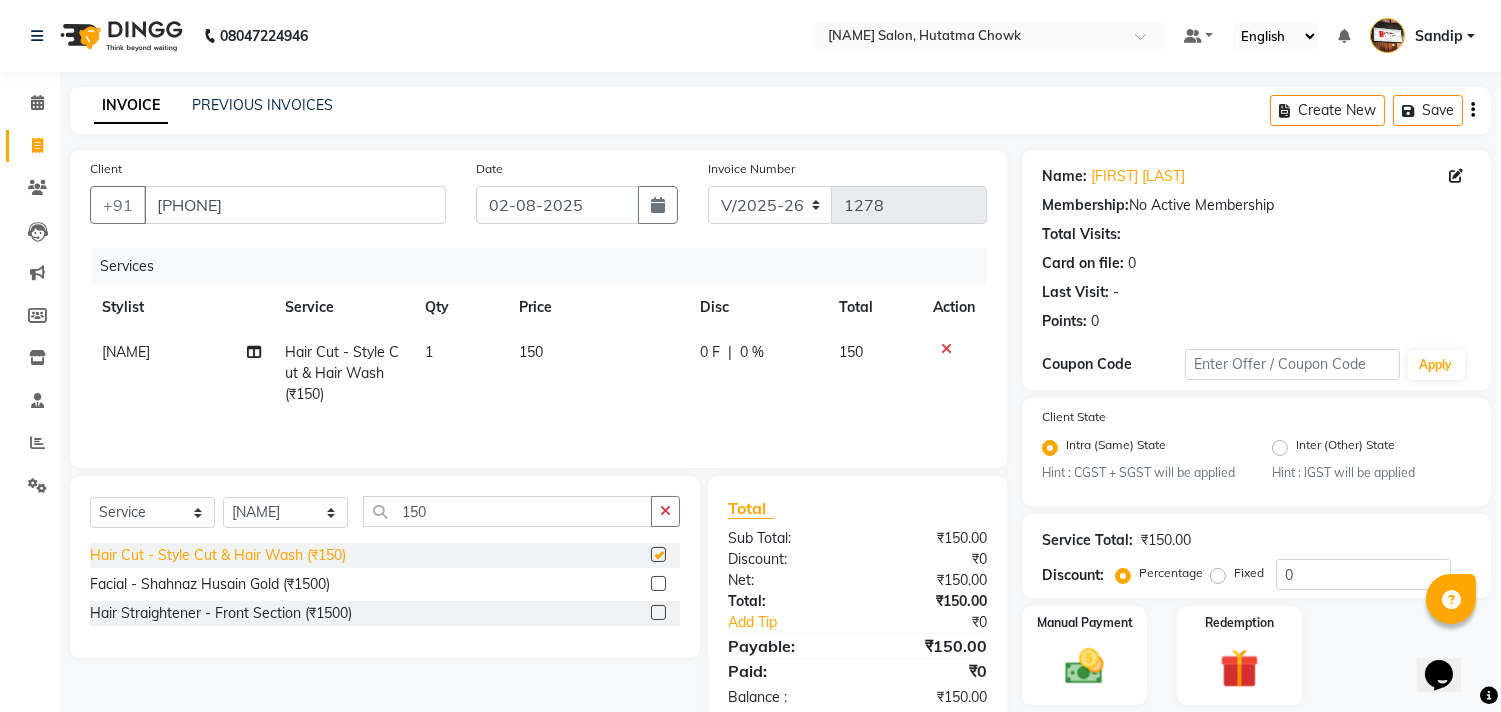 checkbox on "false" 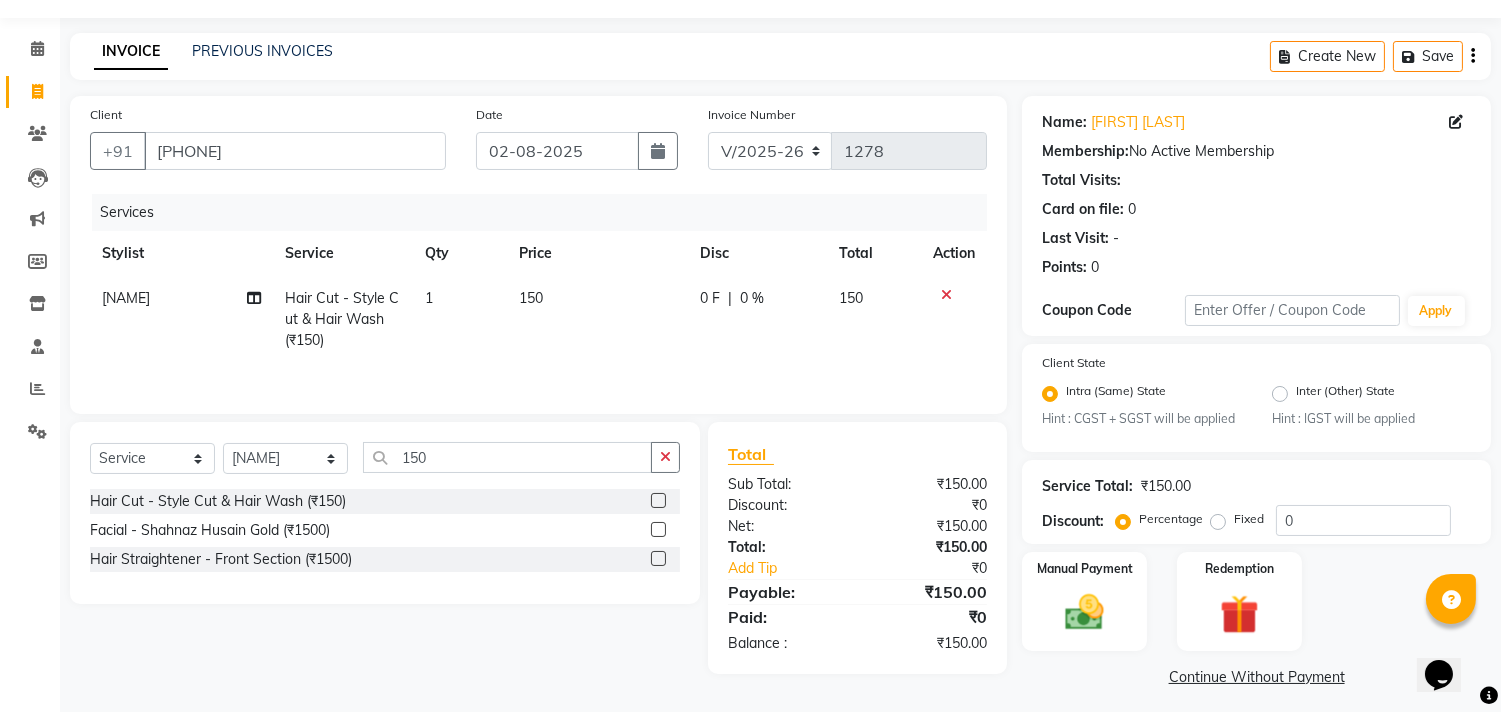 scroll, scrollTop: 63, scrollLeft: 0, axis: vertical 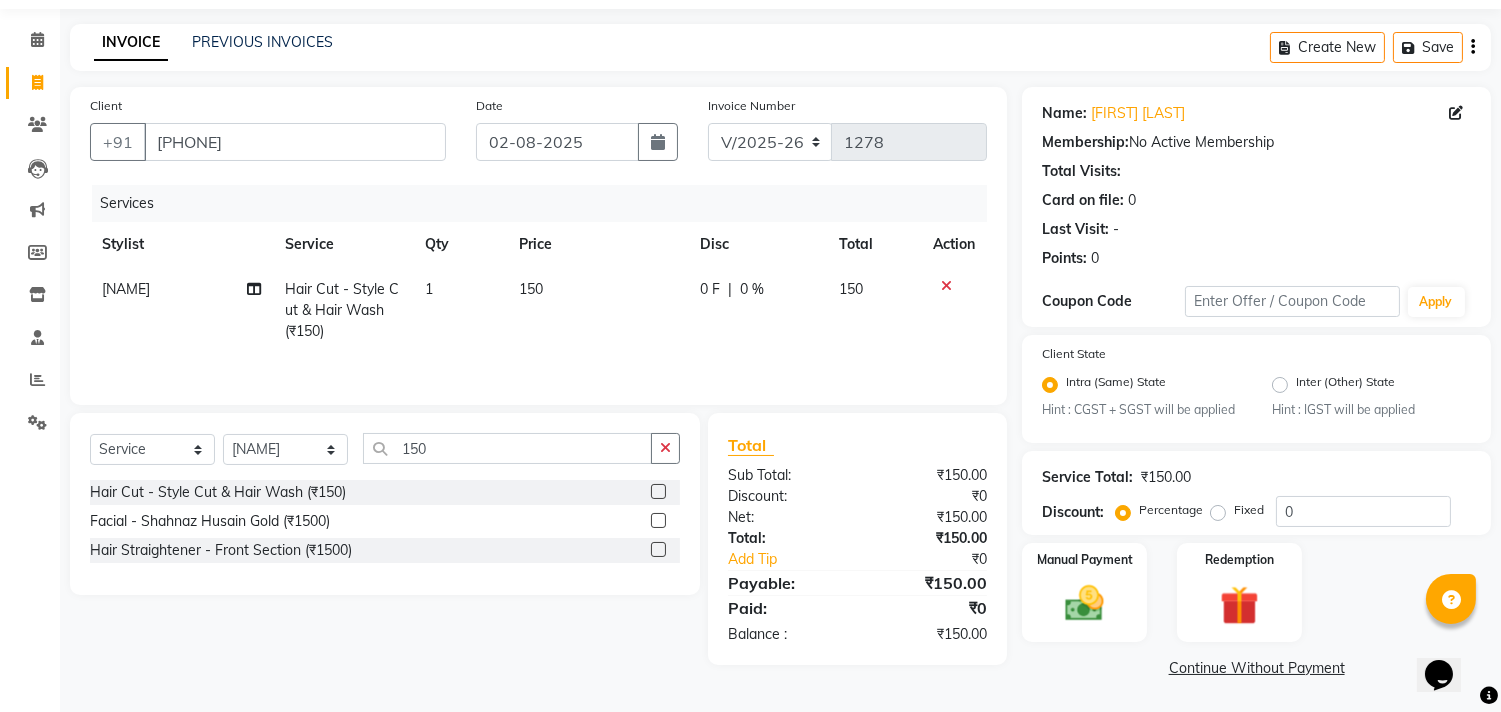 click on "Continue Without Payment" 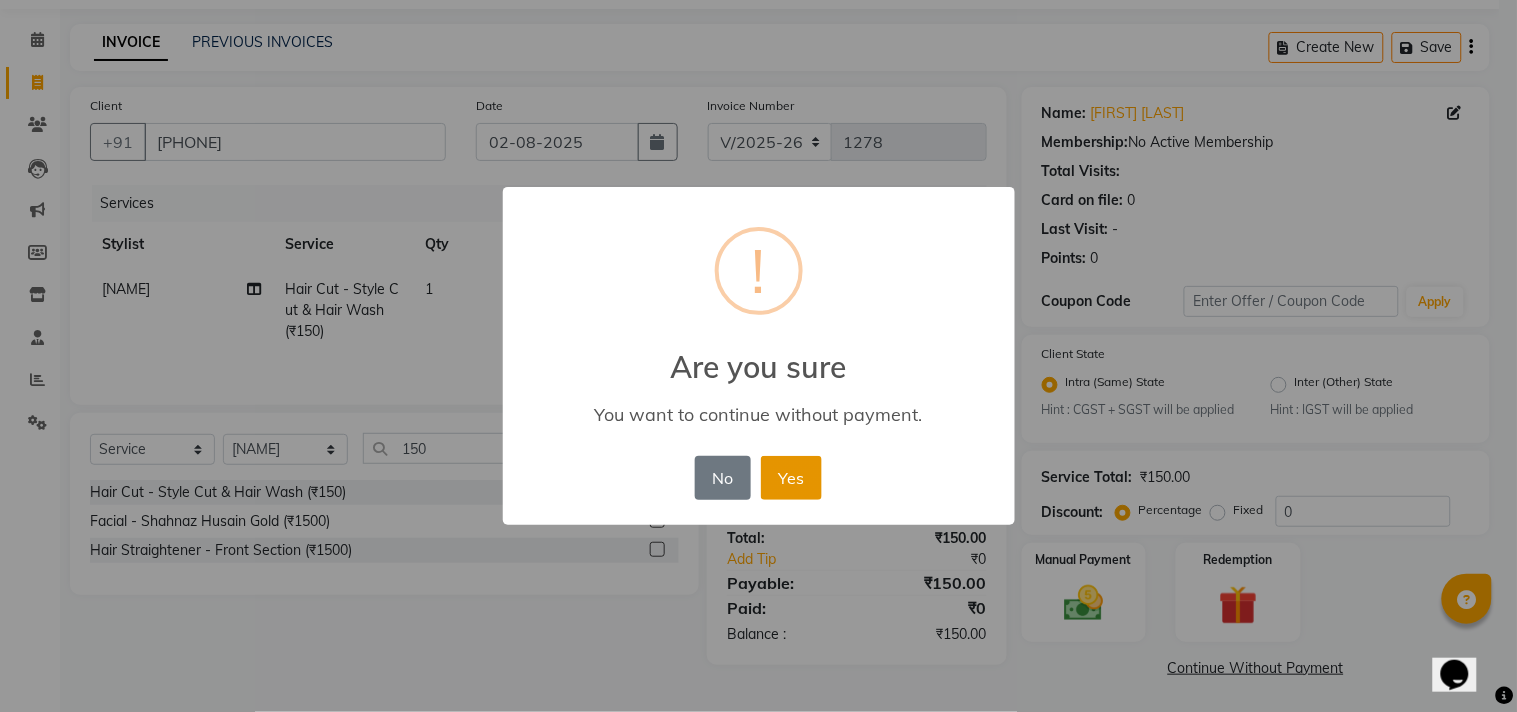 click on "Yes" at bounding box center (791, 478) 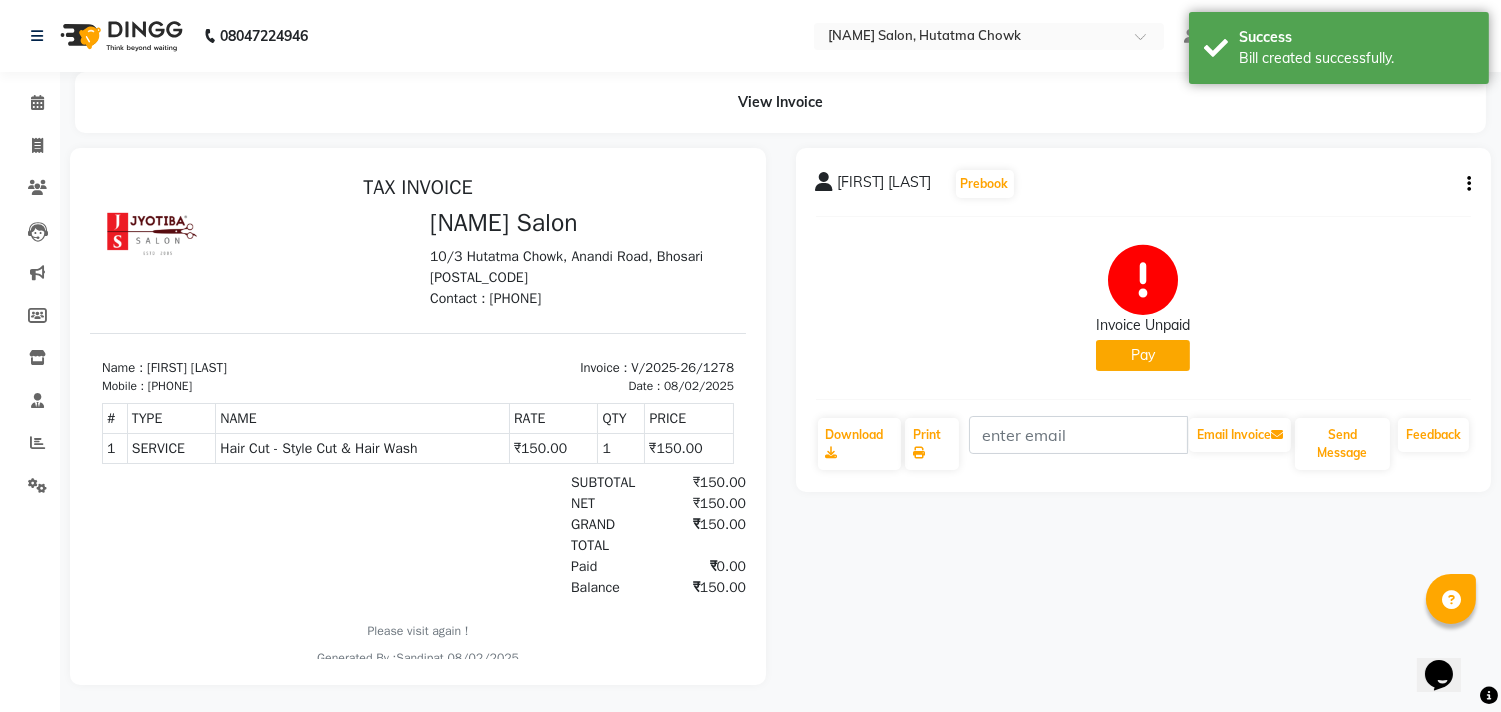 scroll, scrollTop: 0, scrollLeft: 0, axis: both 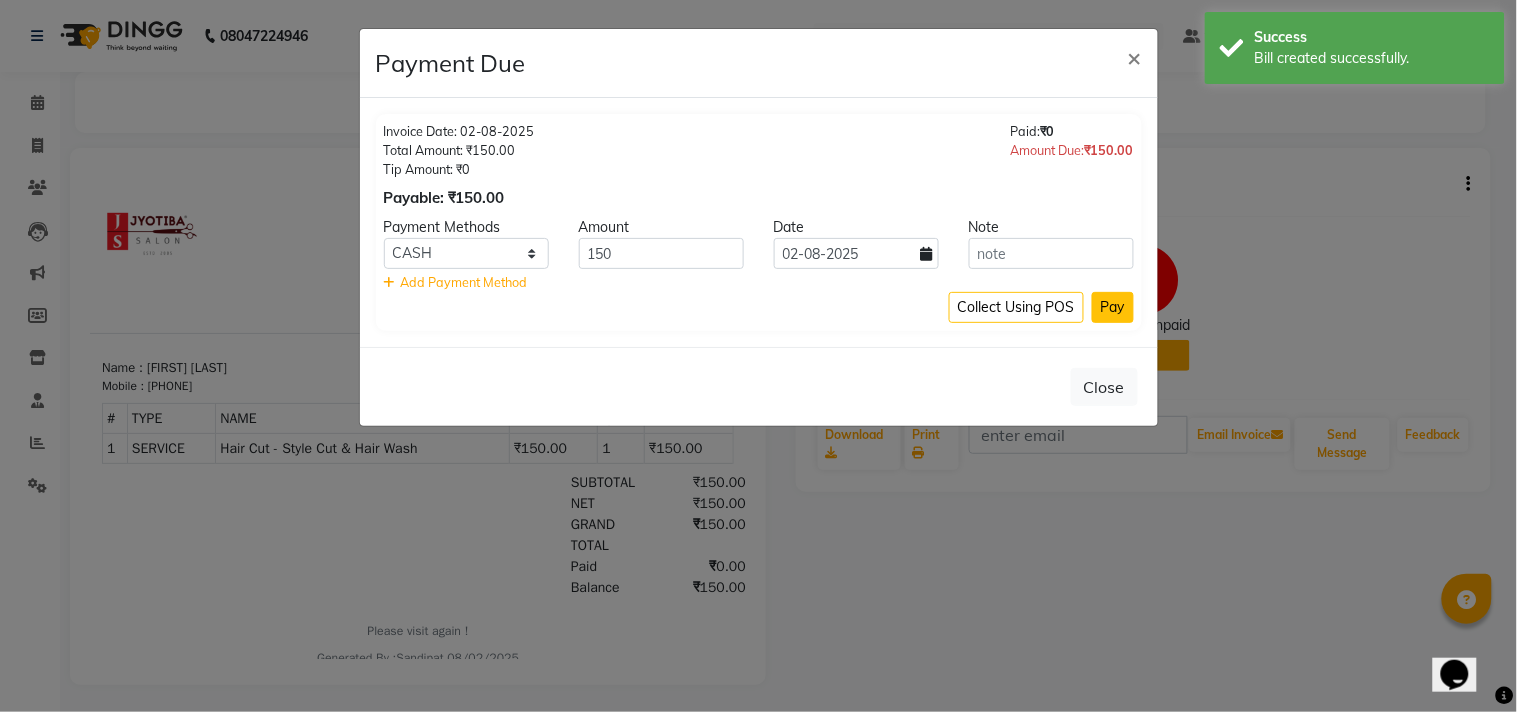 click on "Pay" 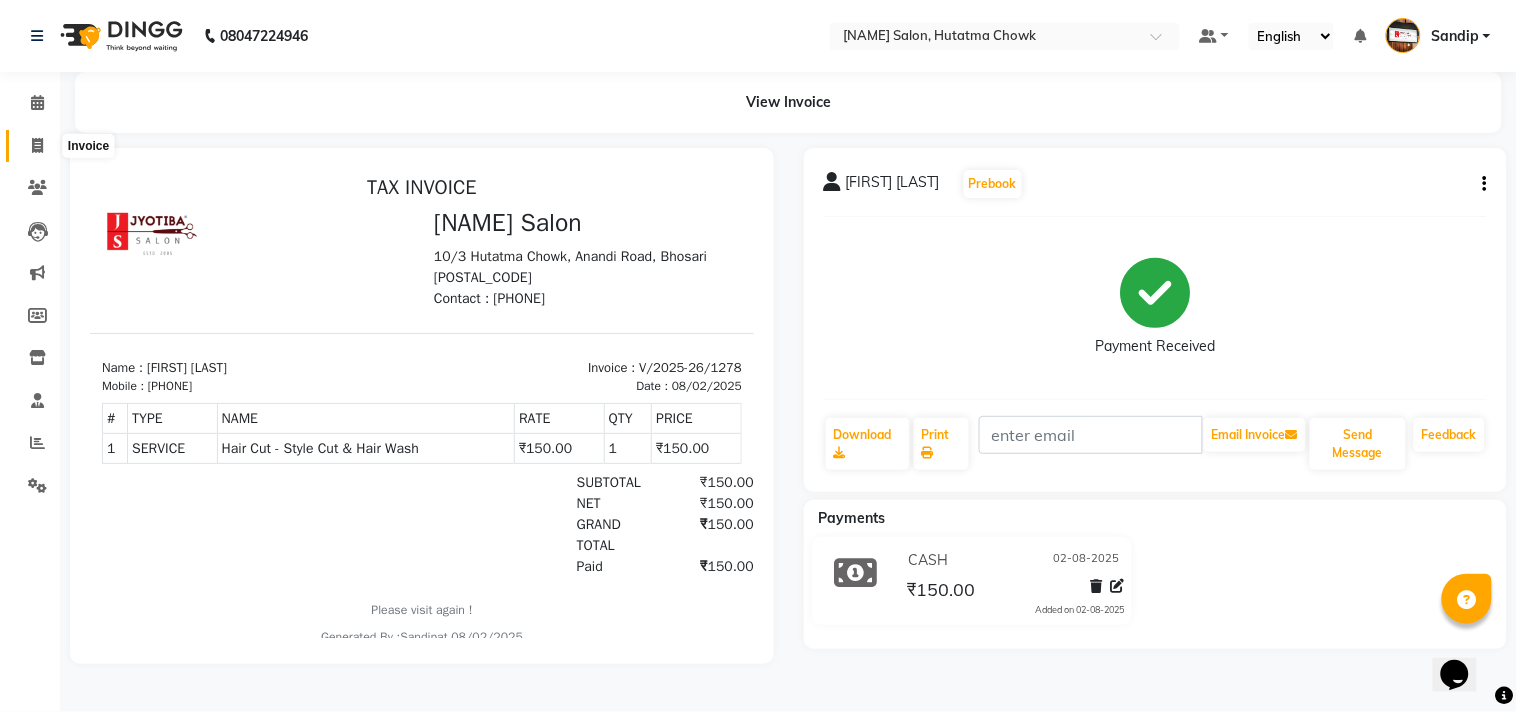 click 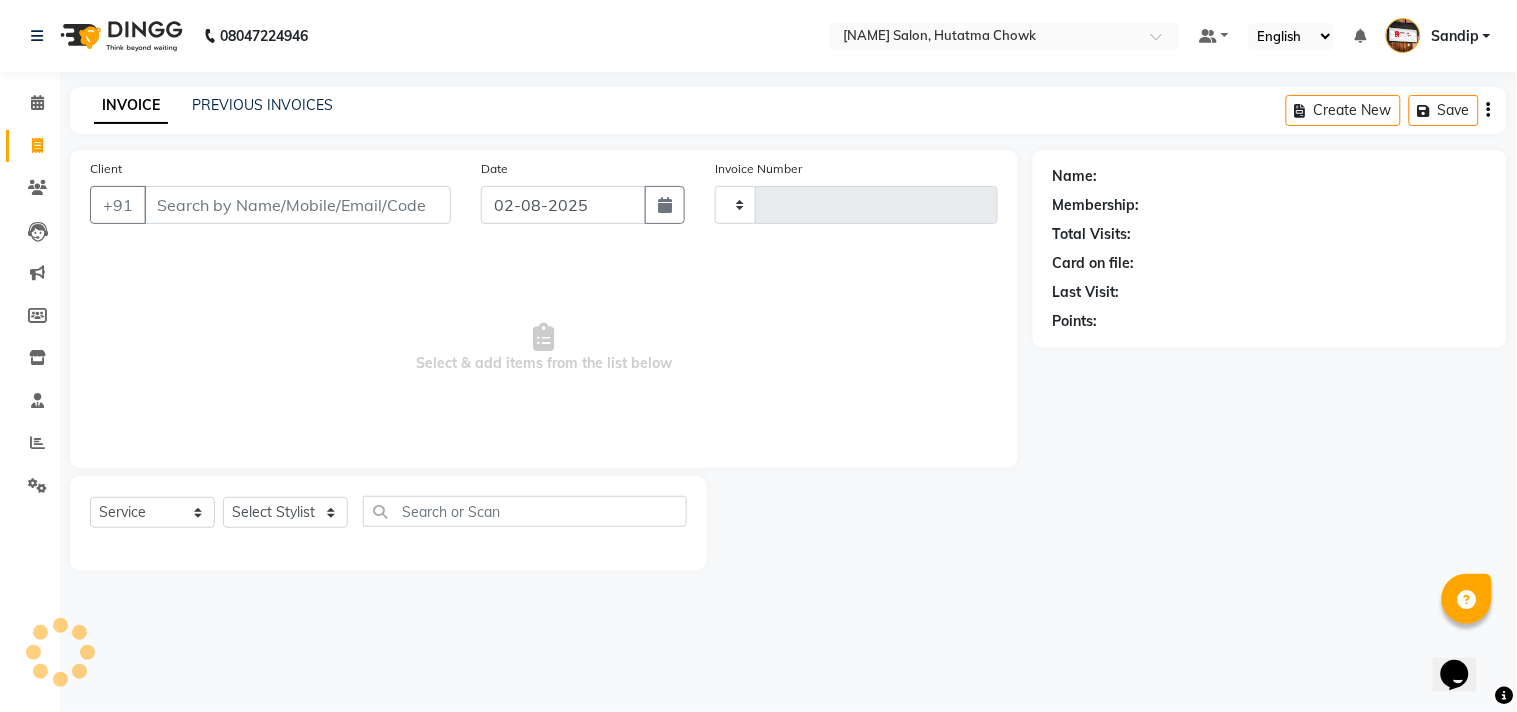 type on "1279" 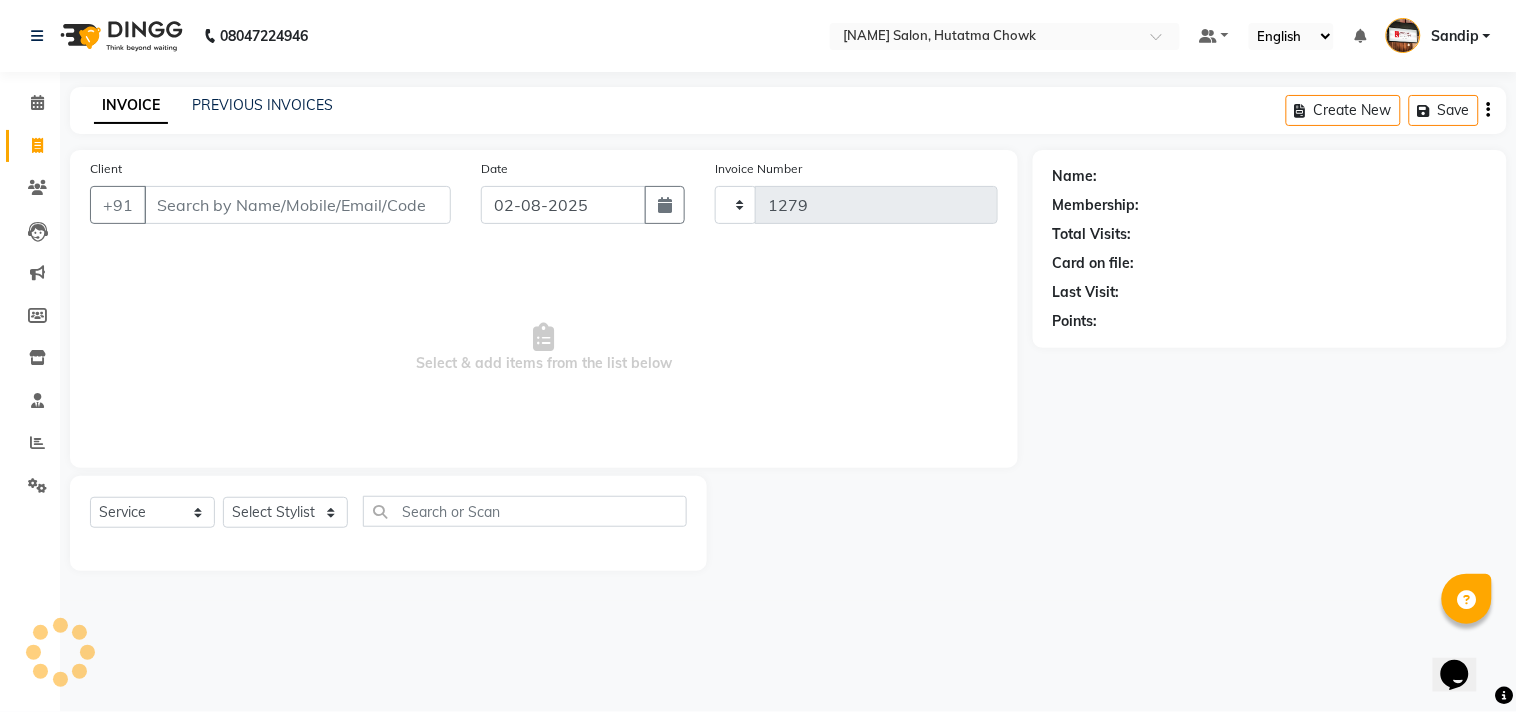 select on "556" 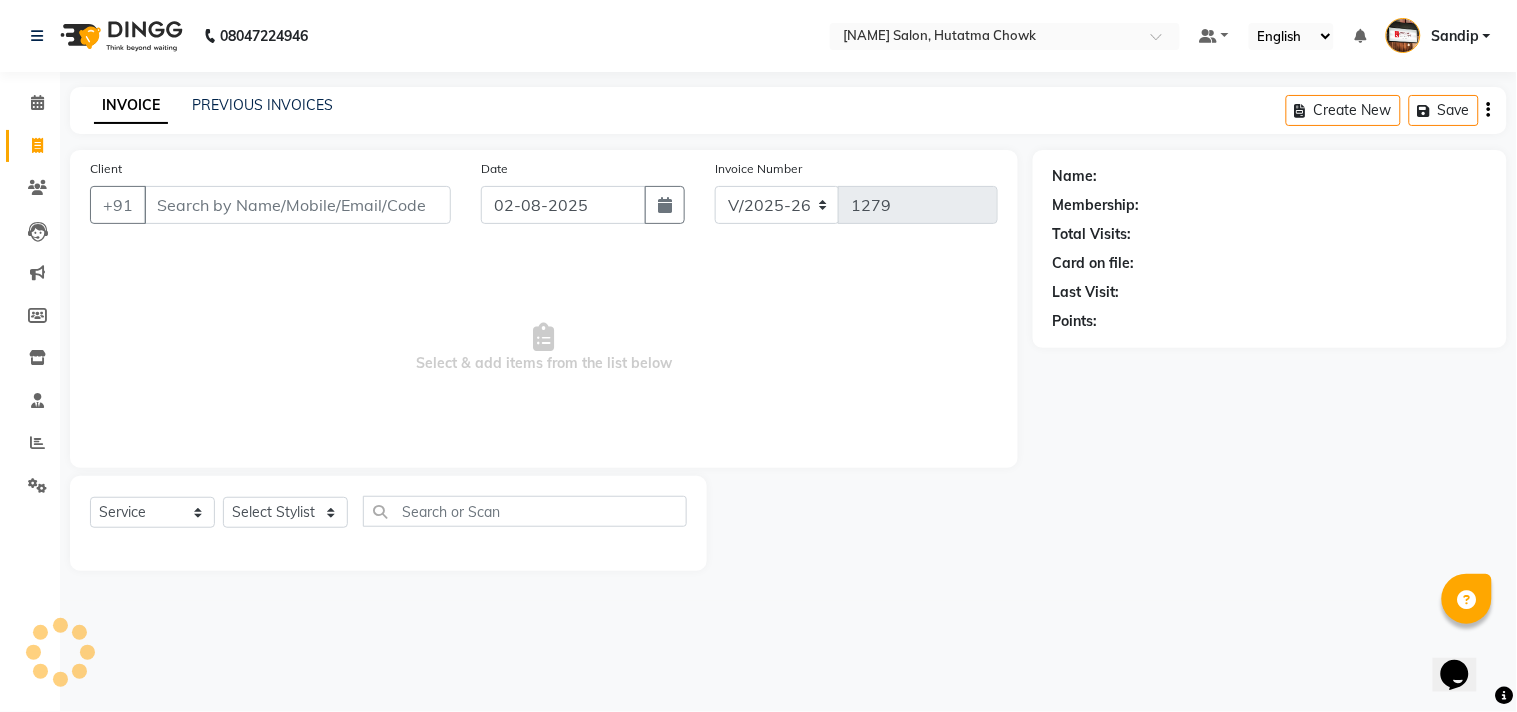 select on "membership" 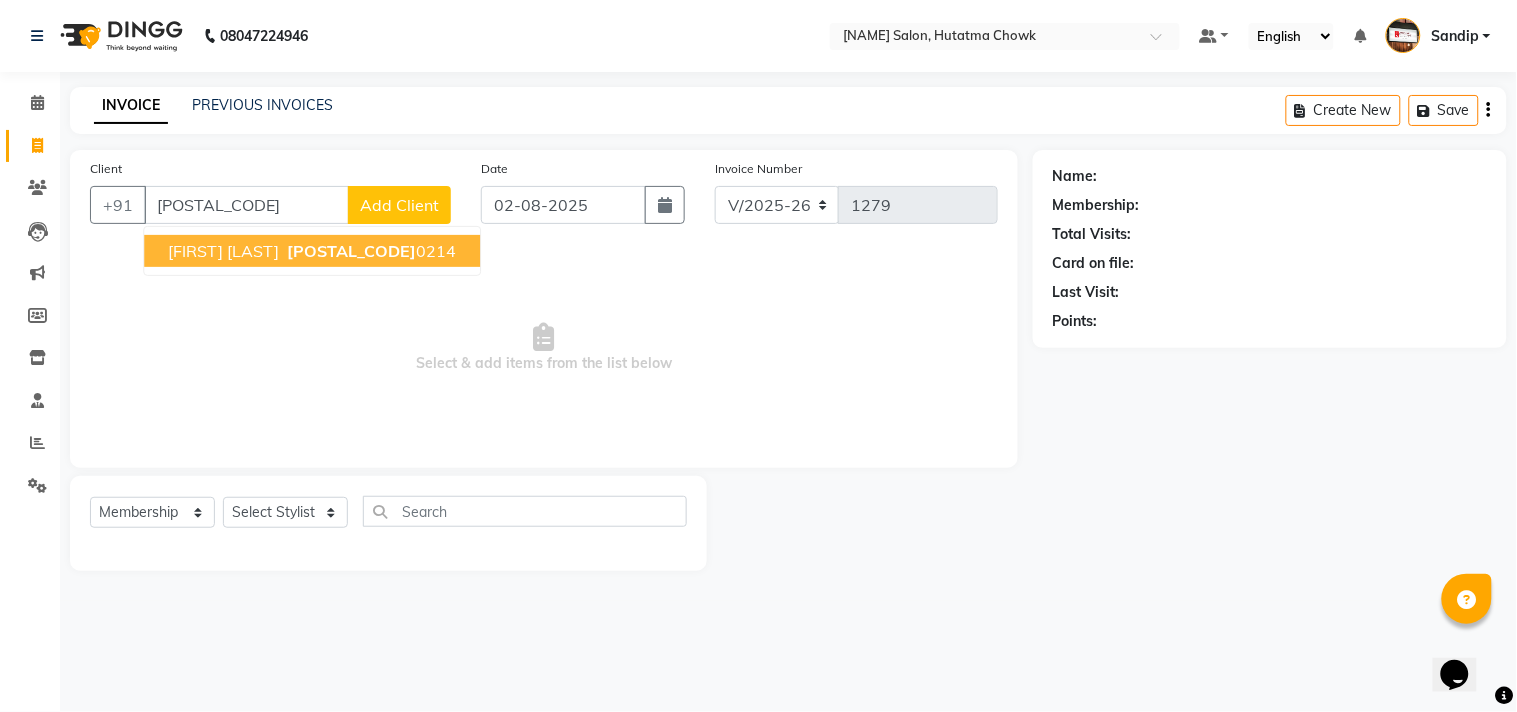 click on "[FIRST] [LAST]" at bounding box center [223, 251] 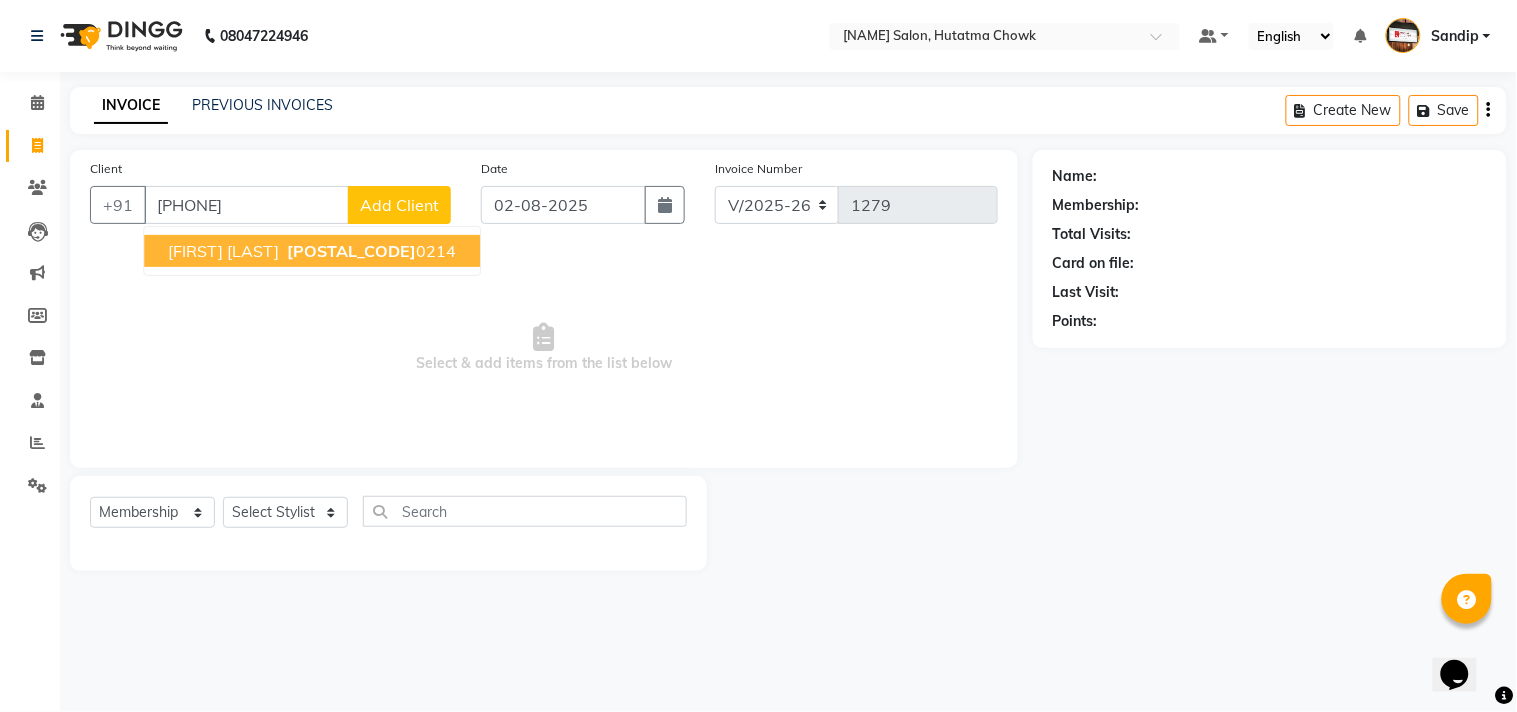type on "[PHONE]" 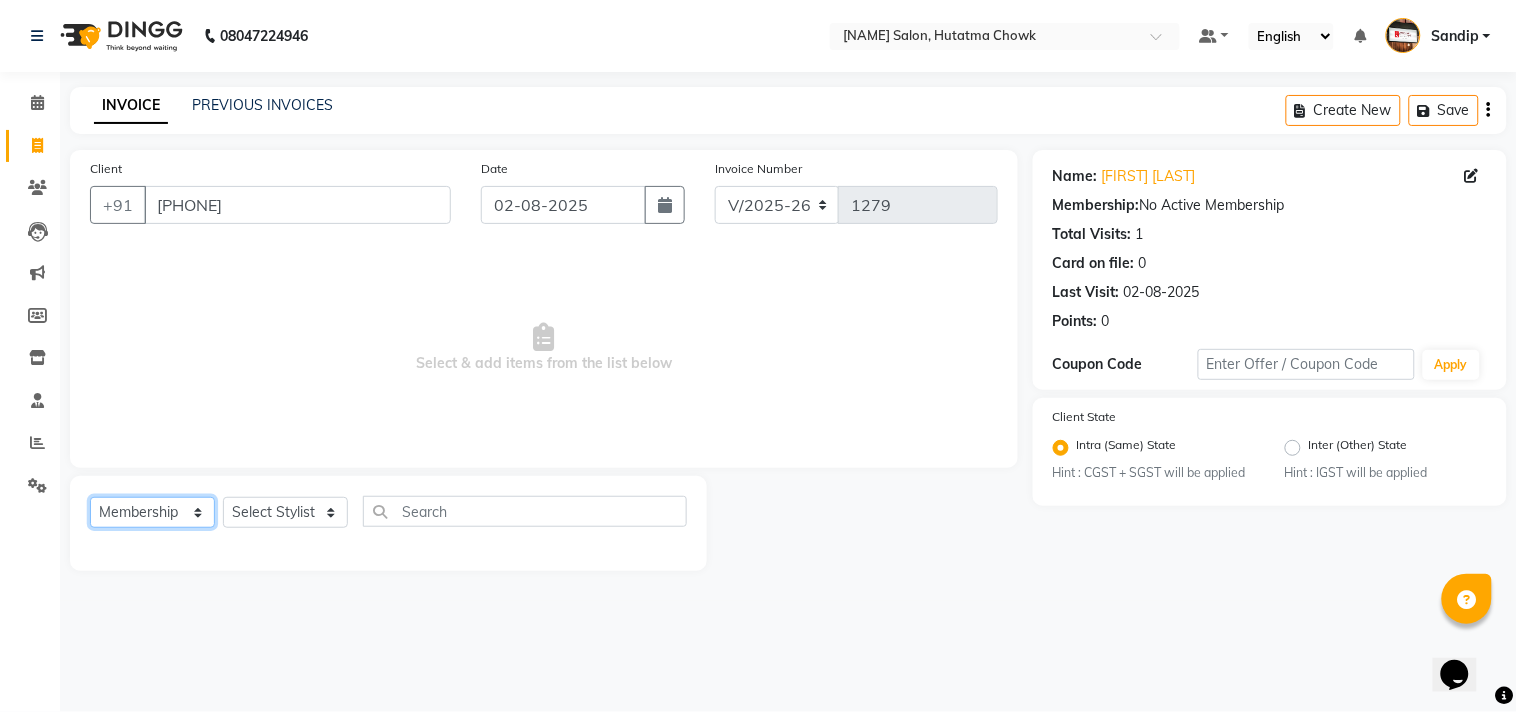 click on "Select  Service  Product  Membership  Package Voucher Prepaid Gift Card" 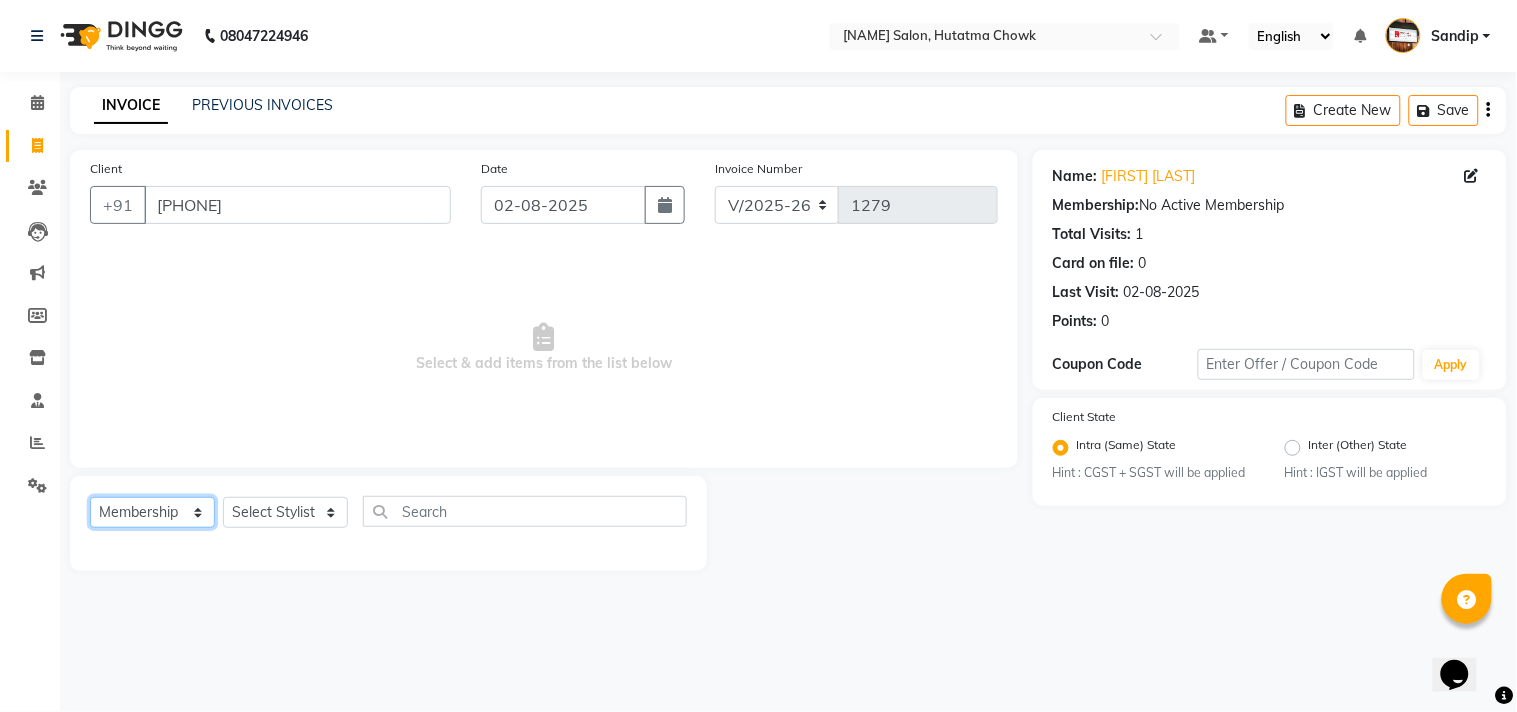 select on "service" 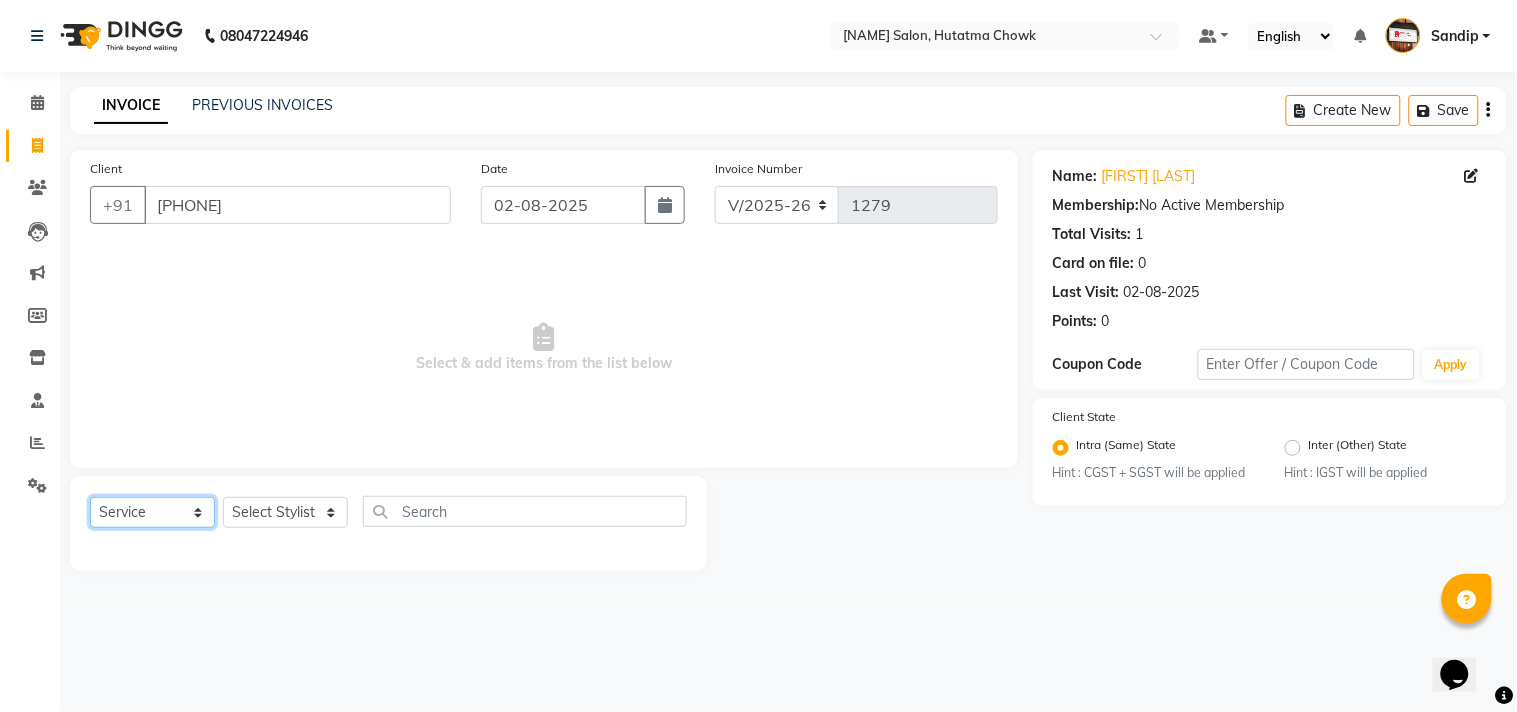 click on "Select  Service  Product  Membership  Package Voucher Prepaid Gift Card" 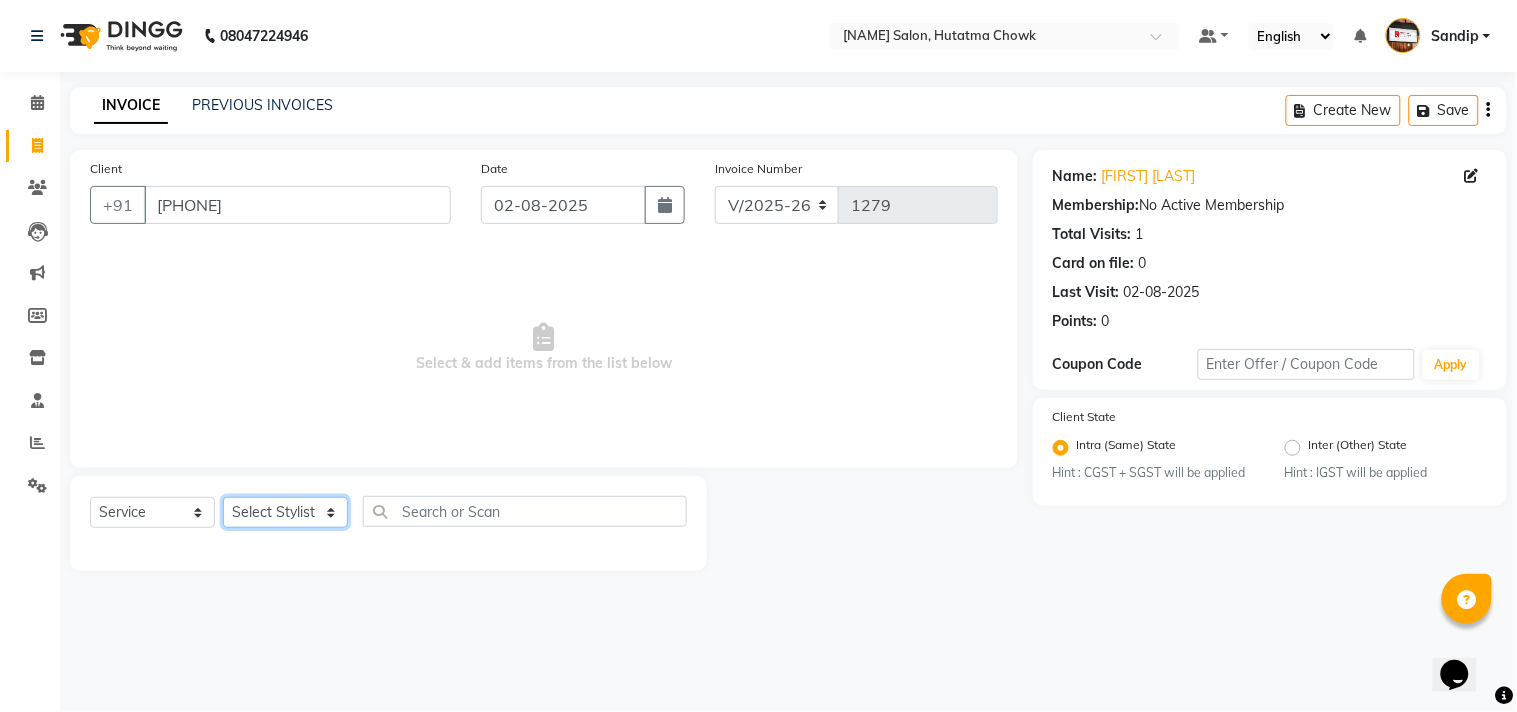 click on "Select Stylist Abdul Dinesh thakur Farman  Juned  mahadev Munna  prem RAHUL Sandip Suresh yasin" 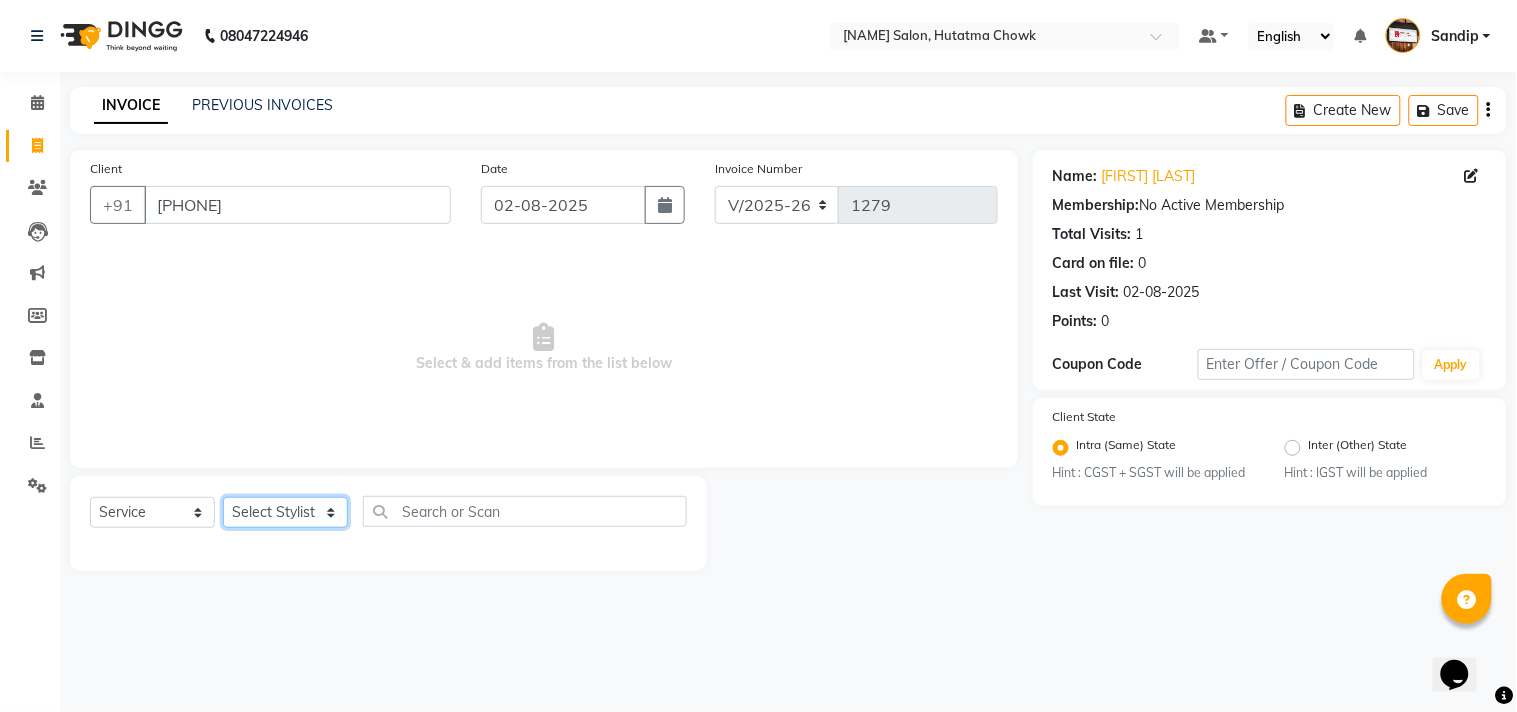 select on "[POSTAL_CODE]" 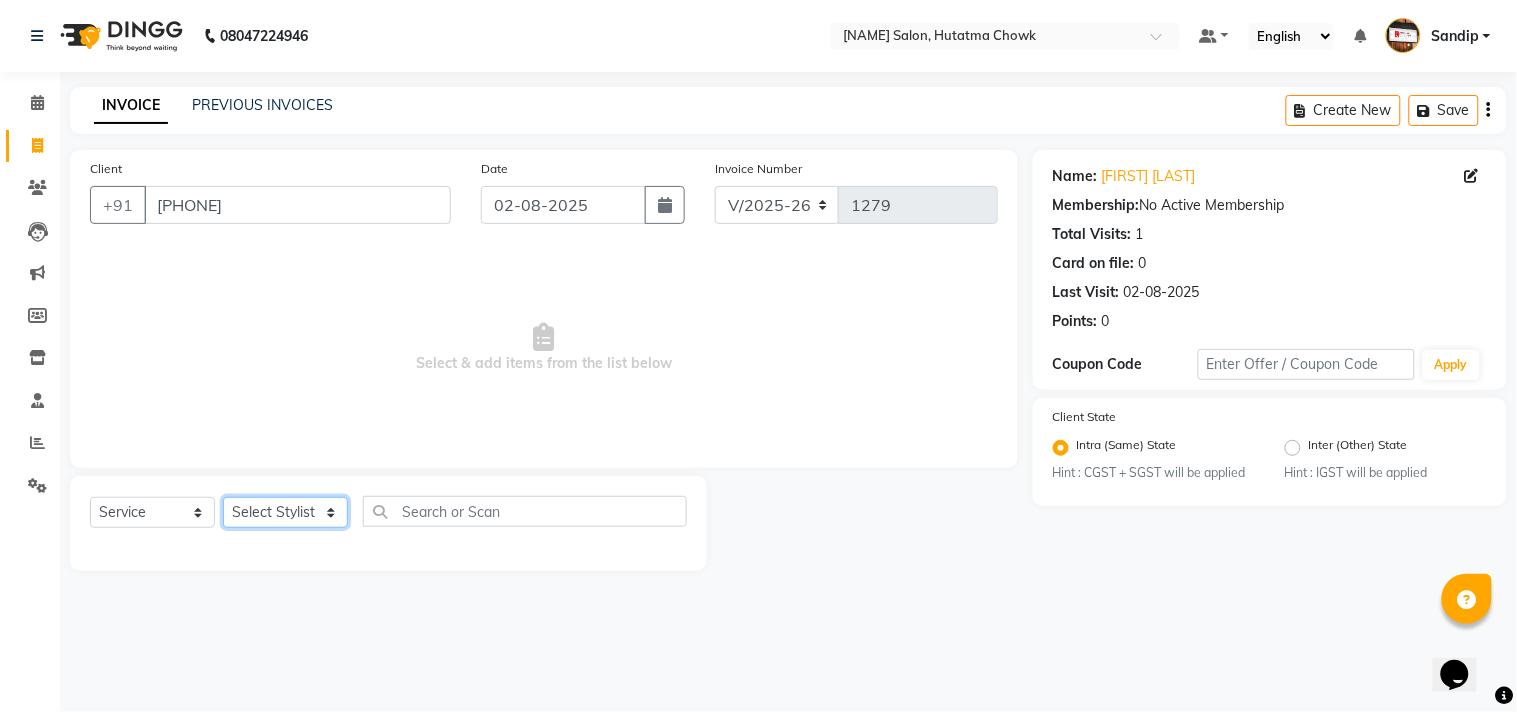 click on "Select Stylist Abdul Dinesh thakur Farman  Juned  mahadev Munna  prem RAHUL Sandip Suresh yasin" 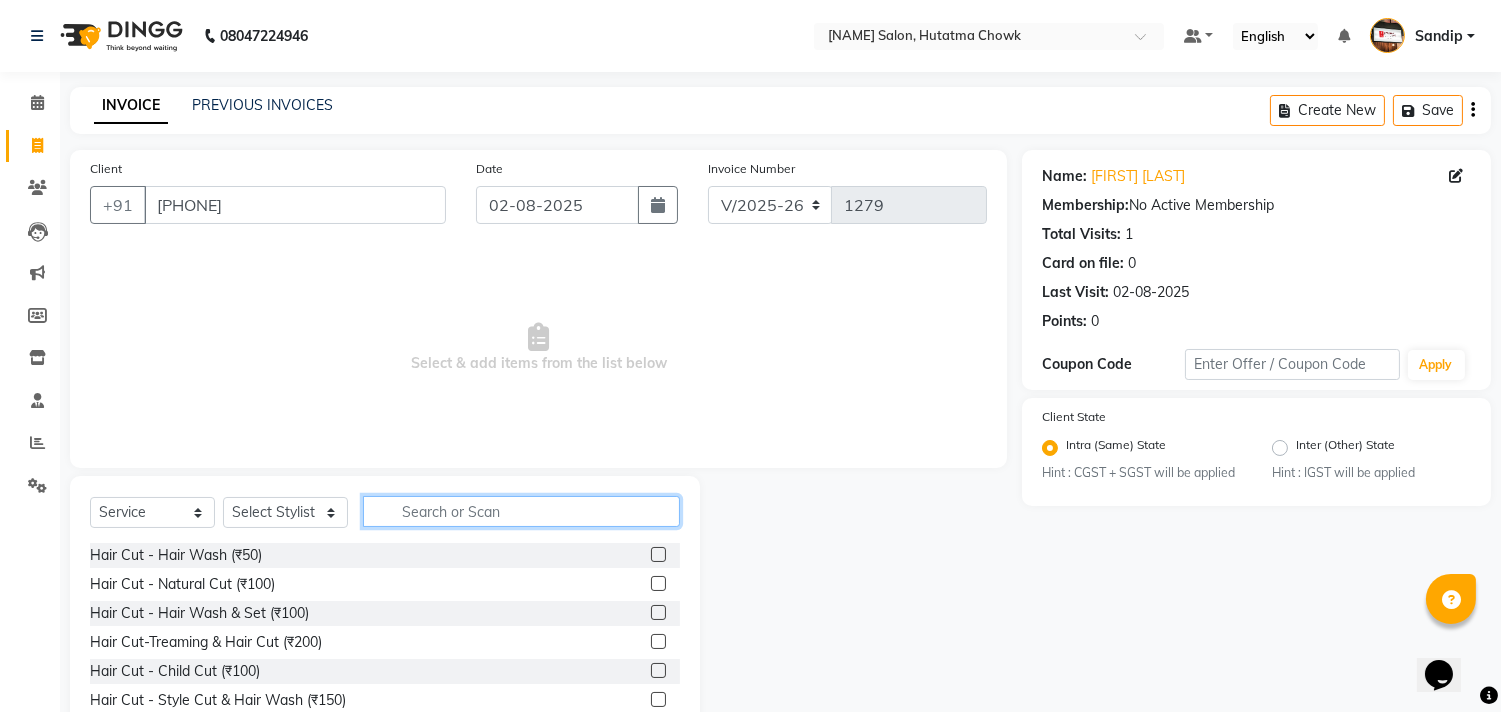 click 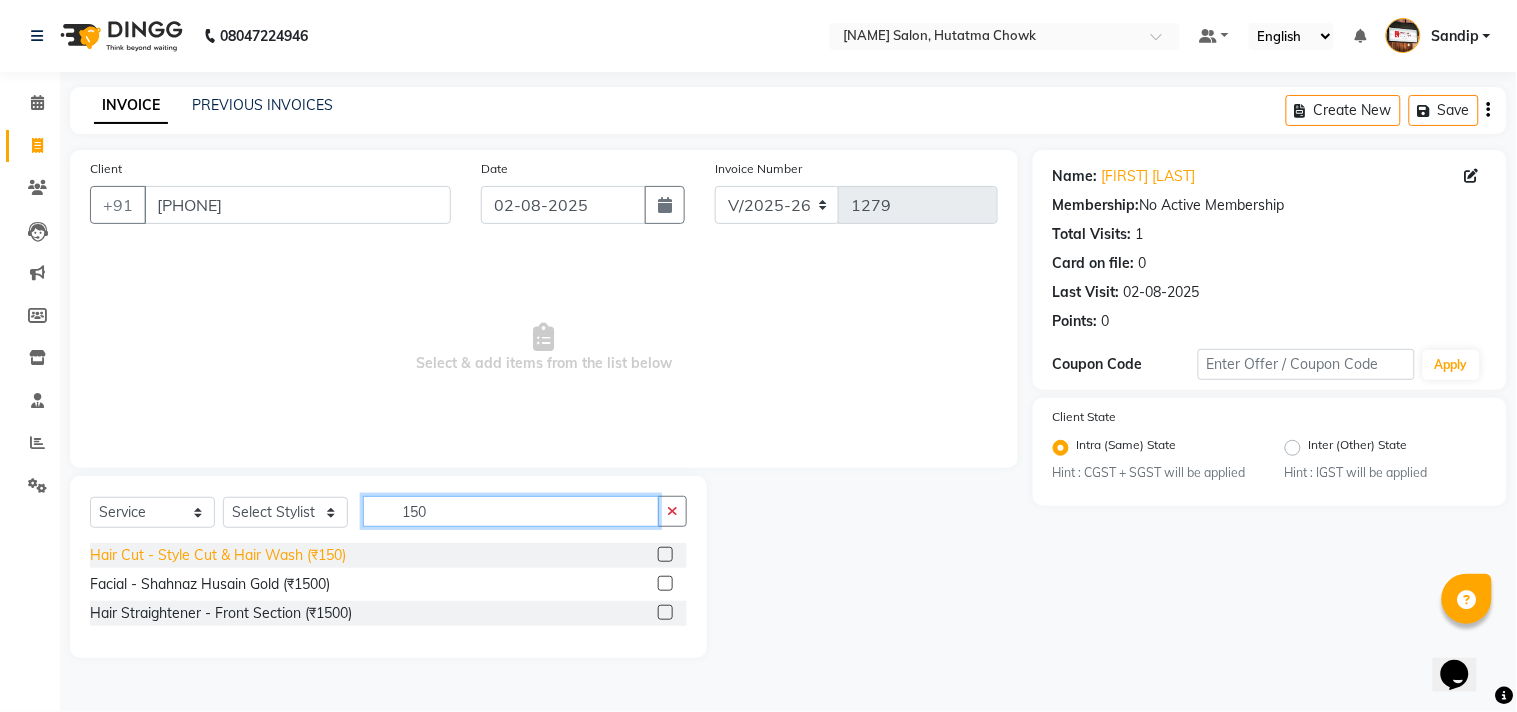 type on "150" 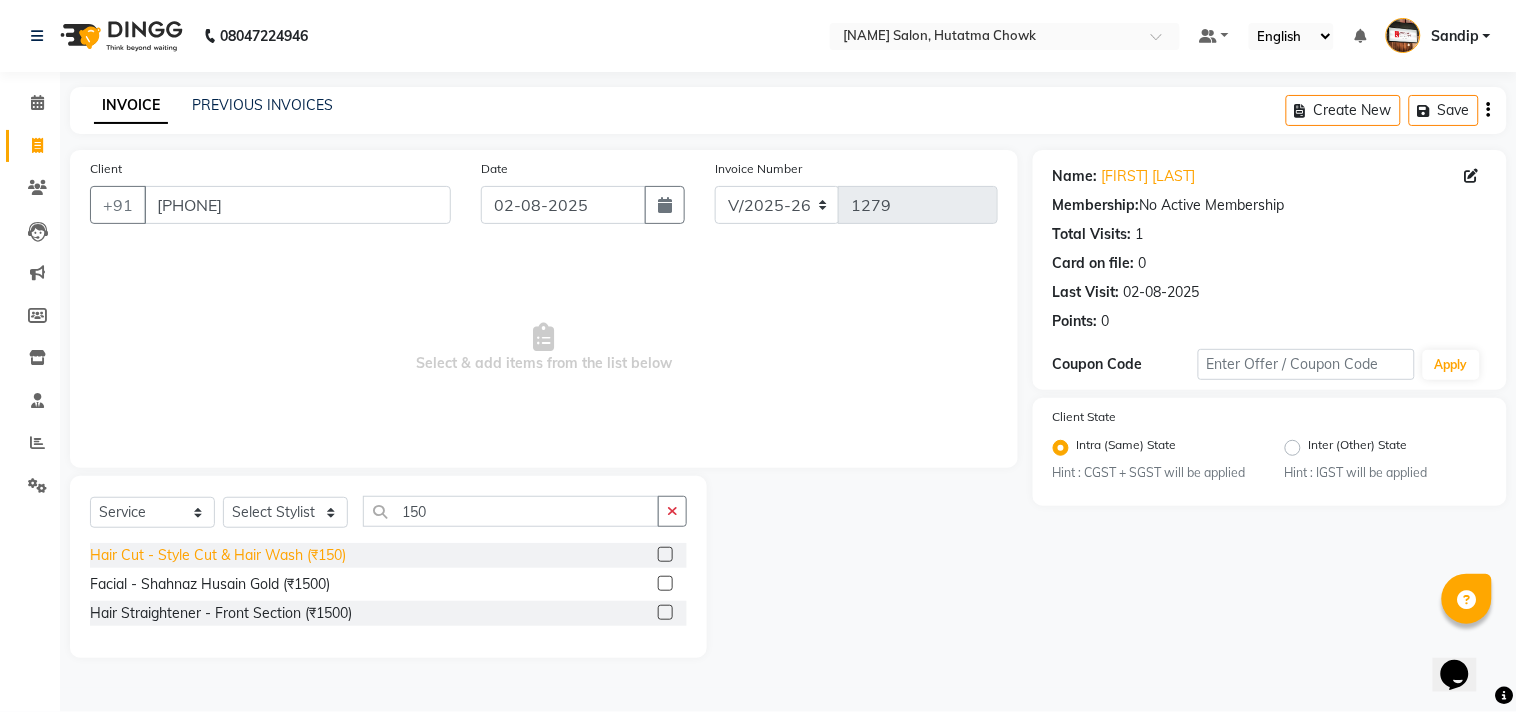 click on "Hair Cut - Style Cut & Hair Wash (₹150)" 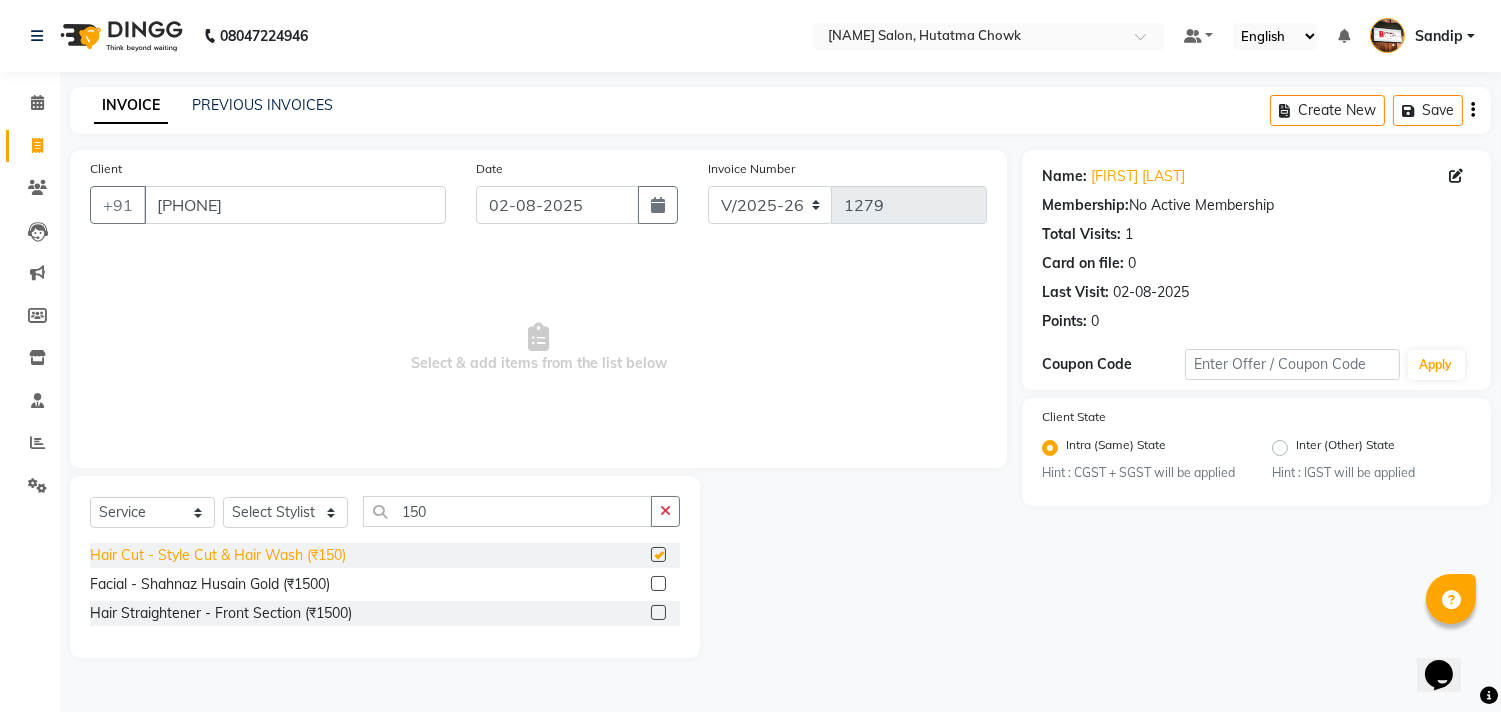 checkbox on "false" 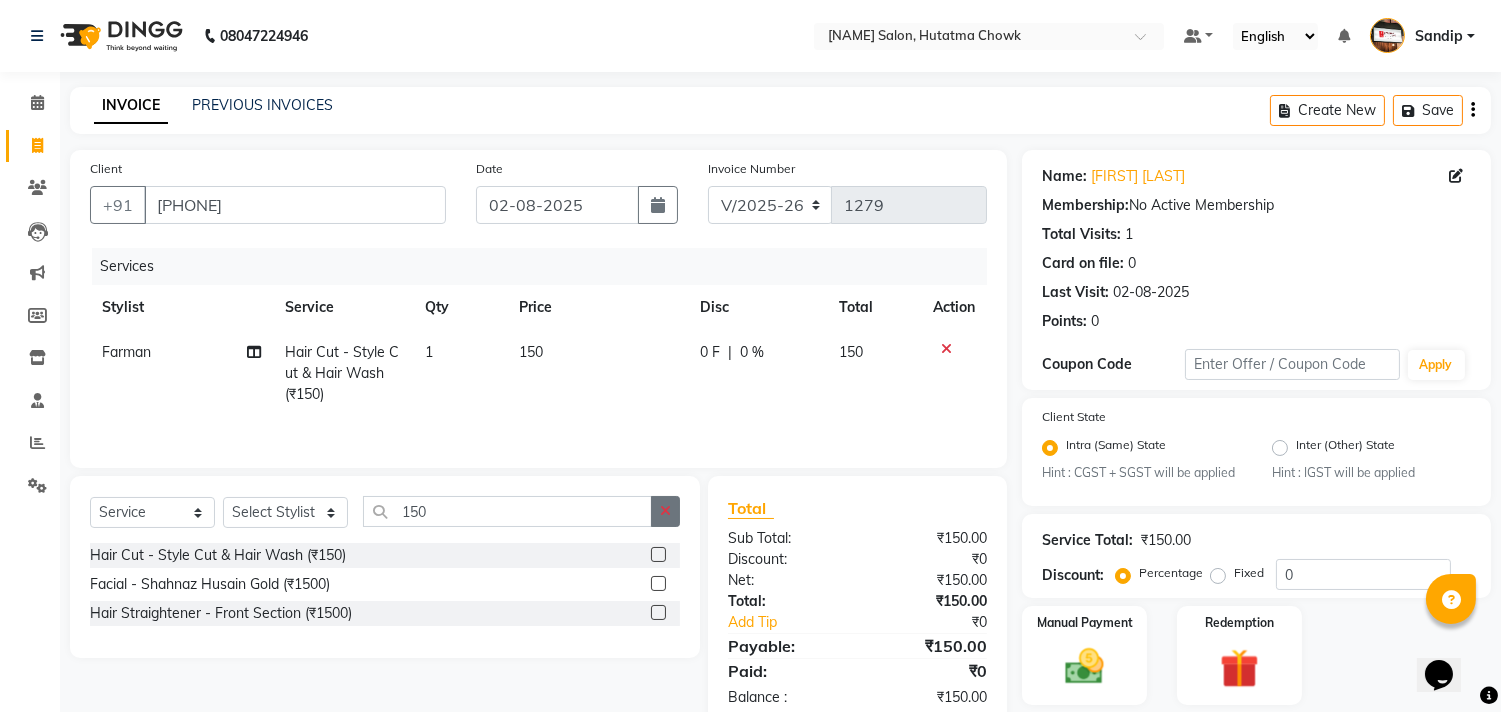 click 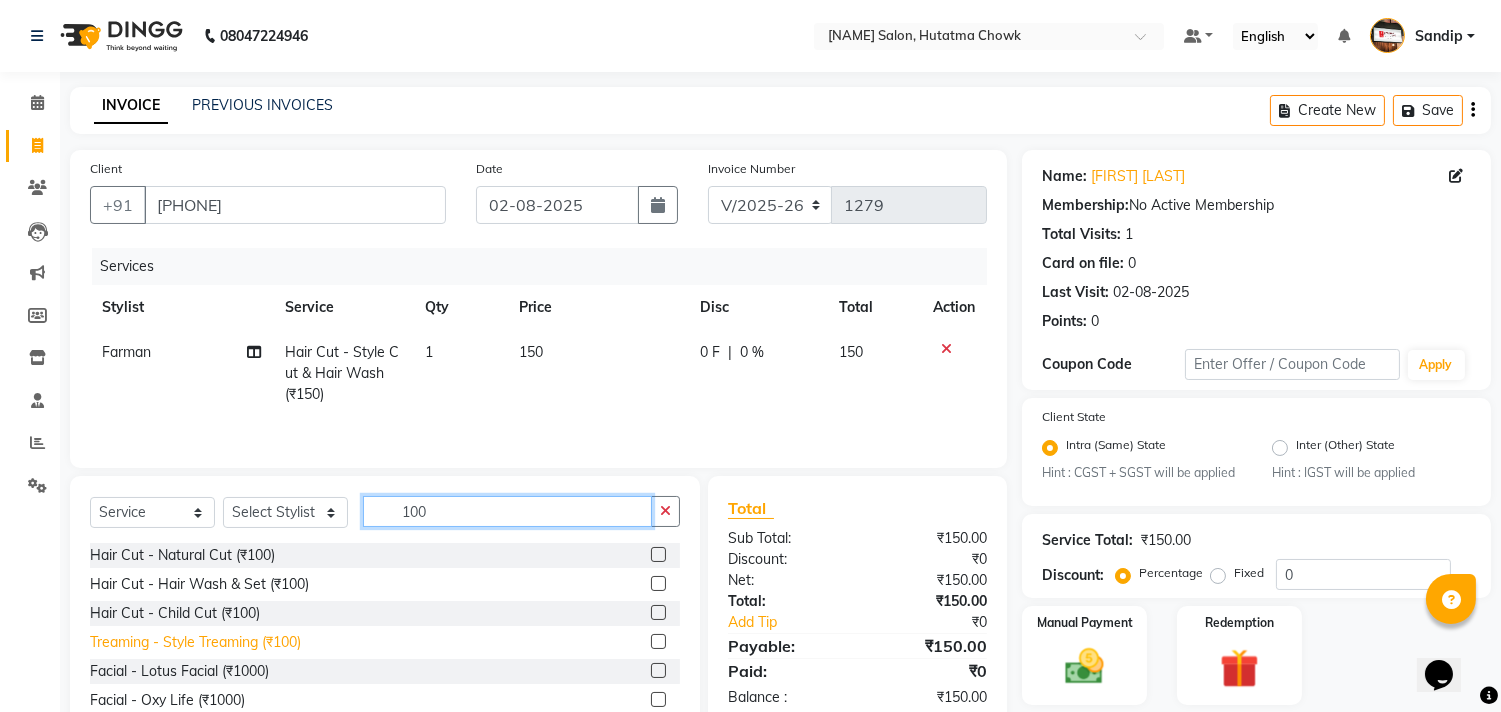 type on "100" 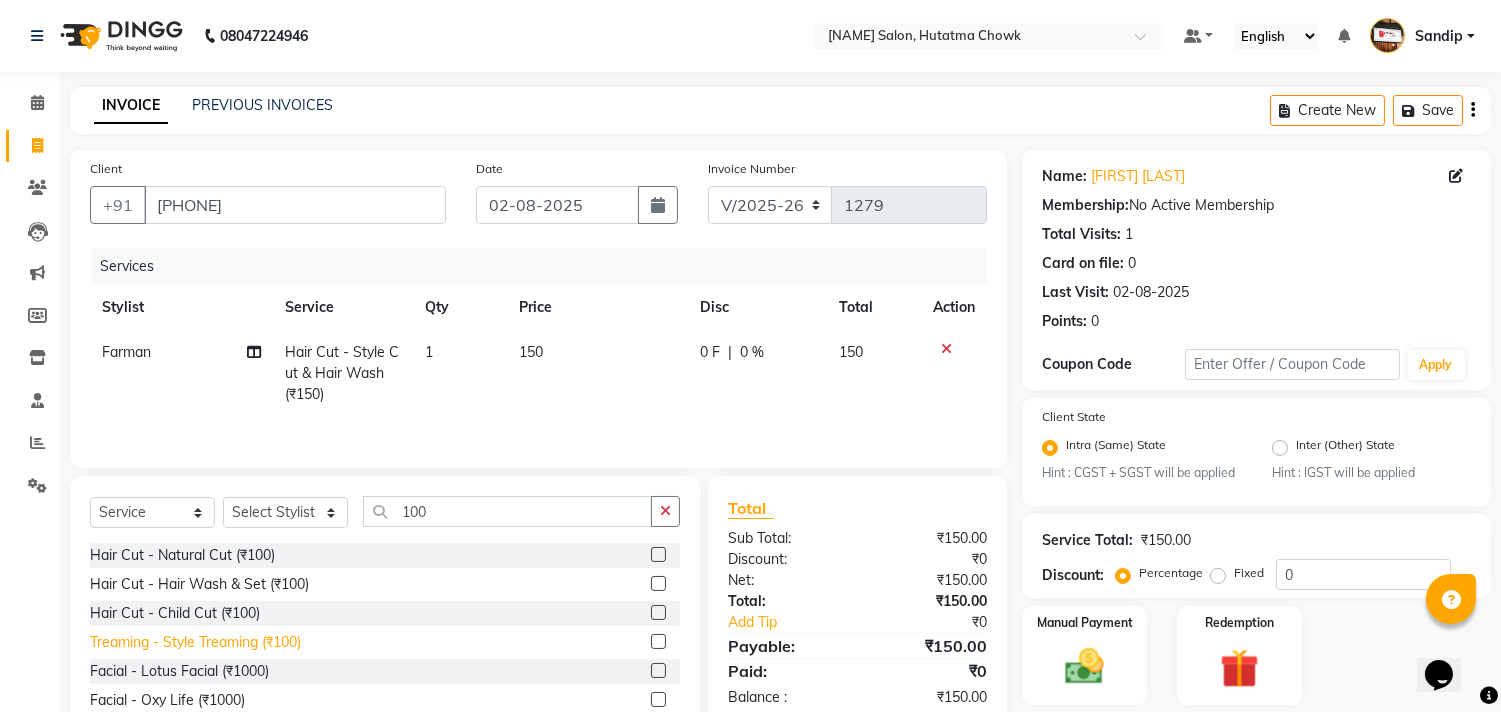 click on "Treaming - Style Treaming (₹100)" 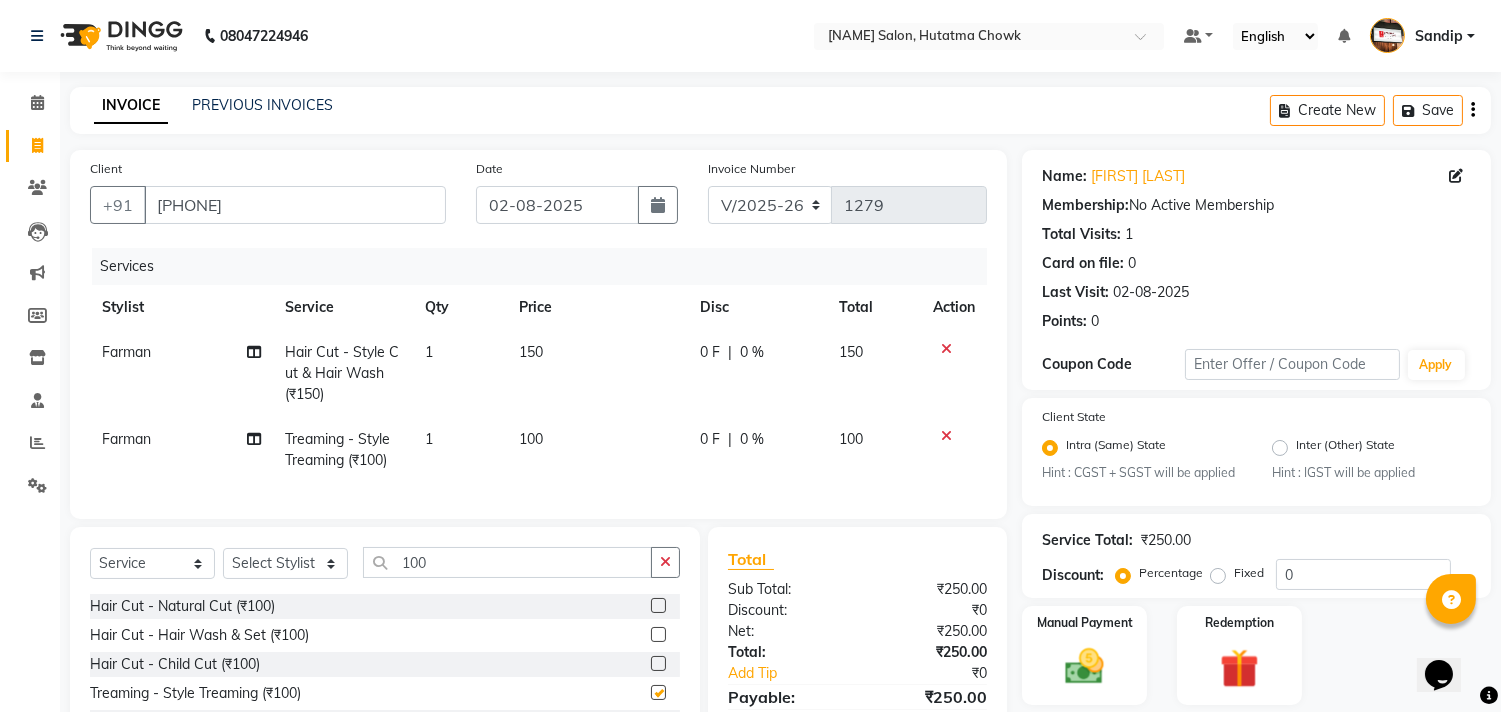 checkbox on "false" 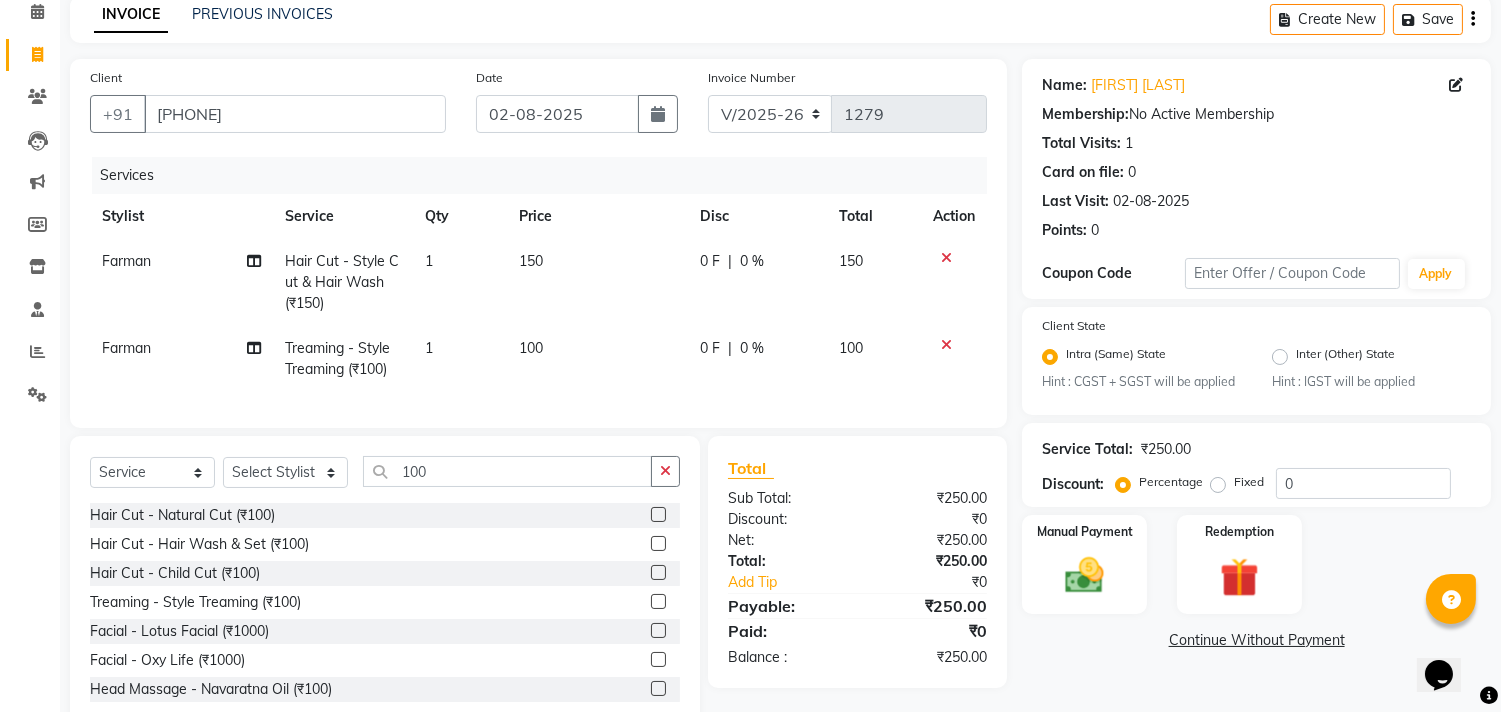 scroll, scrollTop: 156, scrollLeft: 0, axis: vertical 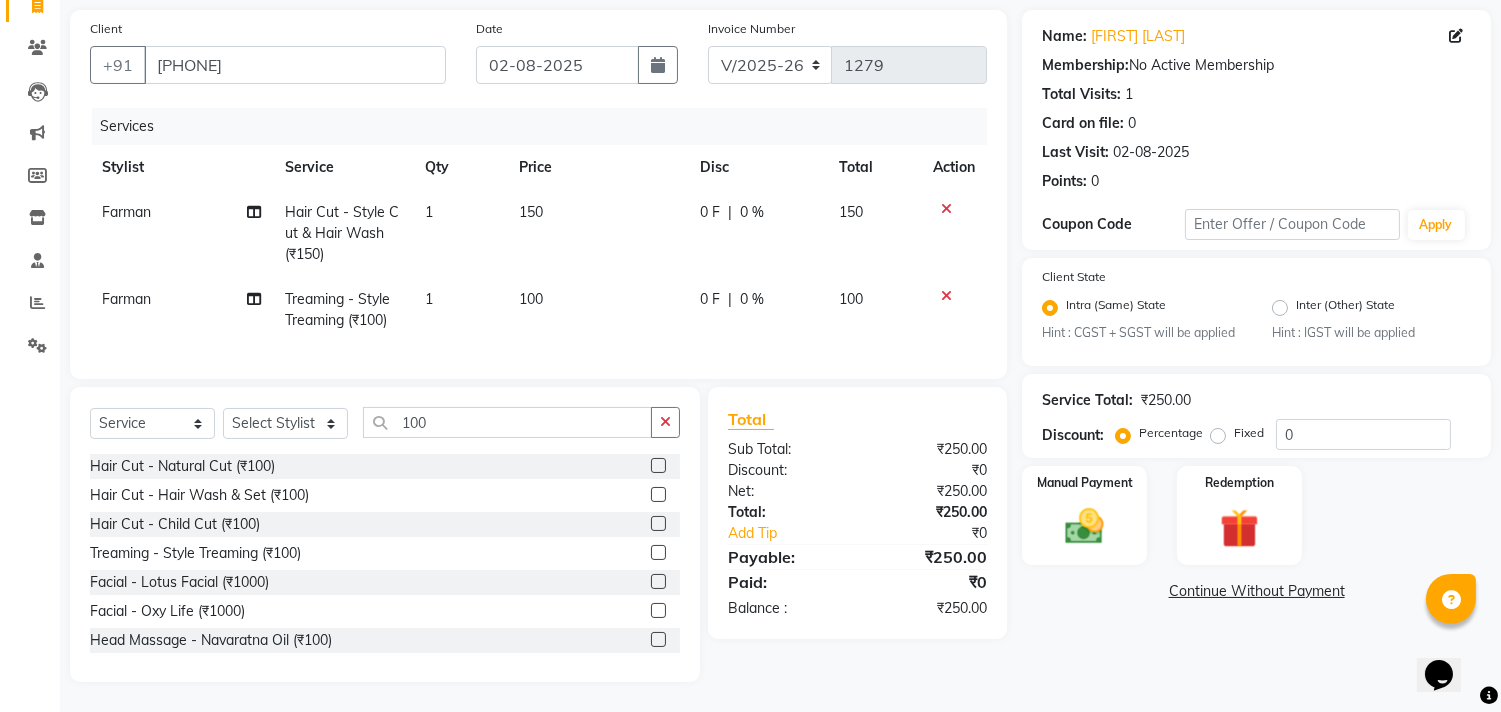 click on "Continue Without Payment" 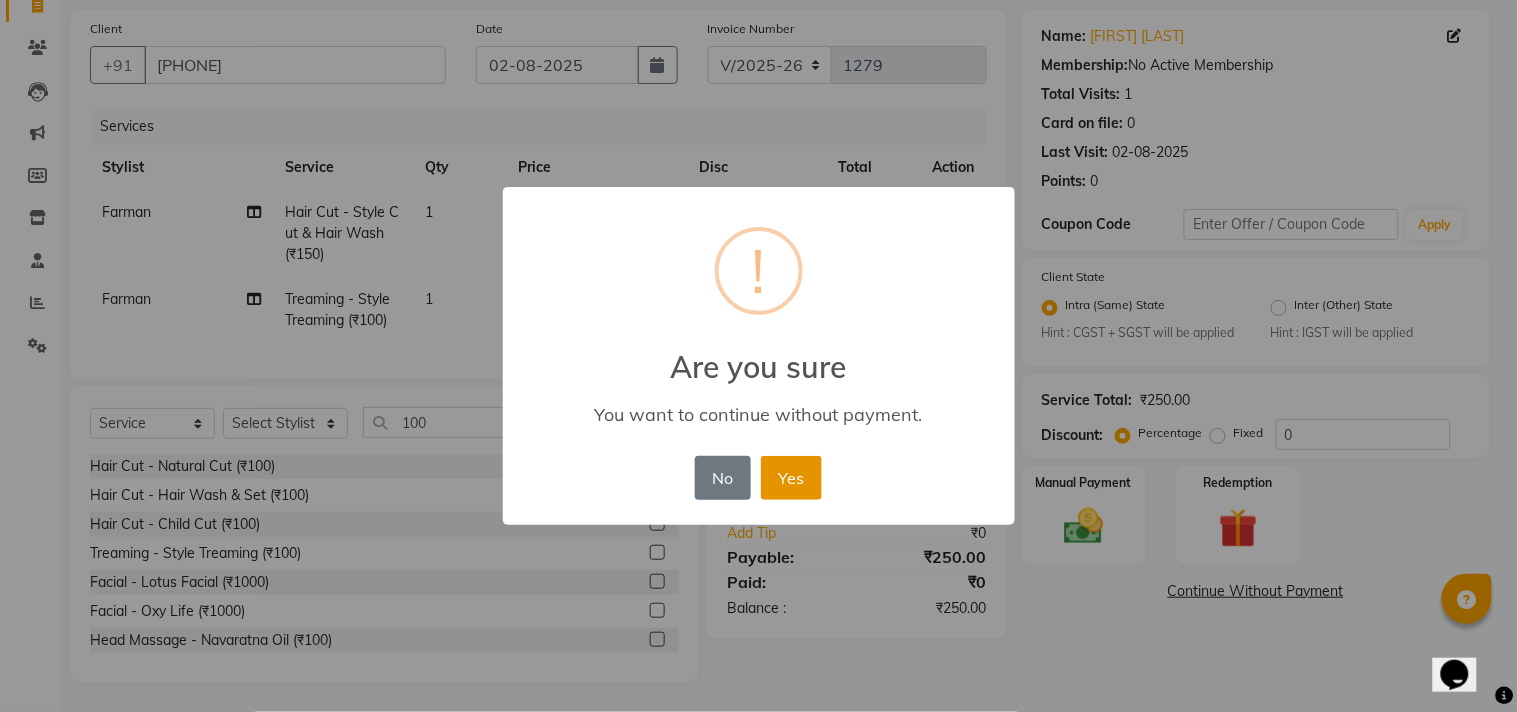 click on "Yes" at bounding box center [791, 478] 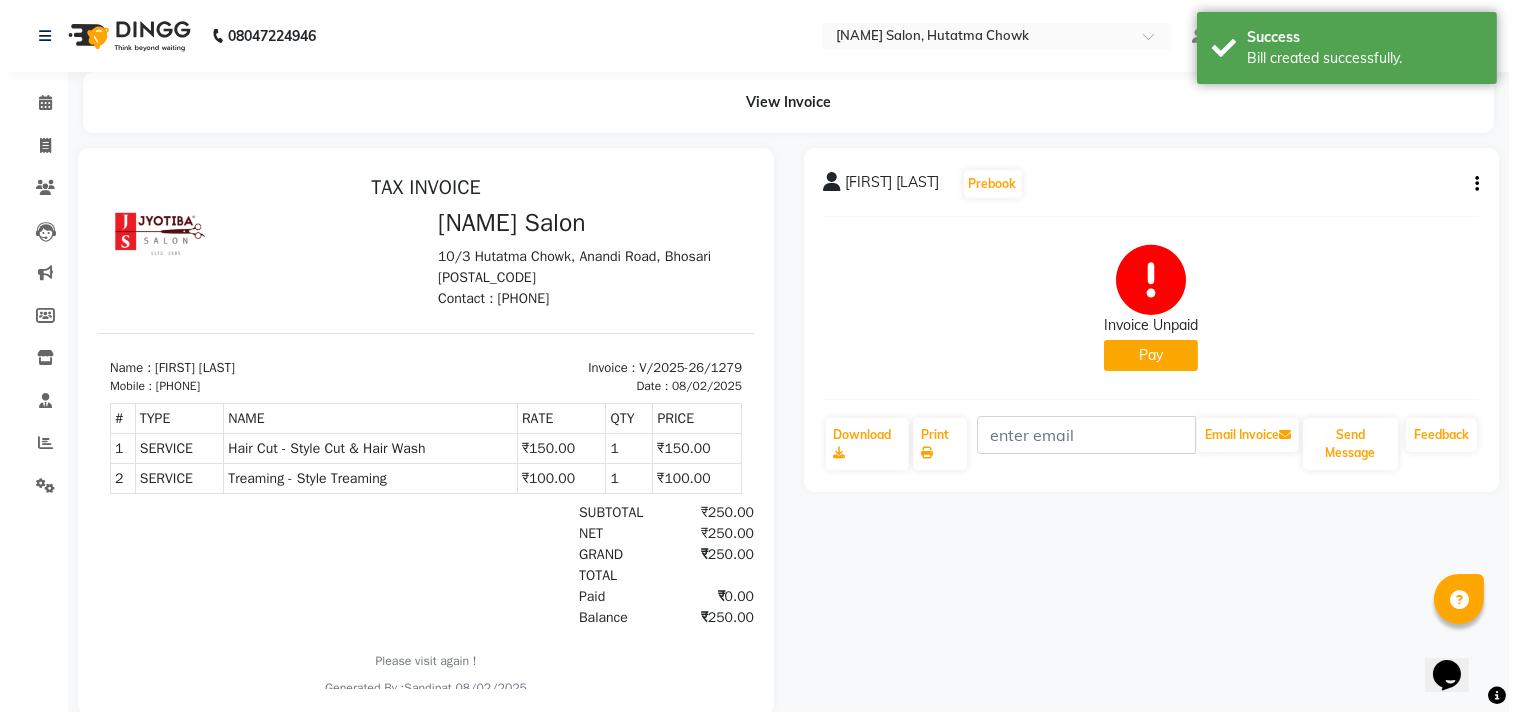 scroll, scrollTop: 0, scrollLeft: 0, axis: both 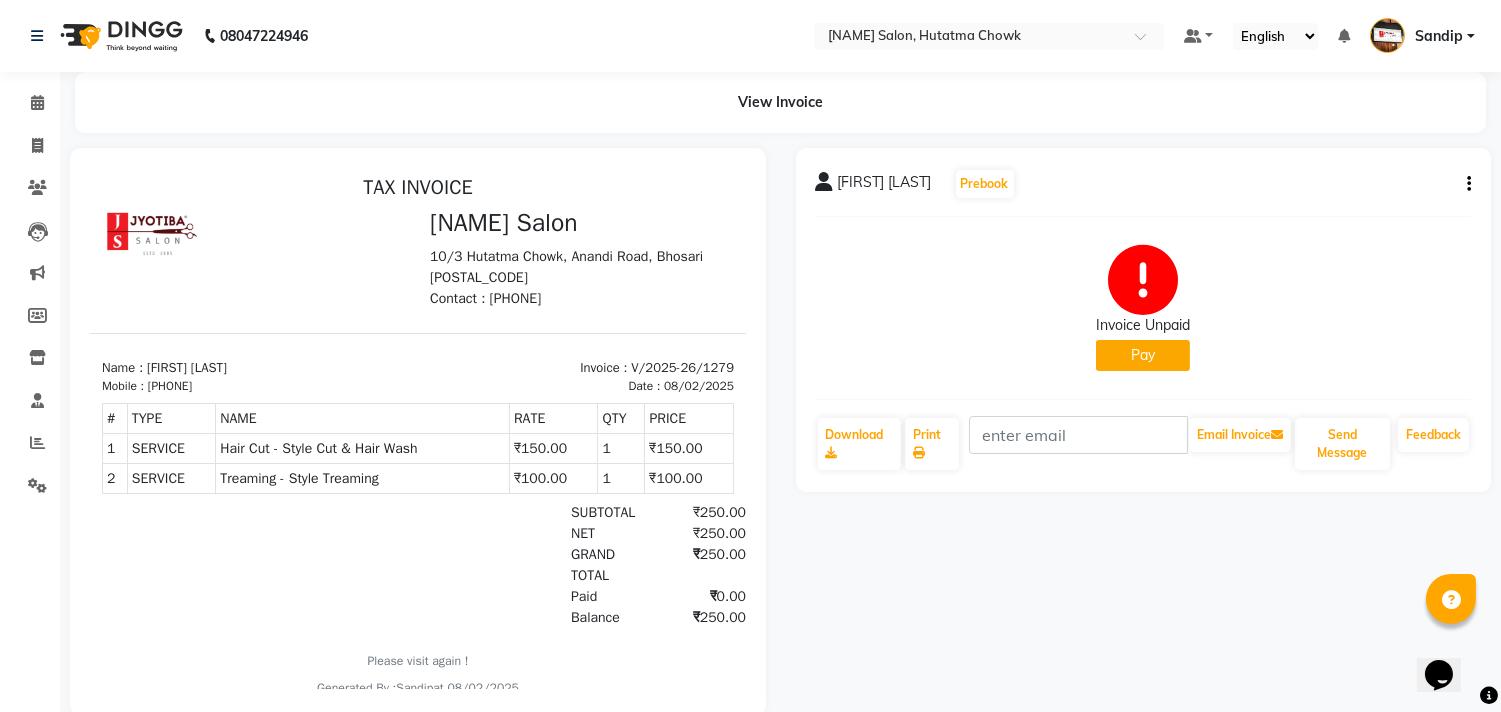 click on "Pay" 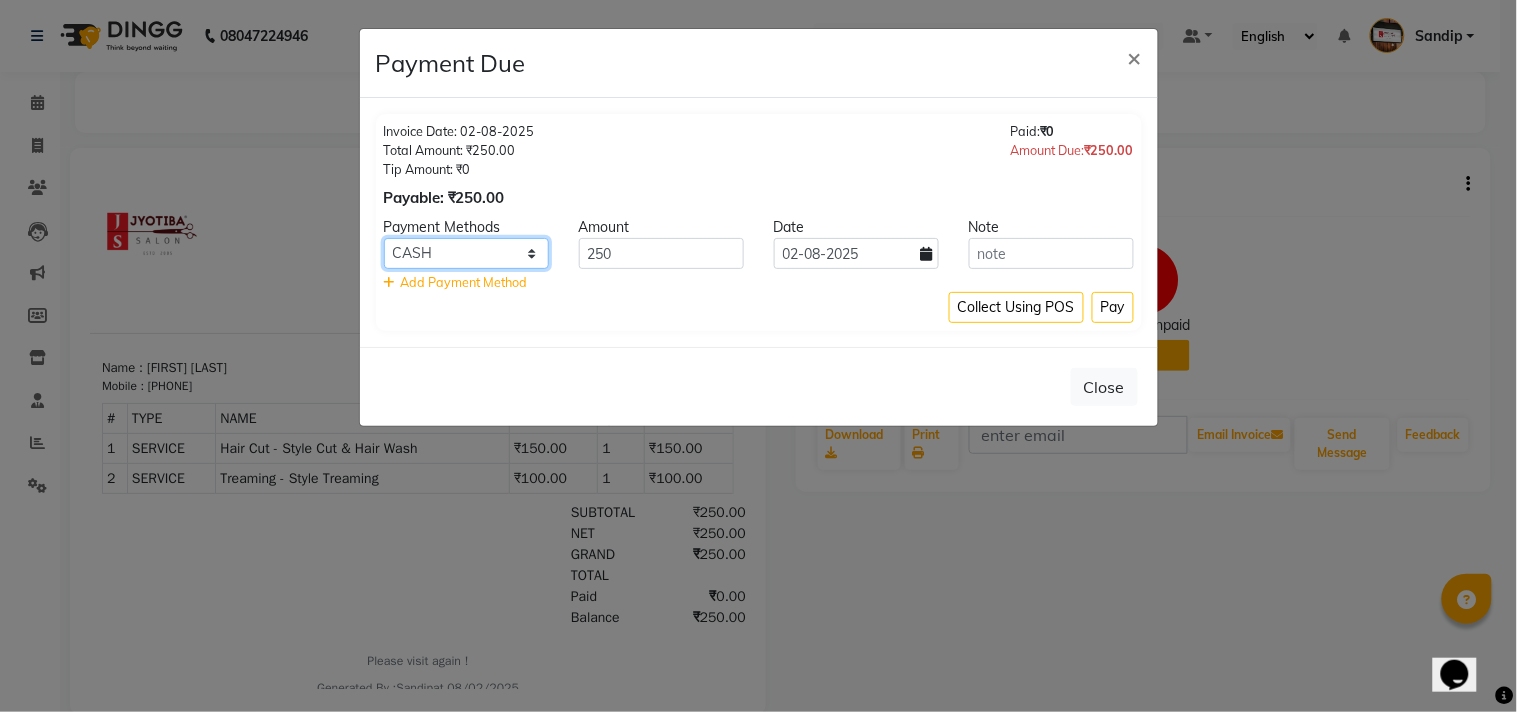 click on "CASH ONLINE CARD" 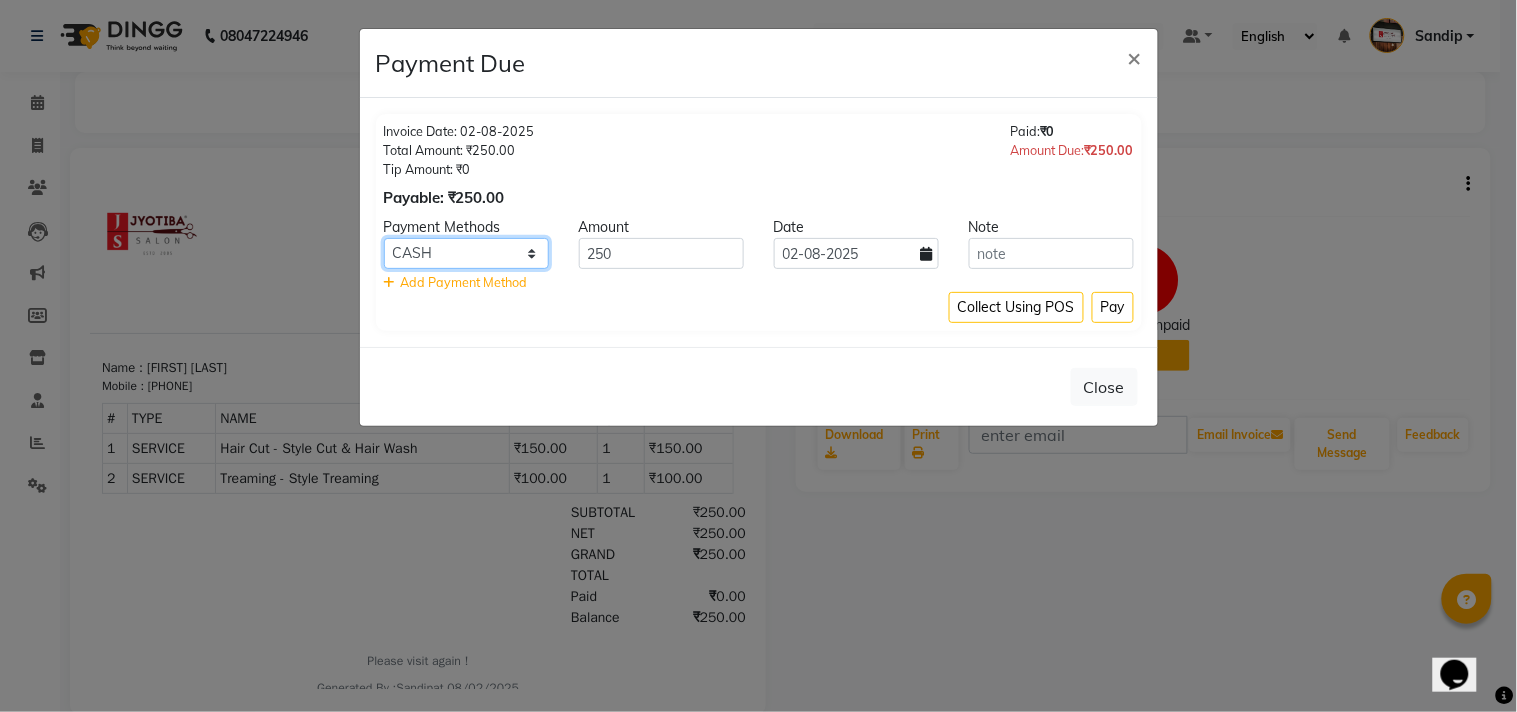 select on "3" 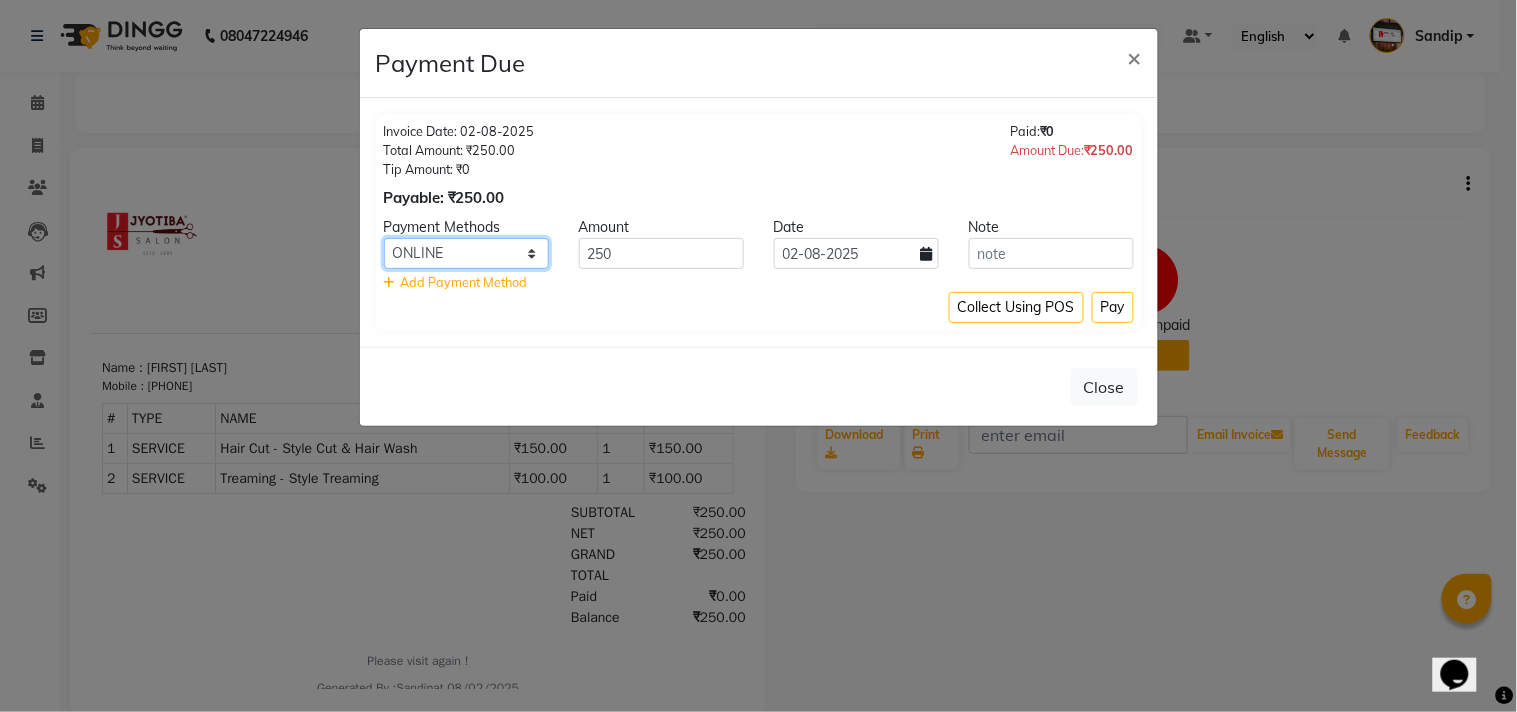 click on "CASH ONLINE CARD" 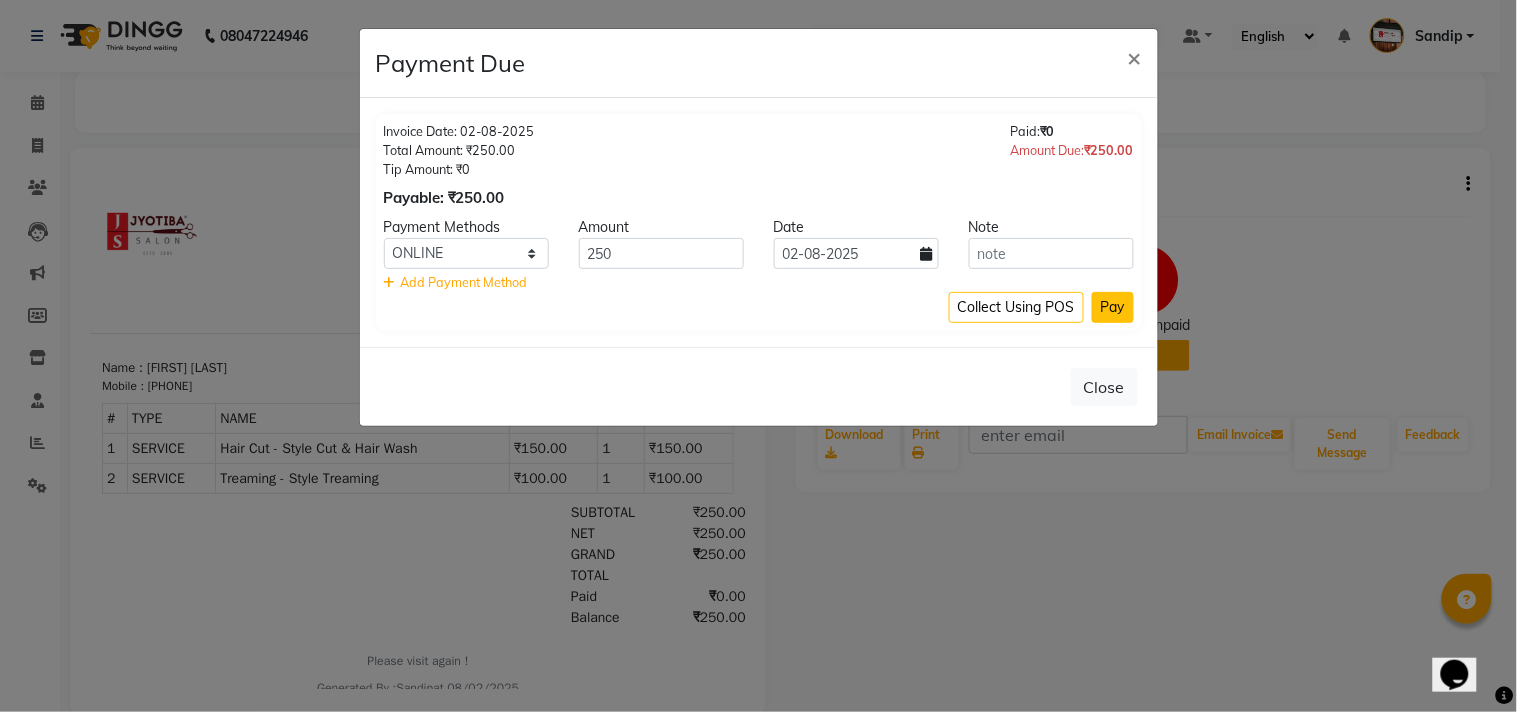 click on "Pay" 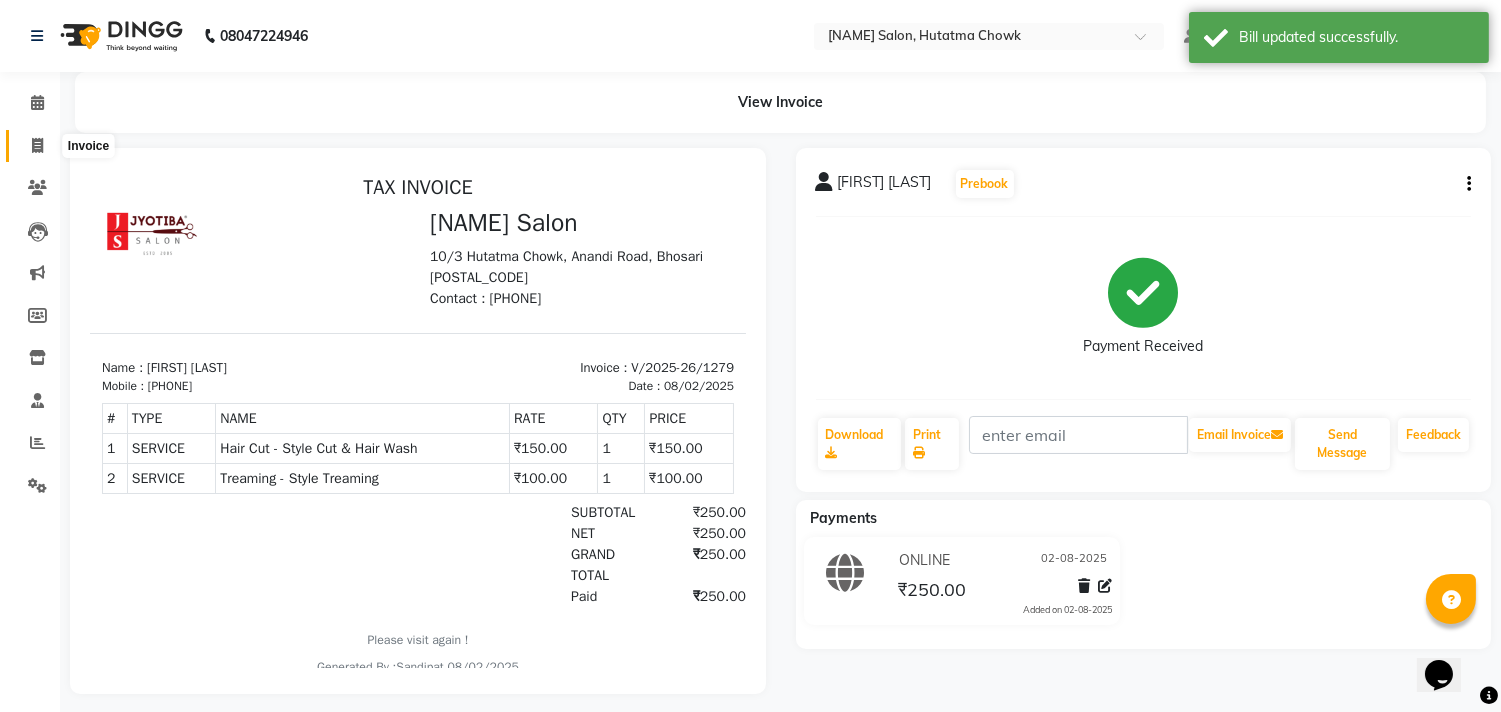 click 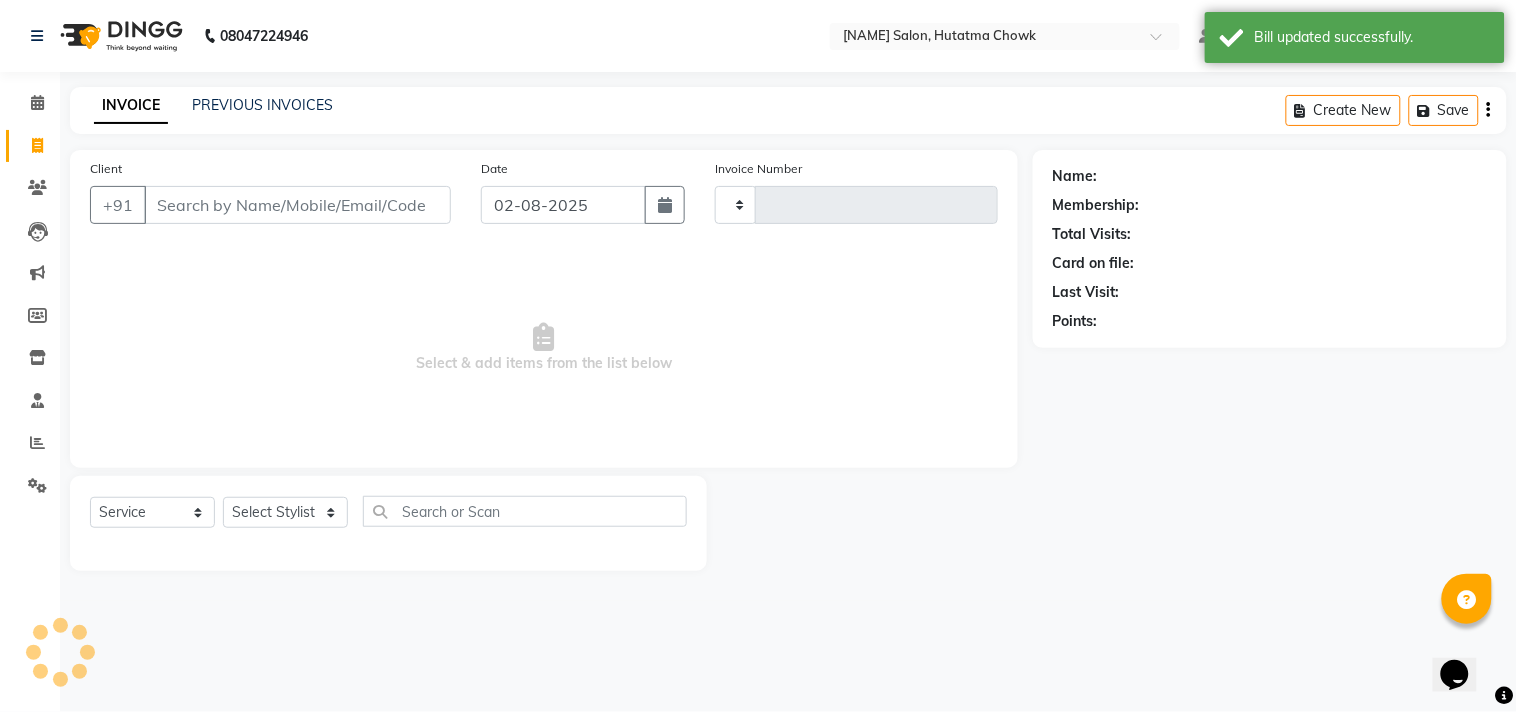 type on "1280" 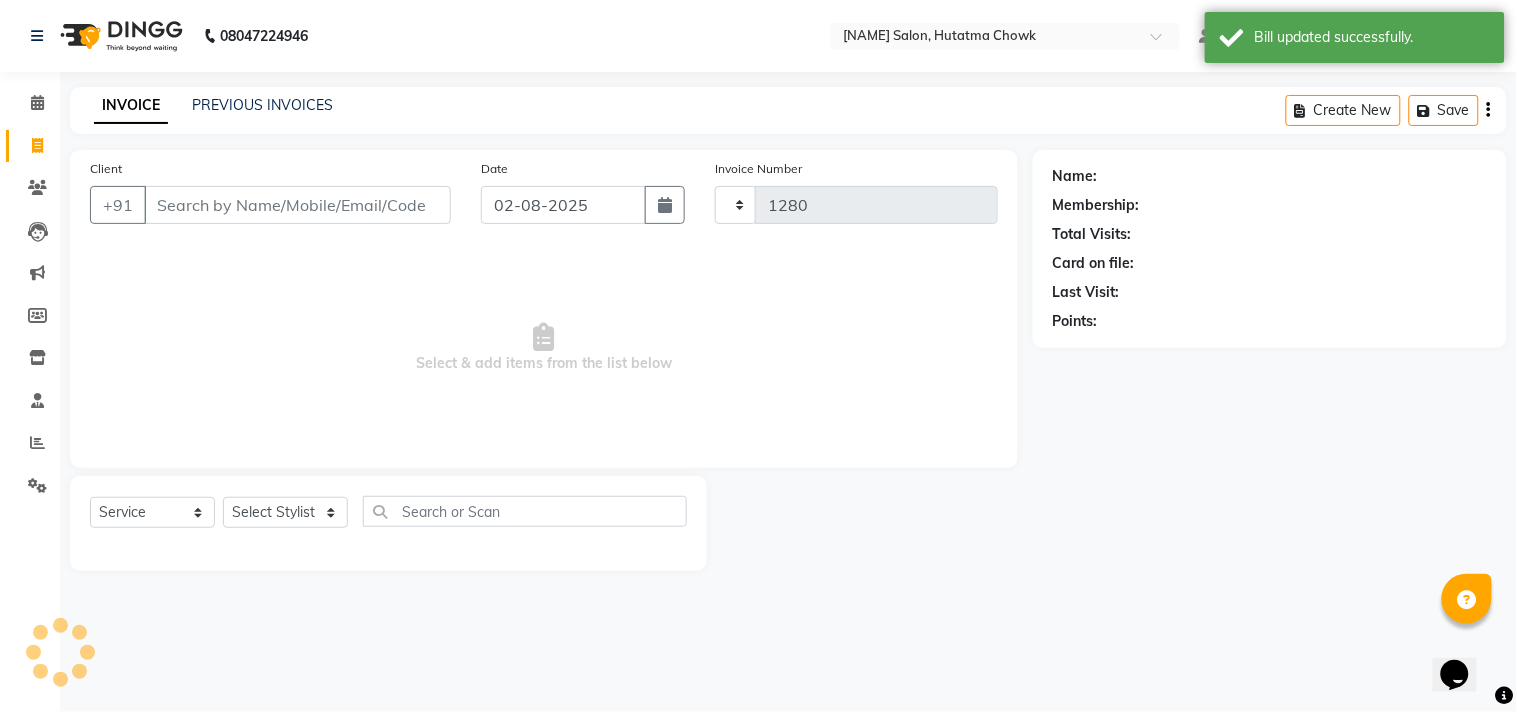 select on "membership" 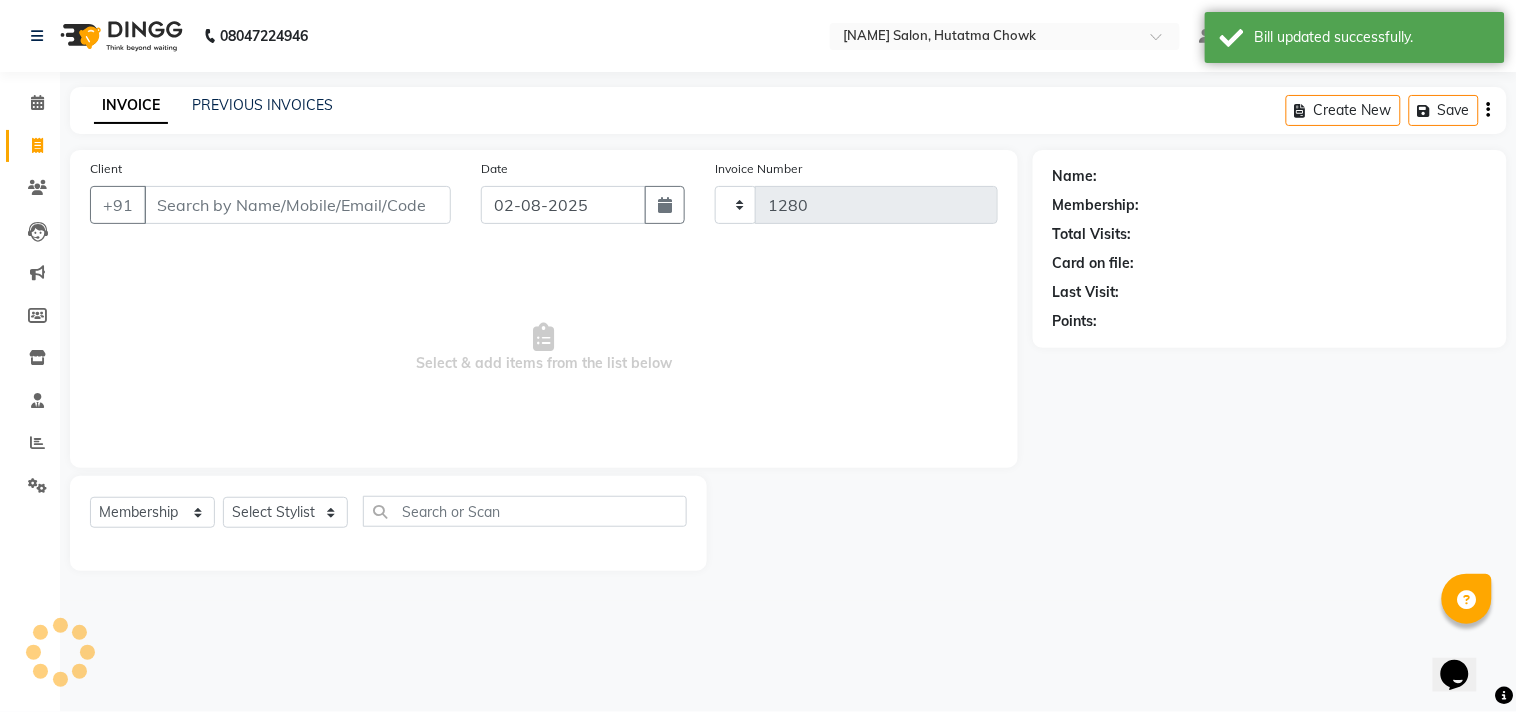 select on "556" 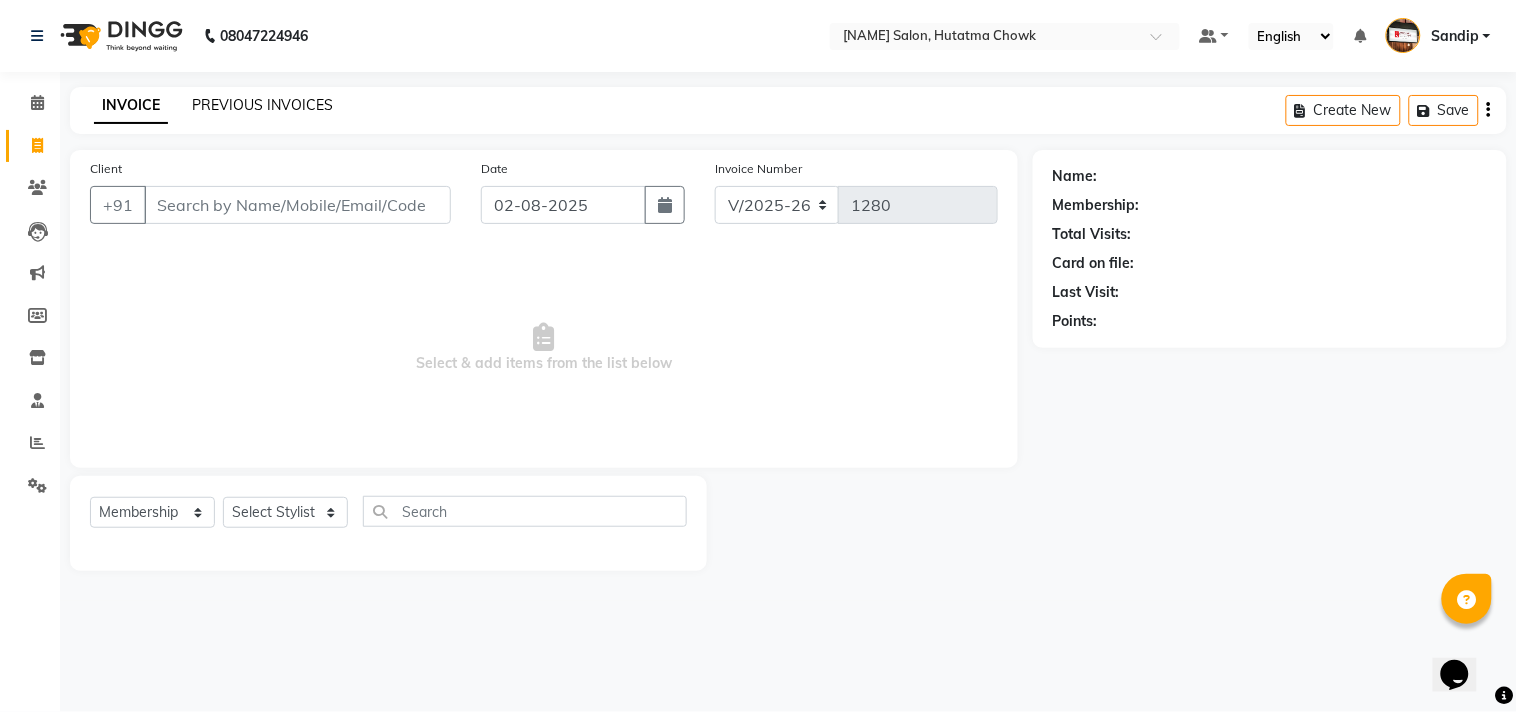 click on "PREVIOUS INVOICES" 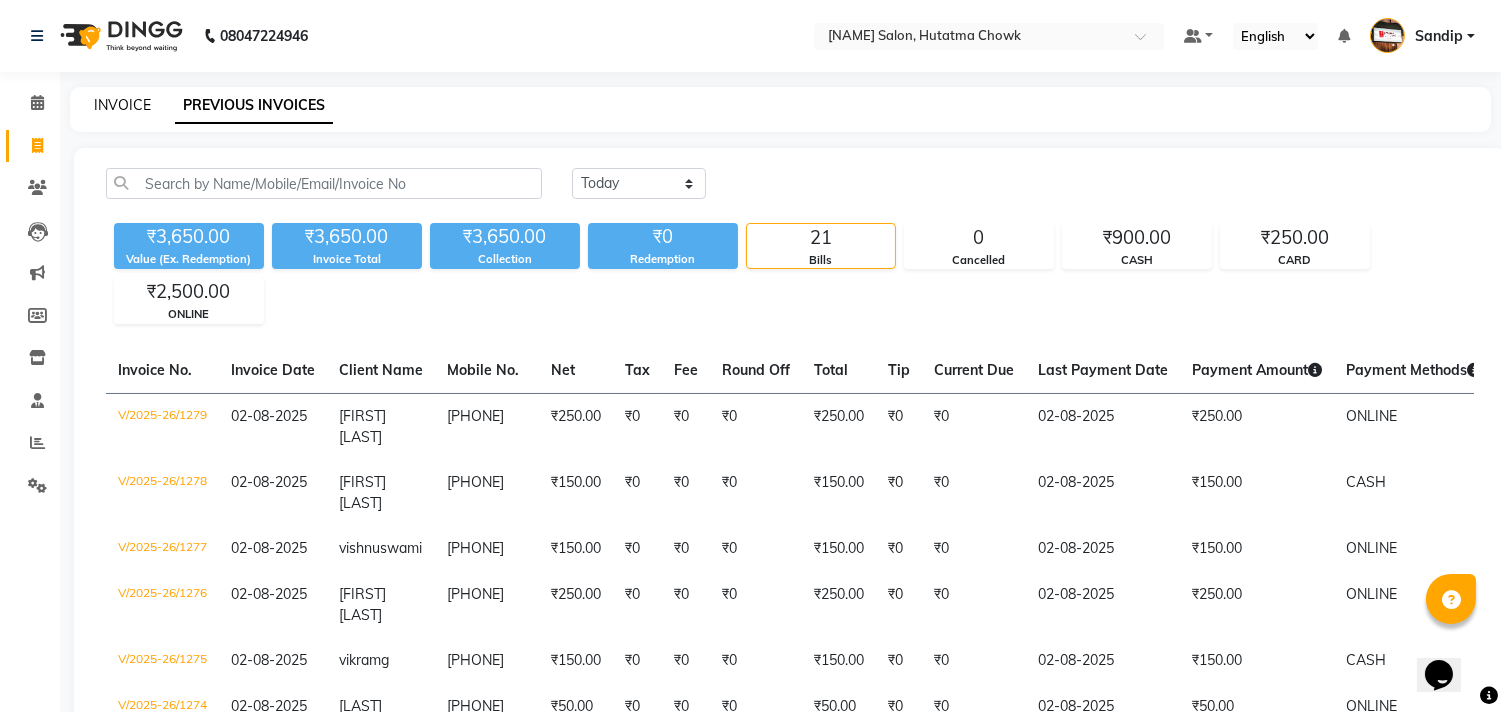 click on "INVOICE" 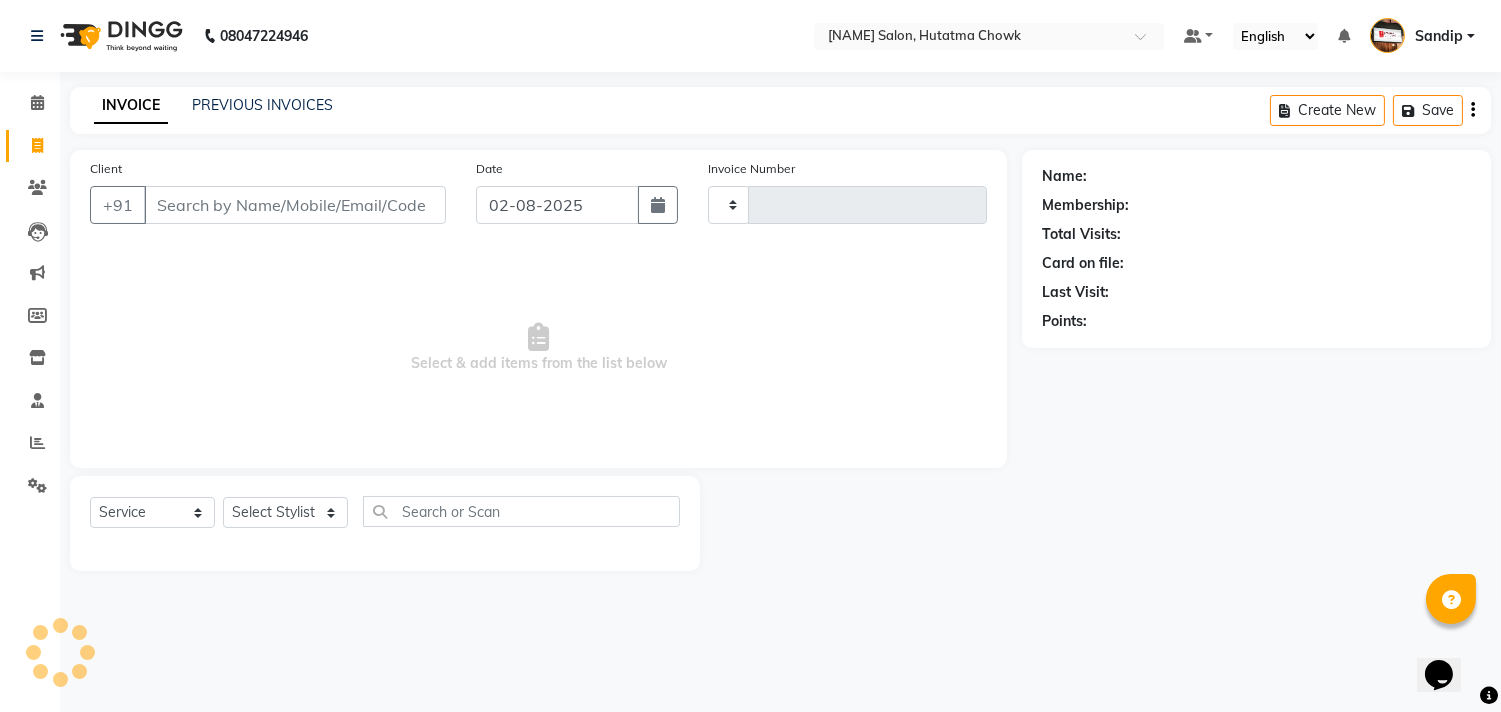 type on "1280" 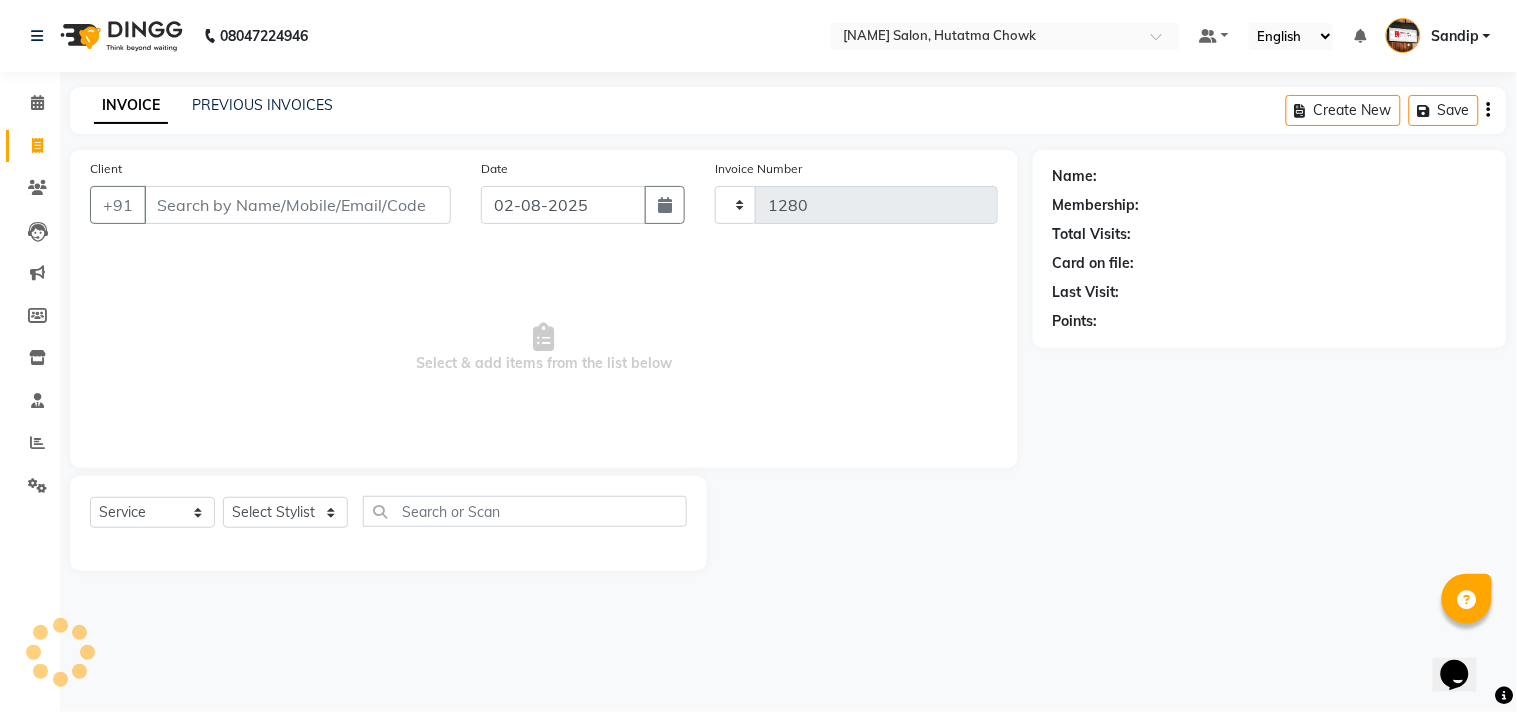 select on "556" 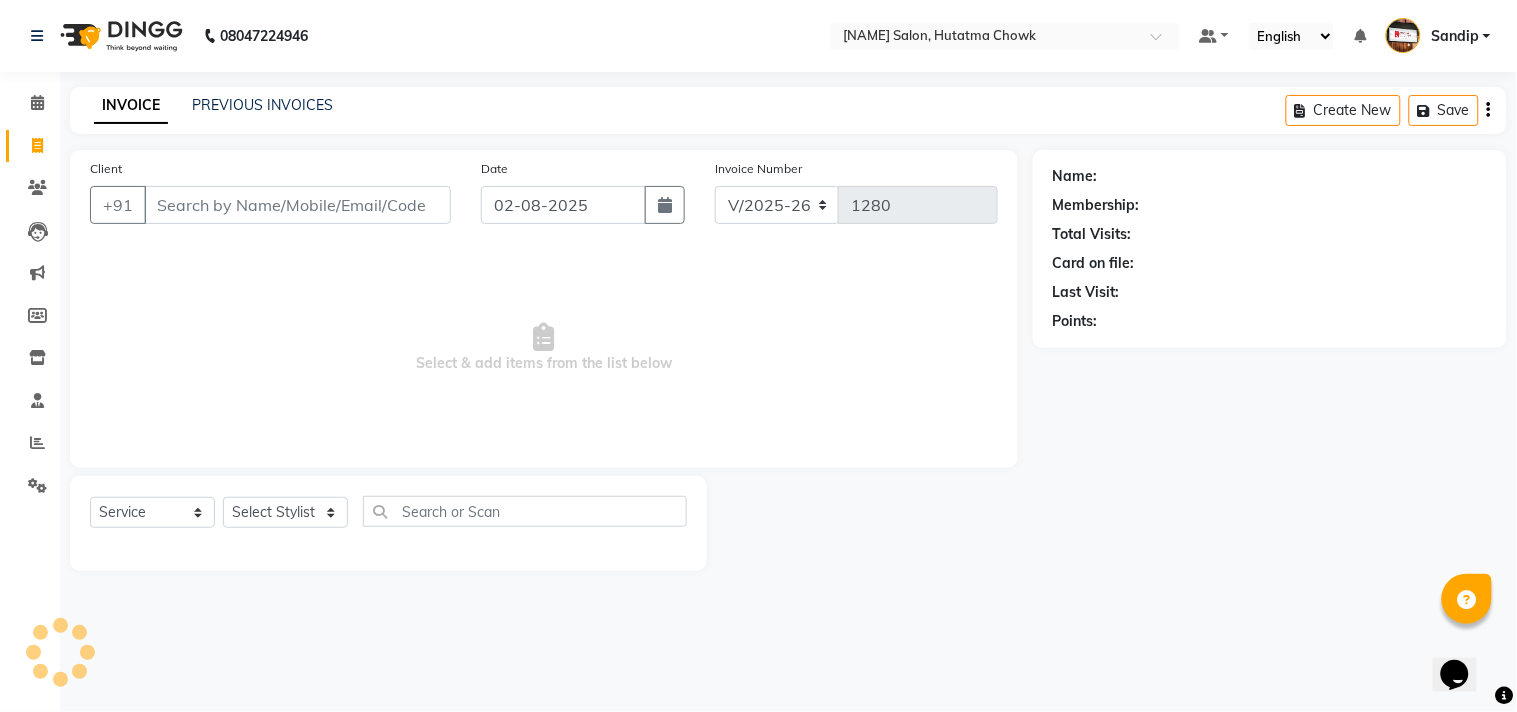 select on "membership" 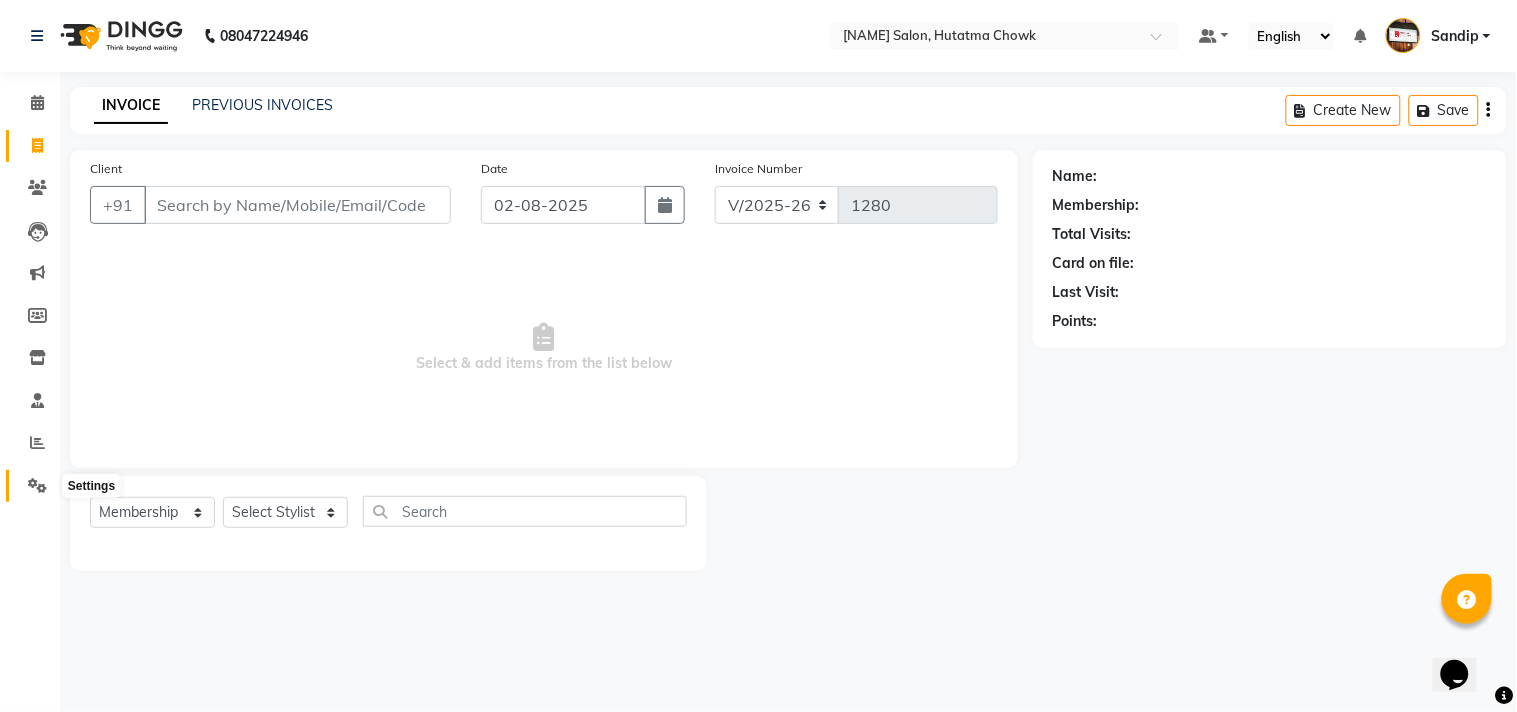 click 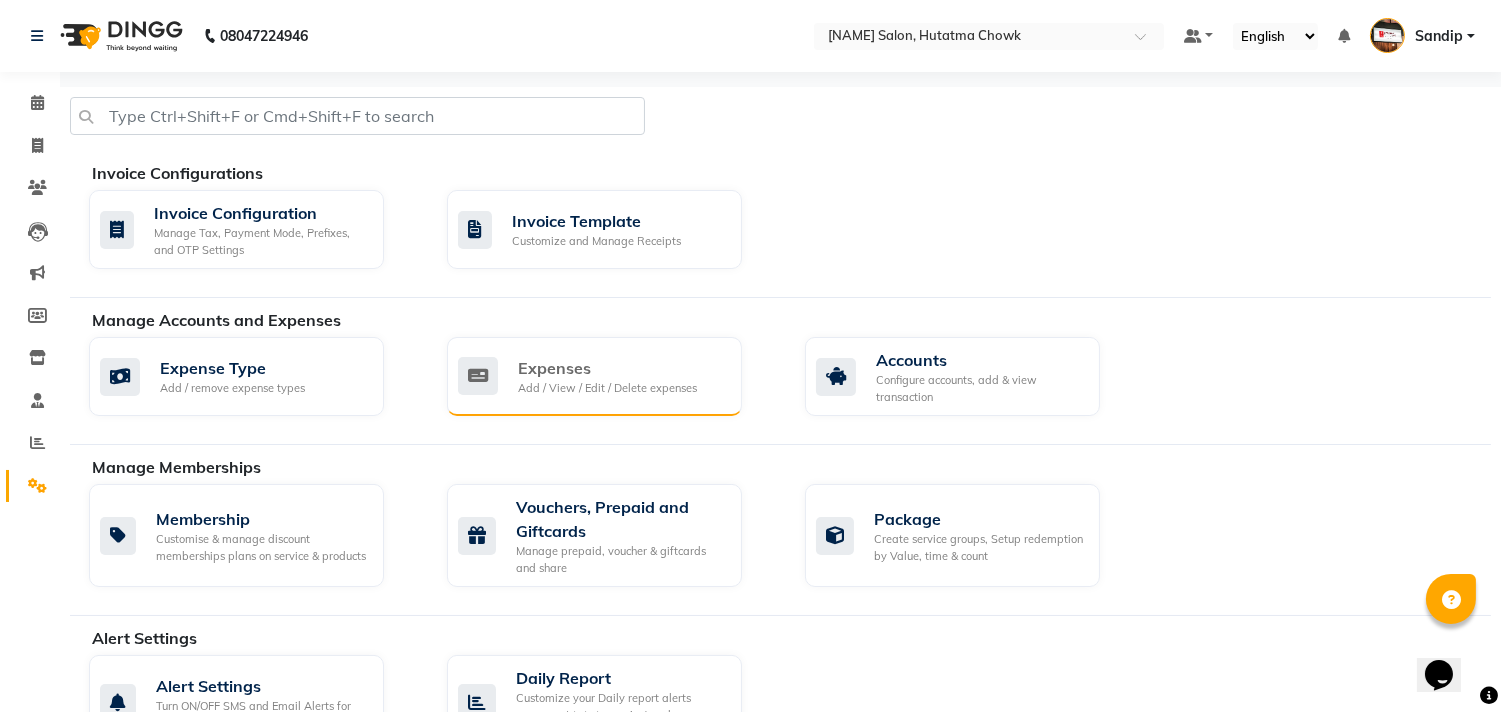 click on "Expenses" 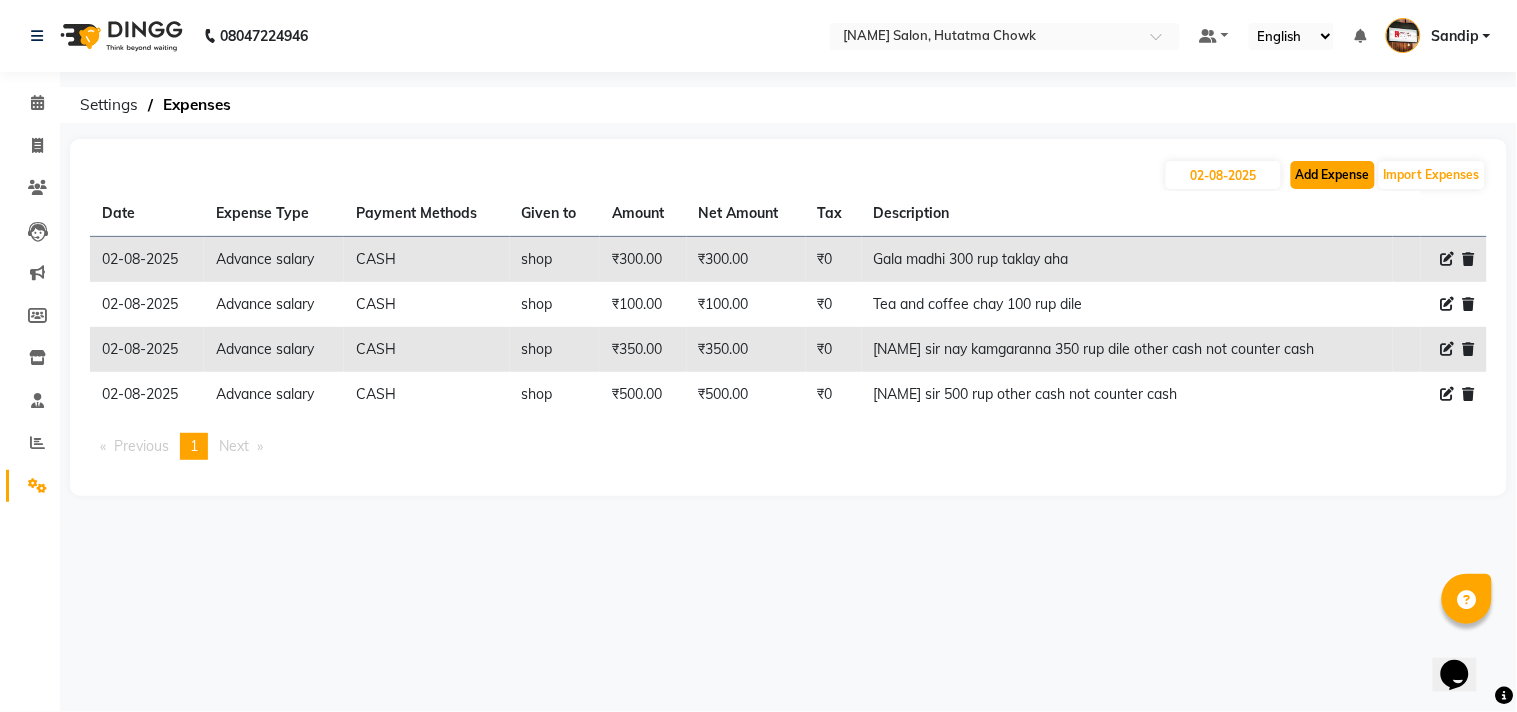 click on "Add Expense" 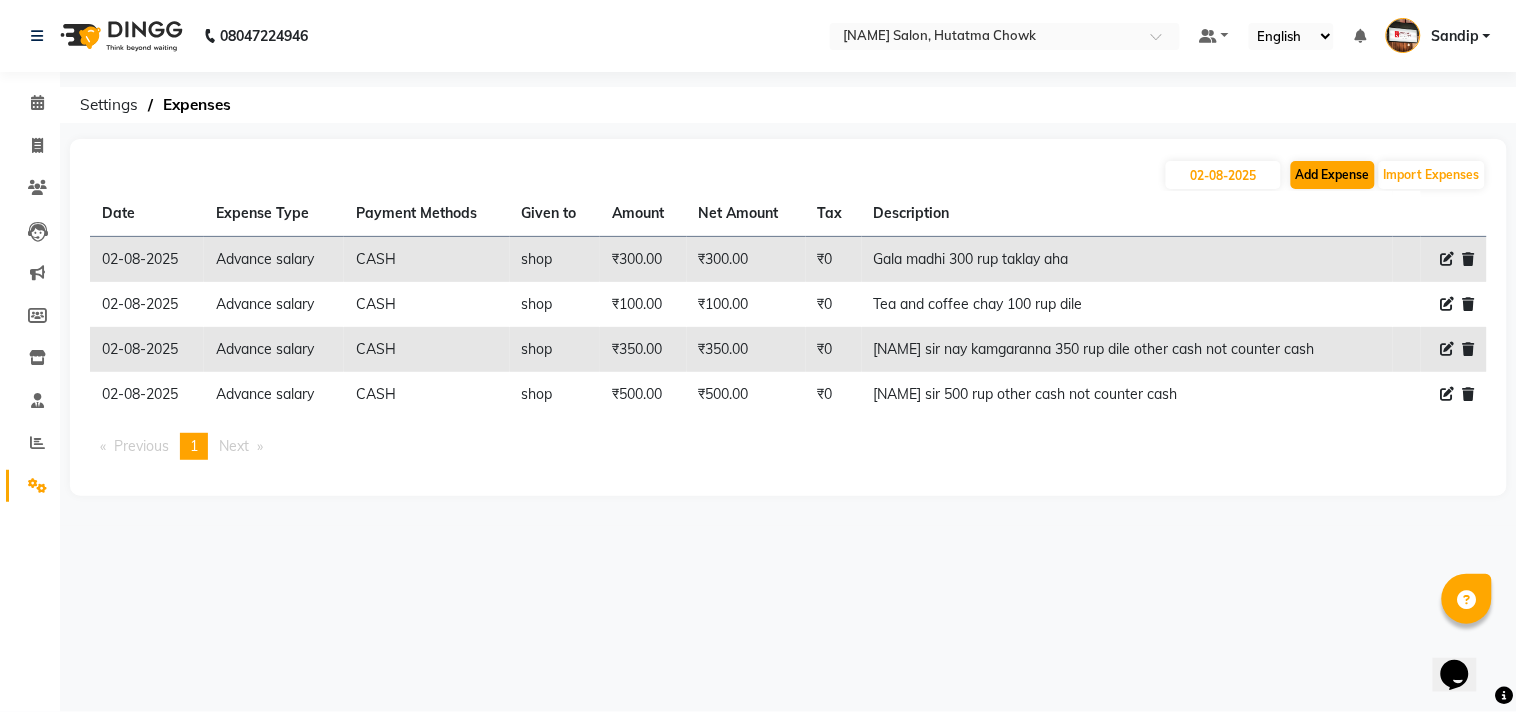 select on "1" 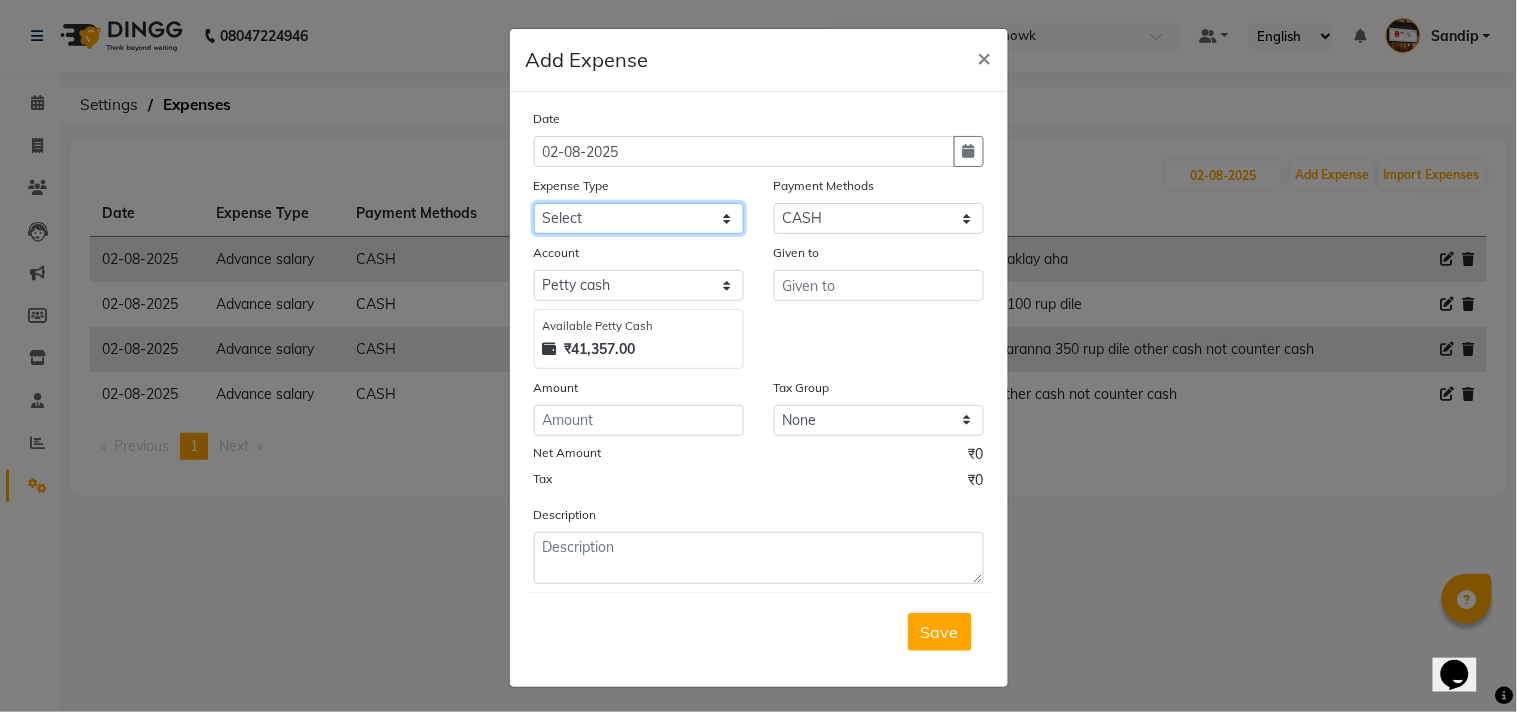 click on "Select Advance salary Advance salary ajaj Bank charges Car maintenance  Cash transfer to bank Cash transfer to hub Client Snacks Clinical charges Equipment Fuel Govt fee home Incentive Insurance International purchase Loan Repayment Maintenance Marketing Miscellaneous MRA Other Over times Pantry Product Rent Salary shop shop Staff Snacks Tax Tea & Refreshment TIP Utilities Wifi recharge" 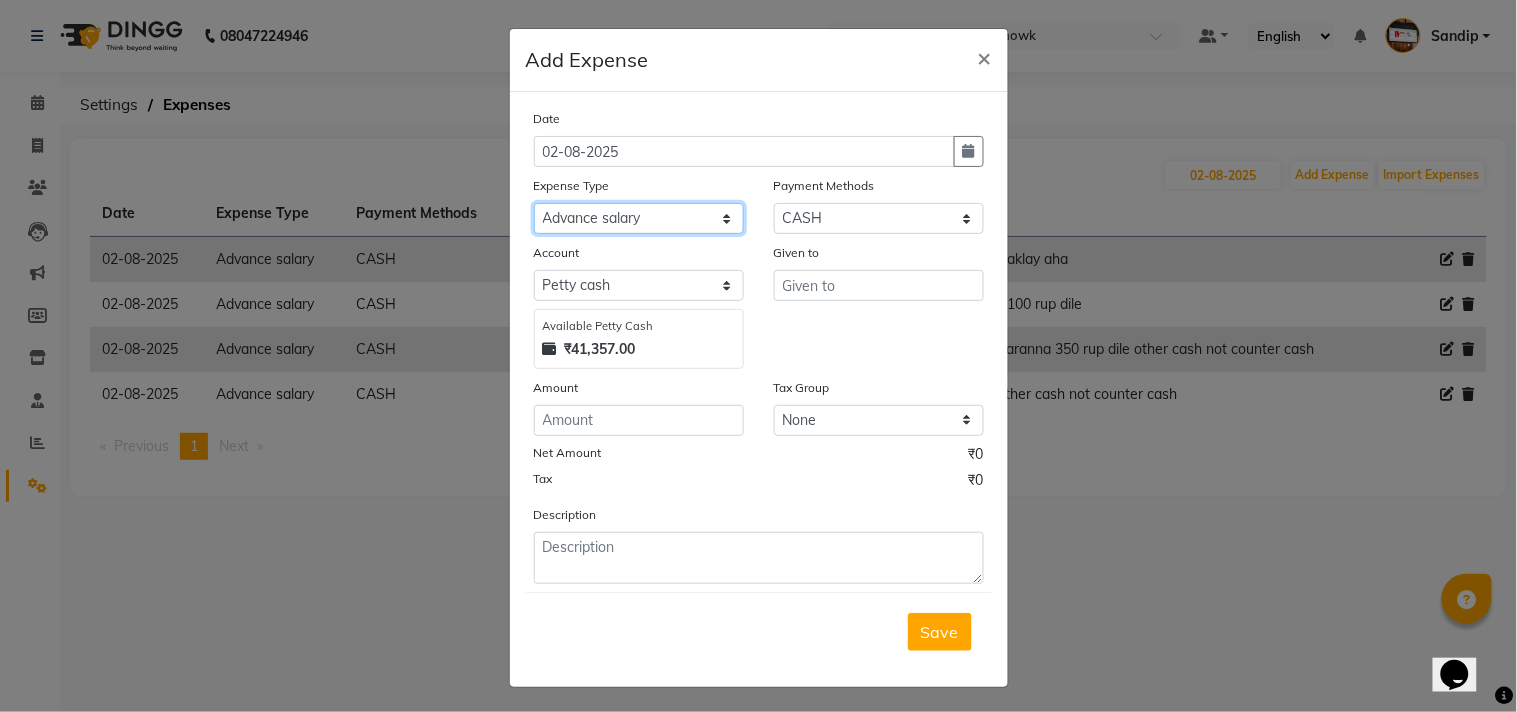 click on "Select Advance salary Advance salary ajaj Bank charges Car maintenance  Cash transfer to bank Cash transfer to hub Client Snacks Clinical charges Equipment Fuel Govt fee home Incentive Insurance International purchase Loan Repayment Maintenance Marketing Miscellaneous MRA Other Over times Pantry Product Rent Salary shop shop Staff Snacks Tax Tea & Refreshment TIP Utilities Wifi recharge" 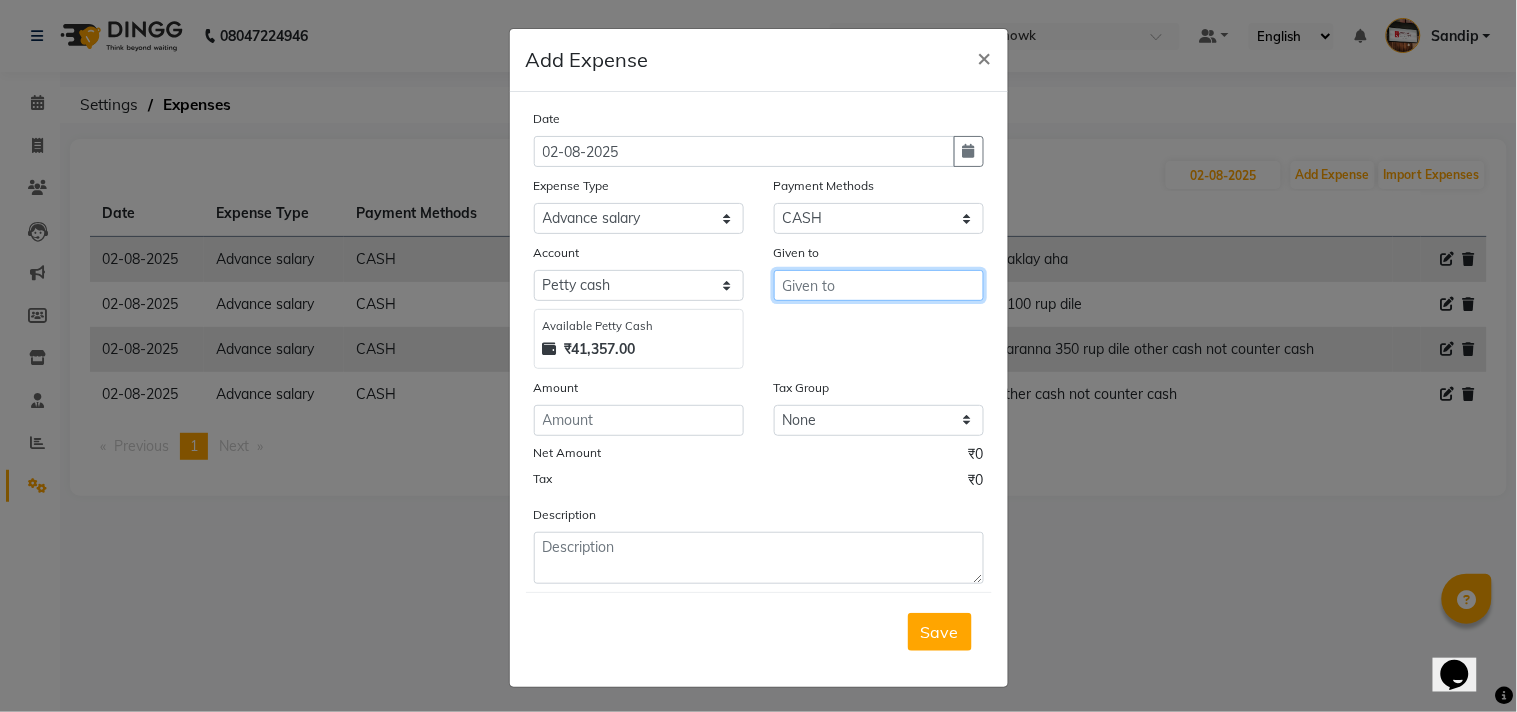 click at bounding box center (879, 285) 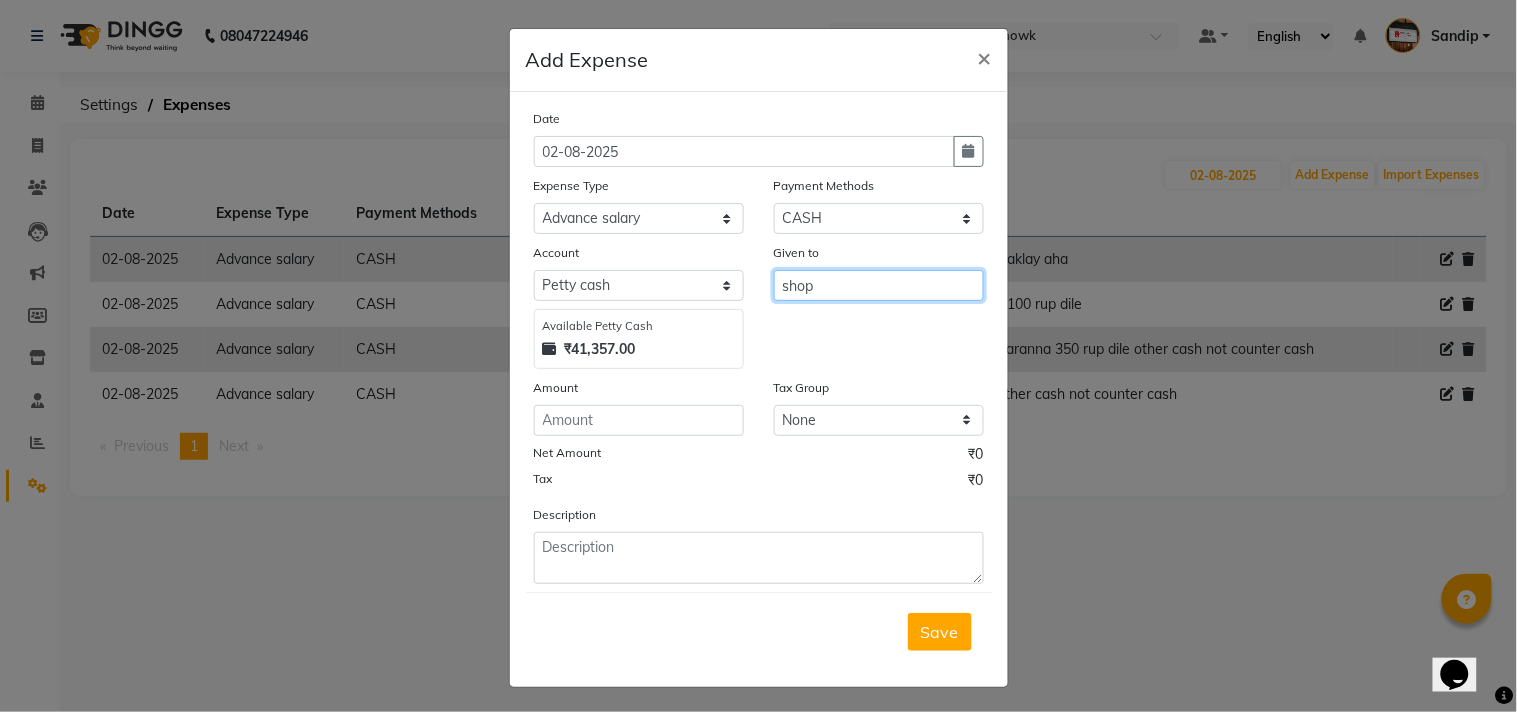 type on "shop" 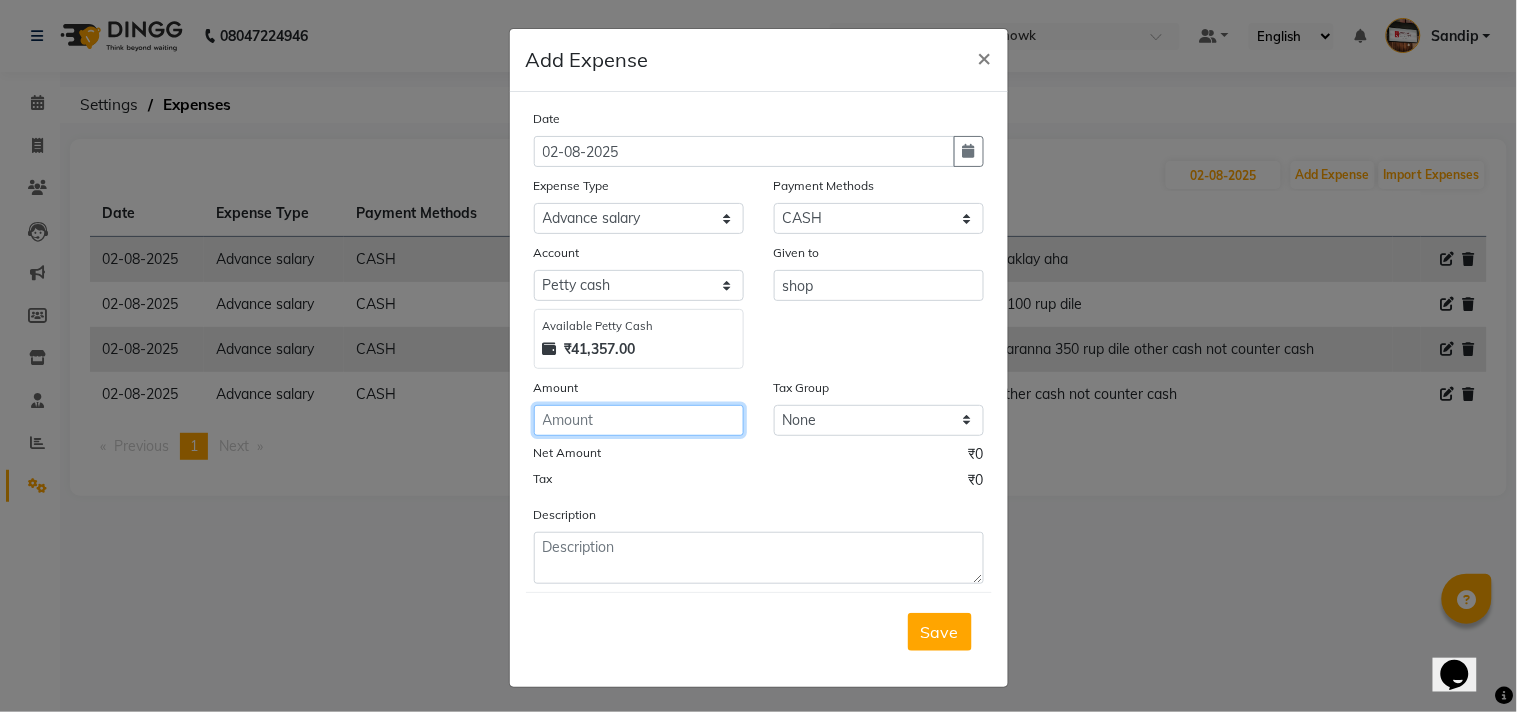 click 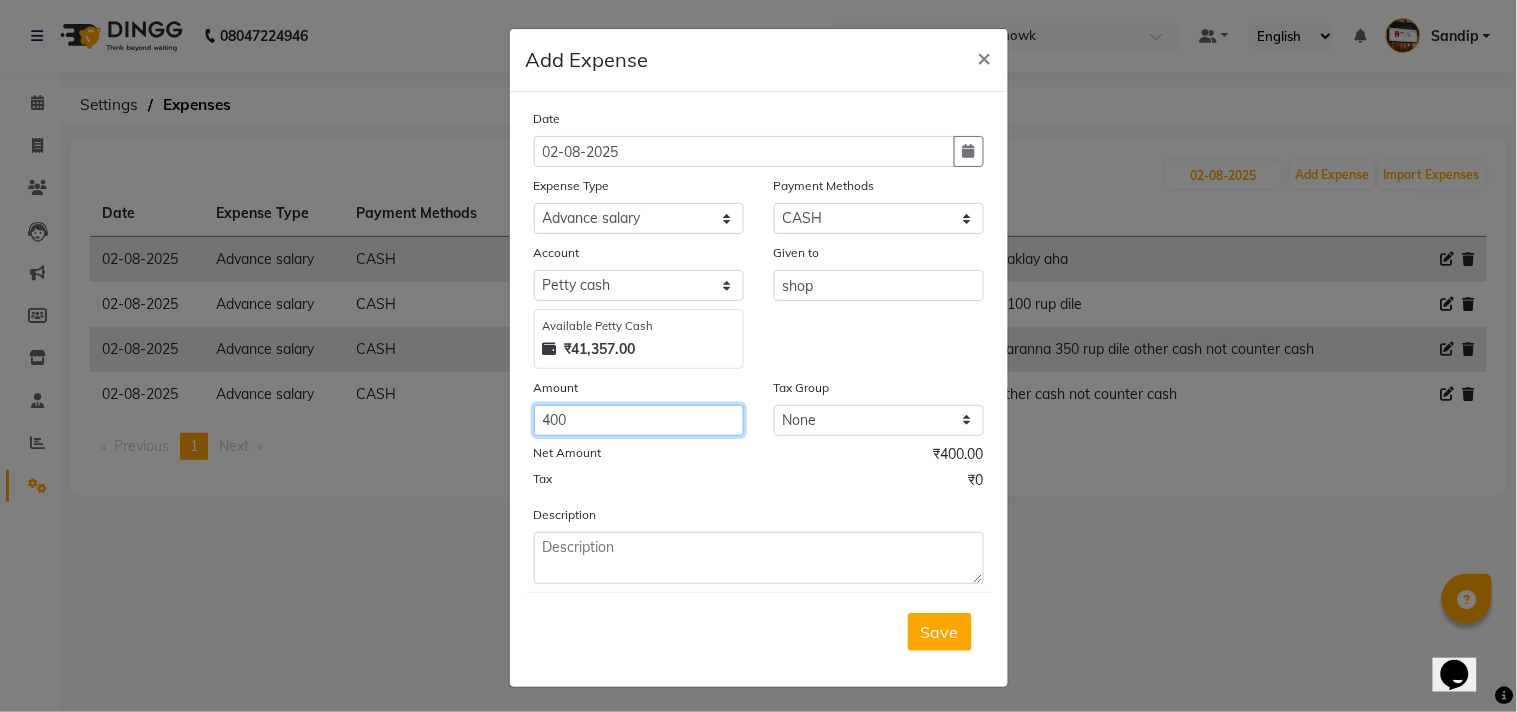 type on "400" 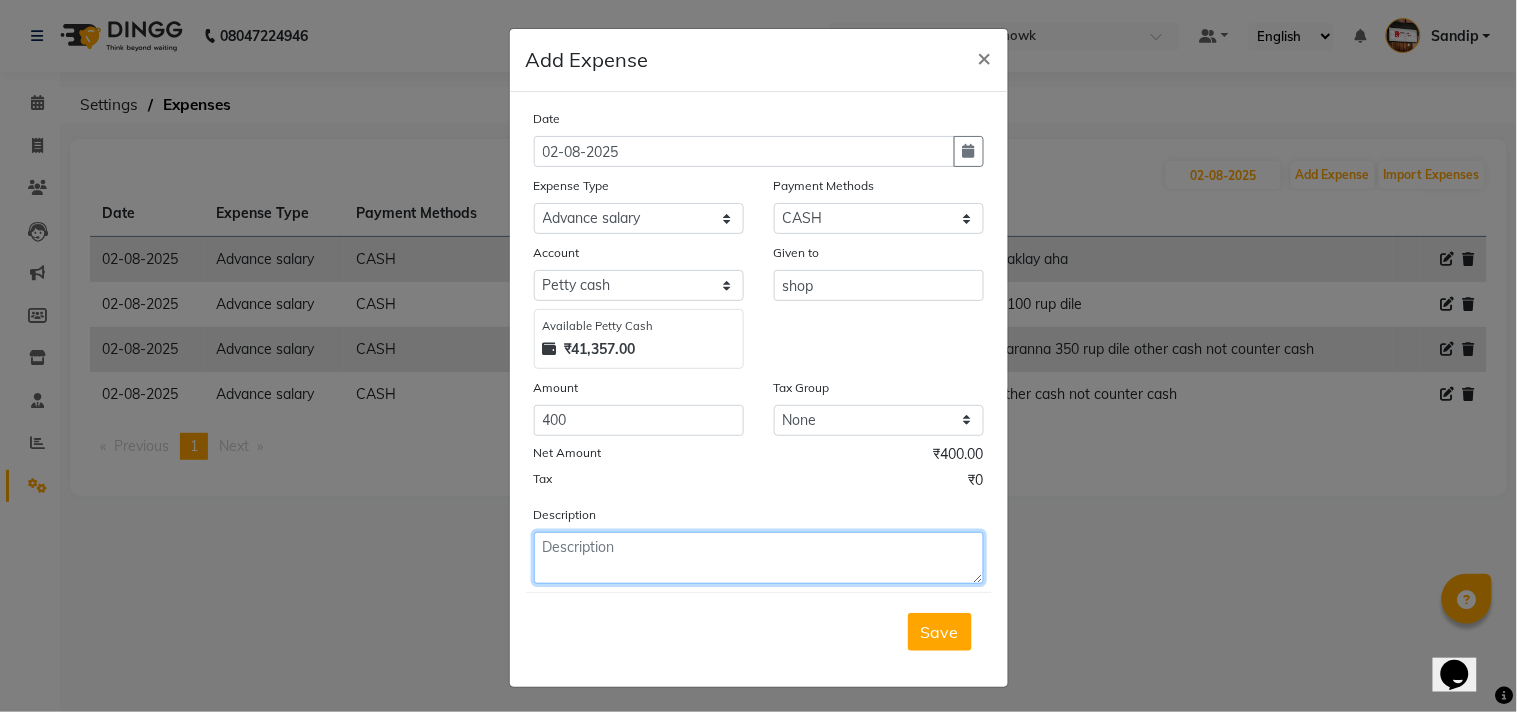 click 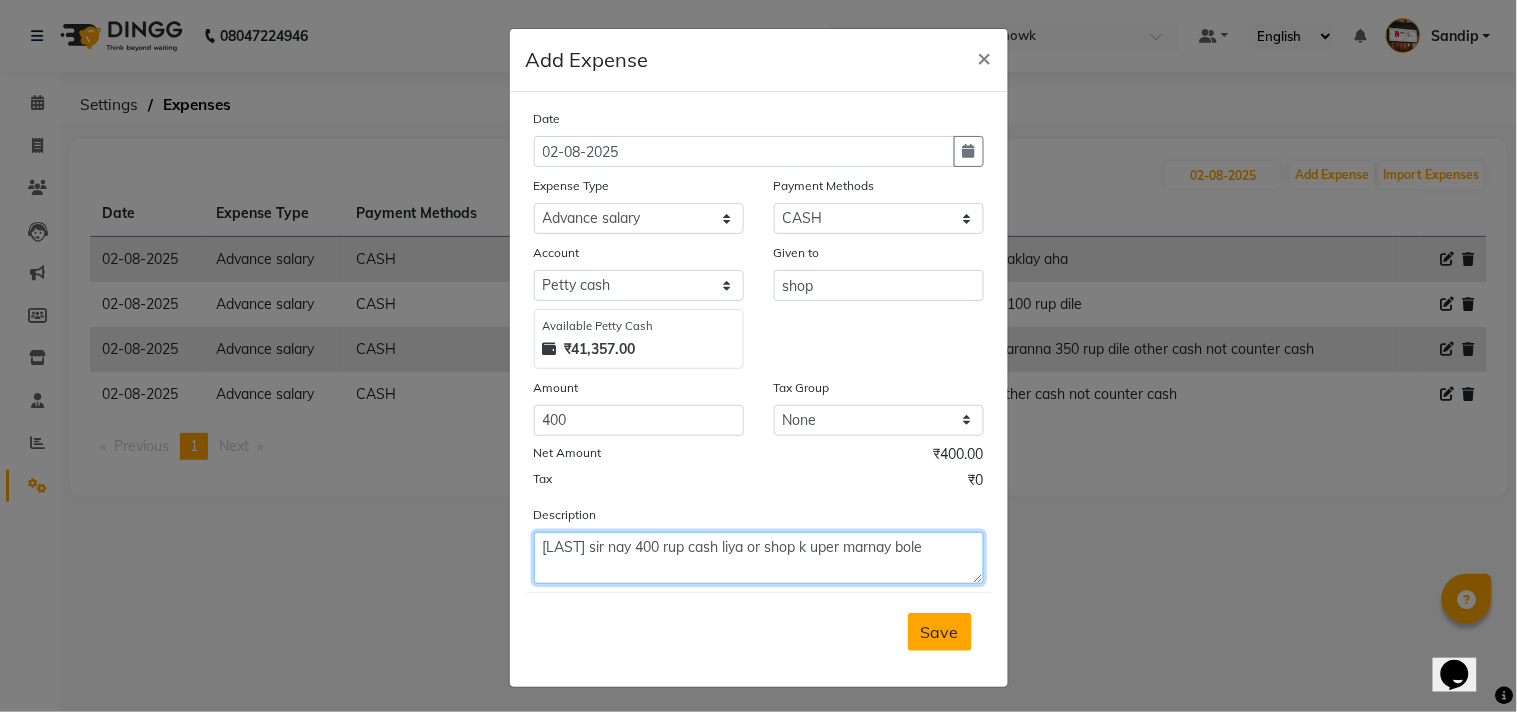type on "[LAST] sir nay 400 rup cash liya or shop k uper marnay bole" 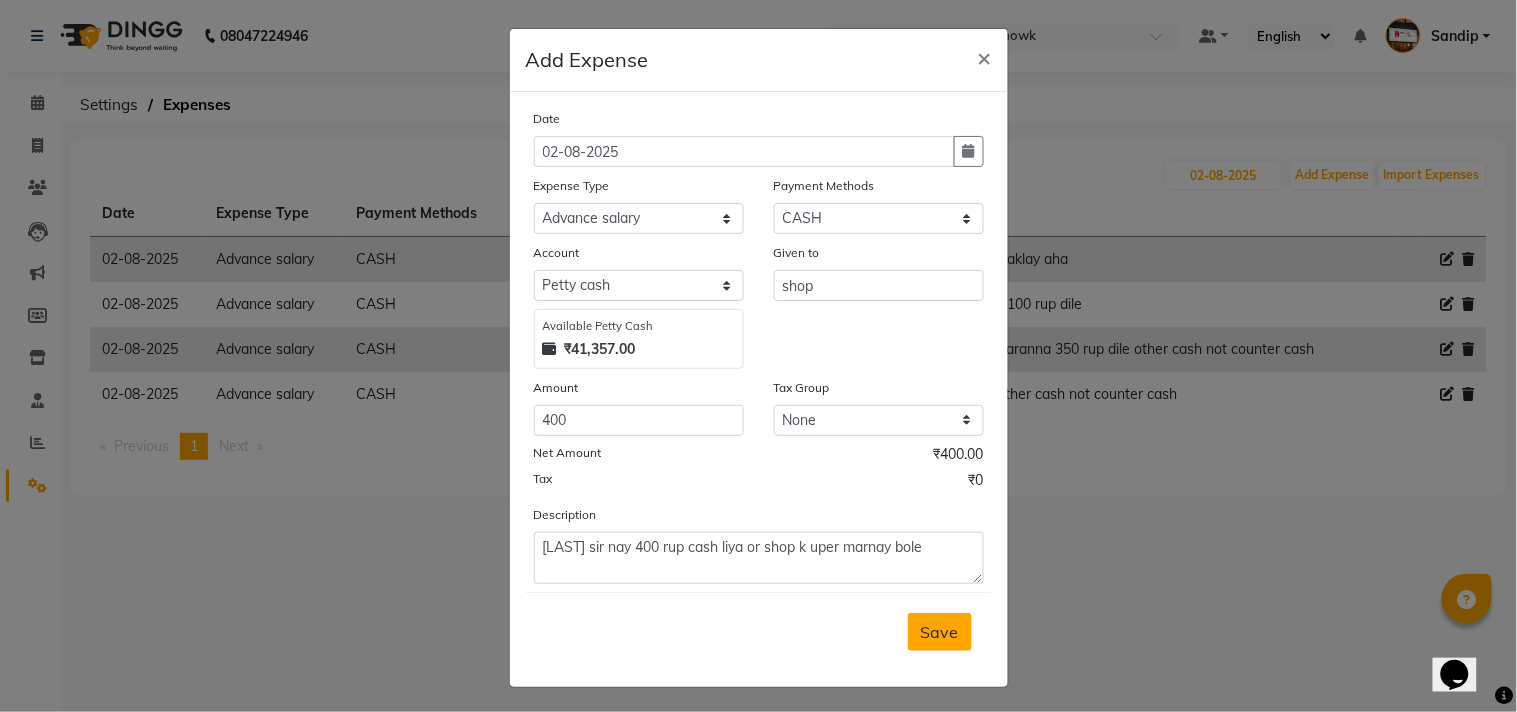 click on "Save" at bounding box center [940, 632] 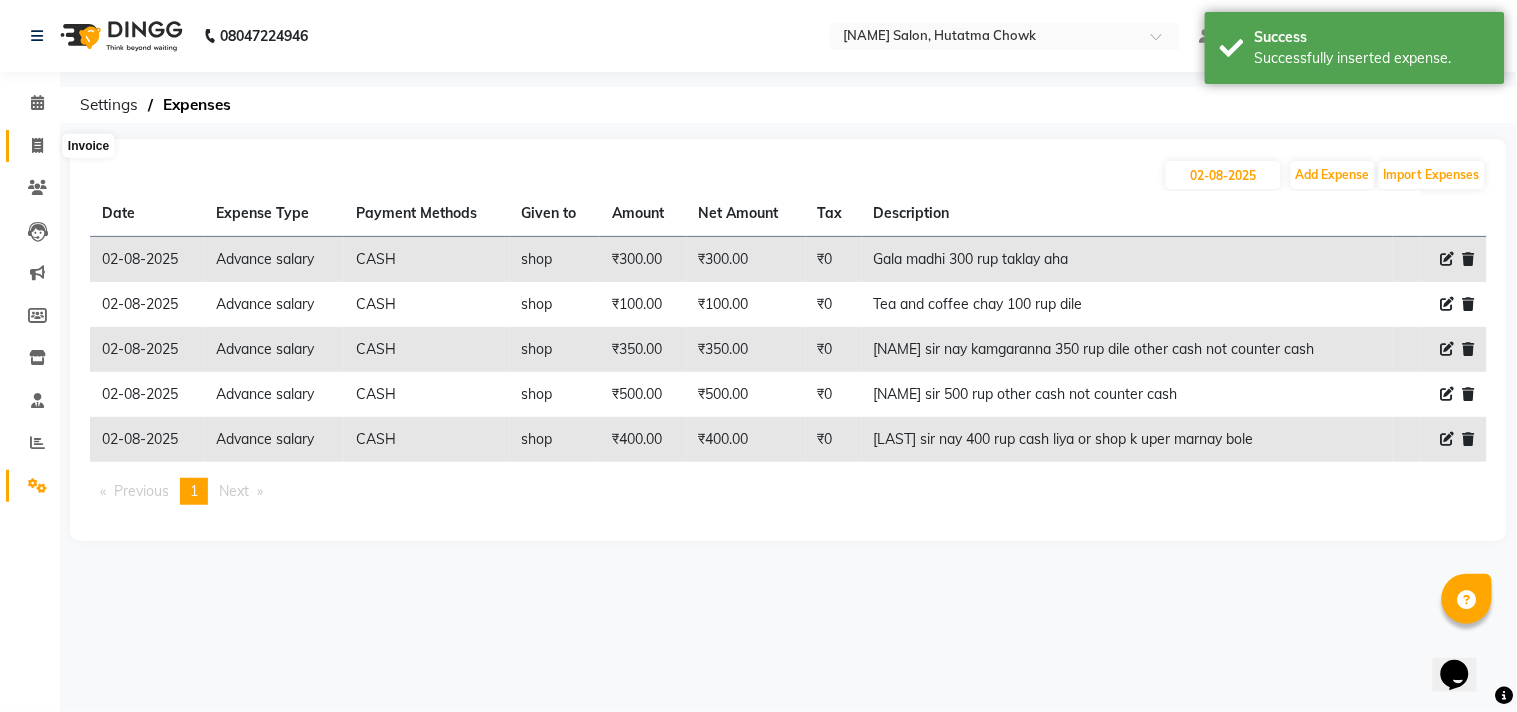 click 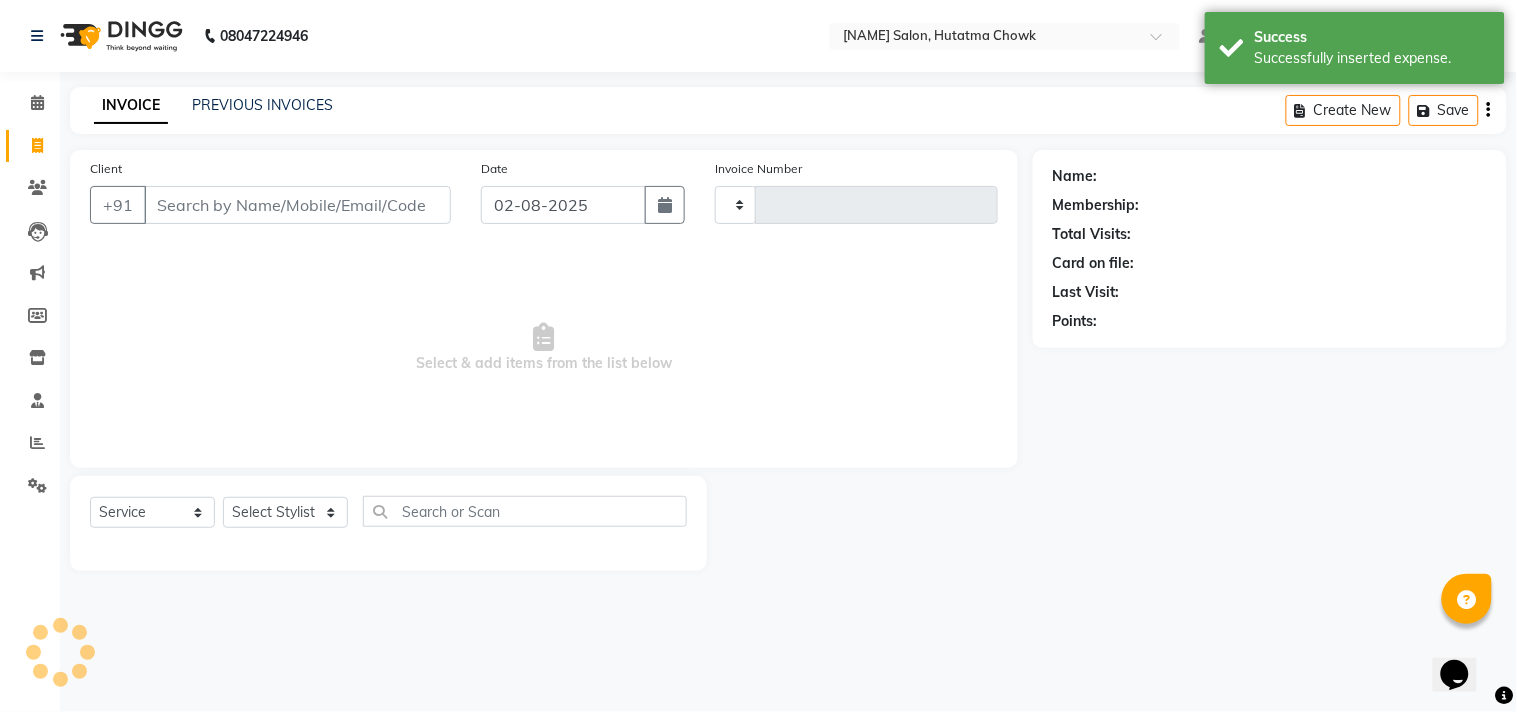type on "1280" 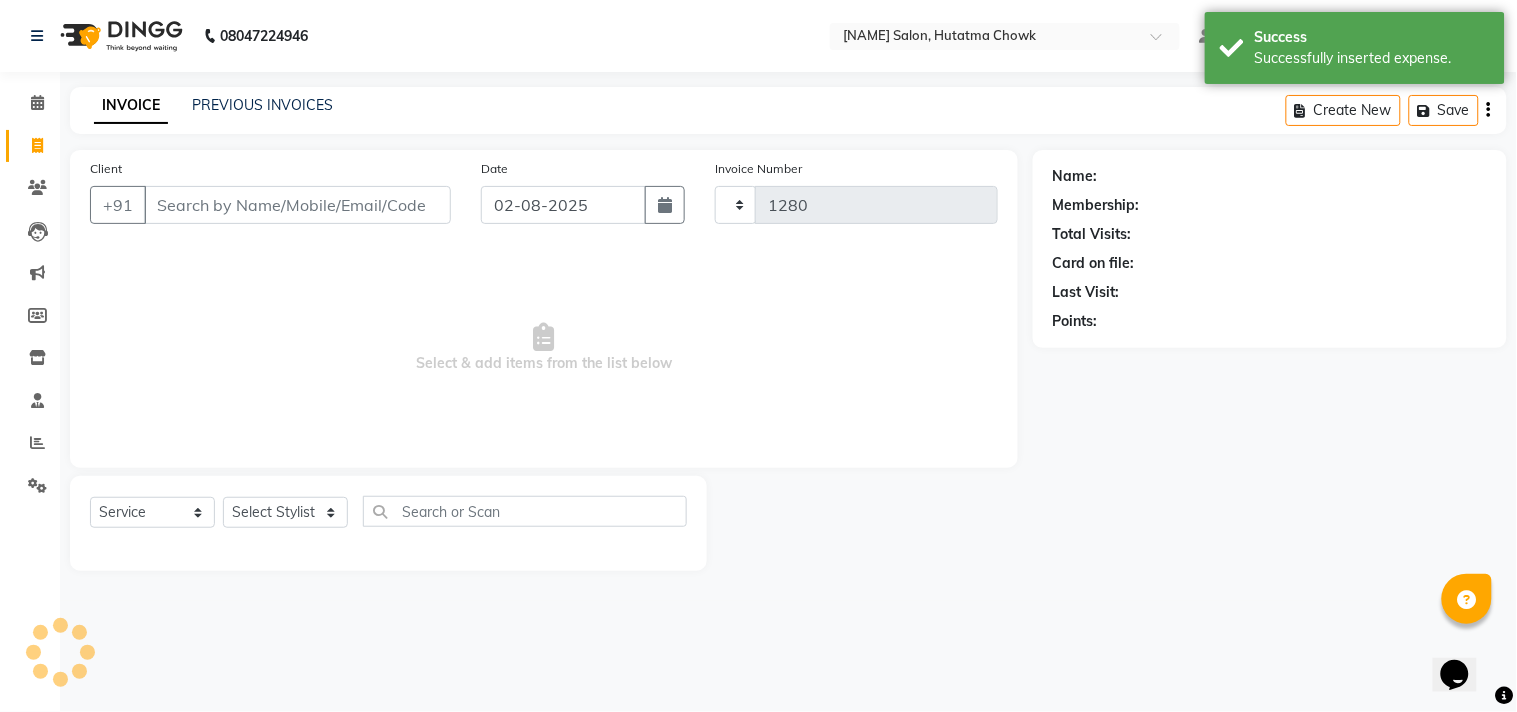 select on "556" 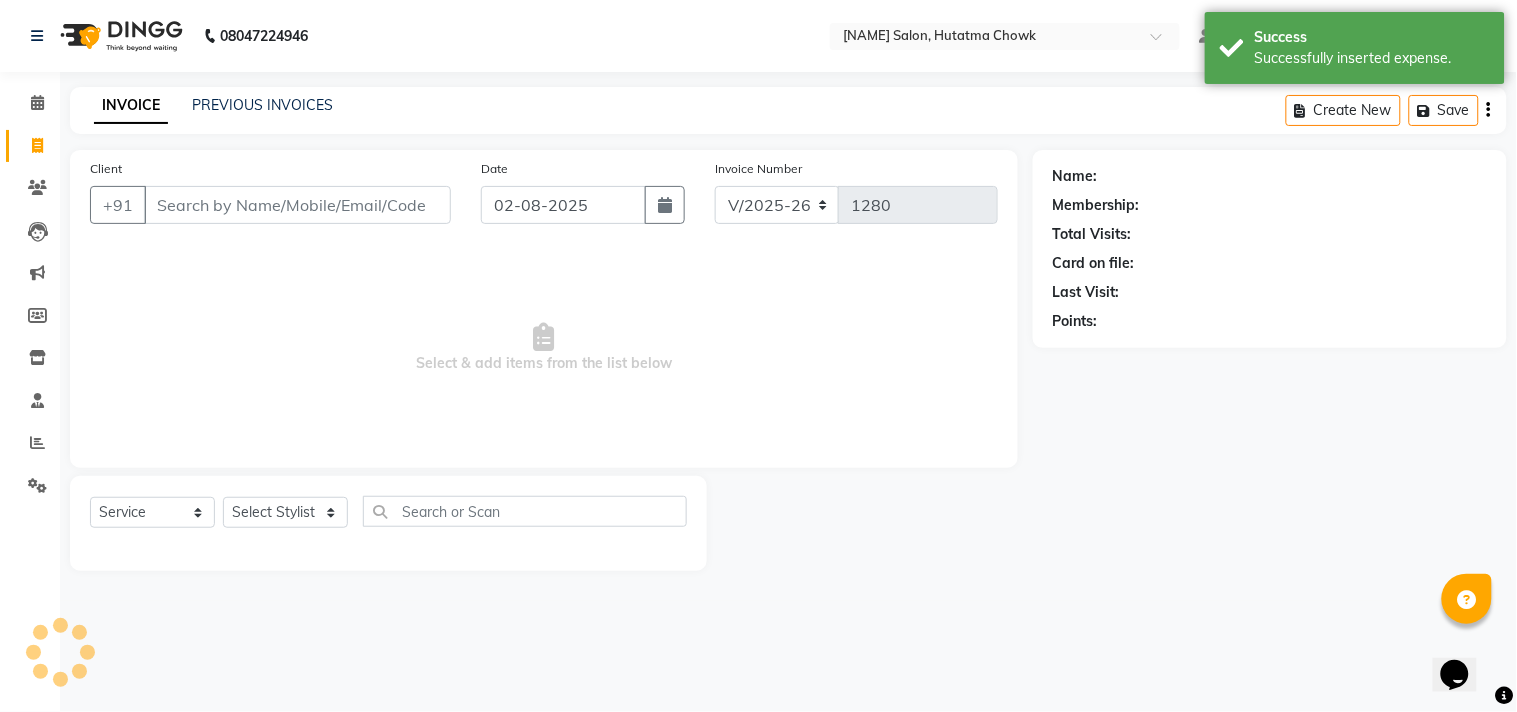 select on "membership" 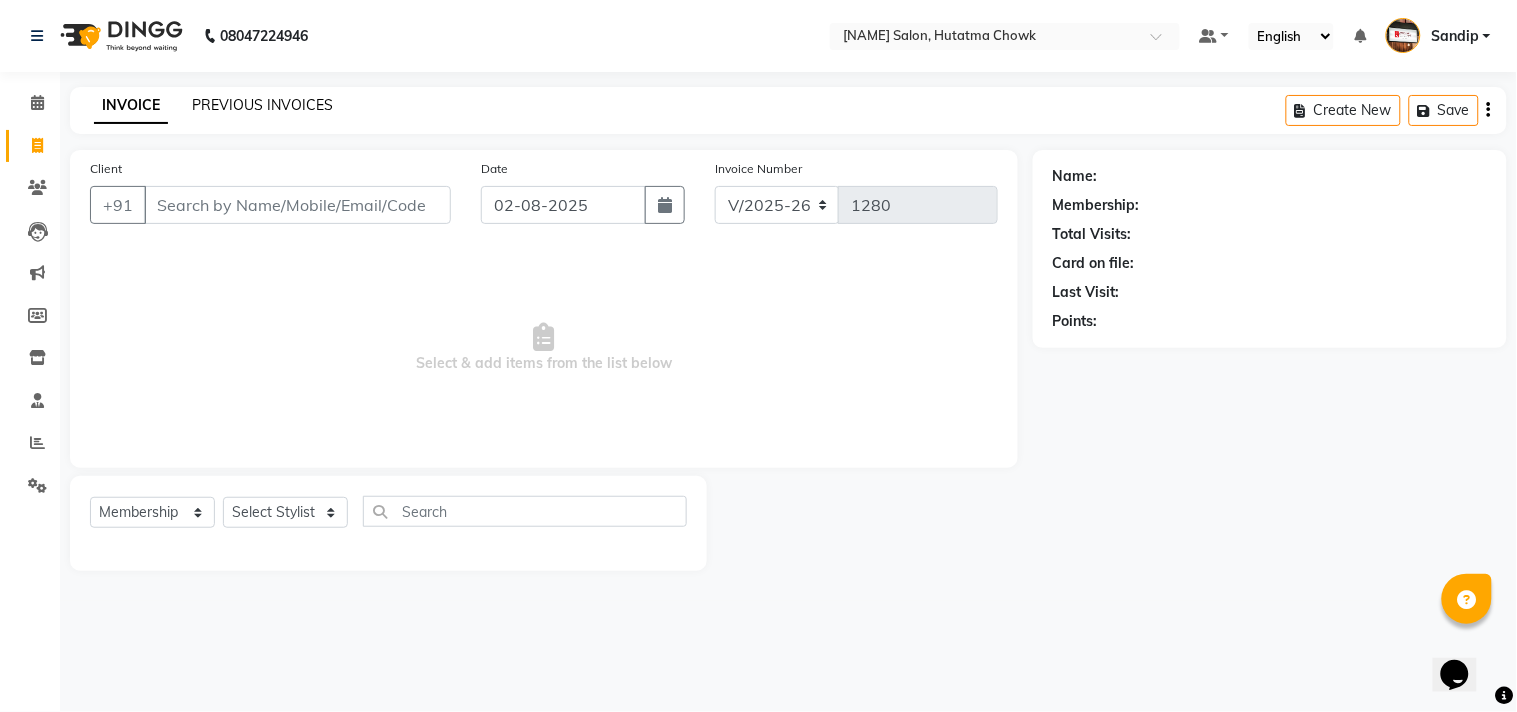 click on "PREVIOUS INVOICES" 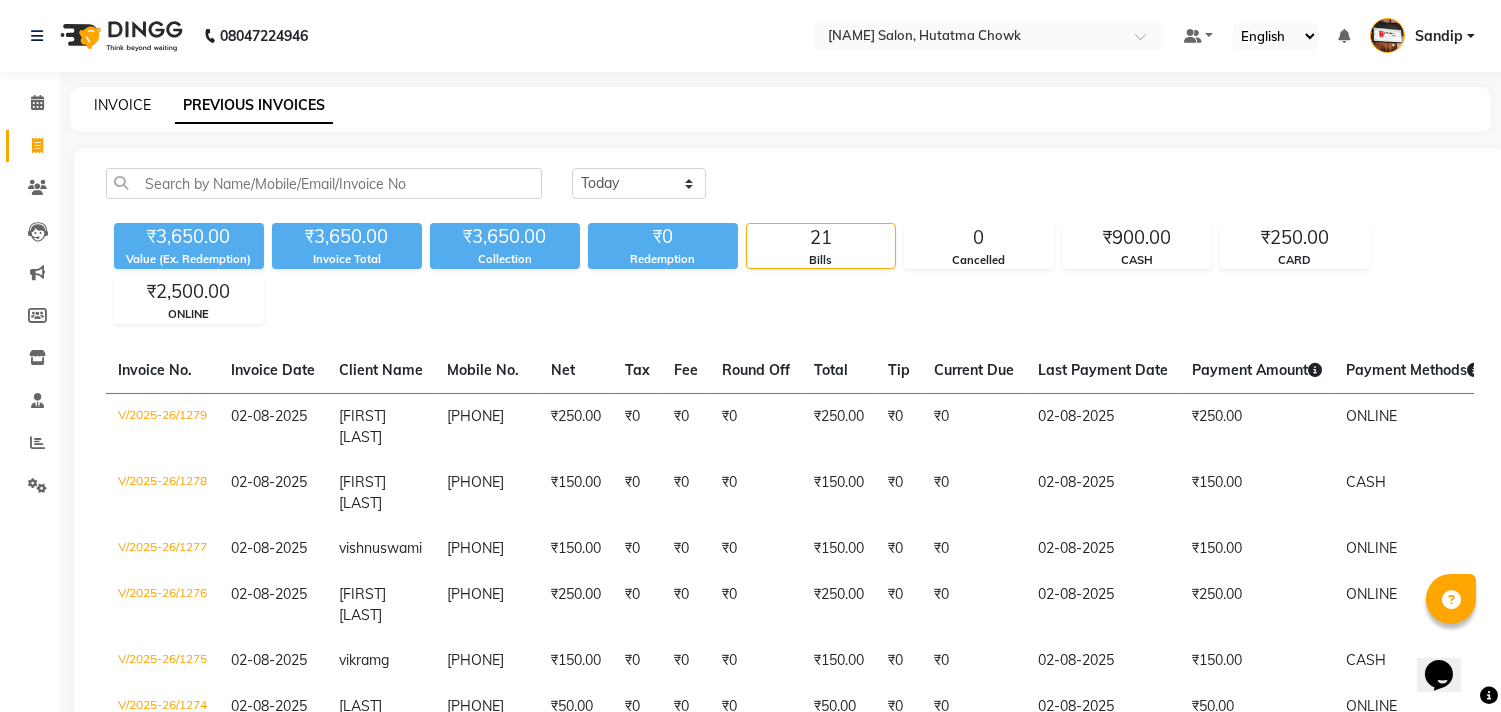 click on "INVOICE" 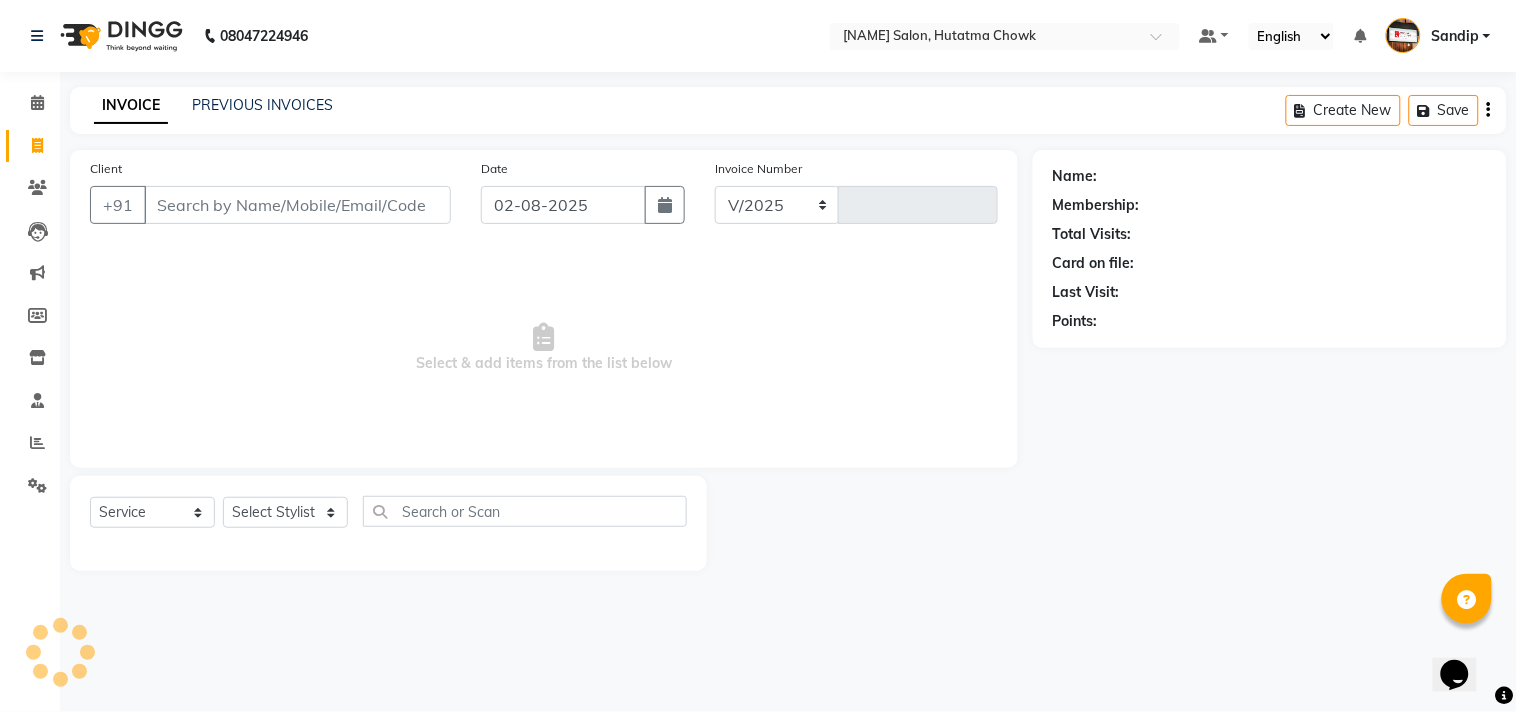 select on "556" 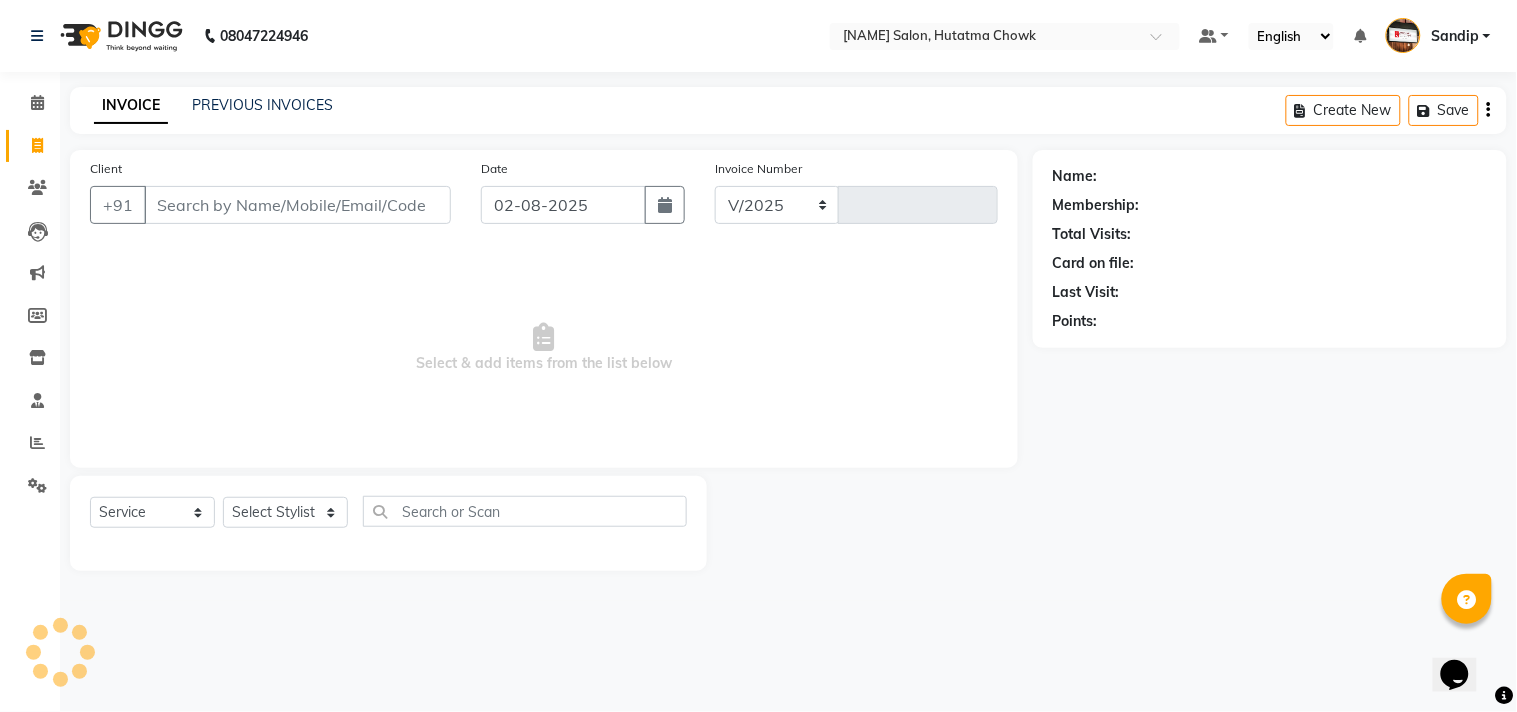 type on "1280" 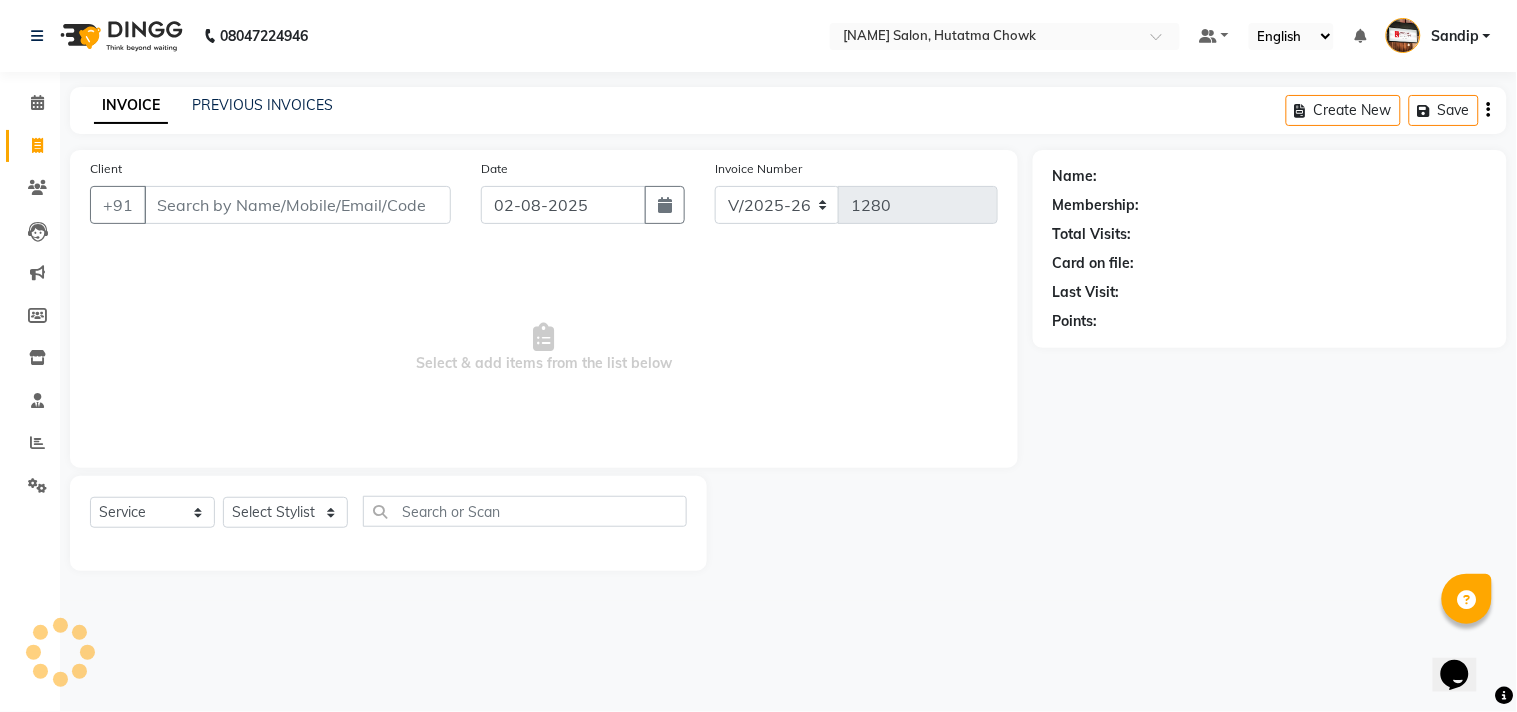 select on "membership" 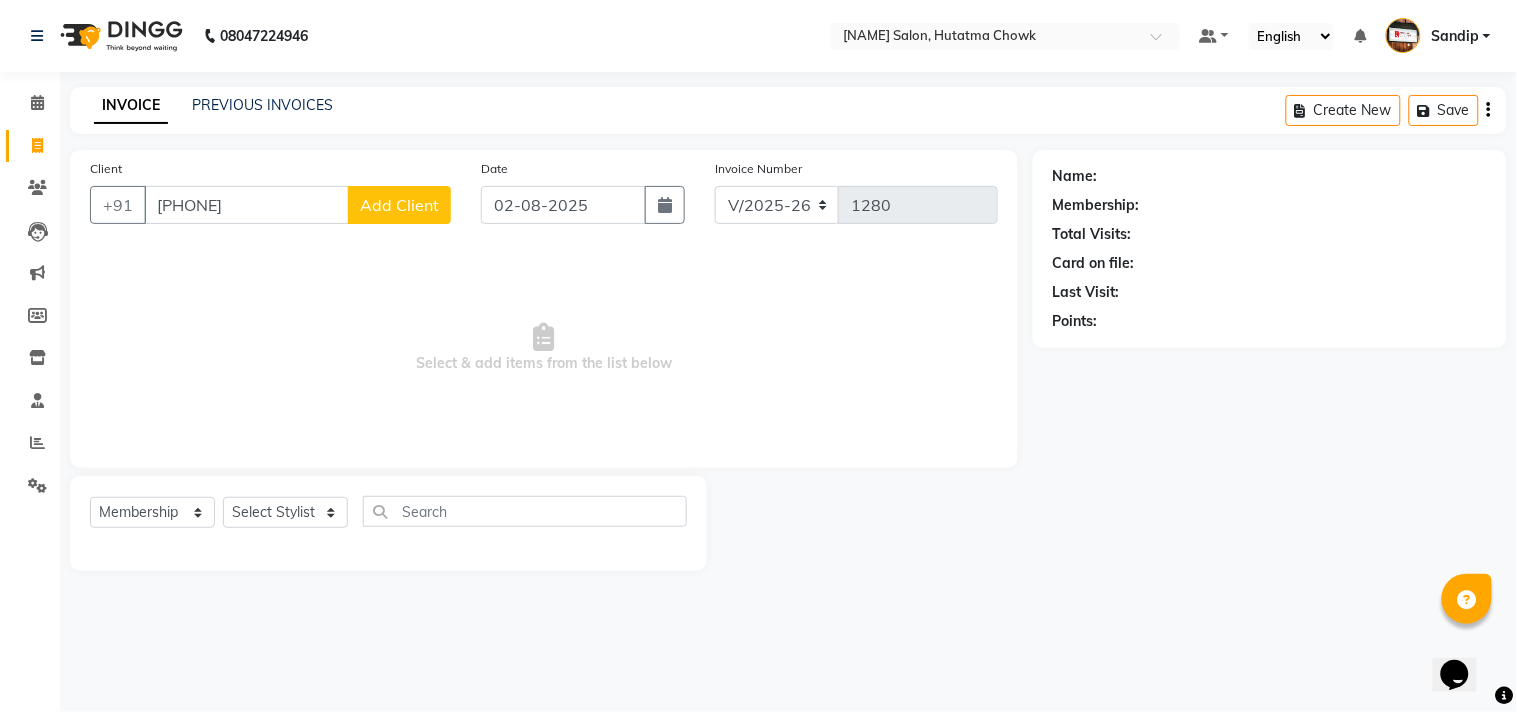 type on "[PHONE]" 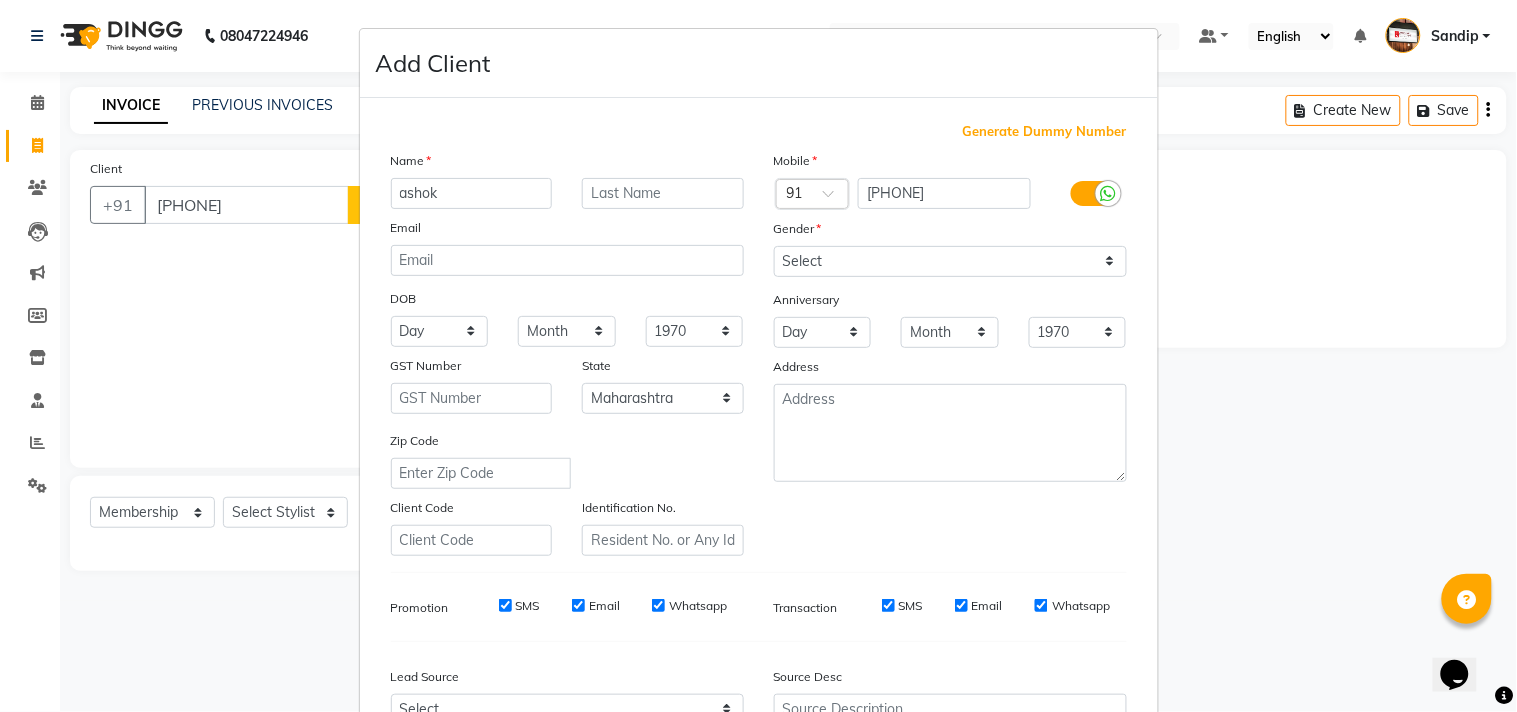 type on "ashok" 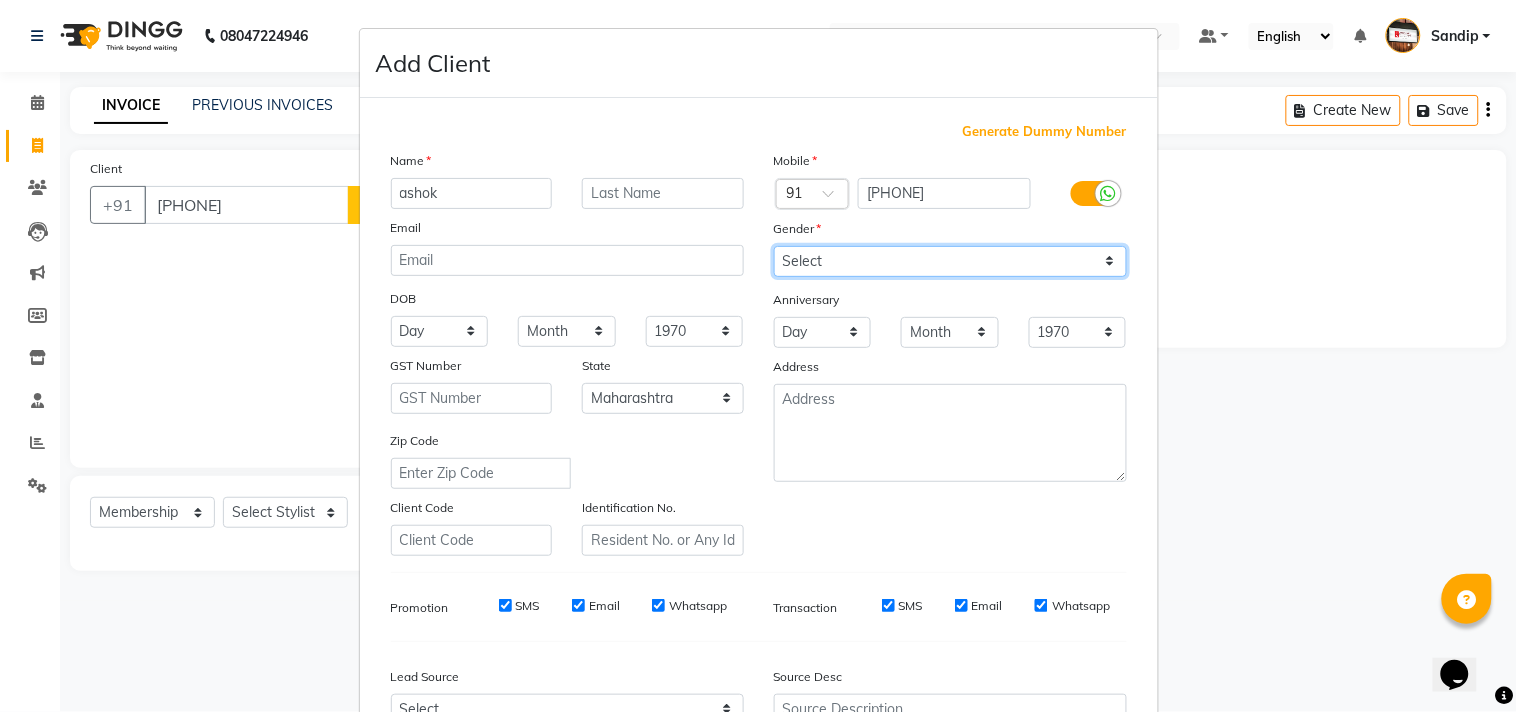 click on "Select Male Female Other Prefer Not To Say" at bounding box center (950, 261) 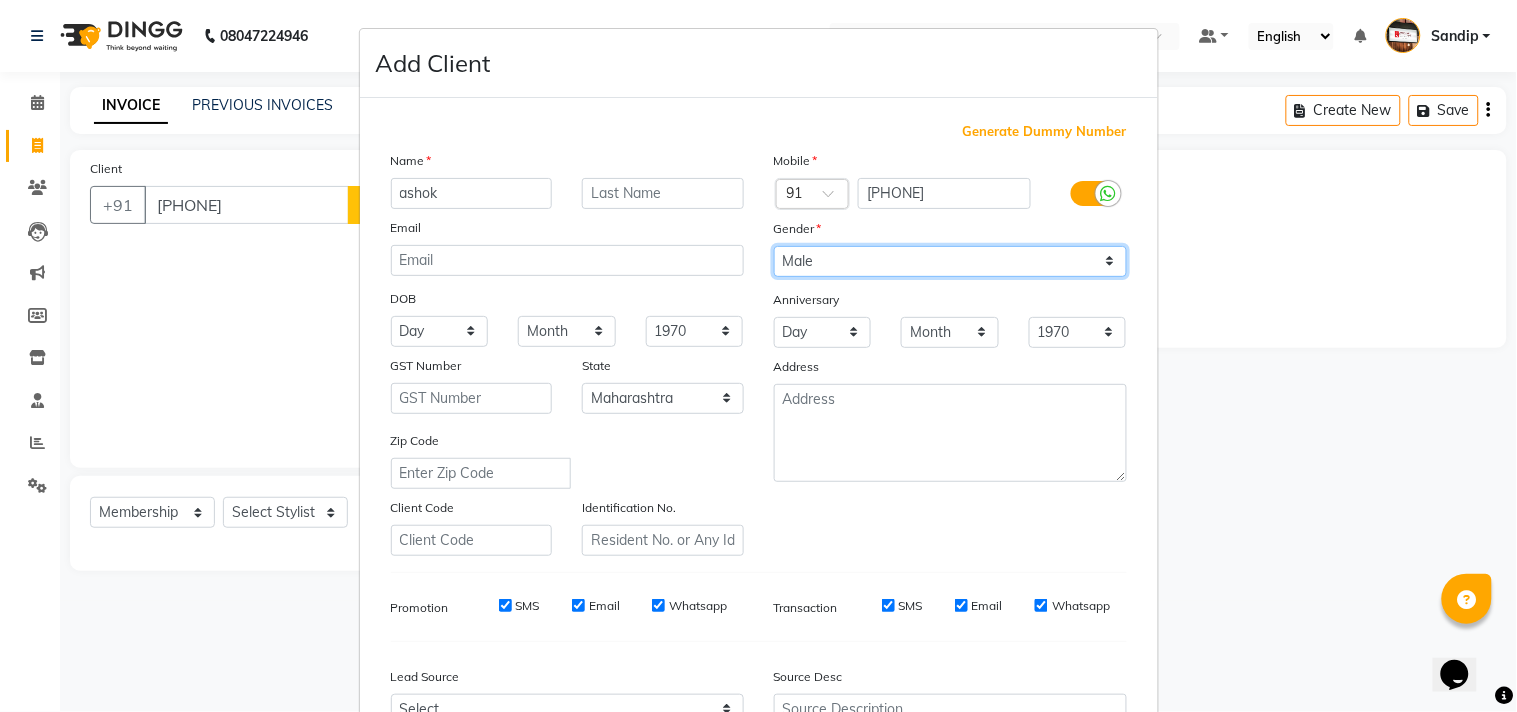 click on "Select Male Female Other Prefer Not To Say" at bounding box center (950, 261) 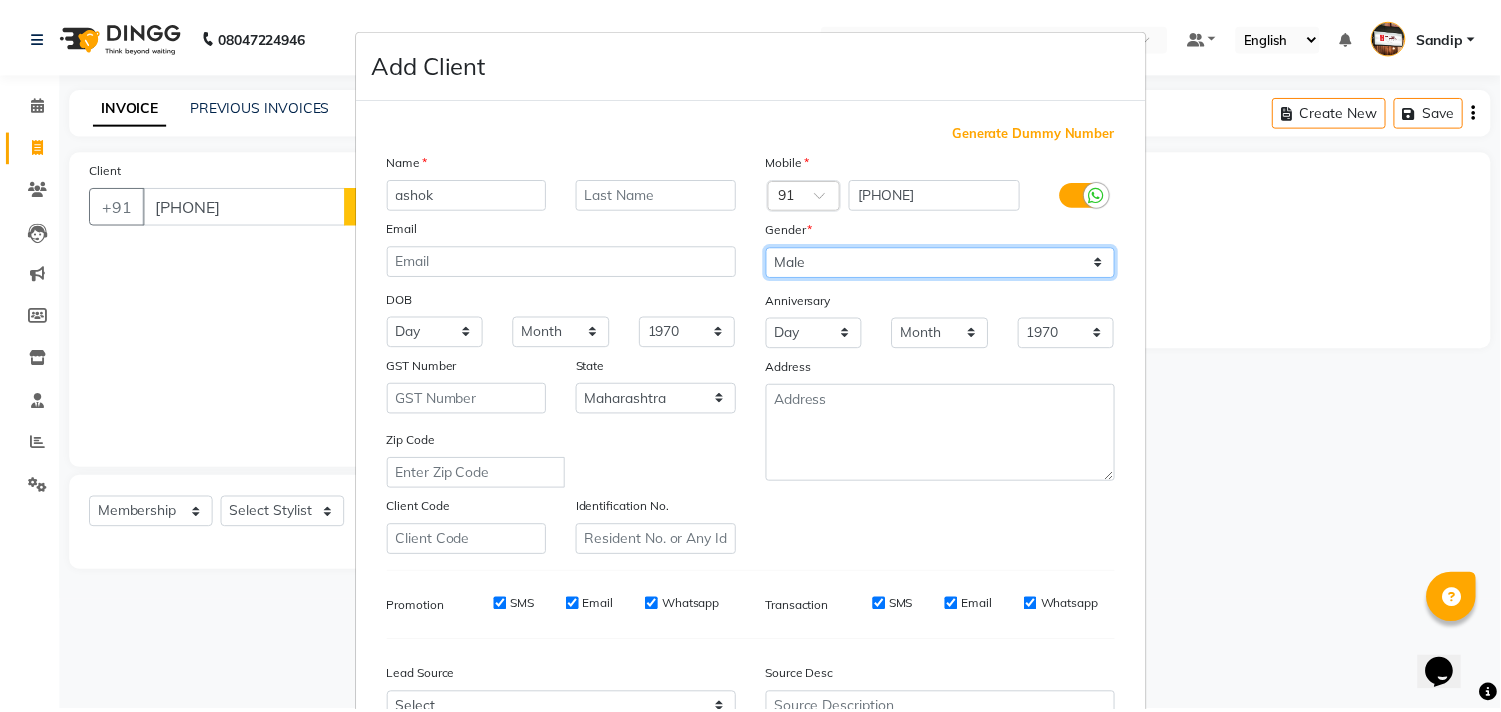 scroll, scrollTop: 212, scrollLeft: 0, axis: vertical 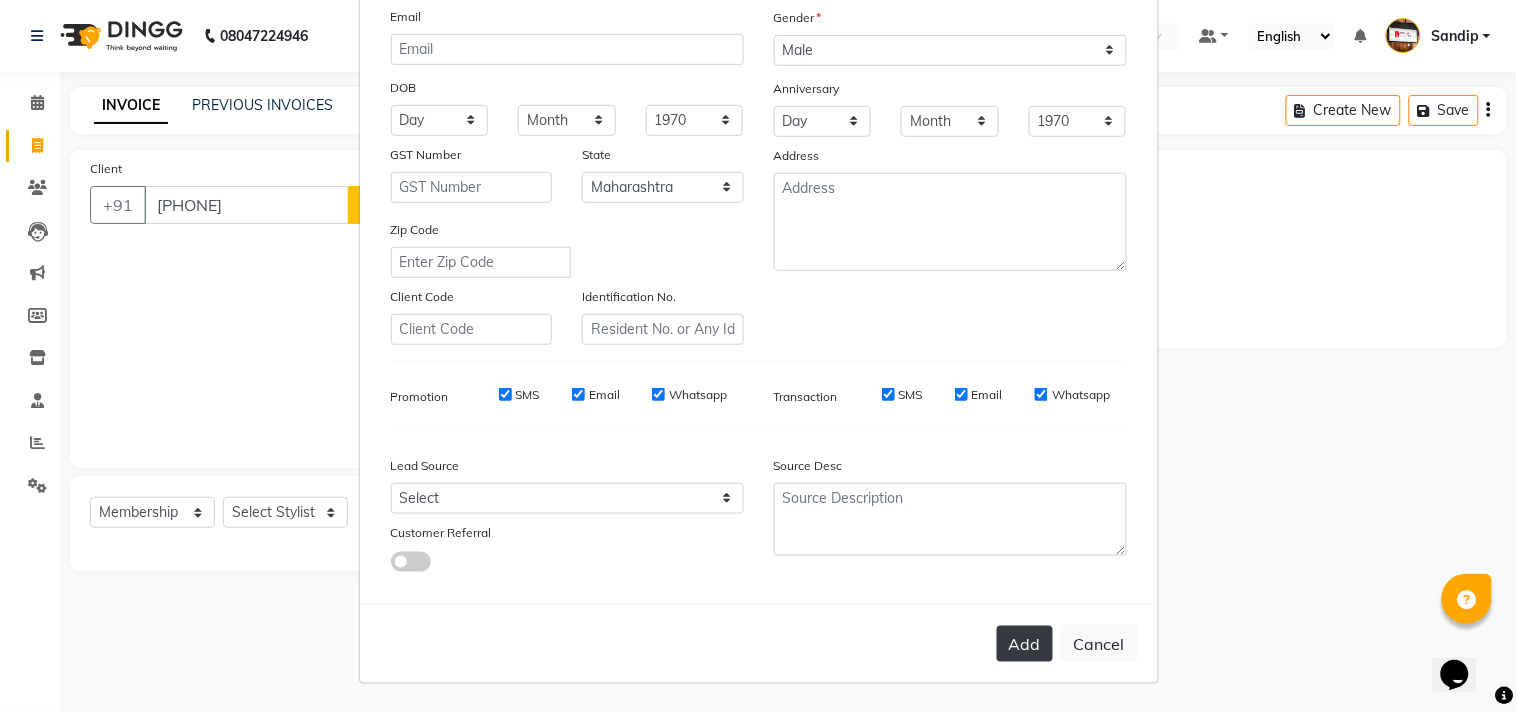 click on "Add" at bounding box center [1025, 644] 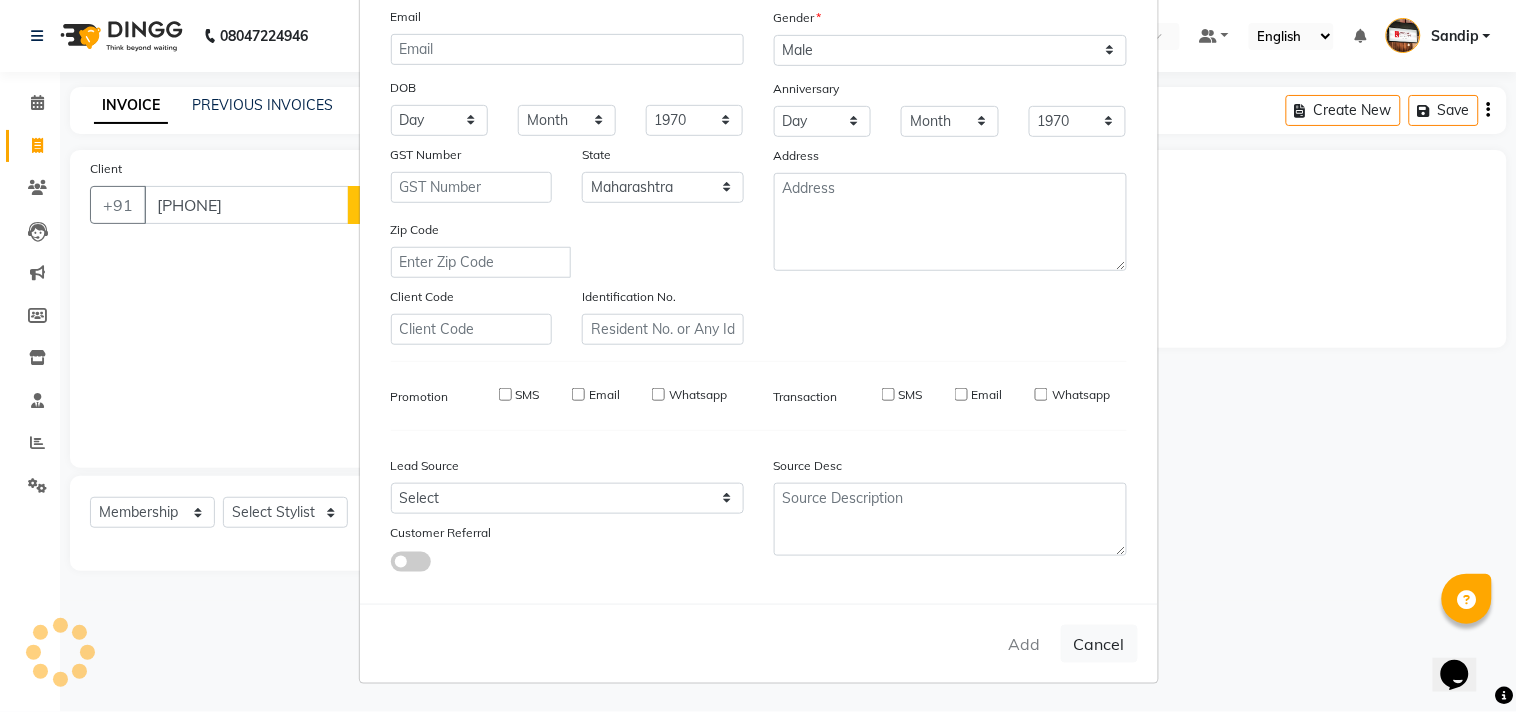 type 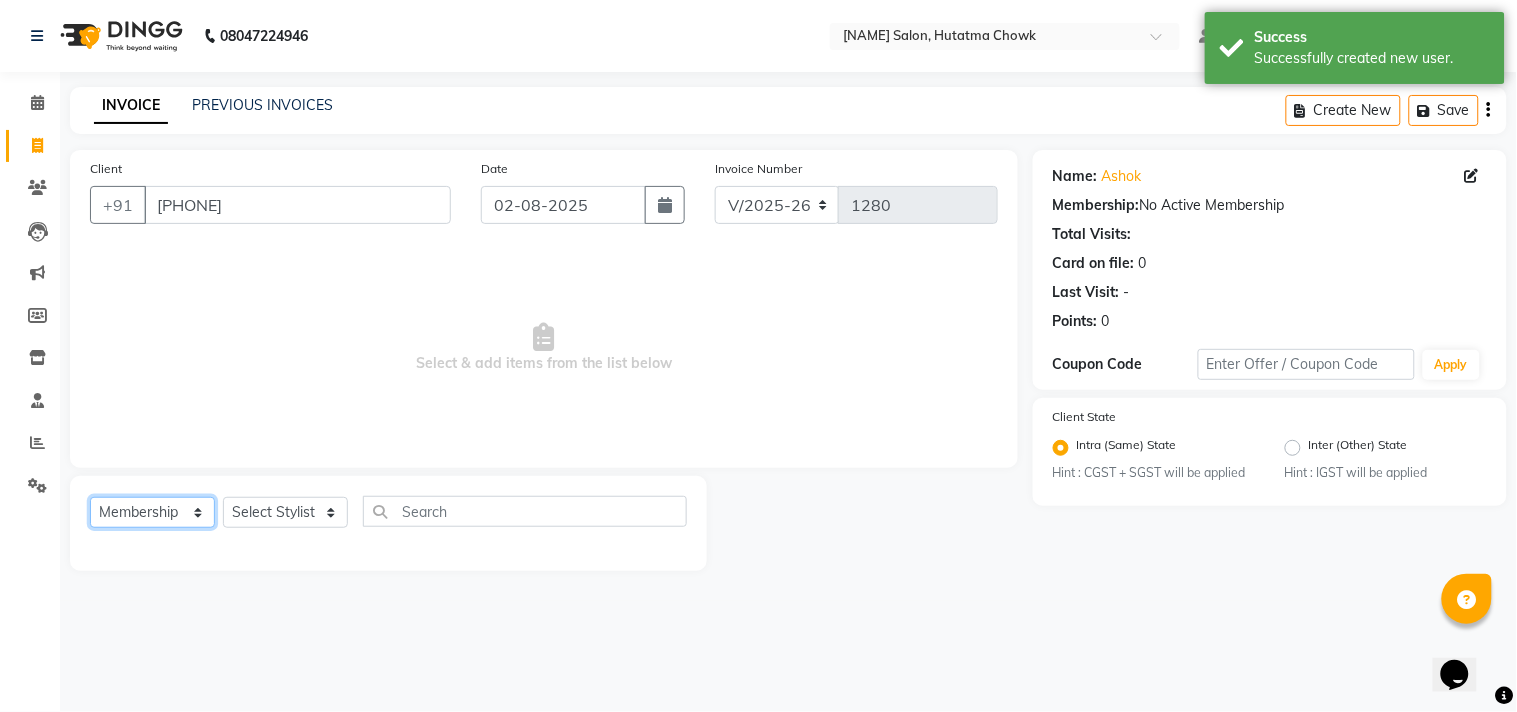 click on "Select  Service  Product  Membership  Package Voucher Prepaid Gift Card" 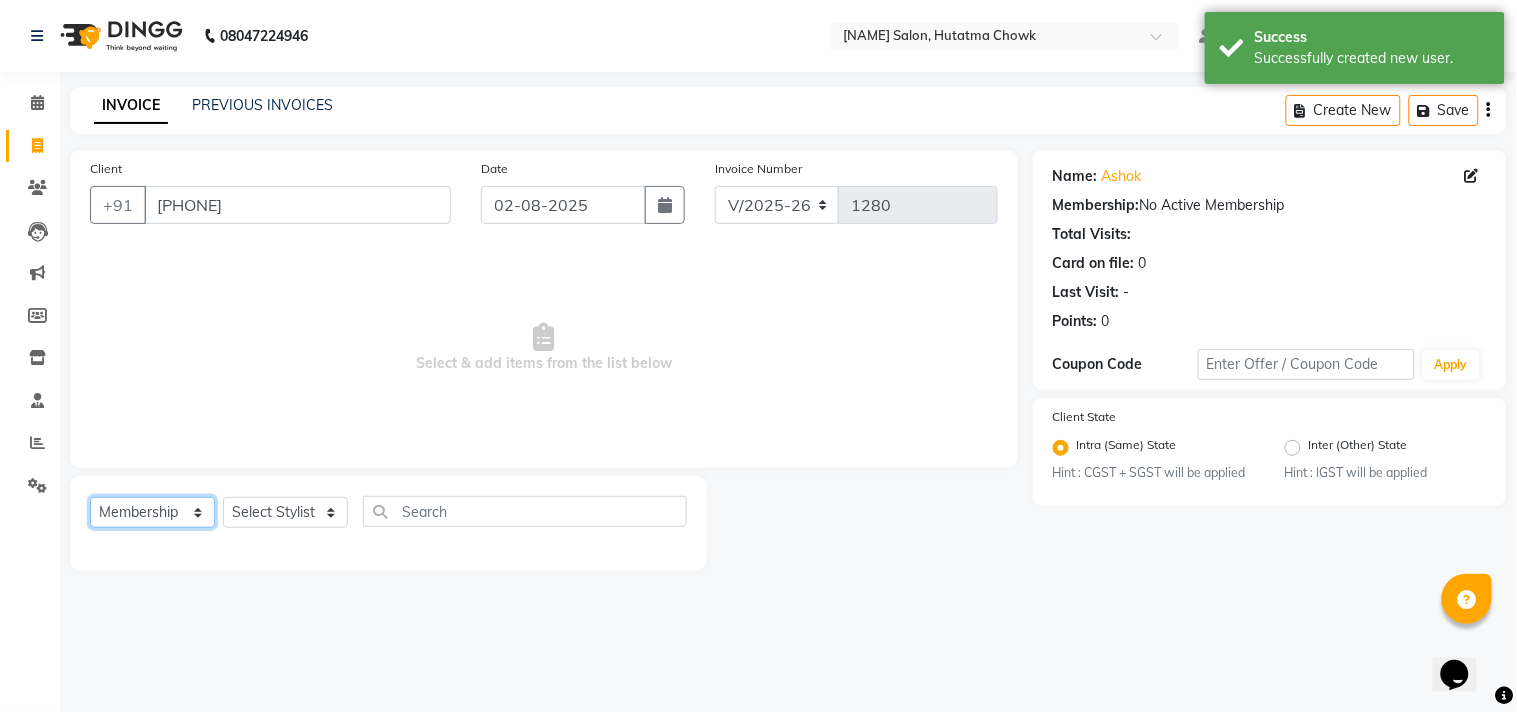 select on "service" 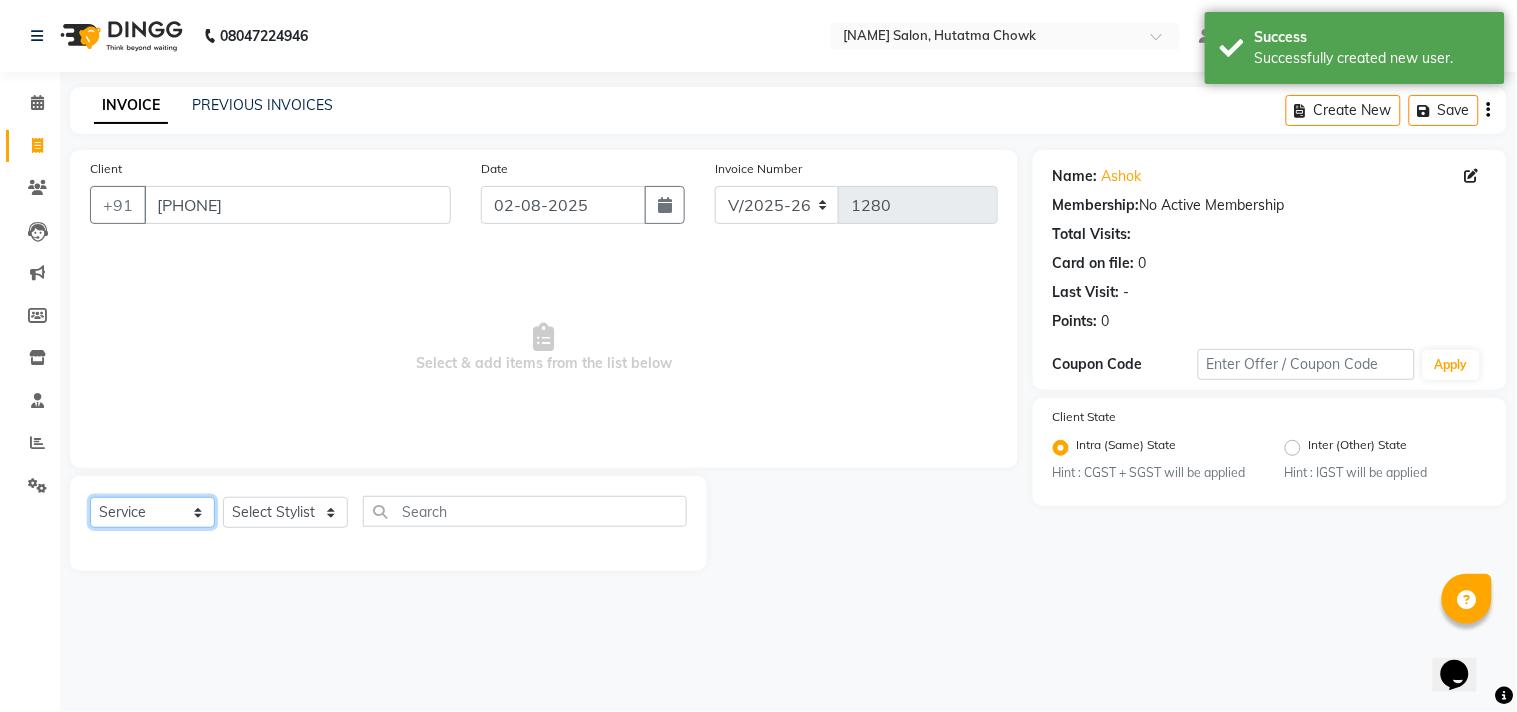 click on "Select  Service  Product  Membership  Package Voucher Prepaid Gift Card" 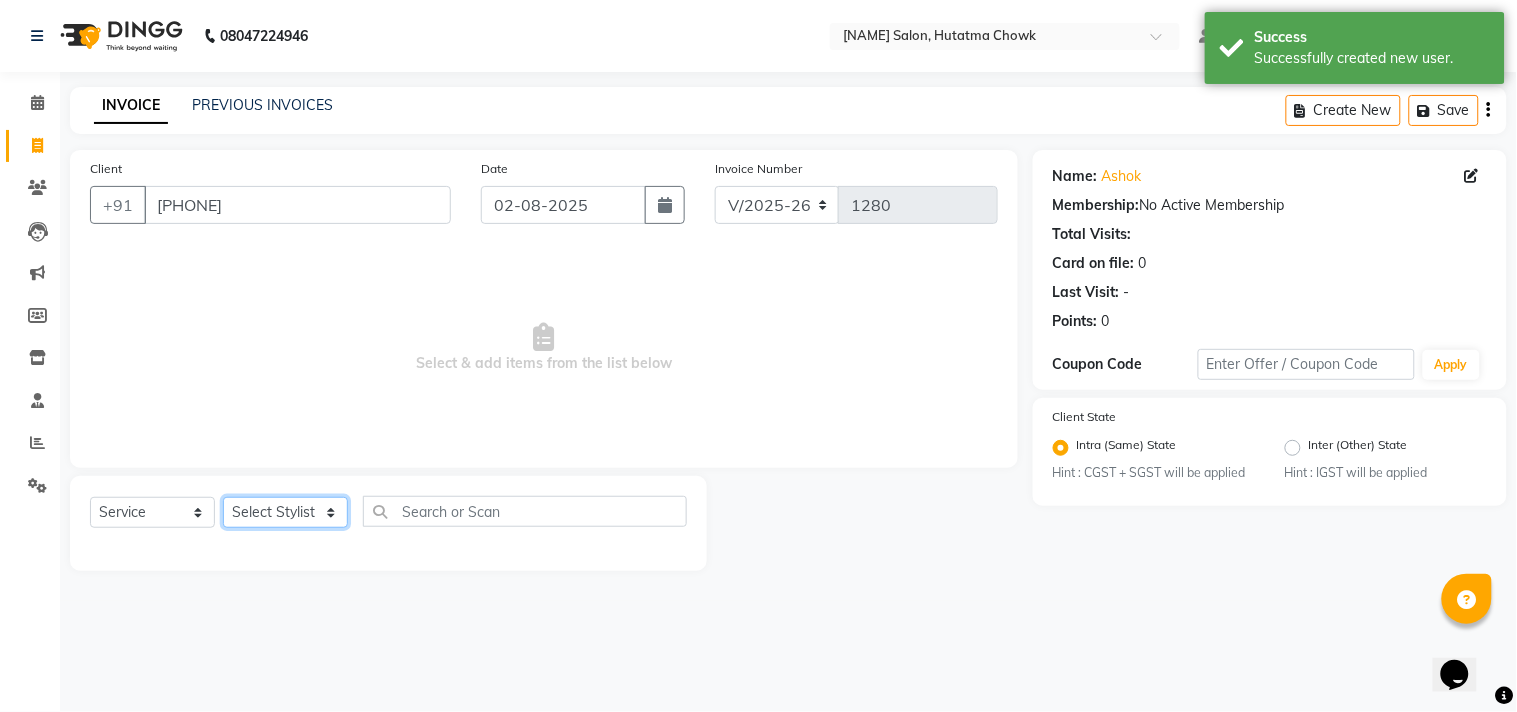 click on "Select Stylist Abdul Dinesh thakur Farman  Juned  mahadev Munna  prem RAHUL Sandip Suresh yasin" 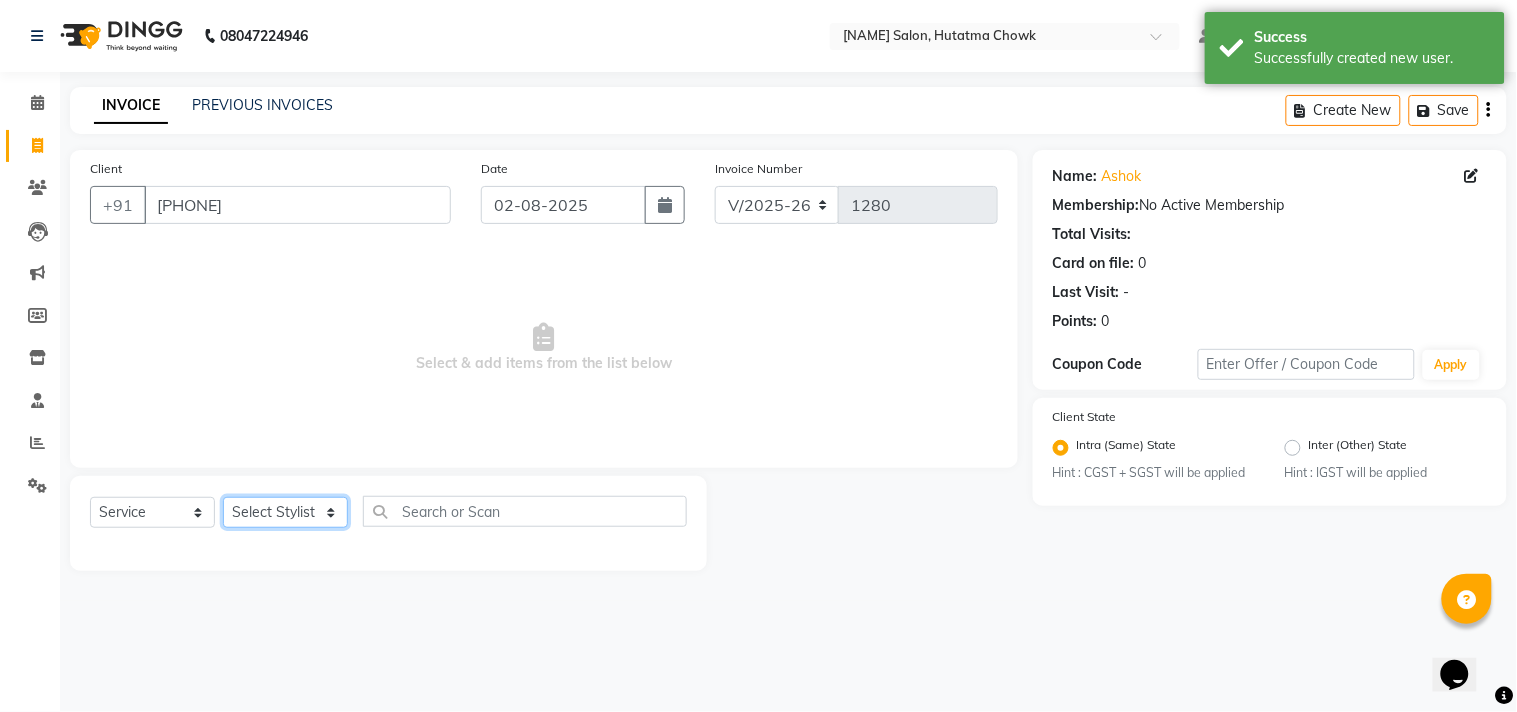 click on "Select Stylist Abdul Dinesh thakur Farman  Juned  mahadev Munna  prem RAHUL Sandip Suresh yasin" 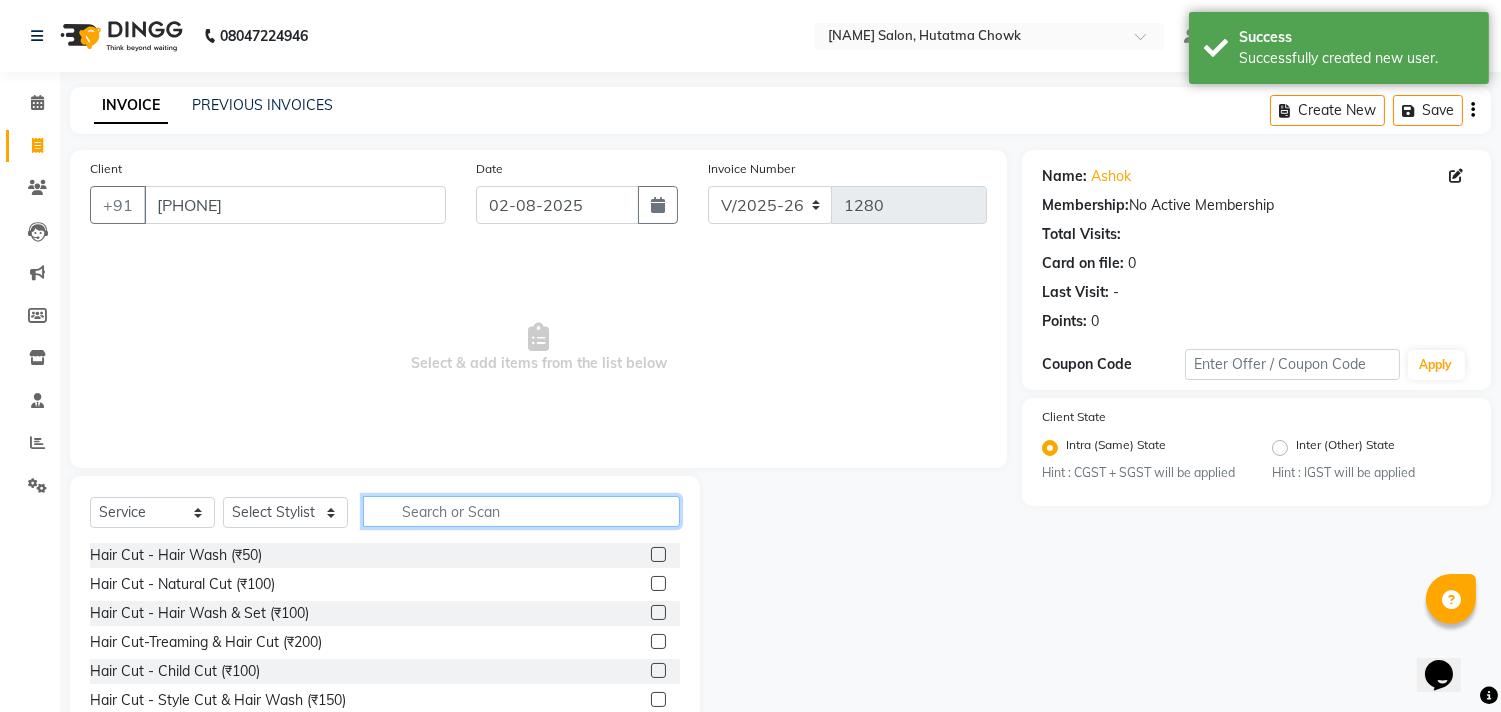 click 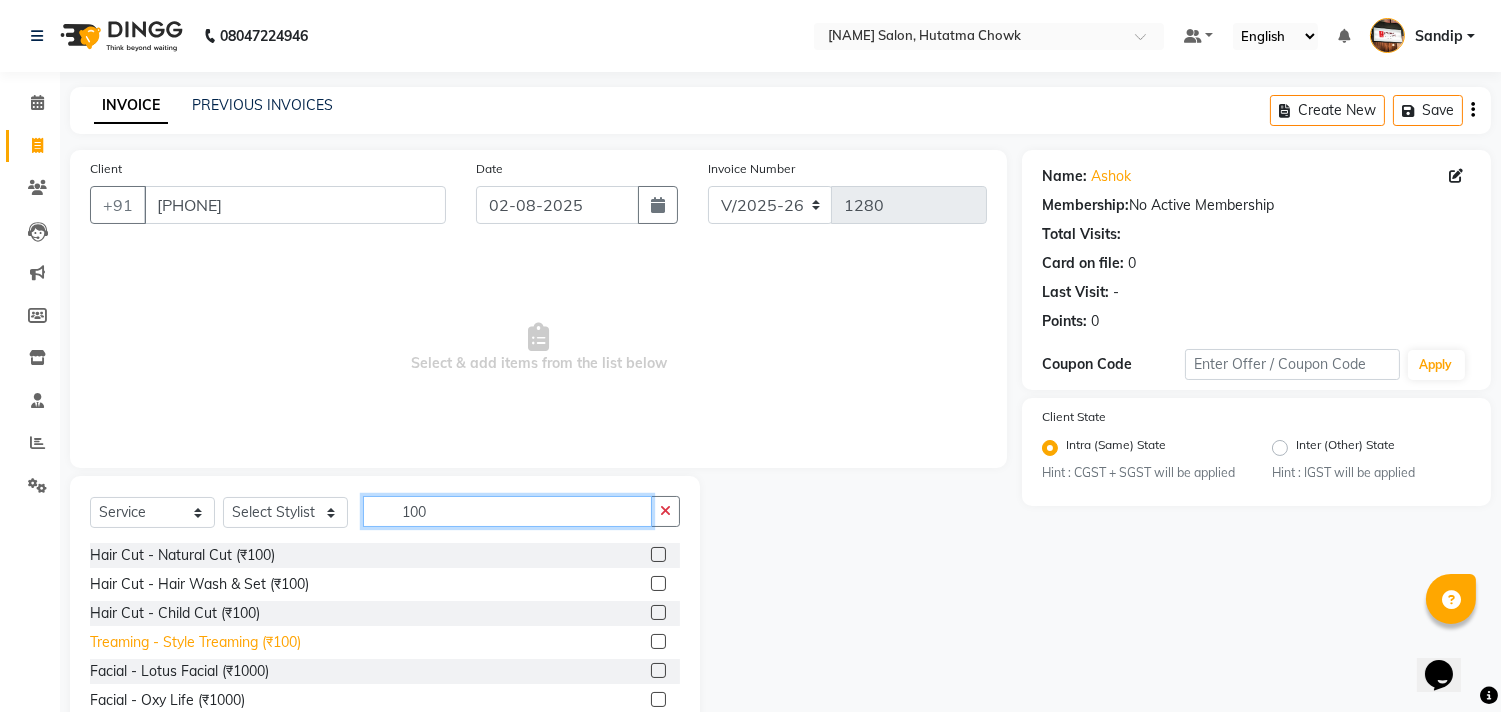 type on "100" 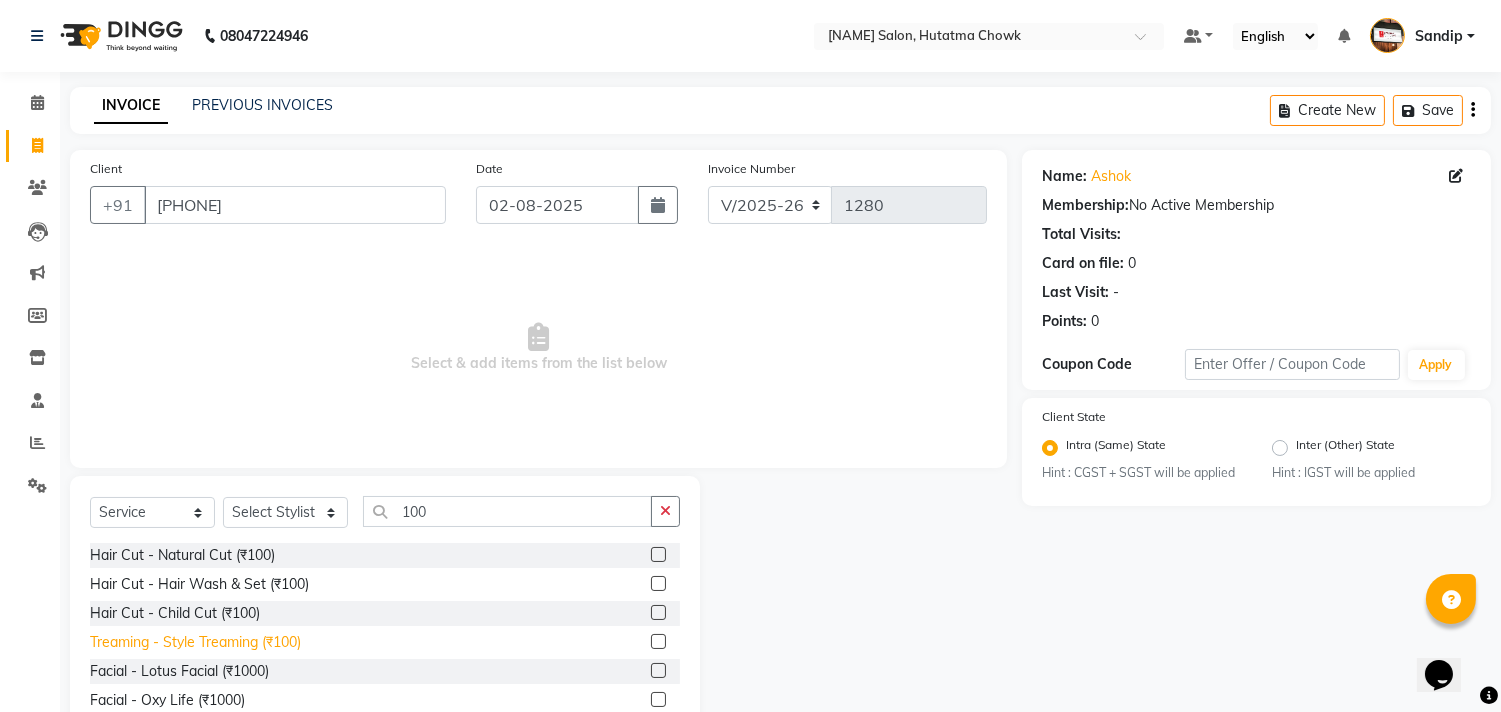 click on "Treaming - Style Treaming (₹100)" 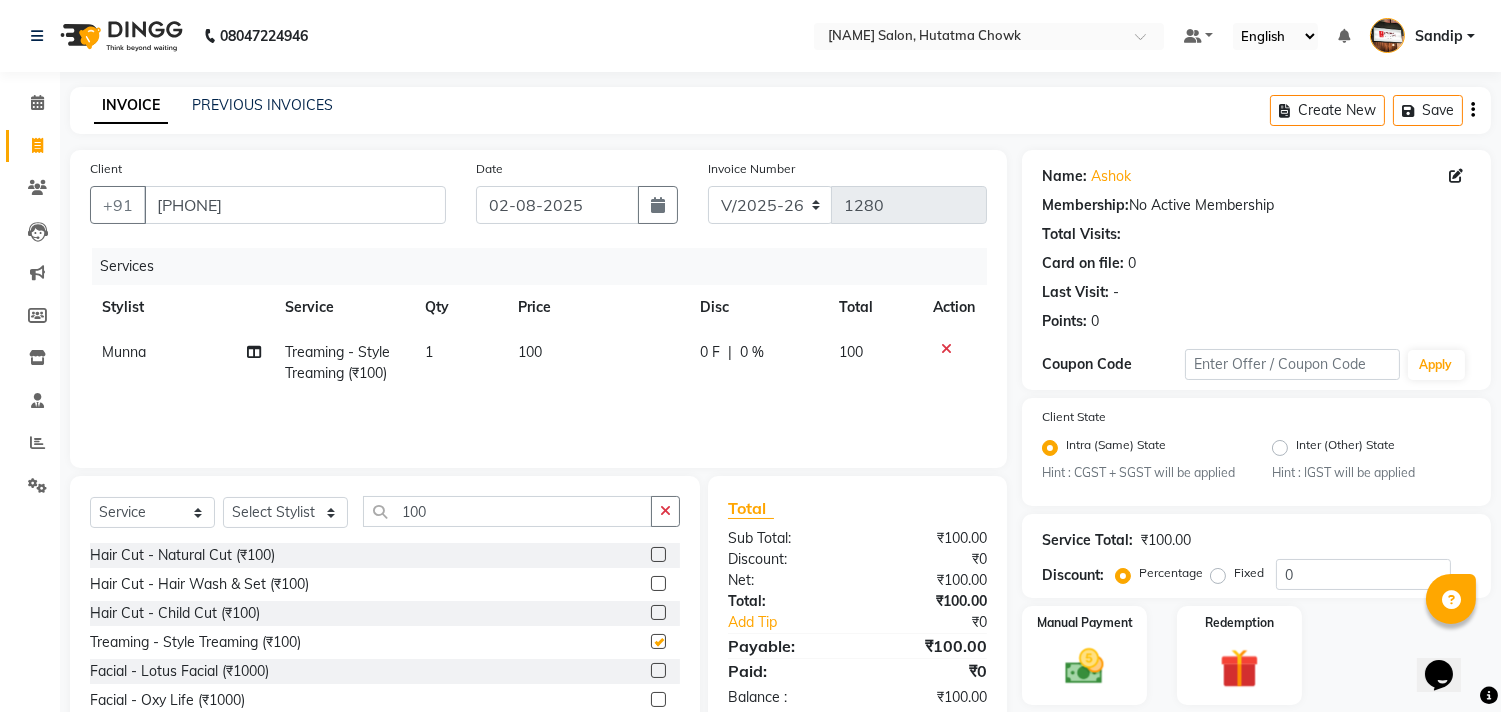checkbox on "false" 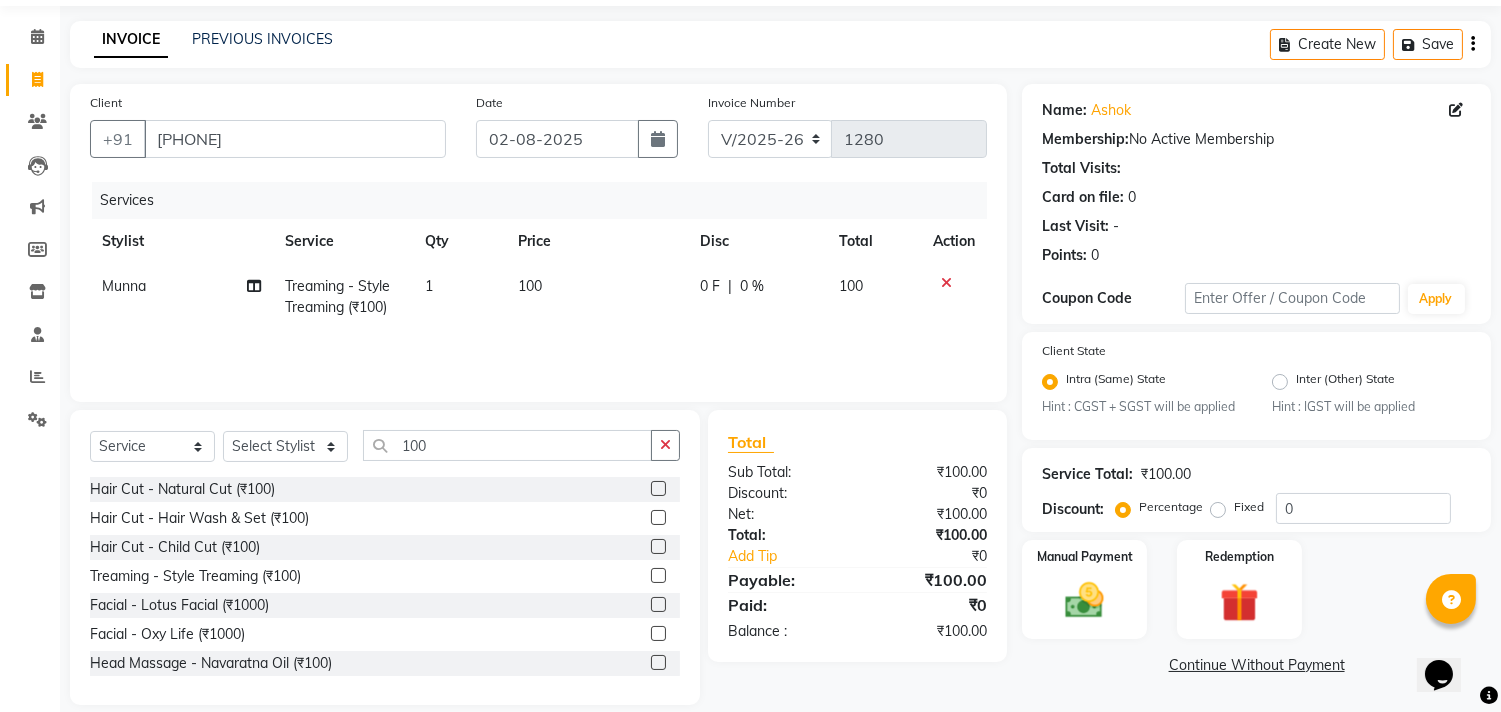 scroll, scrollTop: 88, scrollLeft: 0, axis: vertical 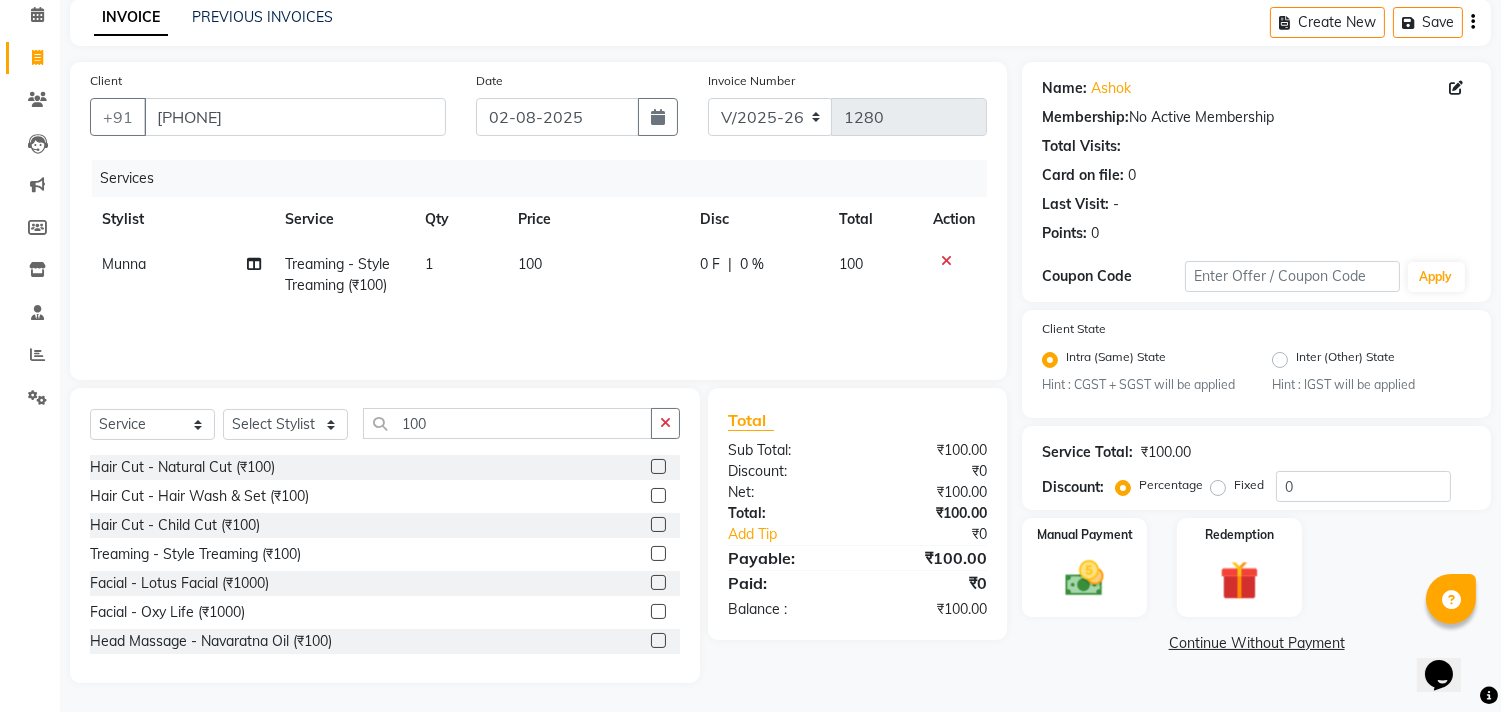 click on "Continue Without Payment" 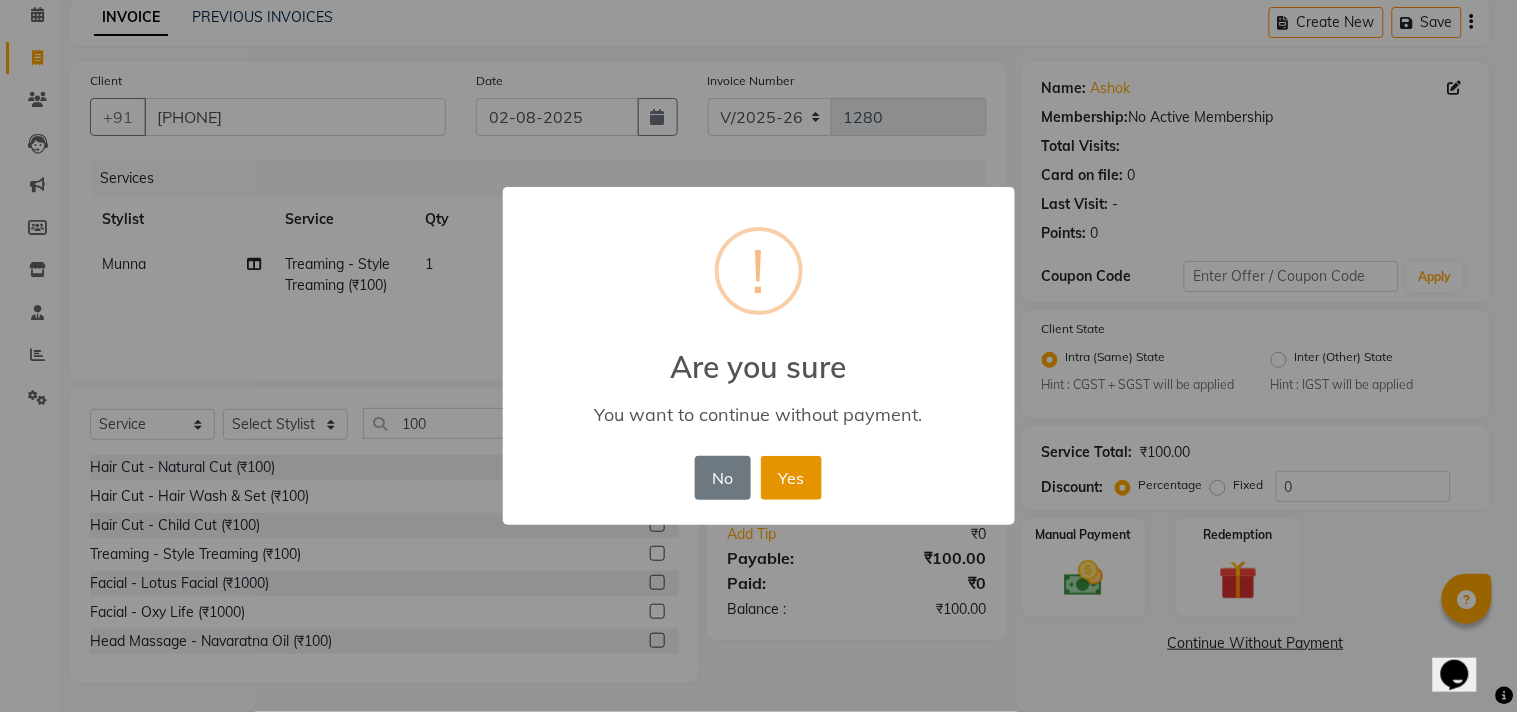 click on "Yes" at bounding box center (791, 478) 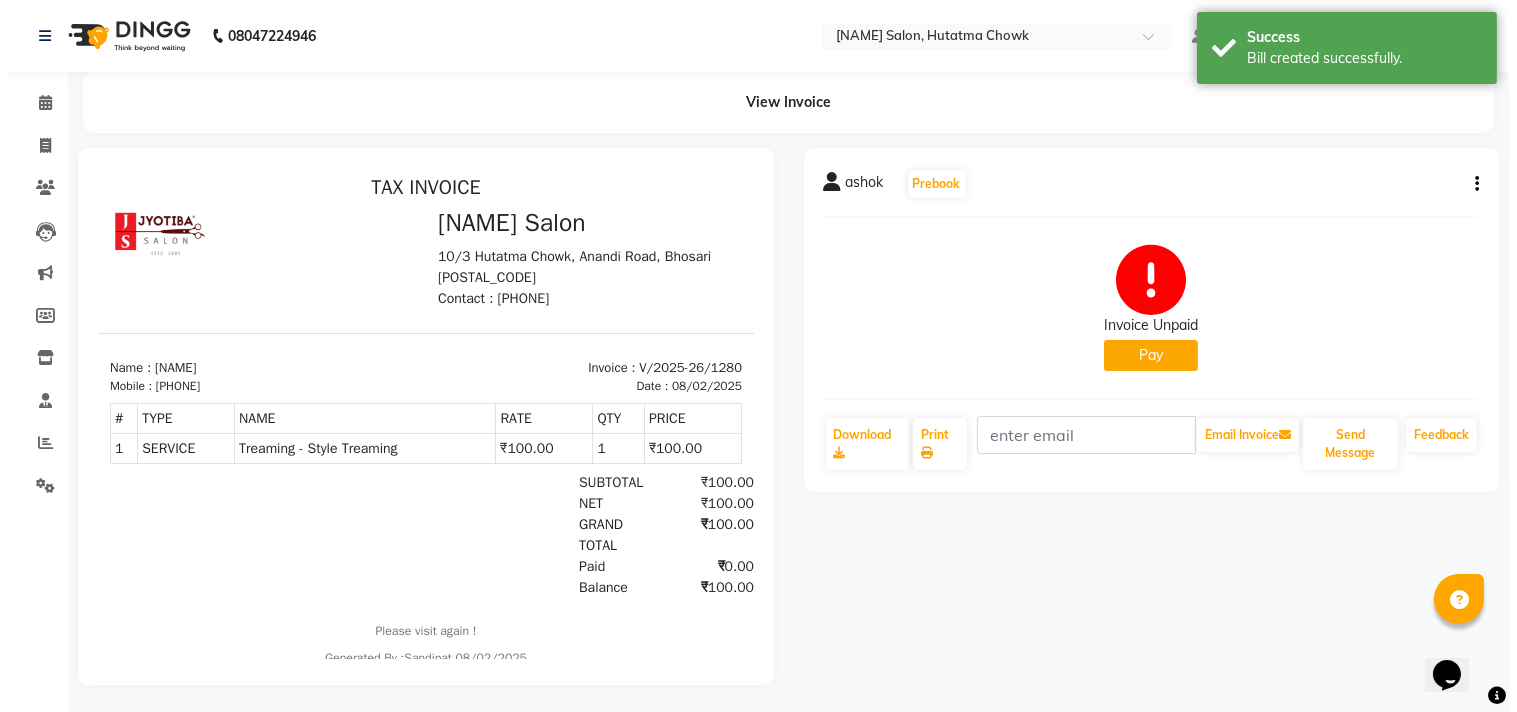 scroll, scrollTop: 0, scrollLeft: 0, axis: both 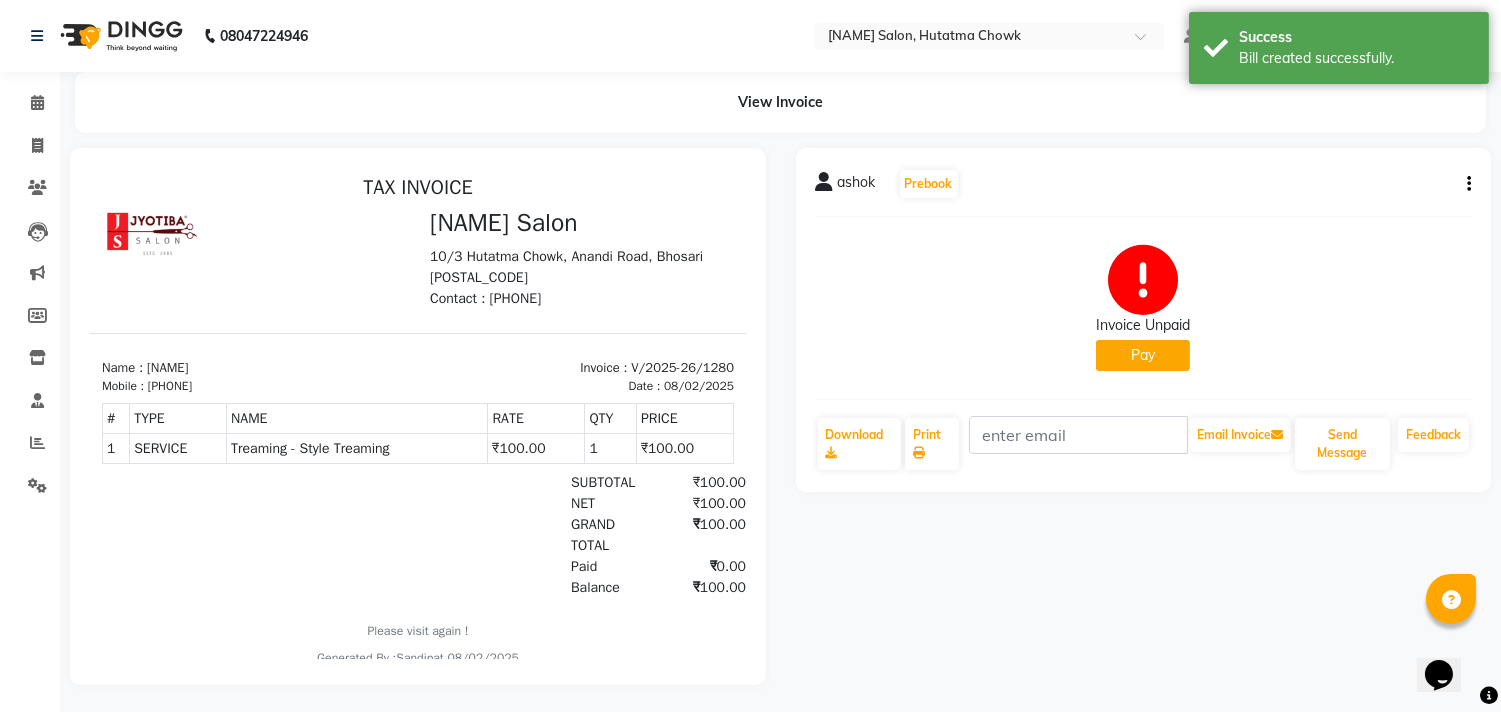 click on "Pay" 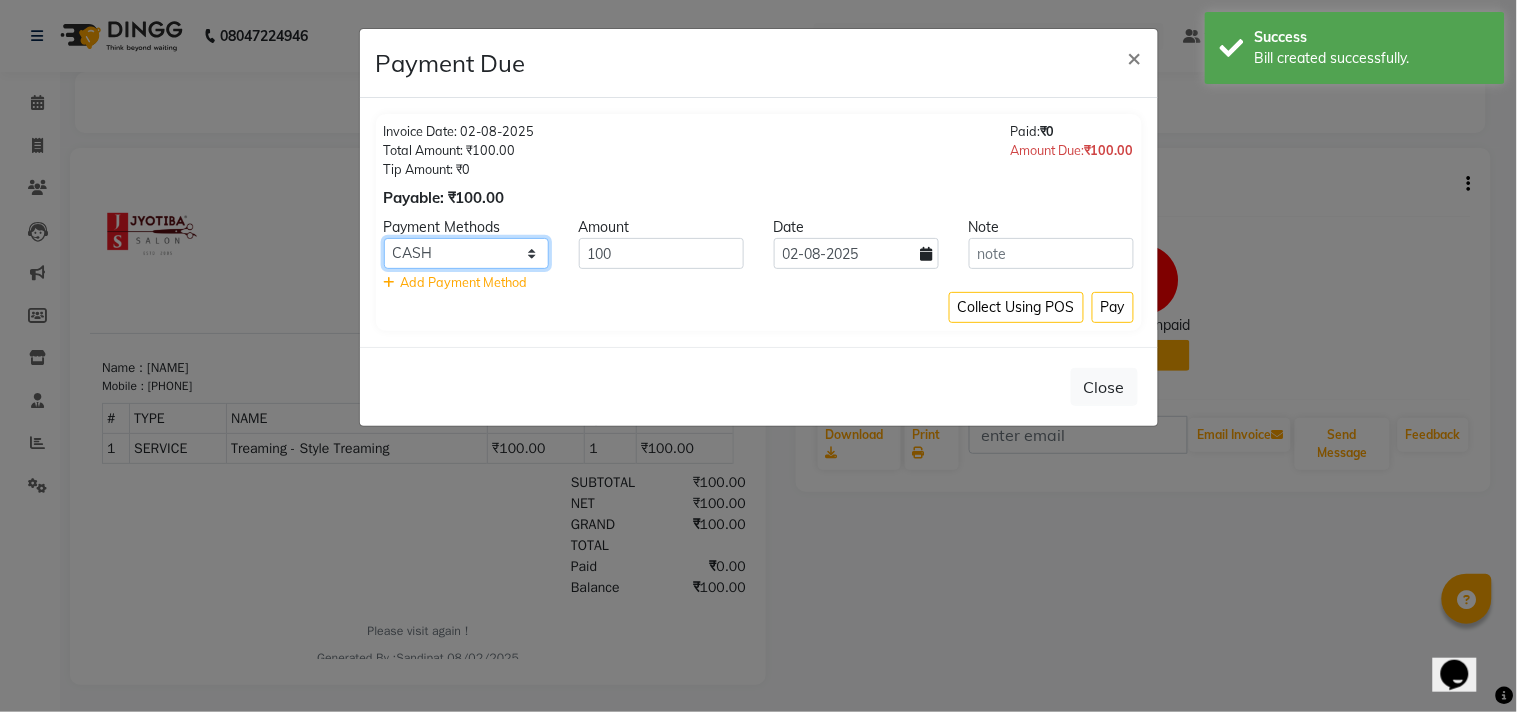 click on "CASH ONLINE CARD" 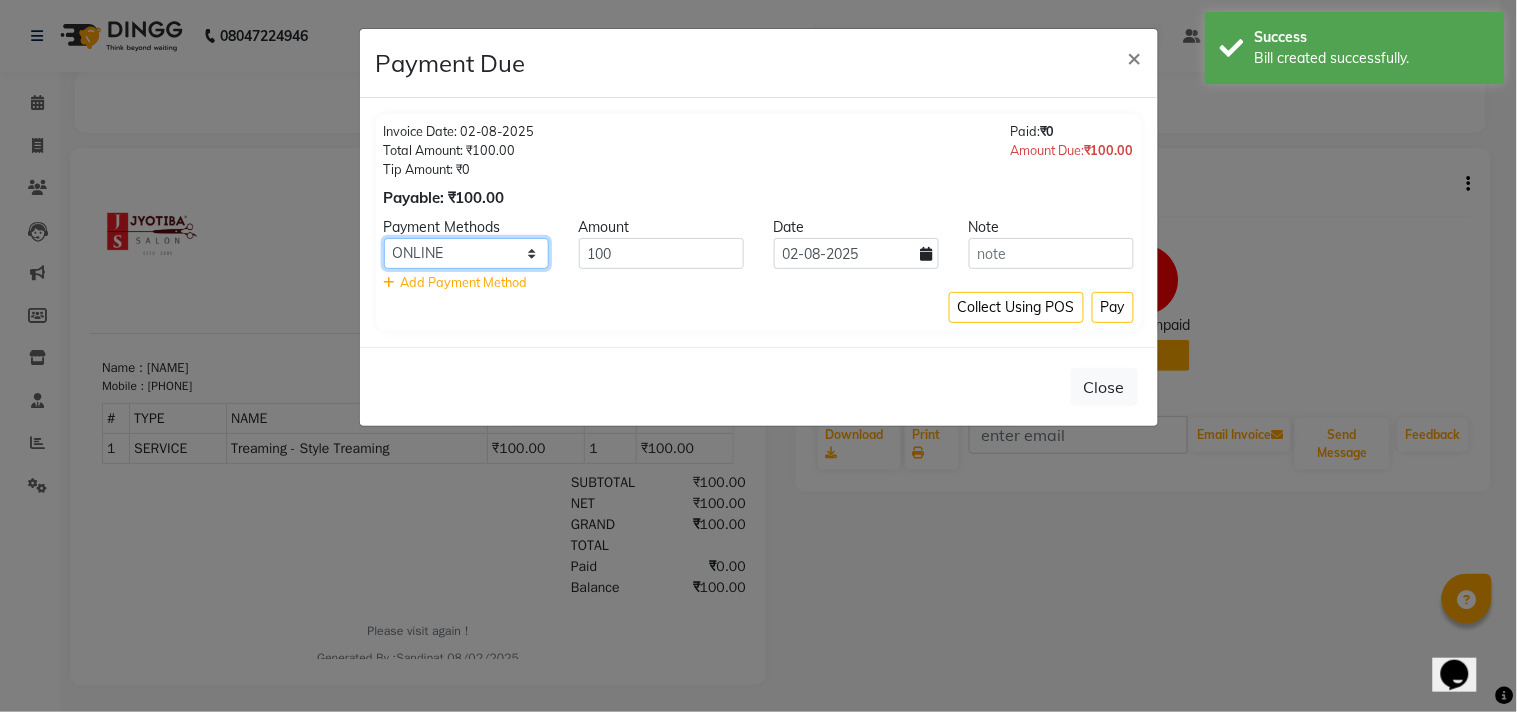 click on "CASH ONLINE CARD" 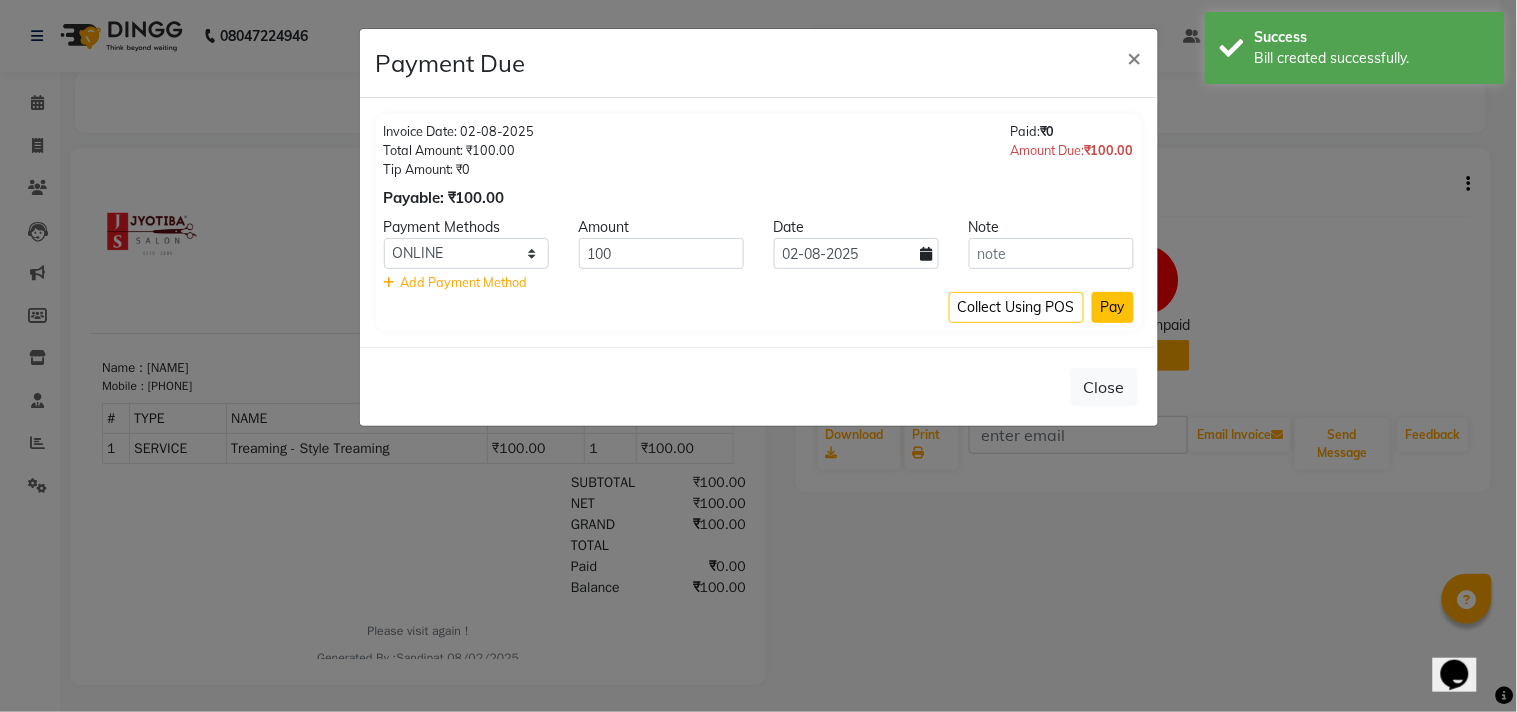 click on "Pay" 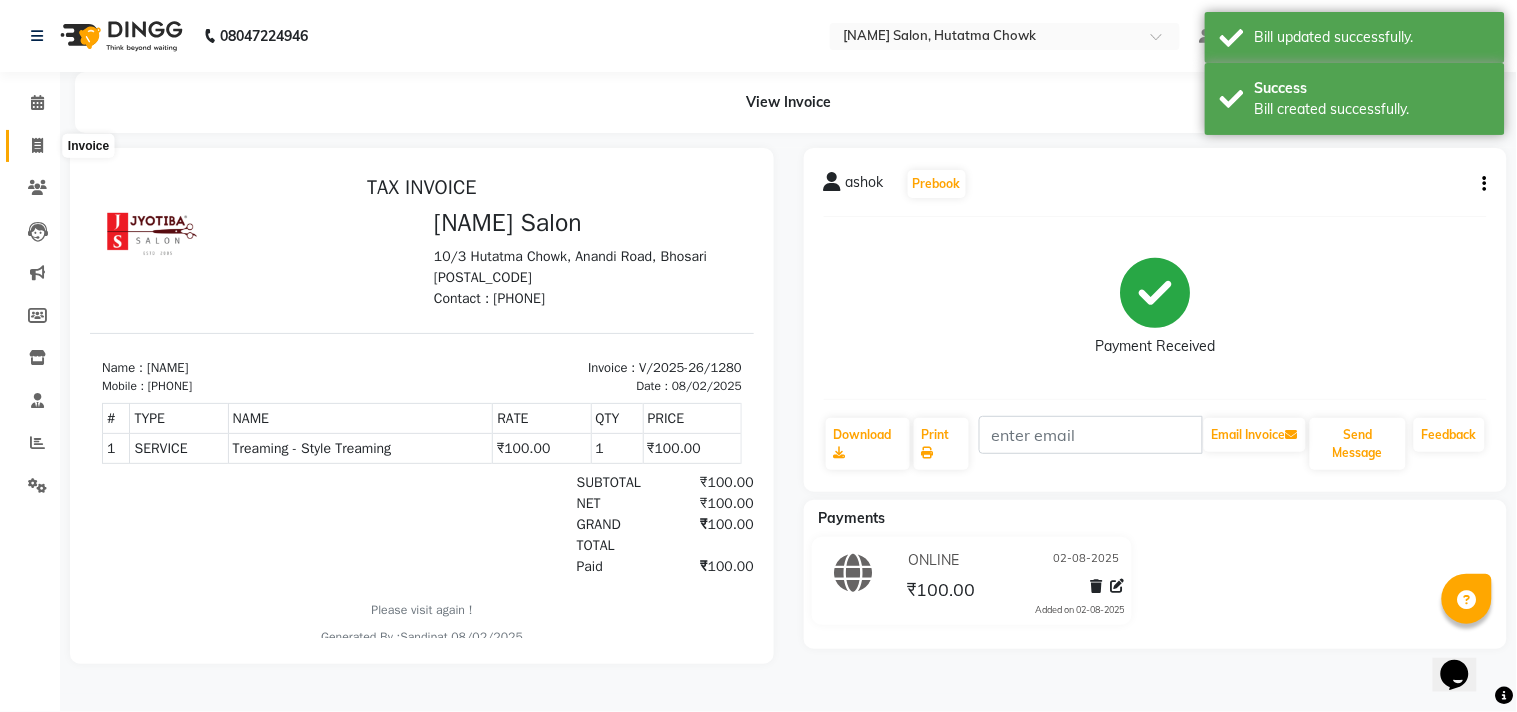 click 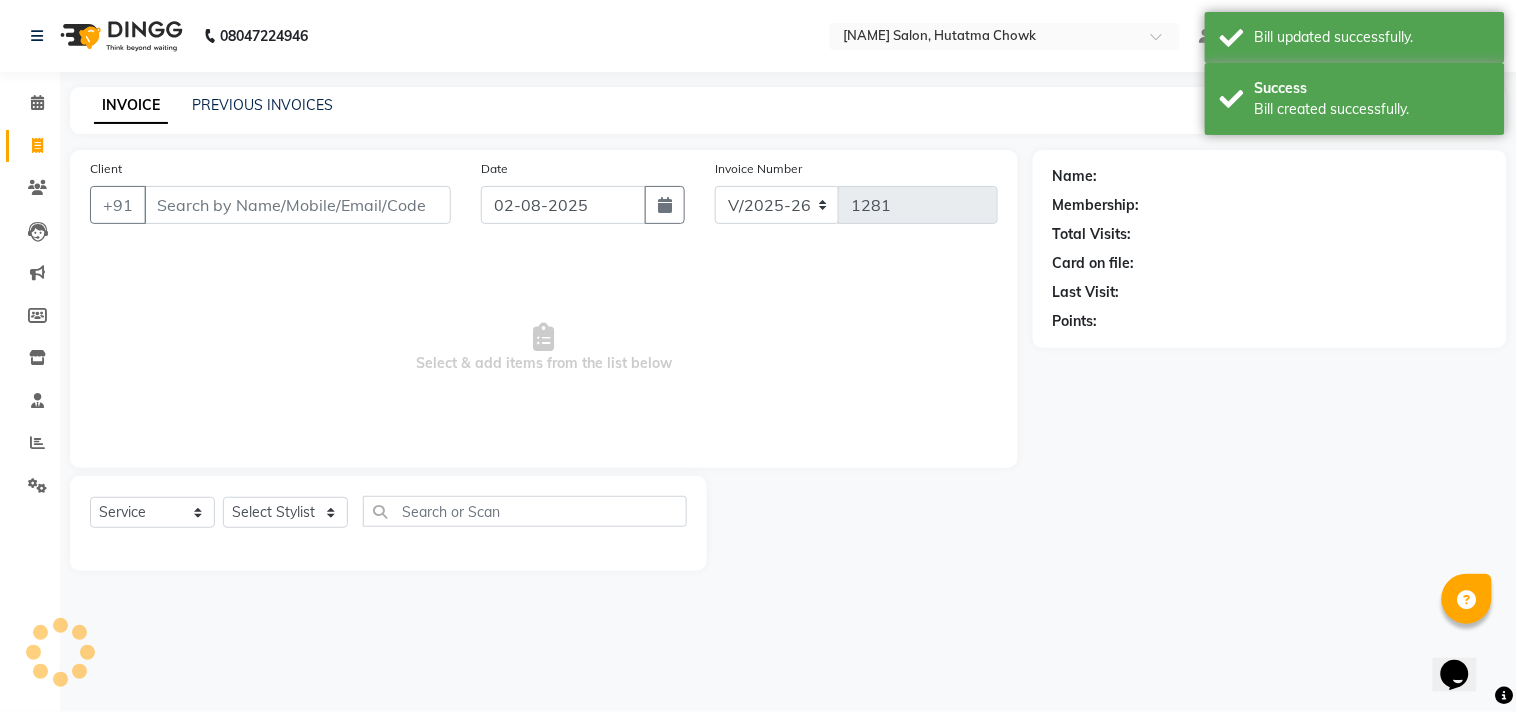 select on "membership" 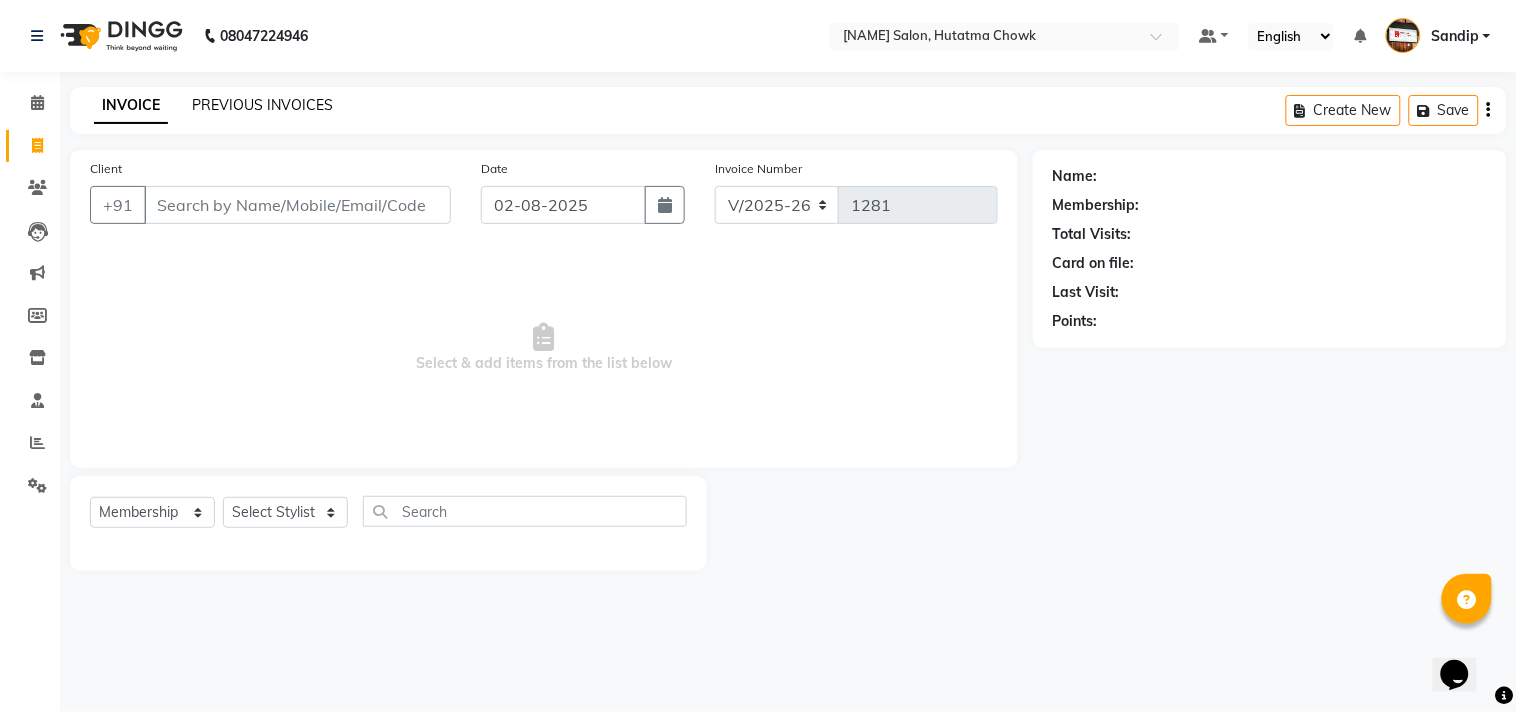 click on "PREVIOUS INVOICES" 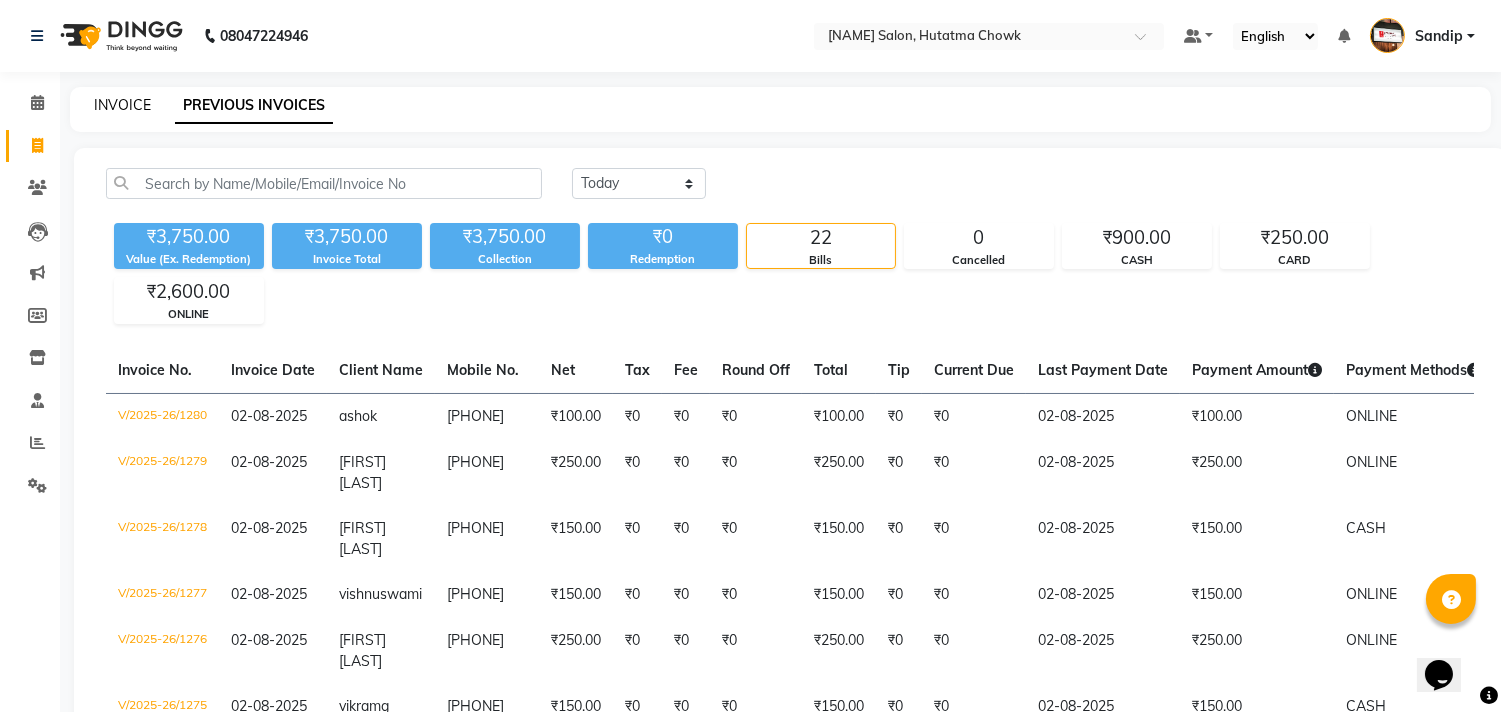 click on "INVOICE" 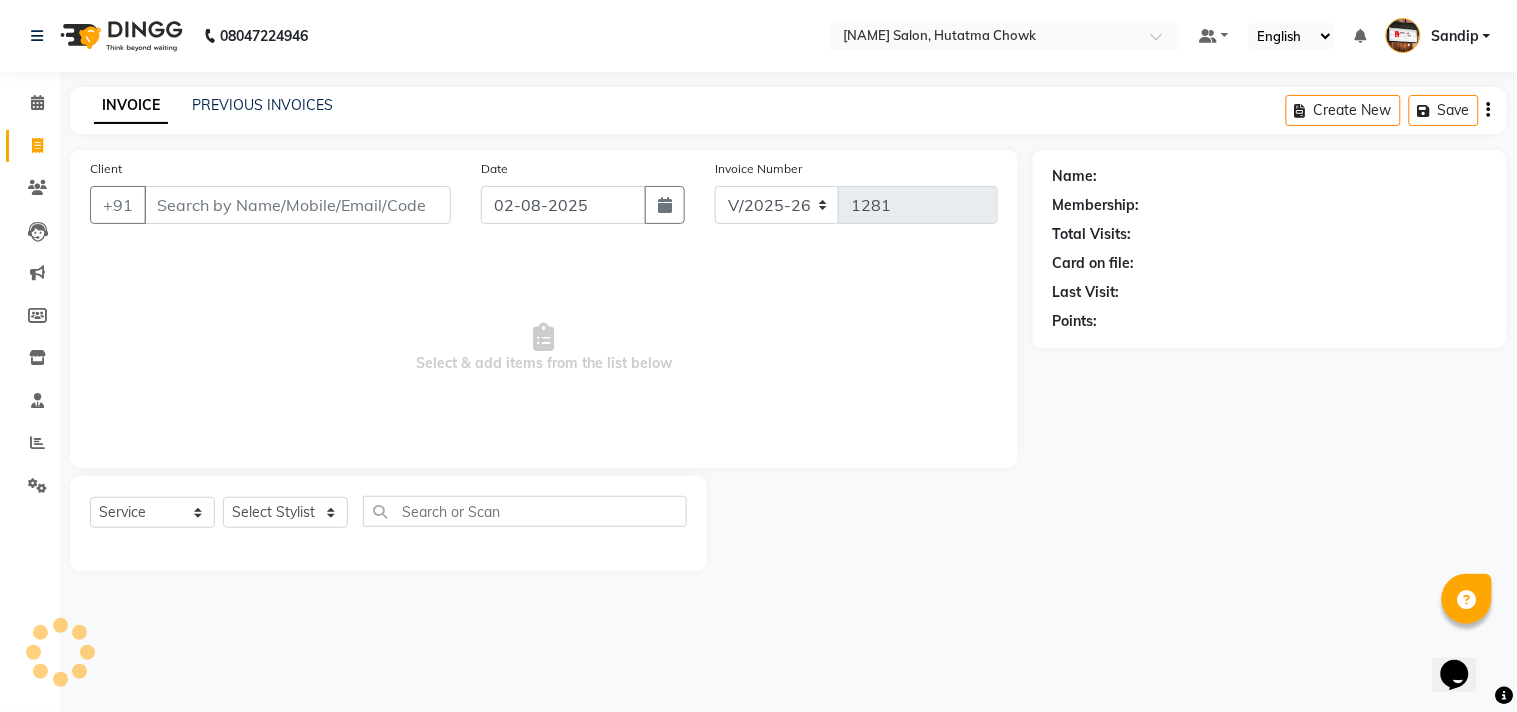 select on "membership" 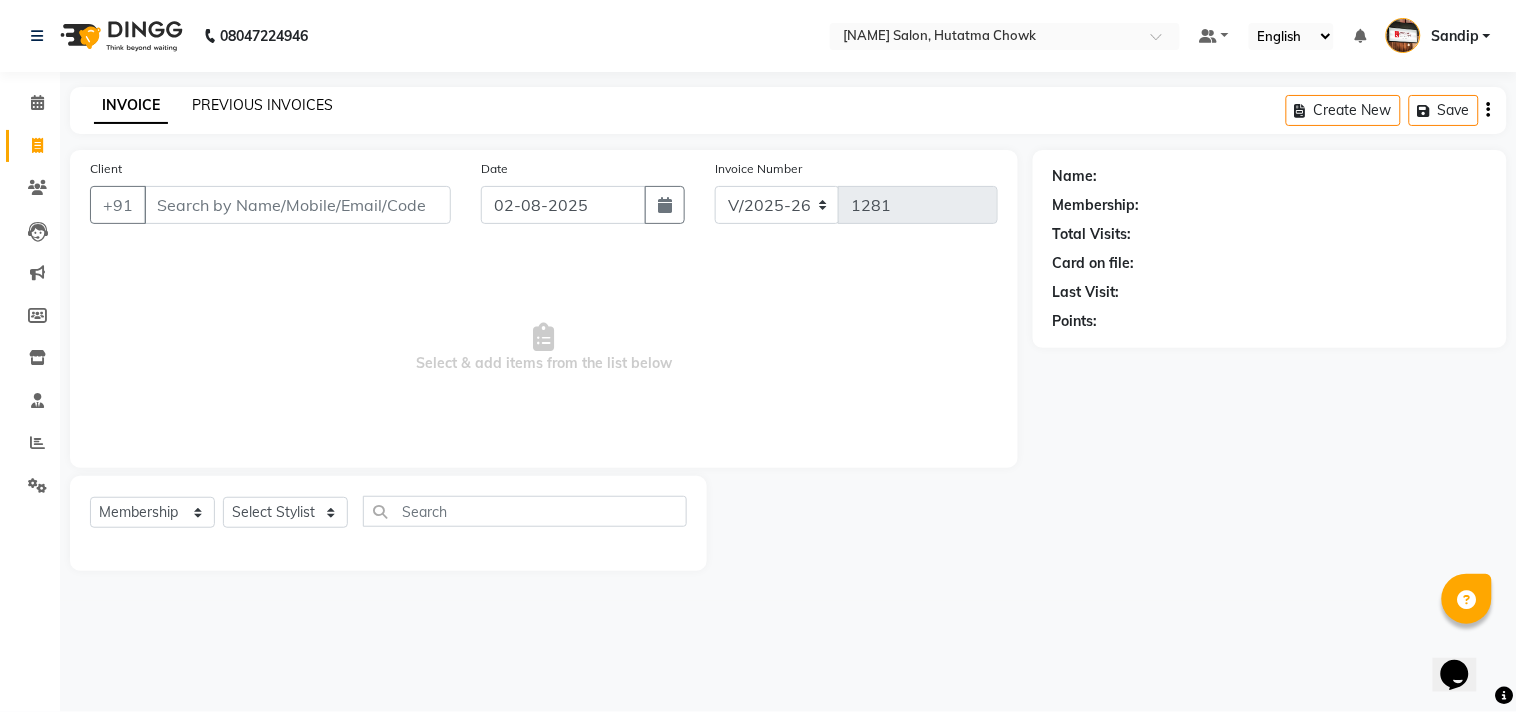 click on "PREVIOUS INVOICES" 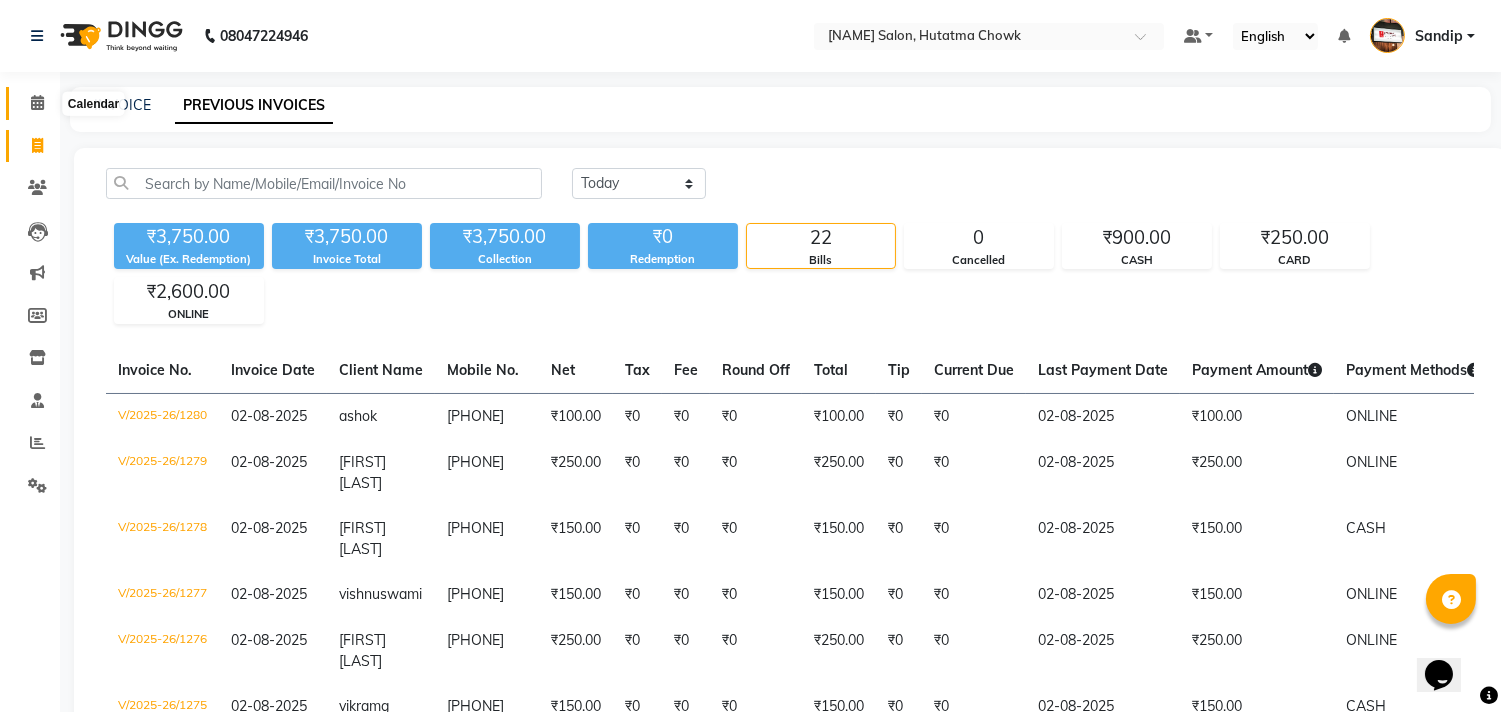 click 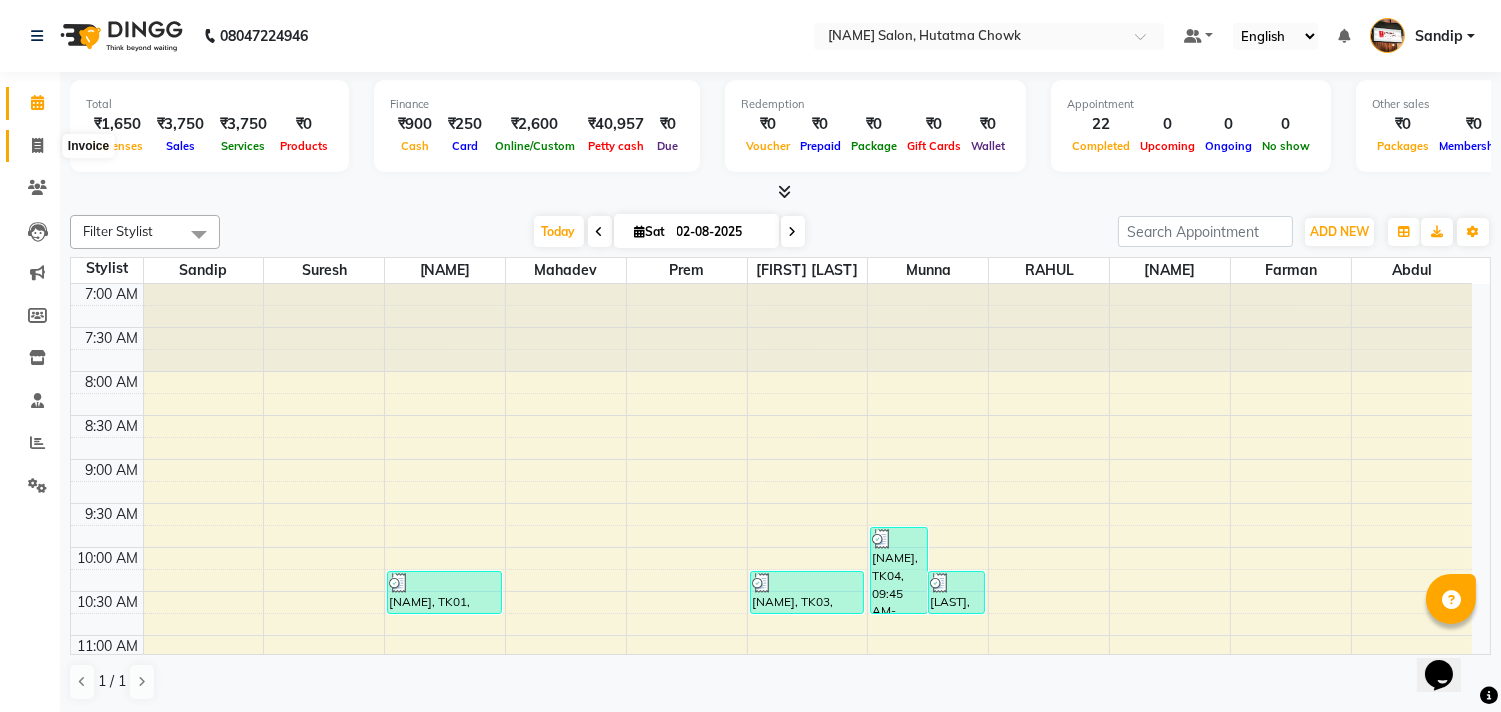 click 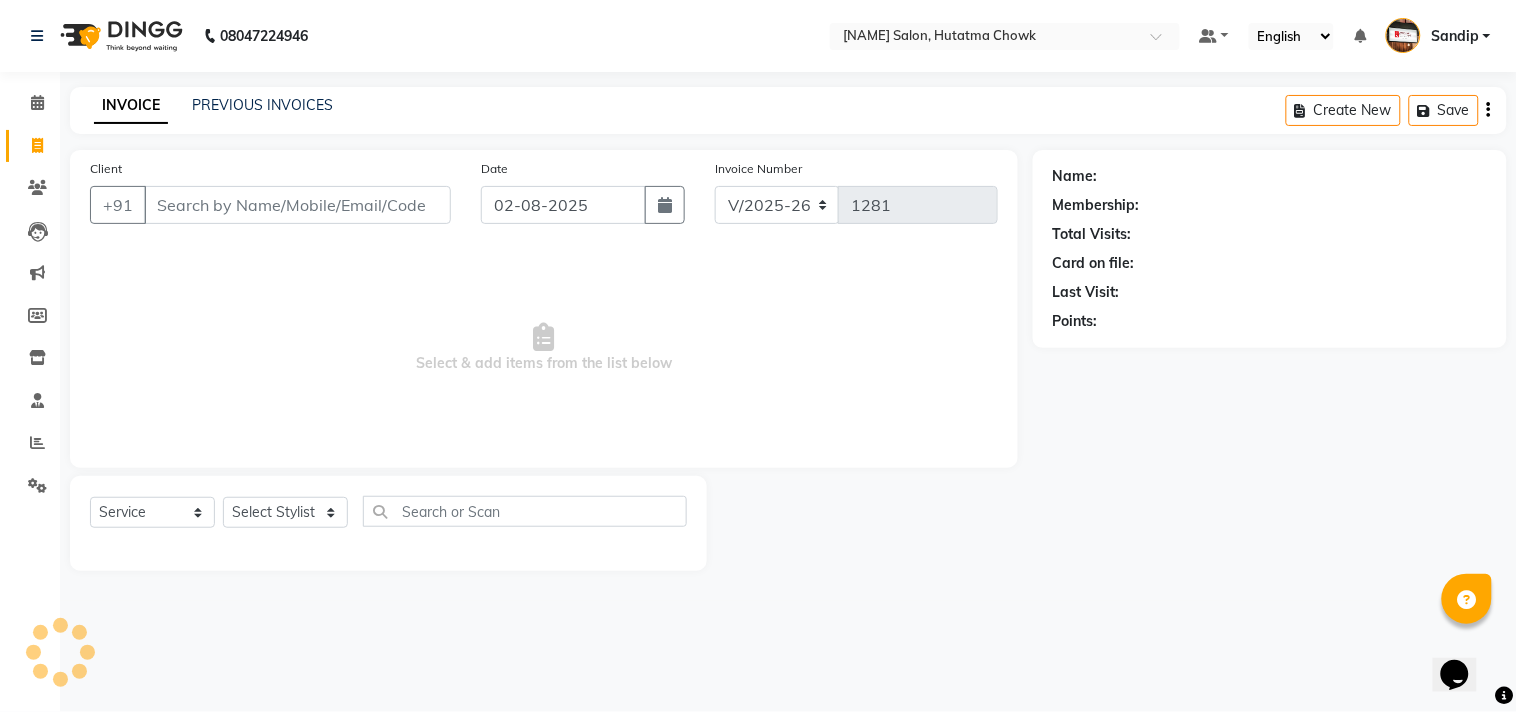 select on "membership" 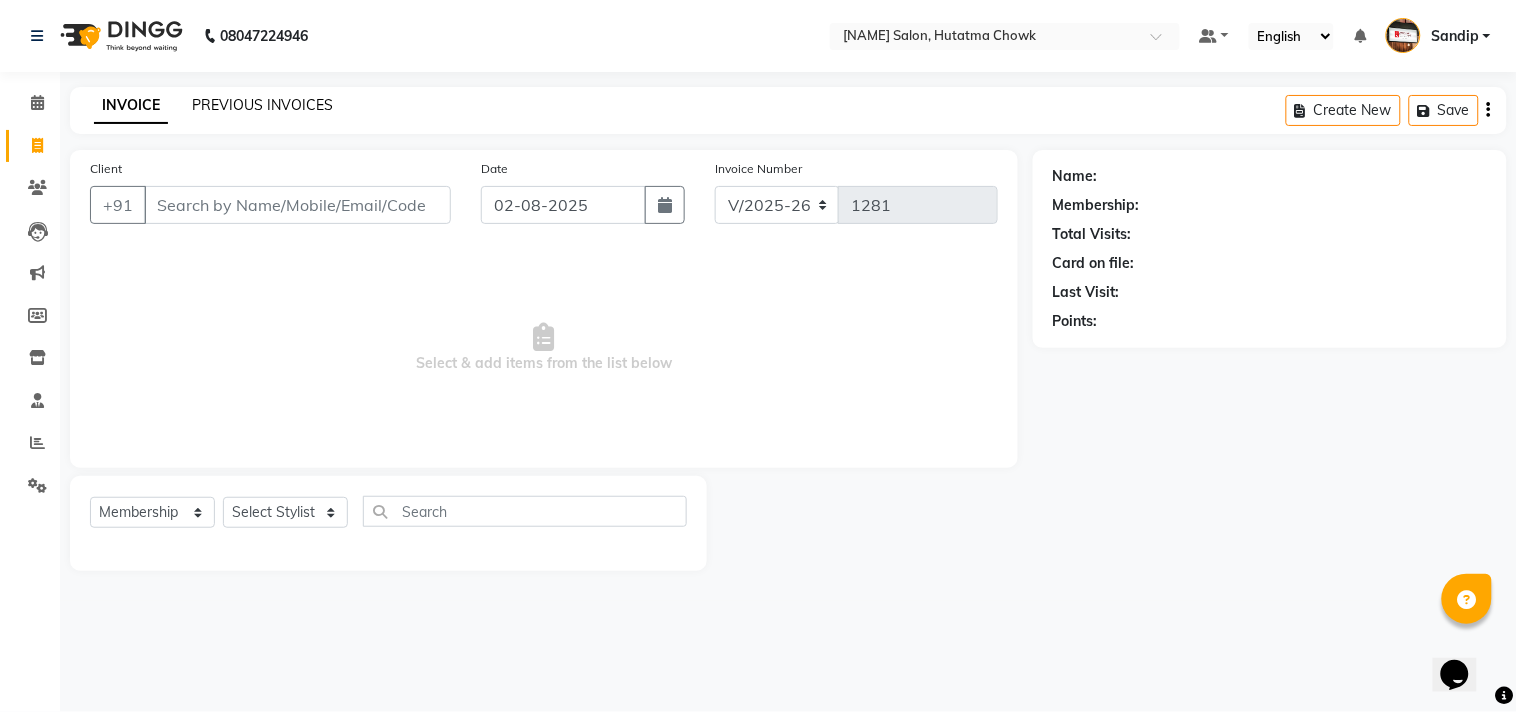 click on "PREVIOUS INVOICES" 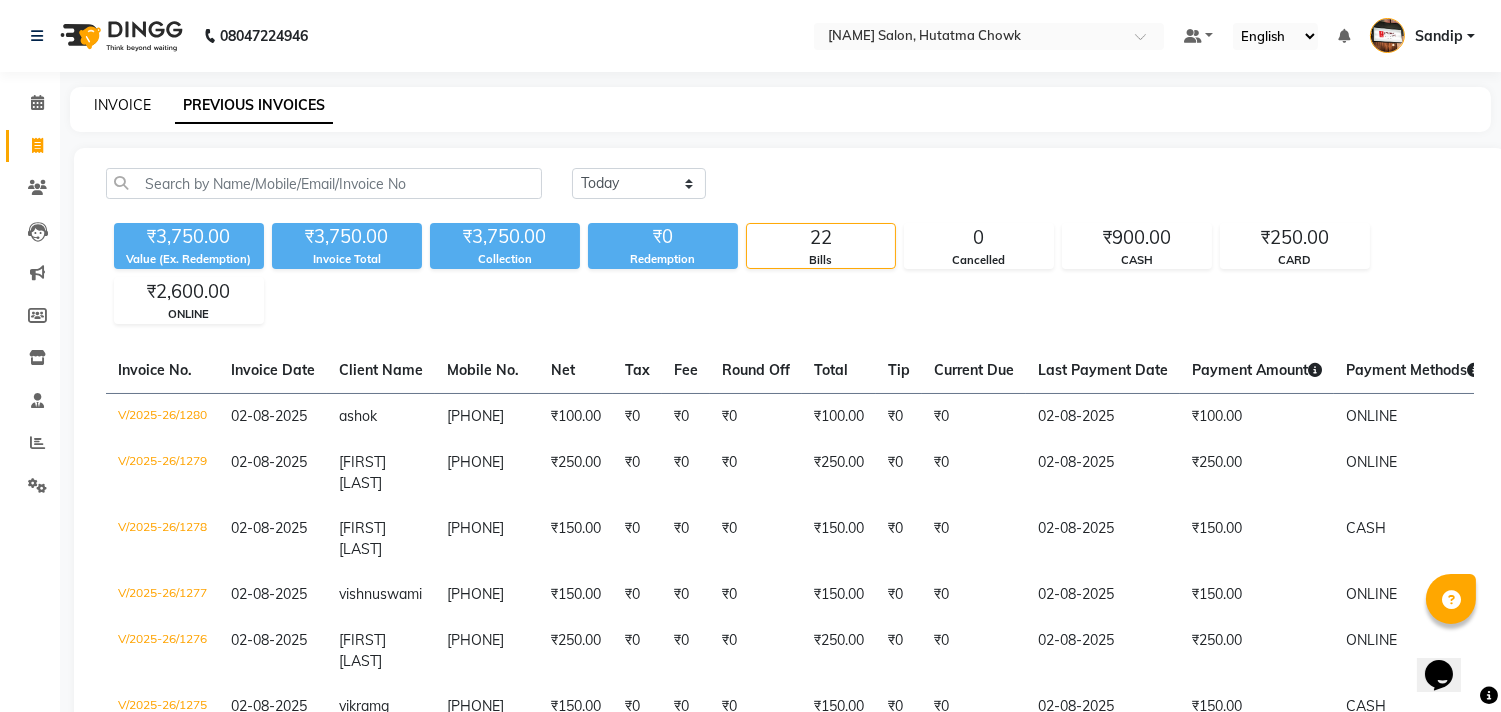 click on "INVOICE" 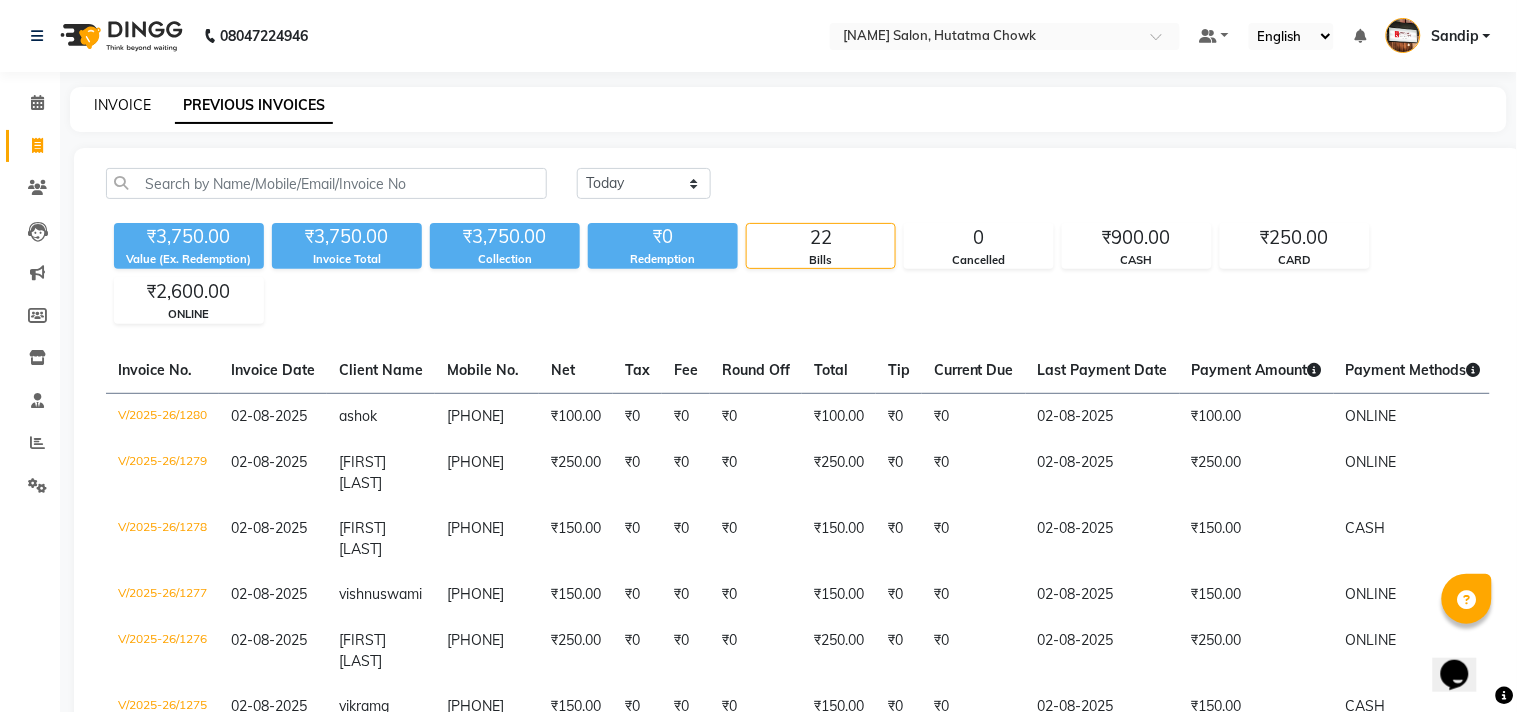 select on "556" 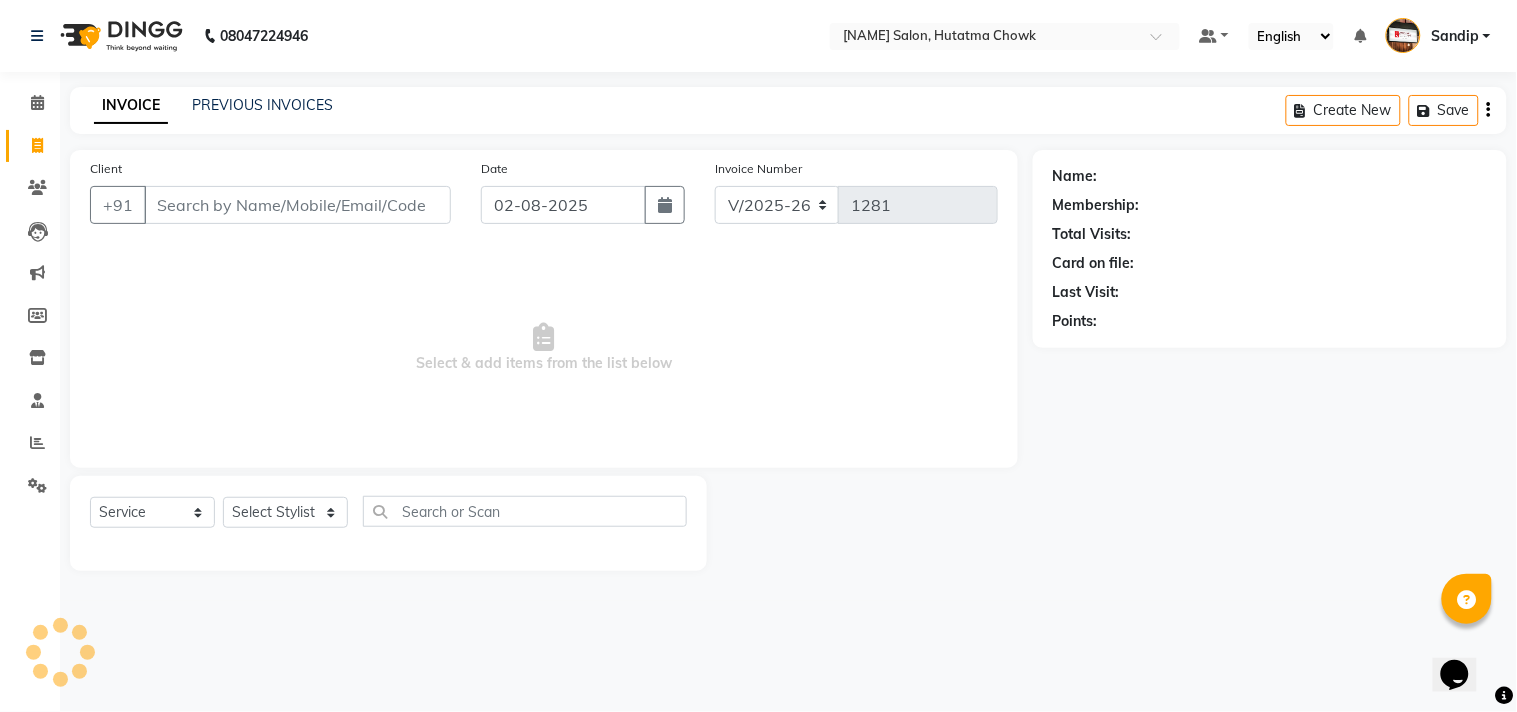 select on "membership" 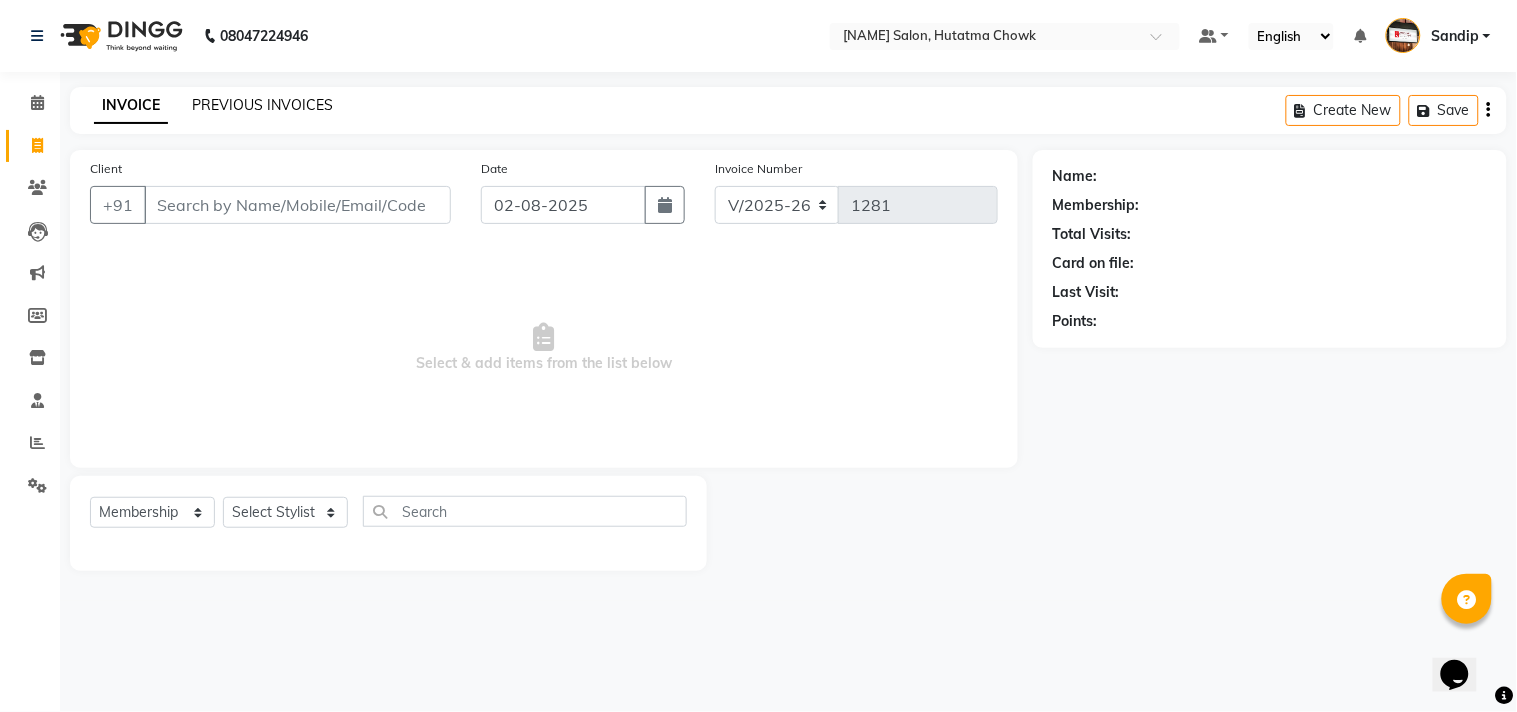 click on "PREVIOUS INVOICES" 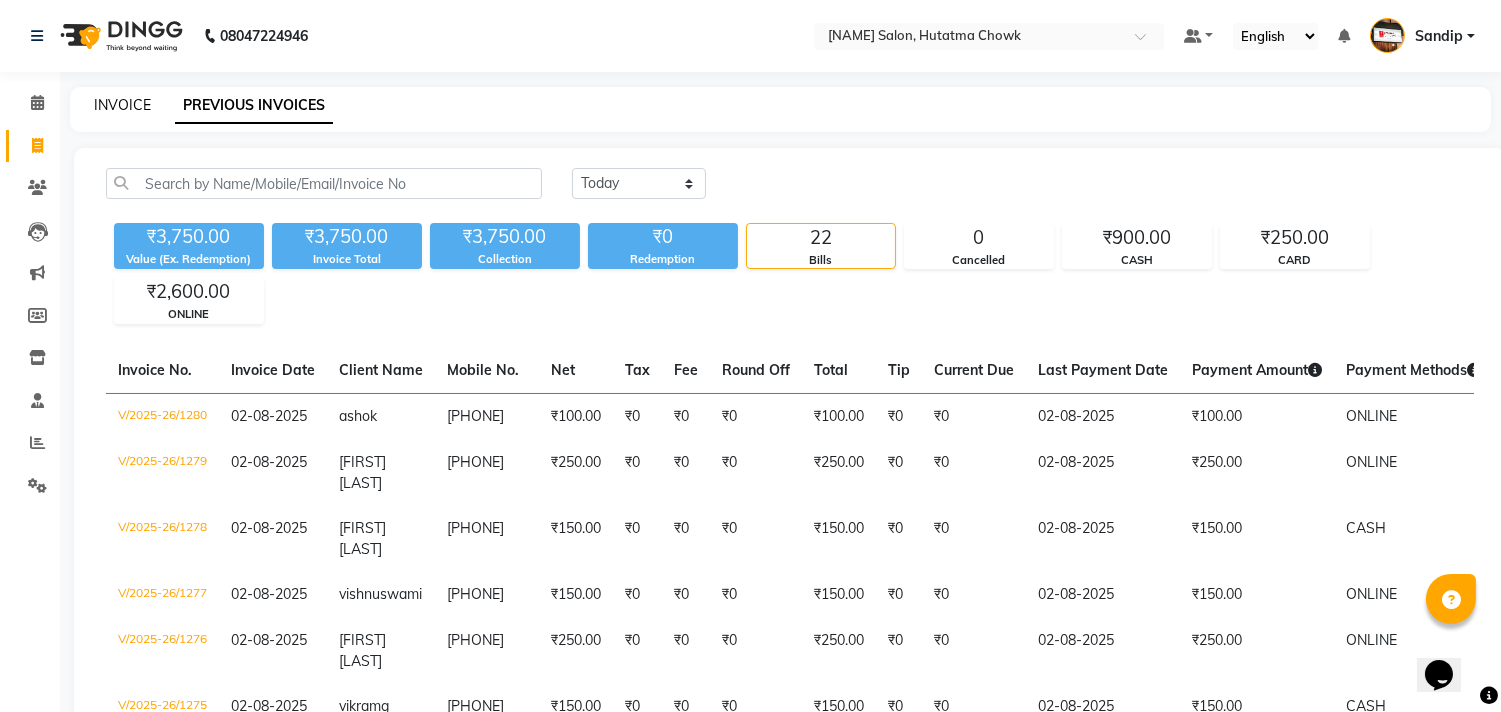 click on "INVOICE" 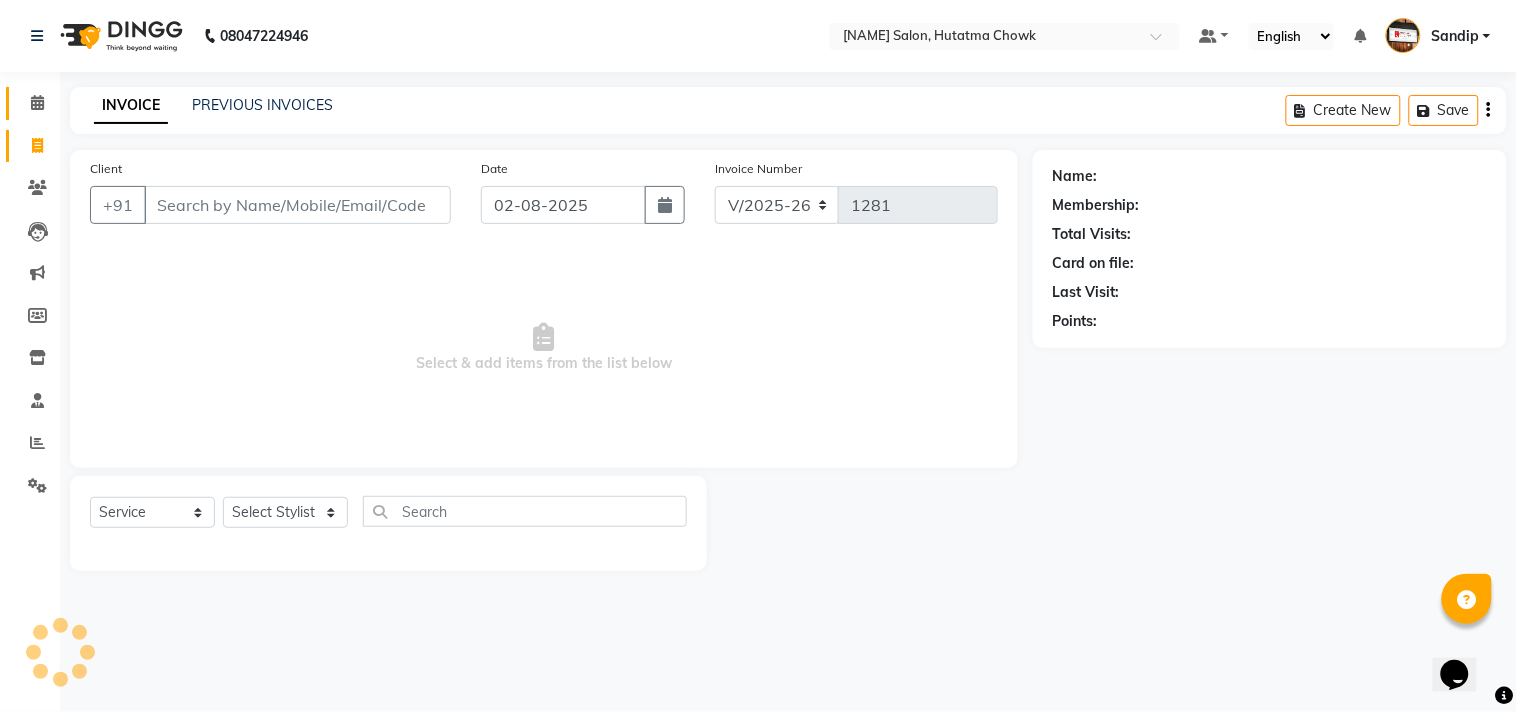 select on "membership" 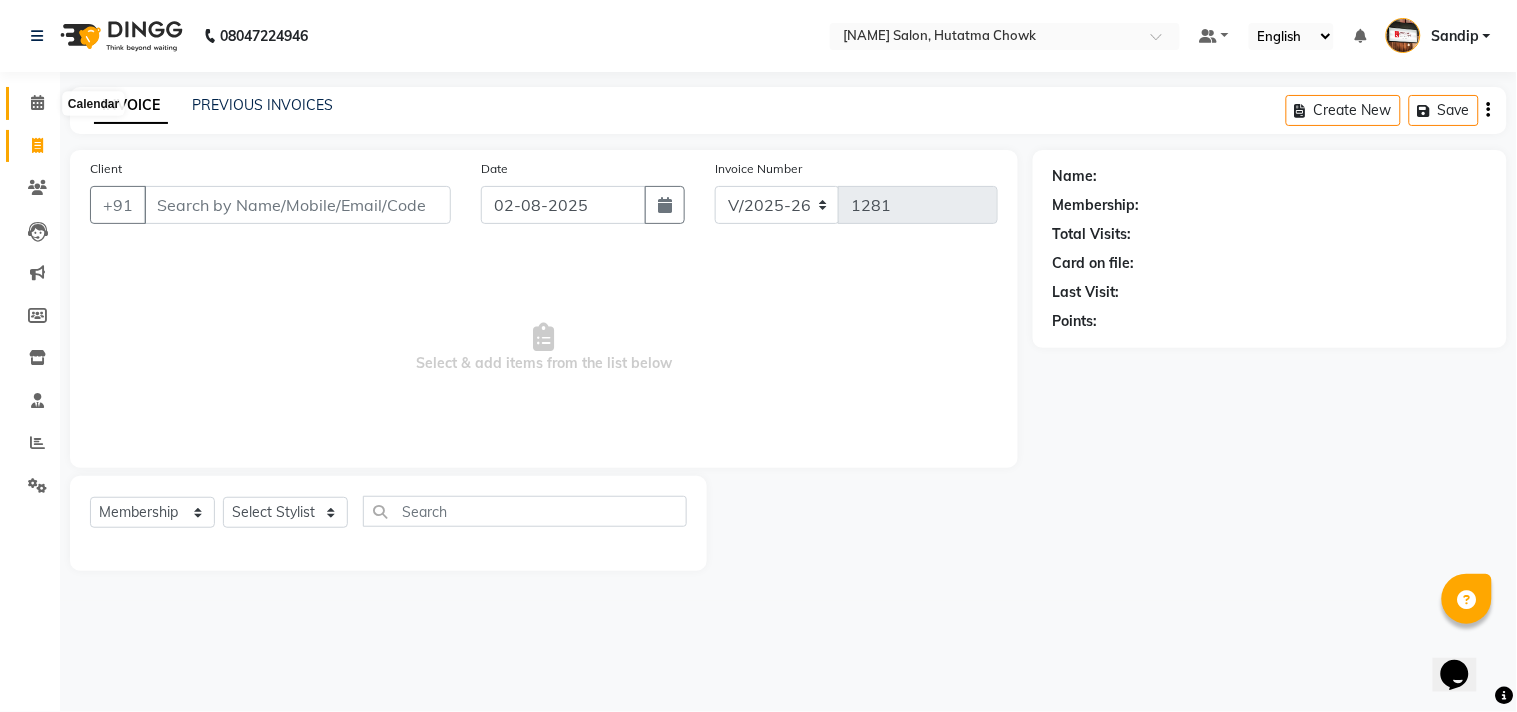 click 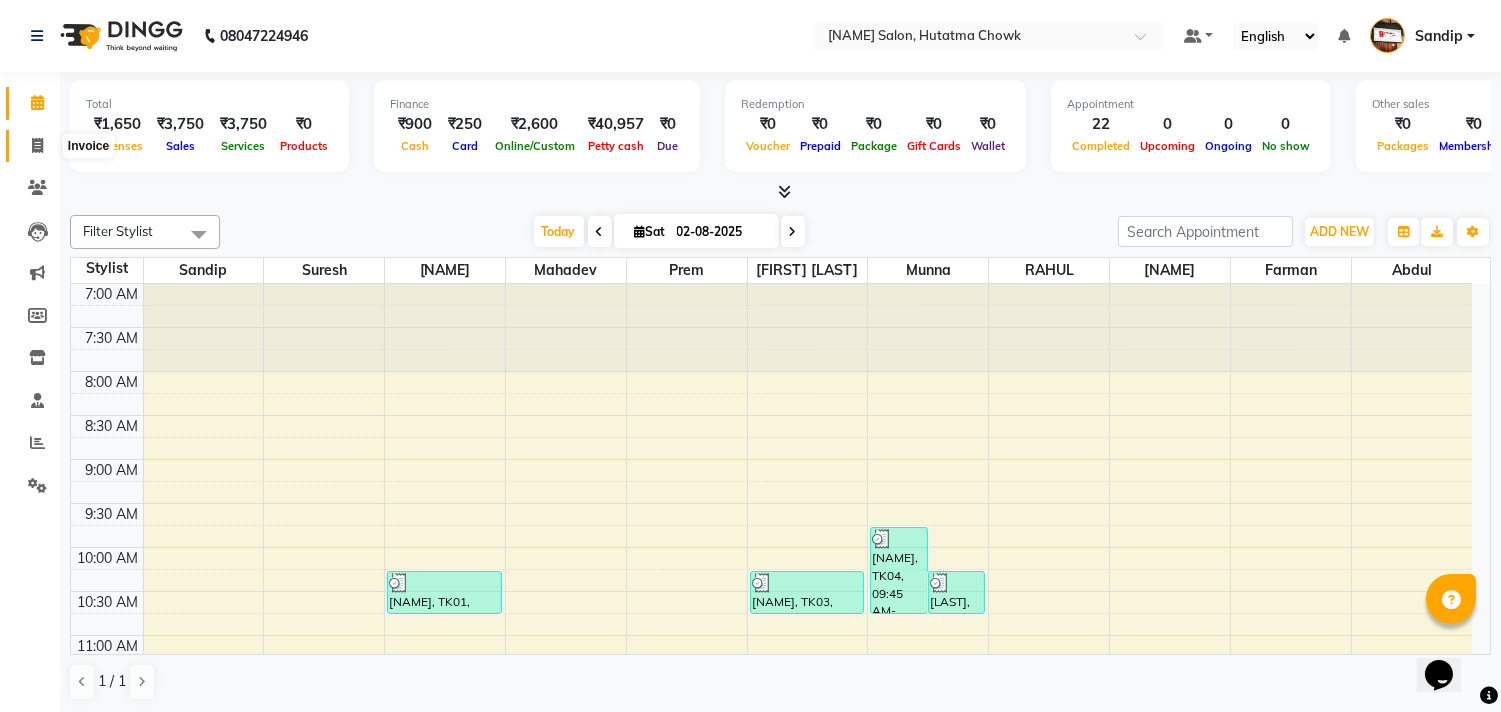 click 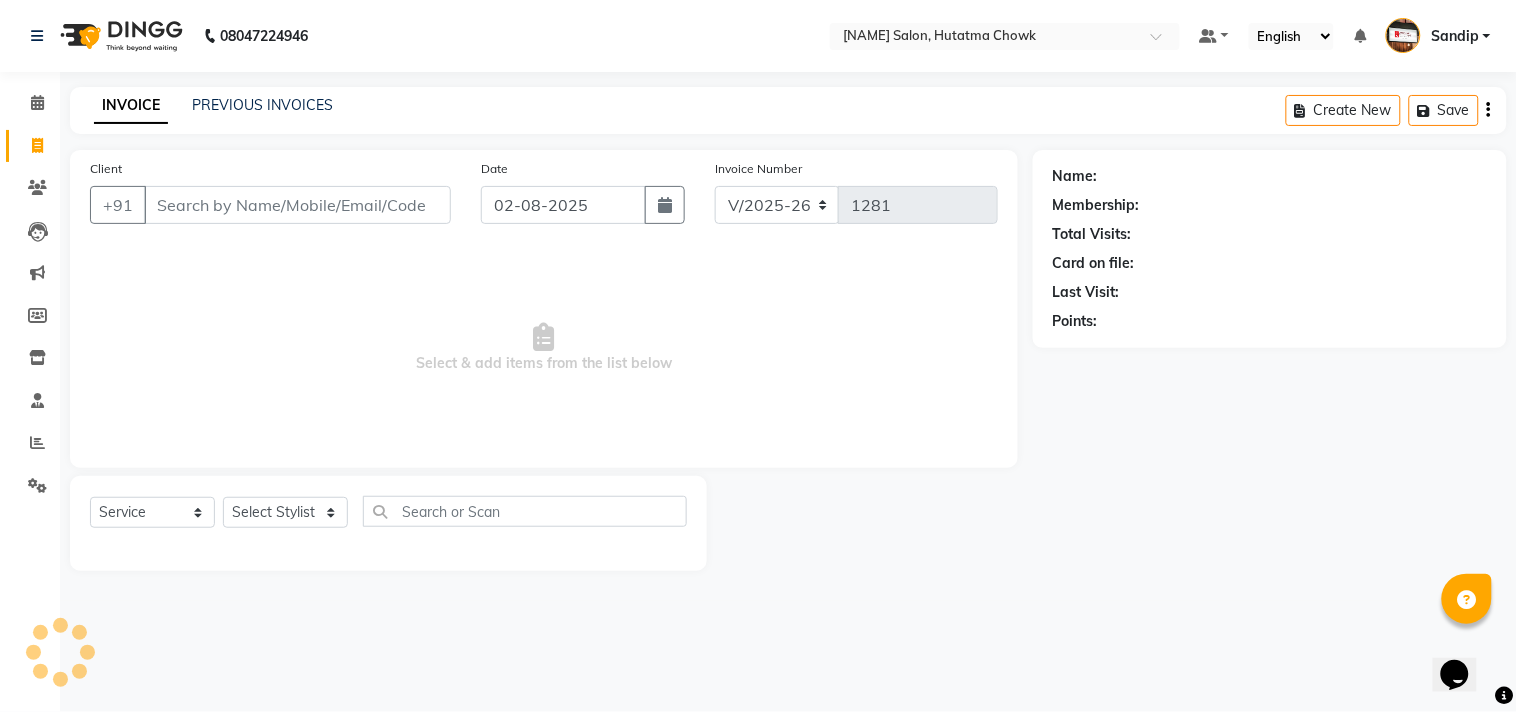 select on "membership" 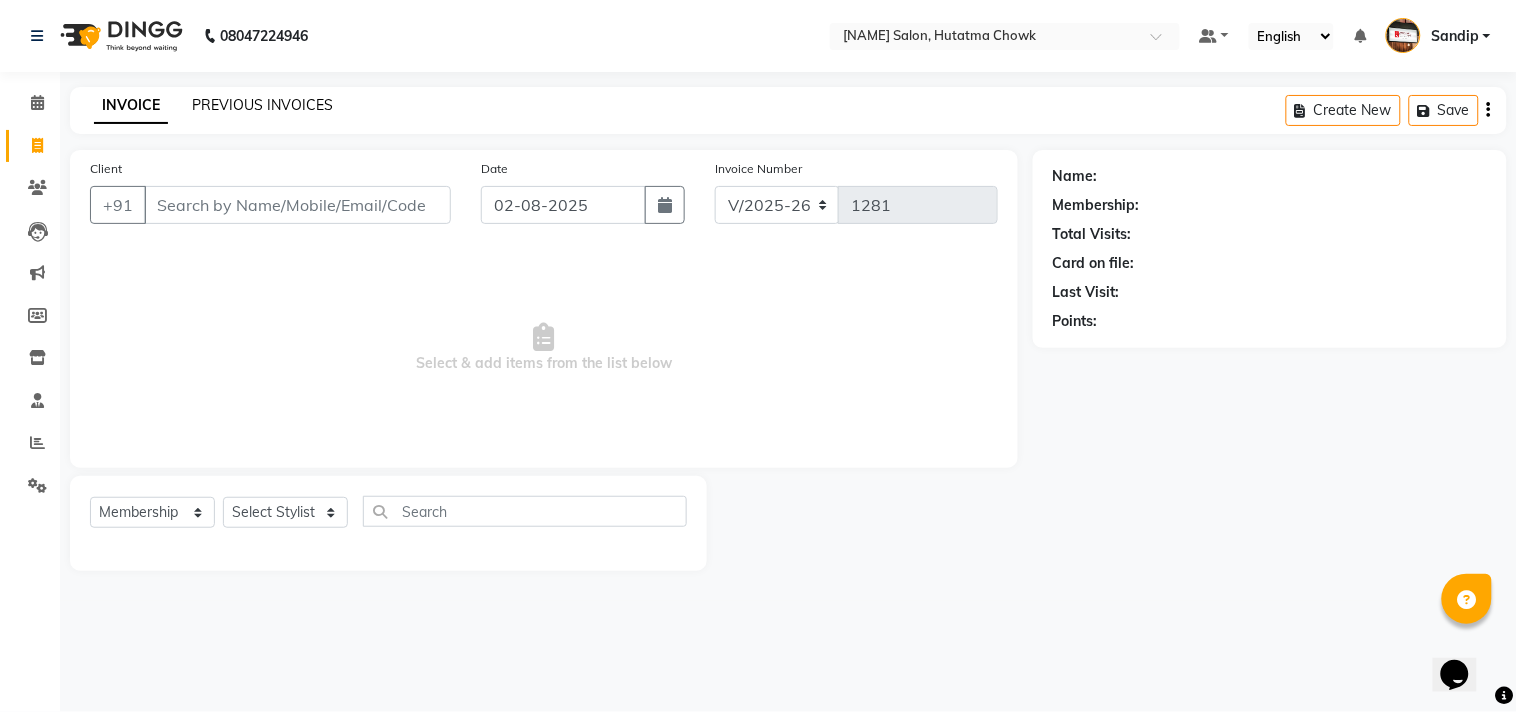 click on "PREVIOUS INVOICES" 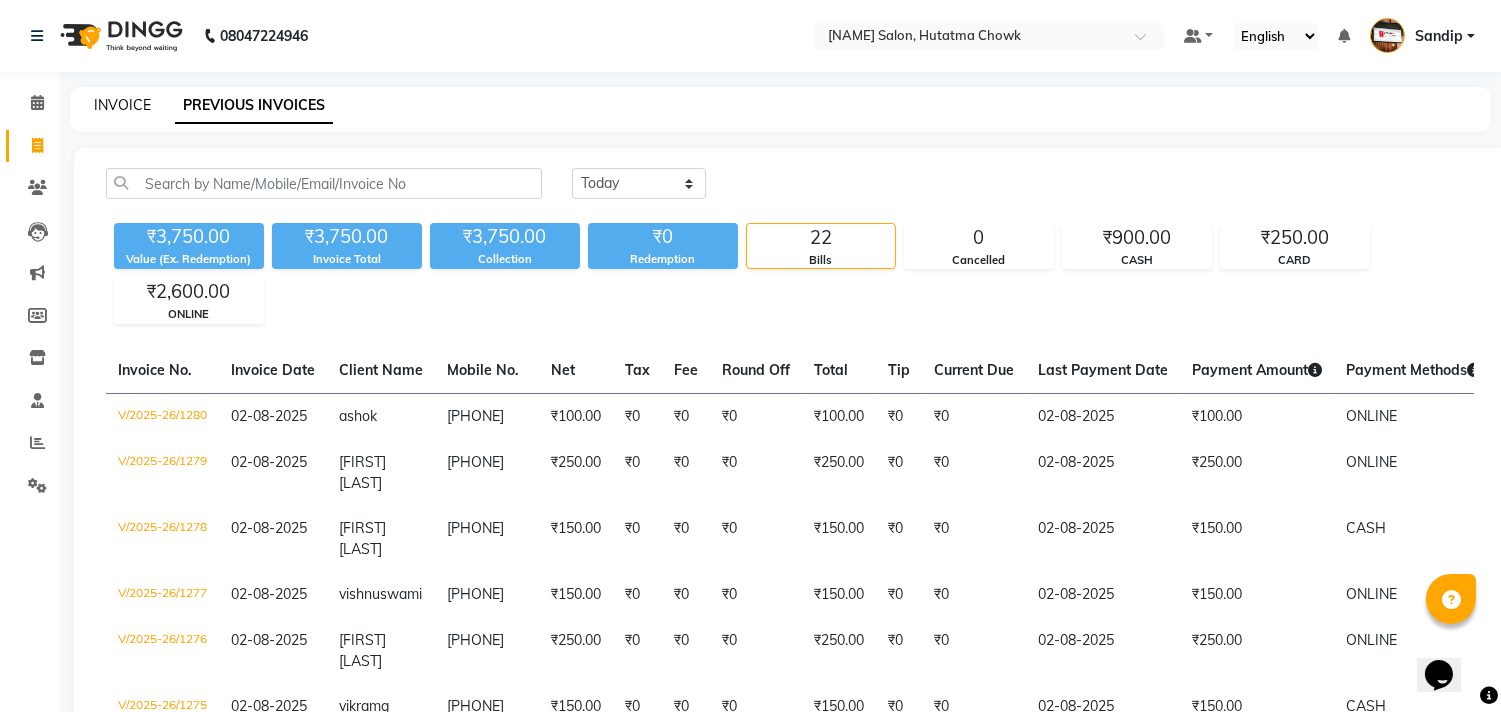 click on "INVOICE" 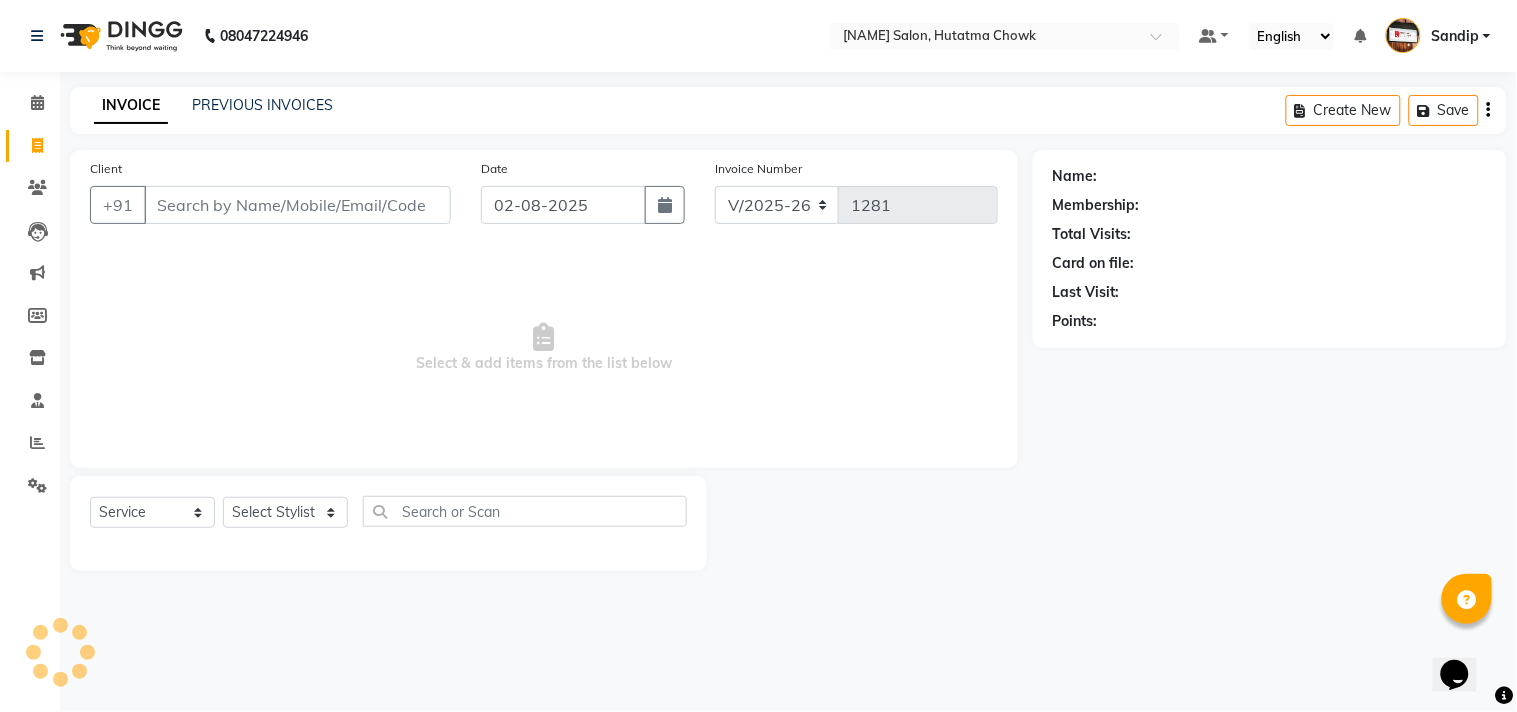 select on "membership" 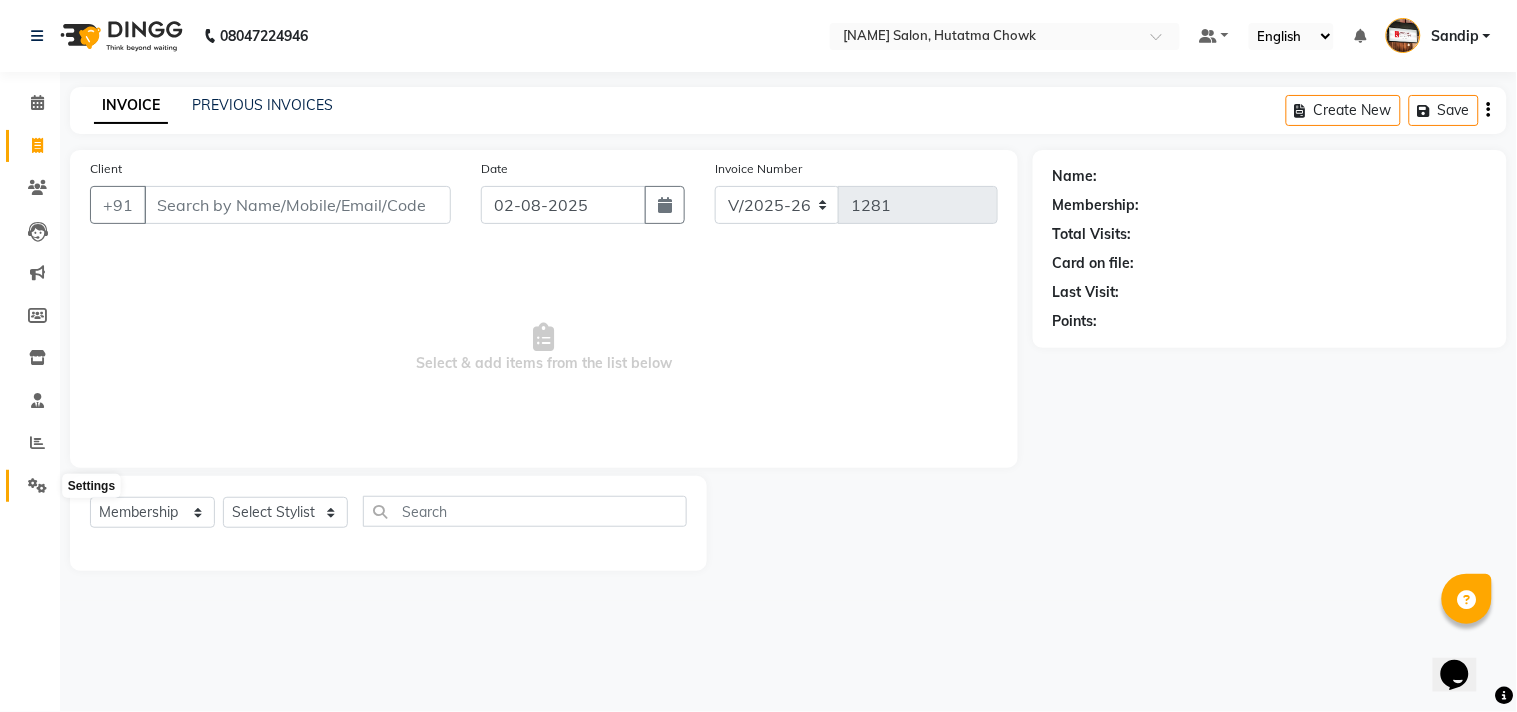 click 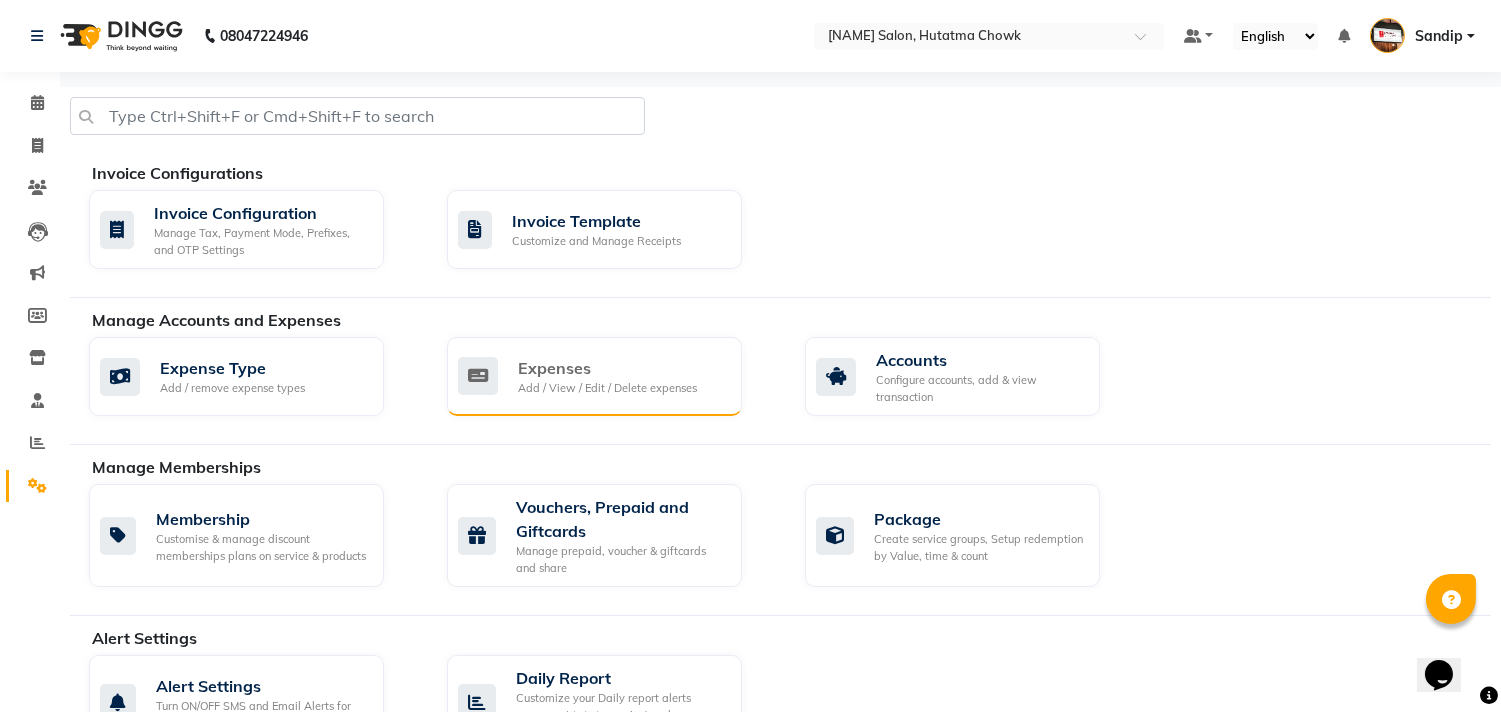 click on "Expenses Add / View / Edit / Delete expenses" 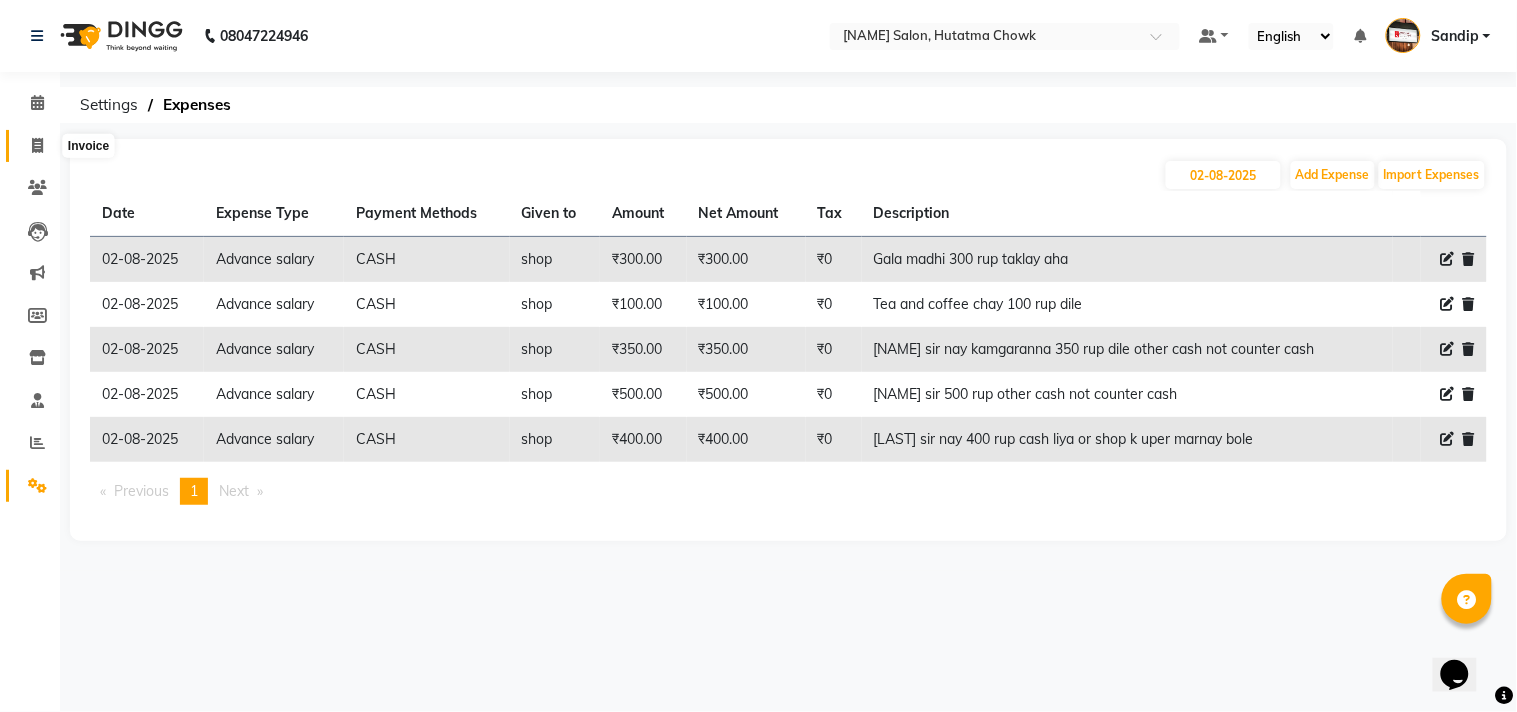 click 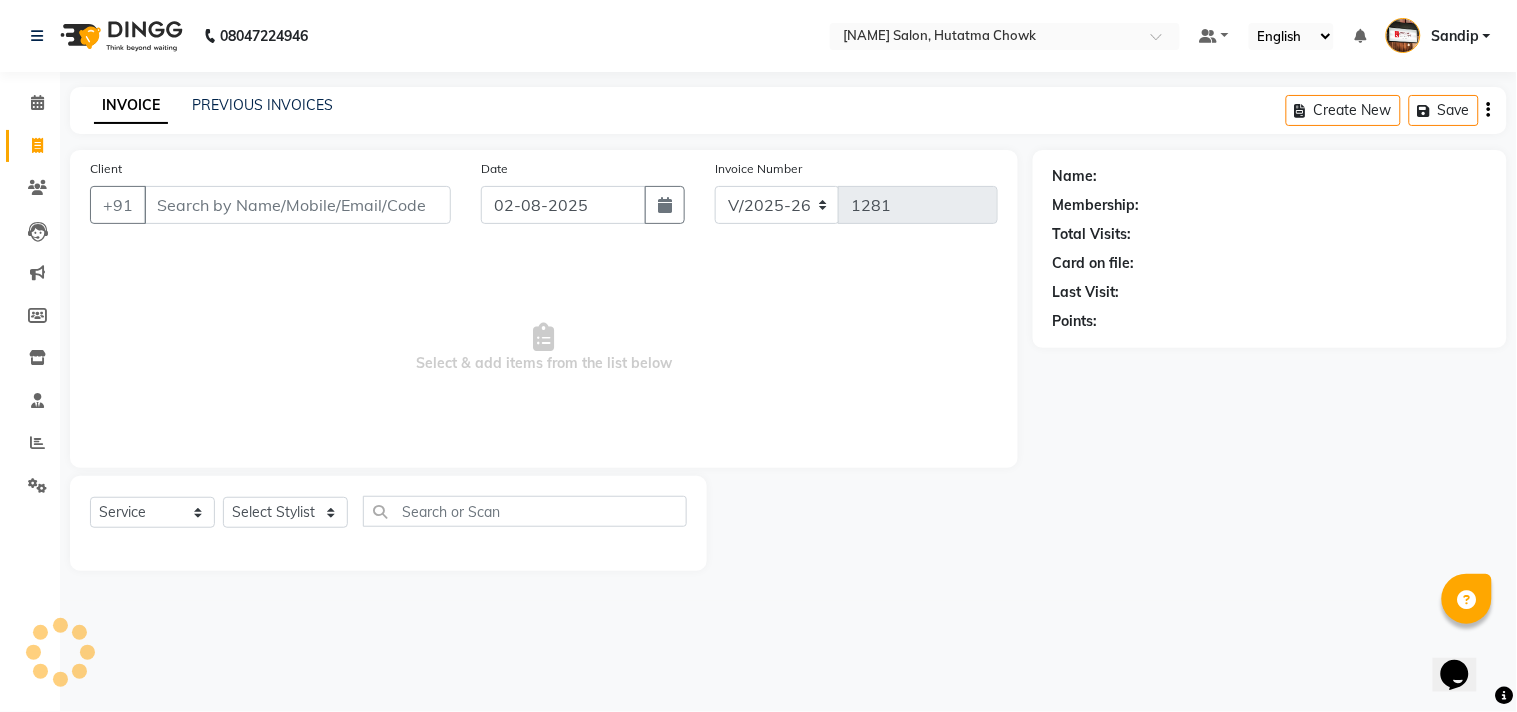 select on "membership" 